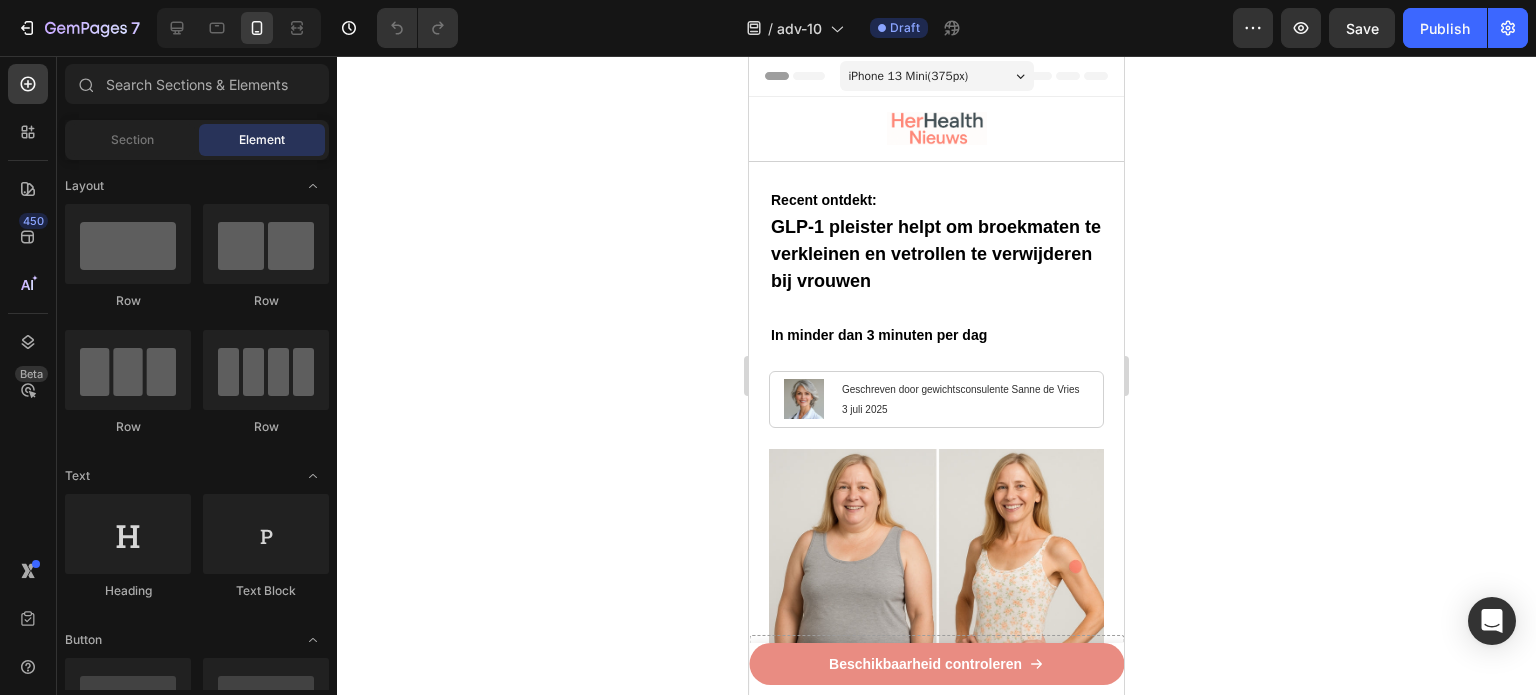 scroll, scrollTop: 0, scrollLeft: 0, axis: both 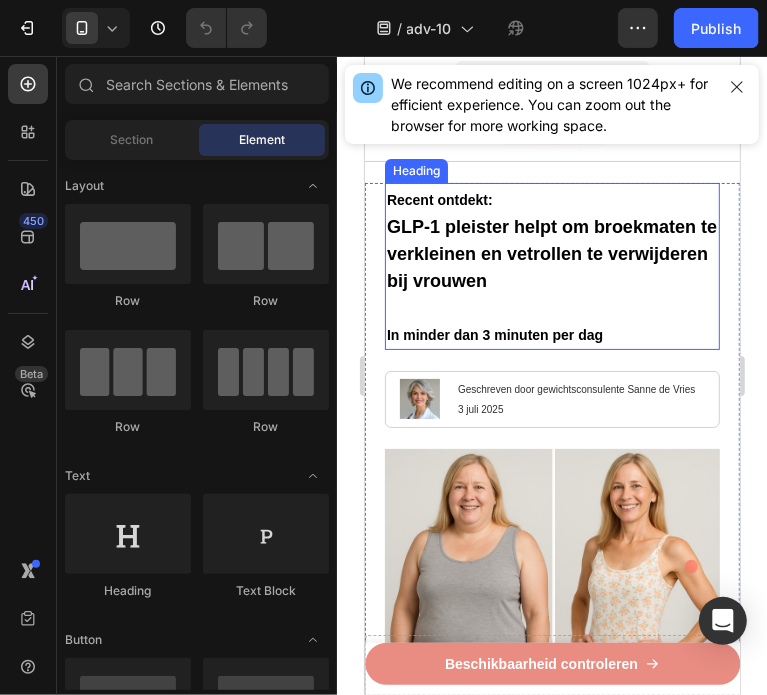 click on "GLP-1 pleister helpt om broekmaten te verkleinen en vetrollen te verwijderen bij vrouwen" at bounding box center (551, 253) 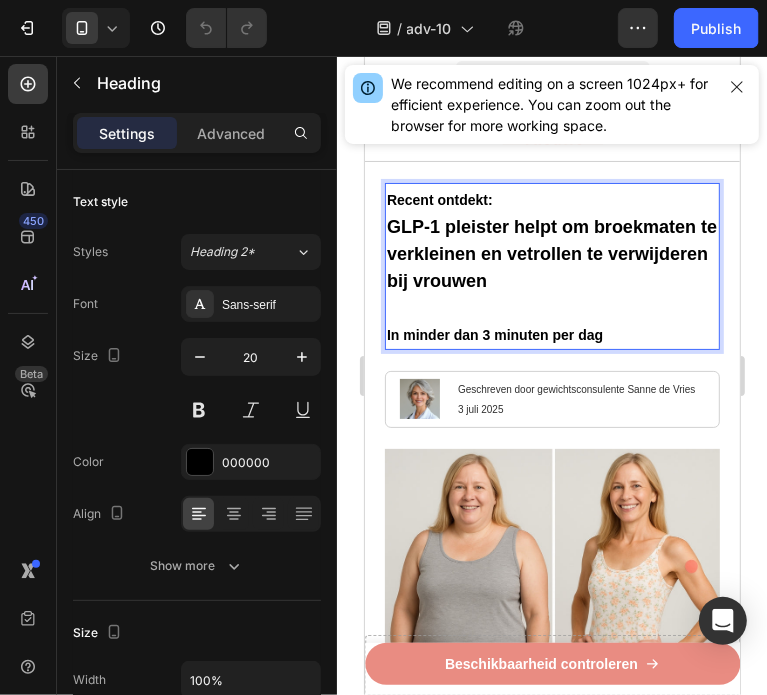 click on "GLP-1 pleister helpt om broekmaten te verkleinen en vetrollen te verwijderen bij vrouwen" at bounding box center (551, 253) 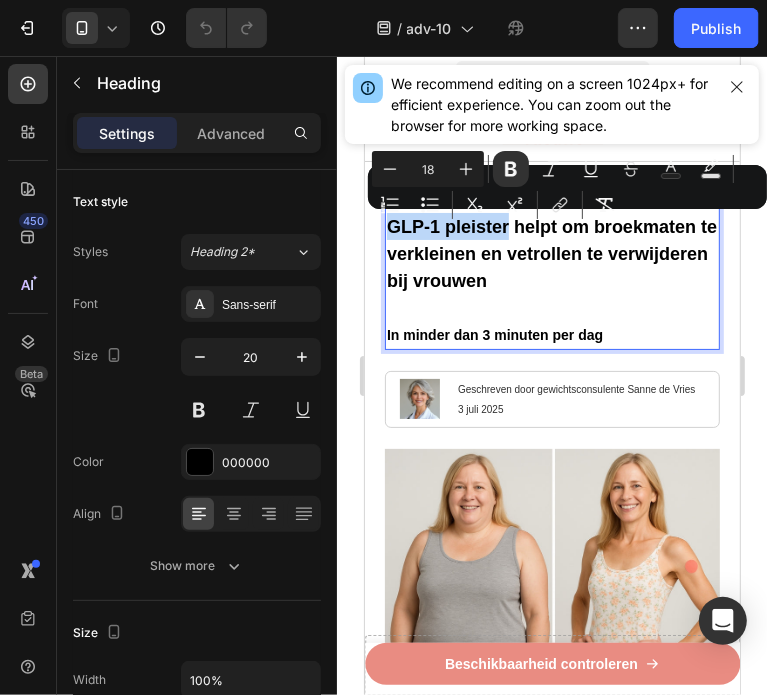drag, startPoint x: 503, startPoint y: 227, endPoint x: 321, endPoint y: 228, distance: 182.00275 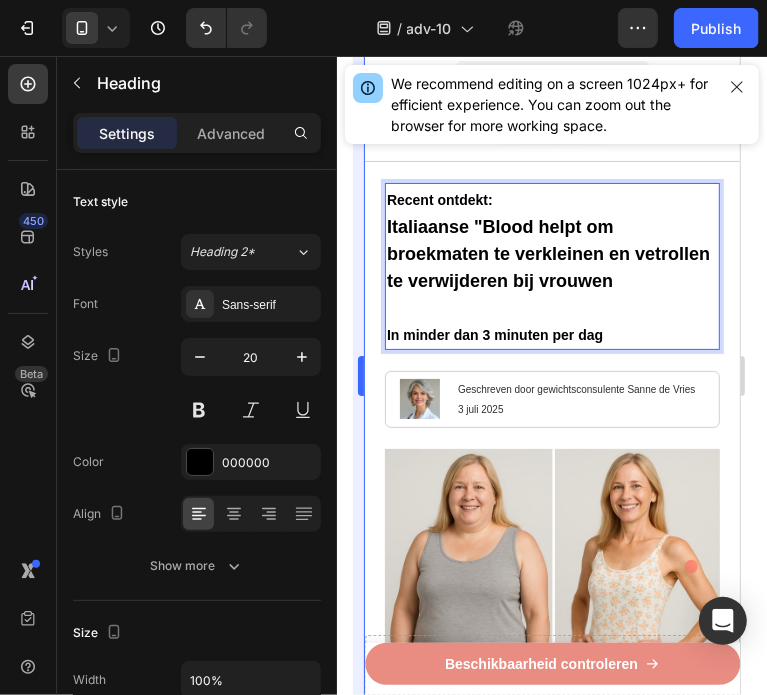 scroll, scrollTop: 100, scrollLeft: 0, axis: vertical 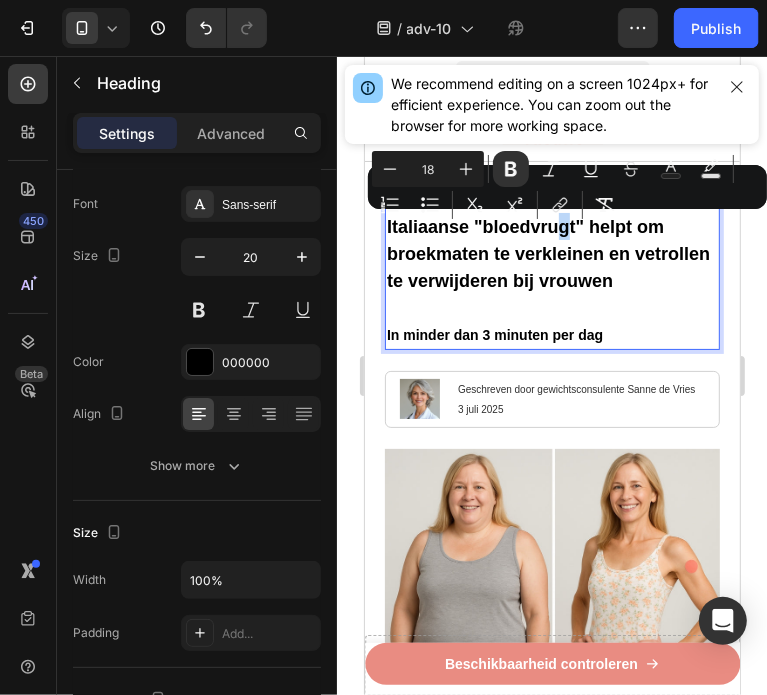 click on "Italiaanse "bloedvrugt" helpt om broekmaten te verkleinen en vetrollen te verwijderen bij vrouwen" at bounding box center (547, 253) 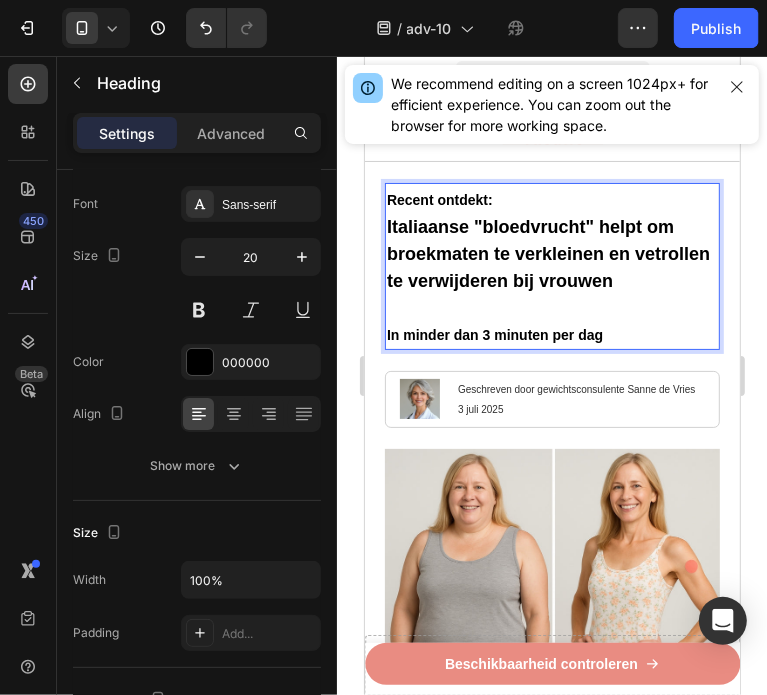 click on "Italiaanse "bloedvrucht" helpt om broekmaten te verkleinen en vetrollen te verwijderen bij vrouwen" at bounding box center [547, 253] 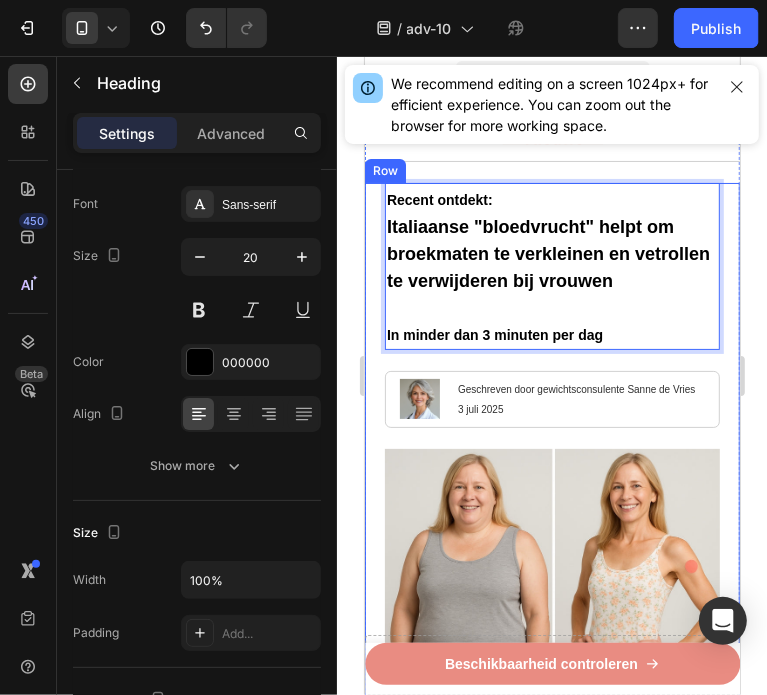 click on "Recent ontdekt: Italiaanse "bloedvrucht" helpt om broekmaten te verkleinen en vetrollen te verwijderen bij vrouwen In minder dan 3 minuten per dag Heading   21 Image Geschreven door gewichtsconsulente Sanne de Vries  3 juli 2025 Text Block Row Image - Verklein  het  vetreservoir  van uw lichaam - Verlaag  uw  BMI  en middelomtrek - Blokkeer  de vorming en  ophoping van vet -  Begin met het  verbranden van calorieën -  Val  sneller in slaap  en blijf langer in slaap - 100% natuurlijk -  In minder dan 3 minuten per dag Text Block Onderzoekers hebben een methode gevonden die helpt voorkomen dat vet zich ophoopt in je lichaam Heading Image Heb je moeite om erachter te komen welke afslankstrategie echt werkt?   Heb je het gevoel dat je in cirkels rent om van vervelende vetrollen en dikke armen af te komen? Text Block Image Internationale onderzoekers hebben een "bloedvrucht gevonden die alleen groeit in de buurt van de berg Etna op Sicilië, Italië Heading   - Lichaamsgewicht te verminderen - Taille -  -  -" at bounding box center [551, 2953] 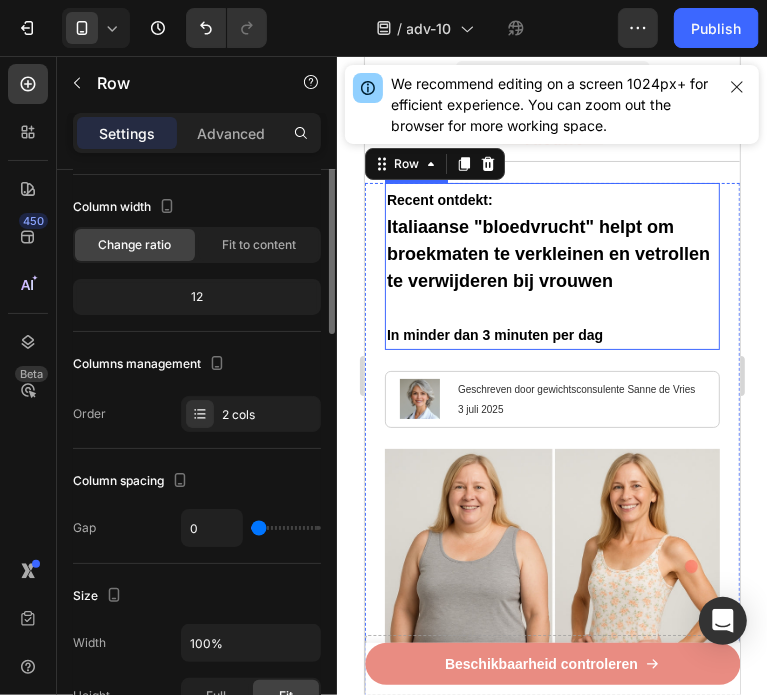 scroll, scrollTop: 0, scrollLeft: 0, axis: both 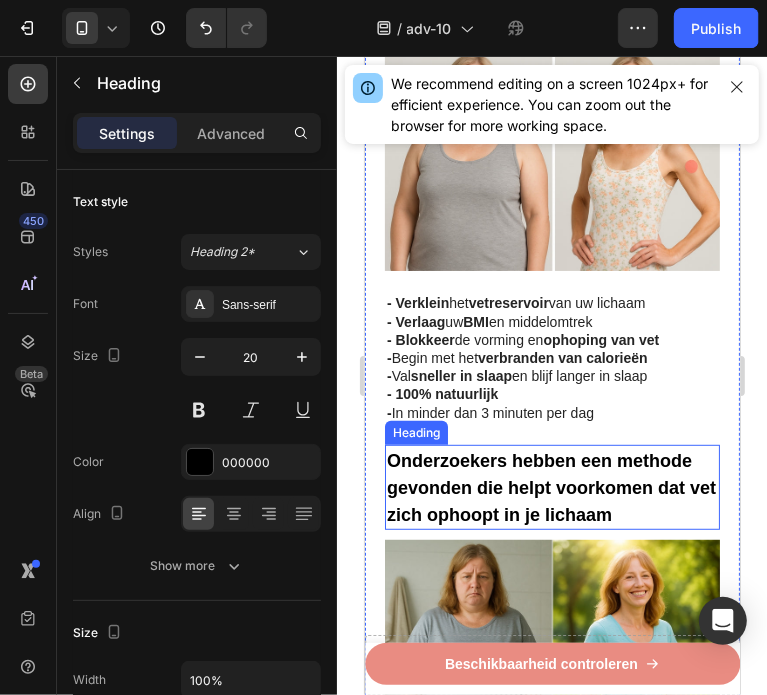 click on "Onderzoekers hebben een methode gevonden die helpt voorkomen dat vet zich ophoopt in je lichaam" at bounding box center [550, 487] 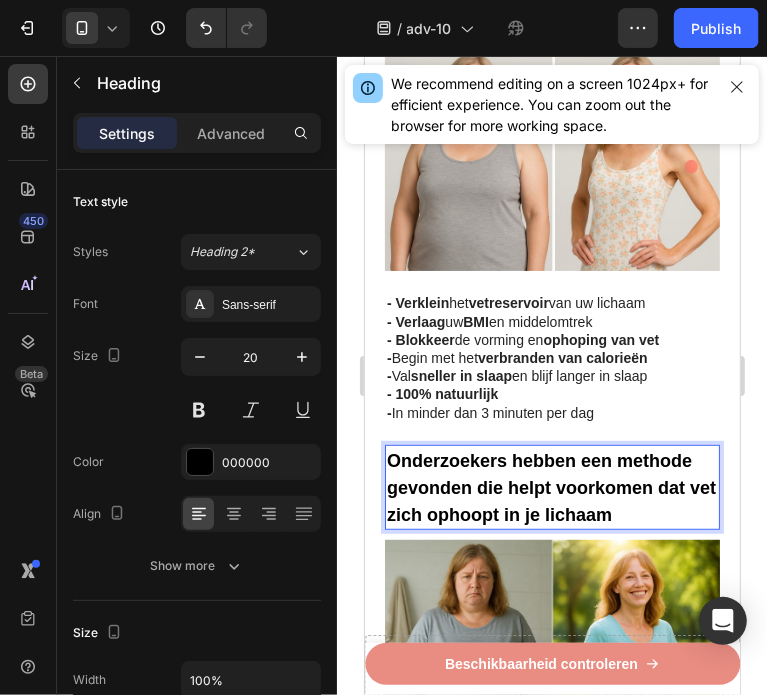 click on "Onderzoekers hebben een methode gevonden die helpt voorkomen dat vet zich ophoopt in je lichaam" at bounding box center [550, 487] 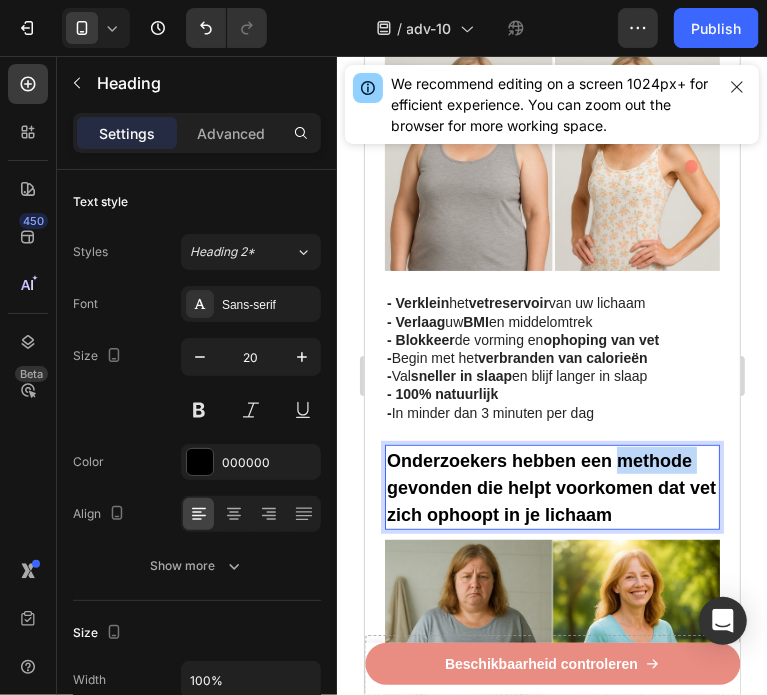 click on "Onderzoekers hebben een methode gevonden die helpt voorkomen dat vet zich ophoopt in je lichaam" at bounding box center [550, 487] 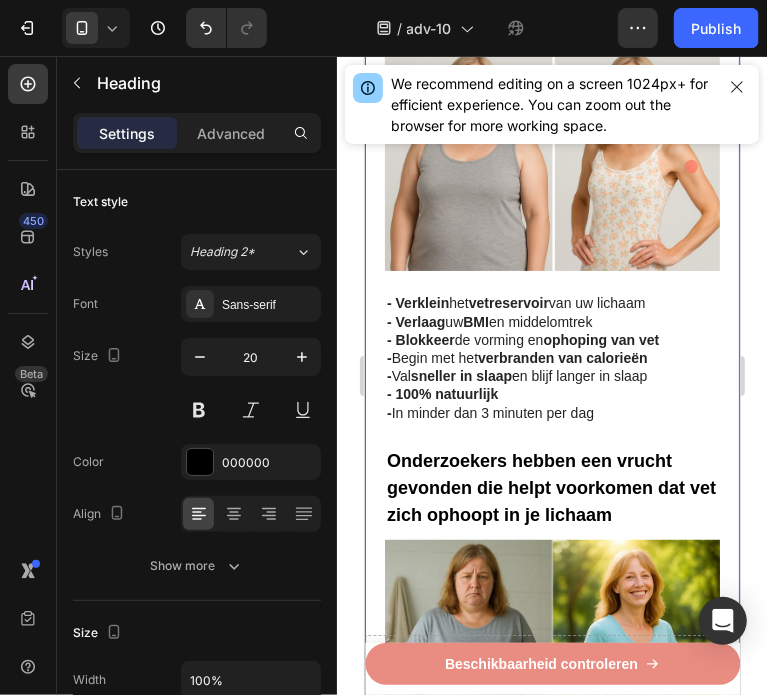click on "⁠⁠⁠⁠⁠⁠⁠ Recent ontdekt: Italiaanse "bloedvrucht" helpt om broekmaten te verkleinen en vetrollen te verwijderen bij vrouwen In minder dan 3 minuten per dag Heading Image Geschreven door gewichtsconsulente Sanne de Vries  3 juli 2025 Text Block Row Image - Verklein  het  vetreservoir  van uw lichaam - Verlaag  uw  BMI  en middelomtrek - Blokkeer  de vorming en  ophoping van vet -  Begin met het  verbranden van calorieën -  Val  sneller in slaap  en blijf langer in slaap - 100% natuurlijk -  In minder dan 3 minuten per dag Text Block ⁠⁠⁠⁠⁠⁠⁠ Onderzoekers hebben een vrucht gevonden die helpt voorkomen dat vet zich ophoopt in je lichaam Heading Image Heb je moeite om erachter te komen welke afslankstrategie echt werkt?   Heb je het gevoel dat je in cirkels rent om van vervelende vetrollen en dikke armen af te komen? Text Block Image Internationale onderzoekers hebben een "bloedvrucht gevonden die alleen groeit in de buurt van de berg Etna op Sicilië, Italië Heading   - Taille -" at bounding box center [551, 1165] 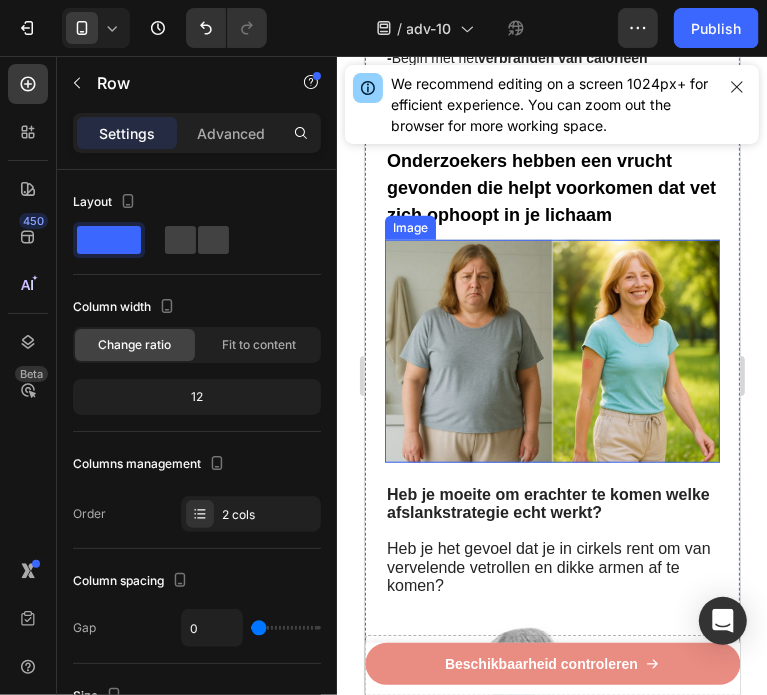 scroll, scrollTop: 800, scrollLeft: 0, axis: vertical 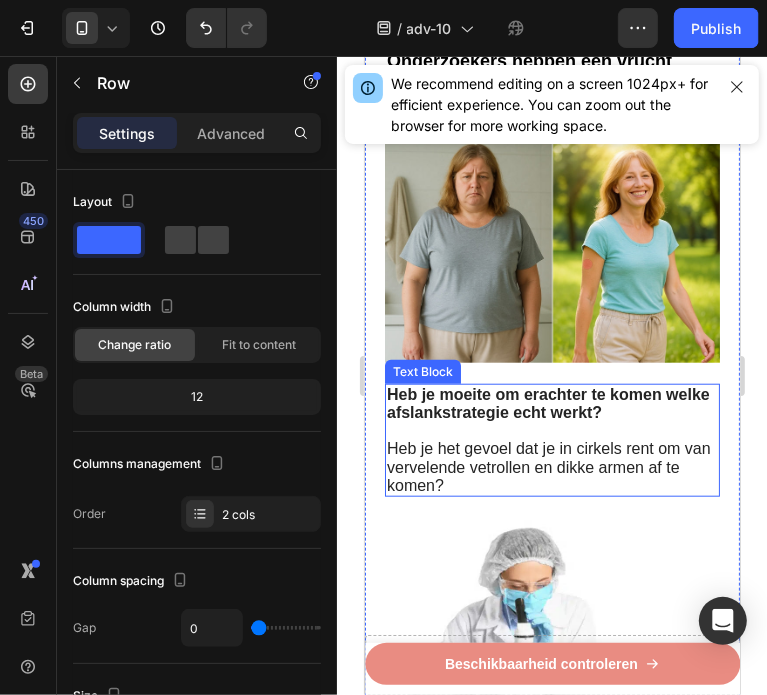 click on "Heb je het gevoel dat je in cirkels rent om van vervelende vetrollen en dikke armen af te komen?" at bounding box center (548, 465) 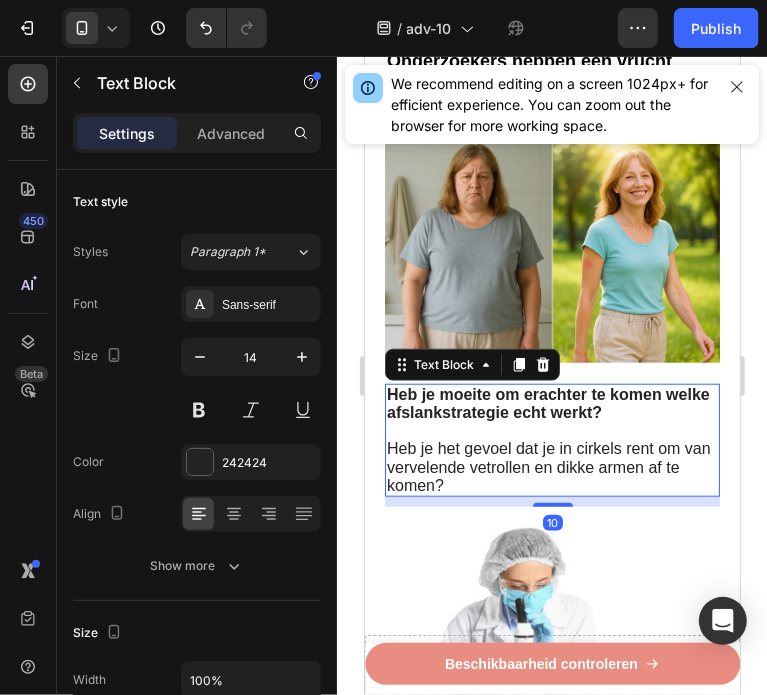 click on "Heb je het gevoel dat je in cirkels rent om van vervelende vetrollen en dikke armen af te komen?" at bounding box center [548, 465] 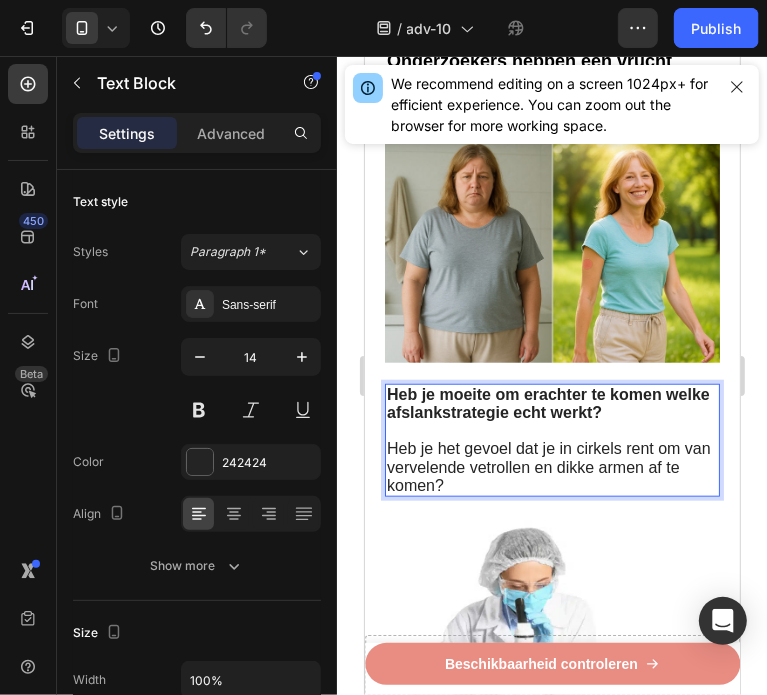 click on "Heb je het gevoel dat je in cirkels rent om van vervelende vetrollen en dikke armen af te komen?" at bounding box center (548, 465) 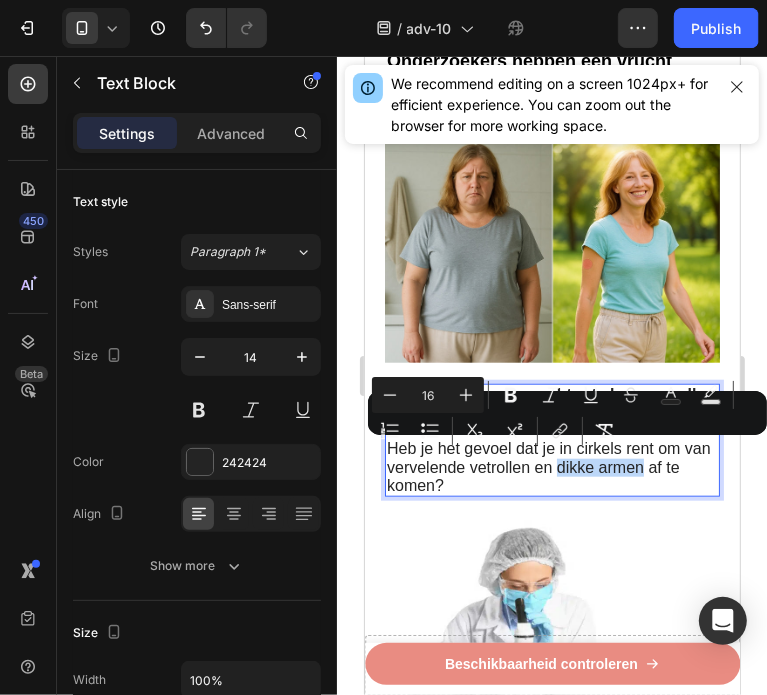 drag, startPoint x: 589, startPoint y: 453, endPoint x: 670, endPoint y: 456, distance: 81.055534 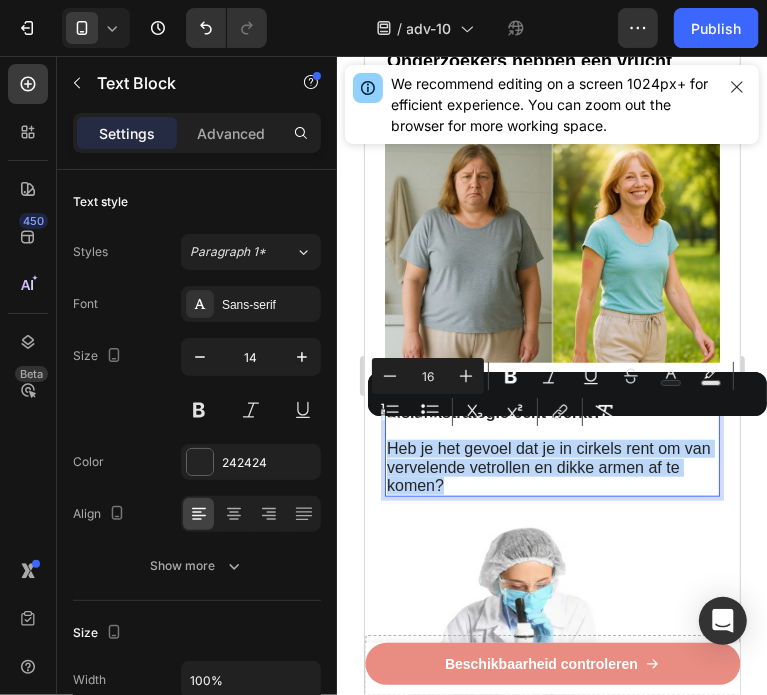 drag, startPoint x: 562, startPoint y: 467, endPoint x: 390, endPoint y: 431, distance: 175.72707 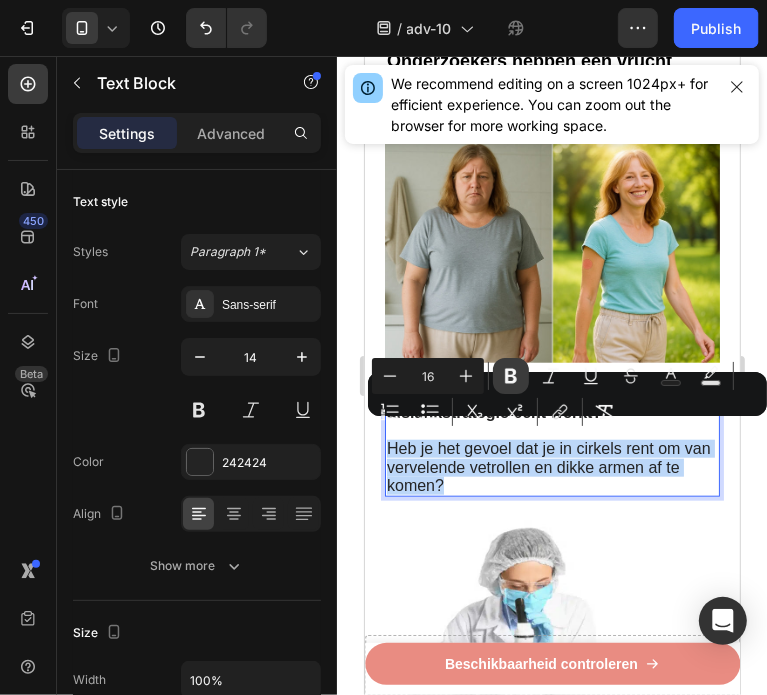 copy on "Heb je het gevoel dat je in cirkels rent om van vervelende vetrollen en dikke armen af te komen?" 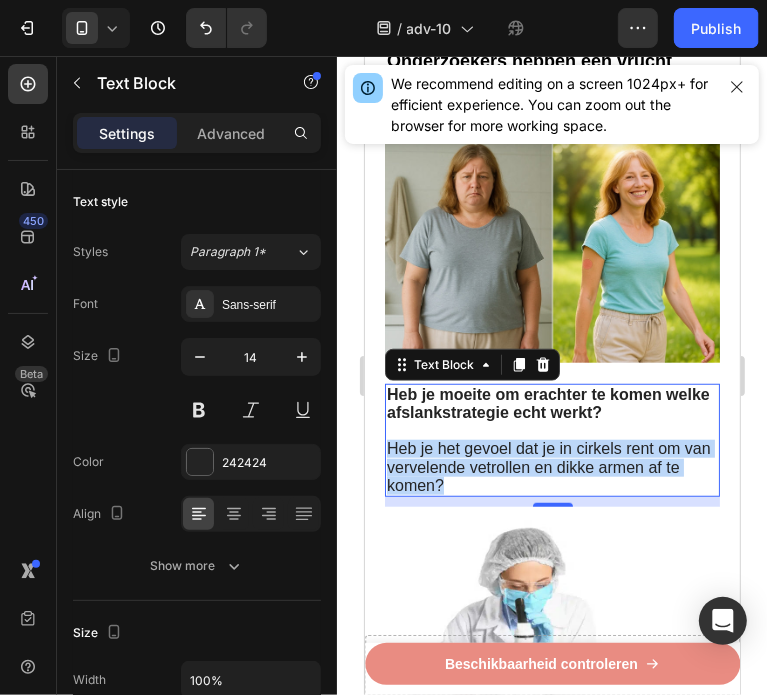 click on "Heb je het gevoel dat je in cirkels rent om van vervelende vetrollen en dikke armen af te komen?" at bounding box center (551, 466) 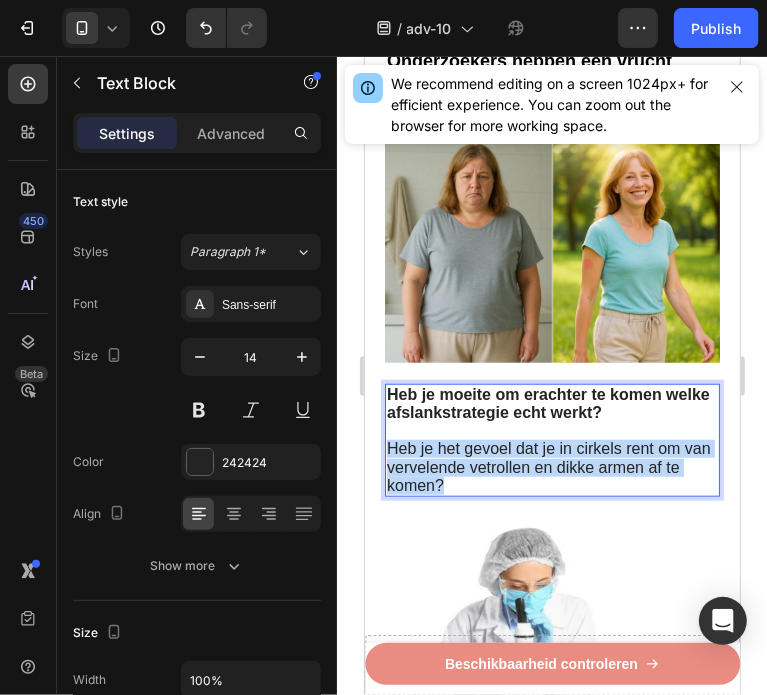 drag, startPoint x: 546, startPoint y: 471, endPoint x: 387, endPoint y: 430, distance: 164.2011 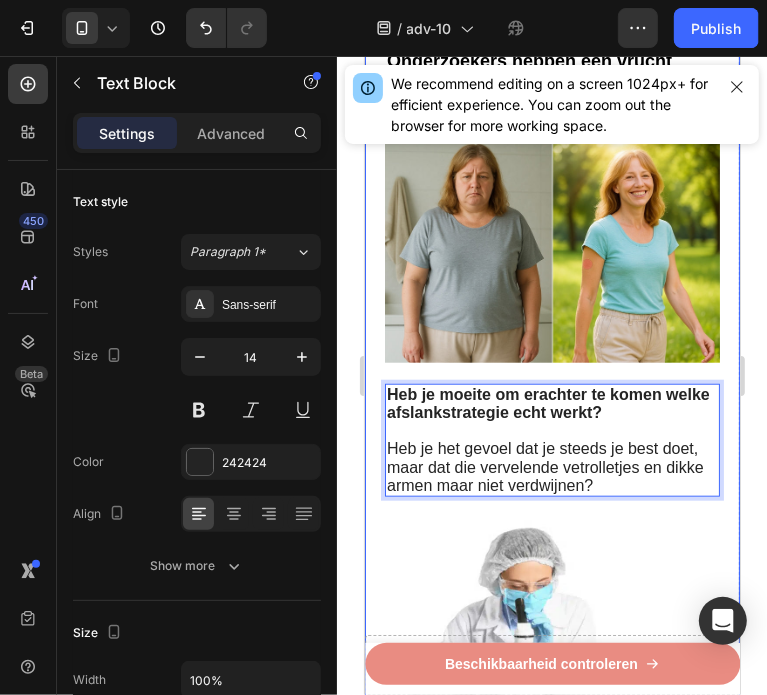 click on "⁠⁠⁠⁠⁠⁠⁠ Recent ontdekt: Italiaanse "bloedvrucht" helpt om broekmaten te verkleinen en vetrollen te verwijderen bij vrouwen In minder dan 3 minuten per dag Heading Image Geschreven door gewichtsconsulente Sanne de Vries  3 juli 2025 Text Block Row Image - Verklein  het  vetreservoir  van uw lichaam - Verlaag  uw  BMI  en middelomtrek - Blokkeer  de vorming en  ophoping van vet -  Begin met het  verbranden van calorieën -  Val  sneller in slaap  en blijf langer in slaap - 100% natuurlijk -  In minder dan 3 minuten per dag Text Block ⁠⁠⁠⁠⁠⁠⁠ Onderzoekers hebben een vrucht gevonden die helpt voorkomen dat vet zich ophoopt in je lichaam Heading Image Heb je moeite om erachter te komen welke afslankstrategie echt werkt? Heb je het gevoel dat je steeds je best doet, maar dat die vervelende vetrolletjes en dikke armen maar niet verdwijnen? Text Block   10 Image Heading   - Lichaamsgewicht te verminderen - Taille  en heupomtrek te  verkleinen -  Significant het BMI te verlagen -  -  Te" at bounding box center [551, 2153] 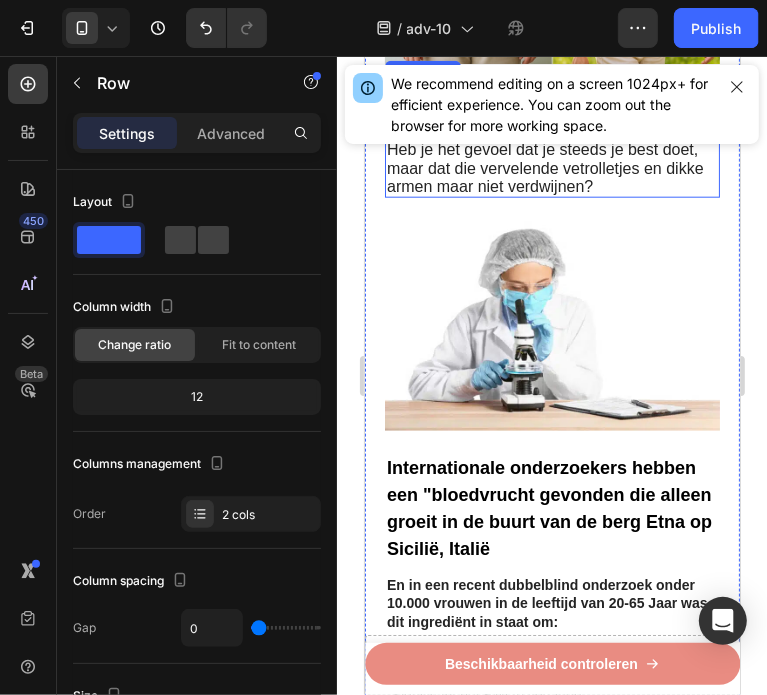 scroll, scrollTop: 1100, scrollLeft: 0, axis: vertical 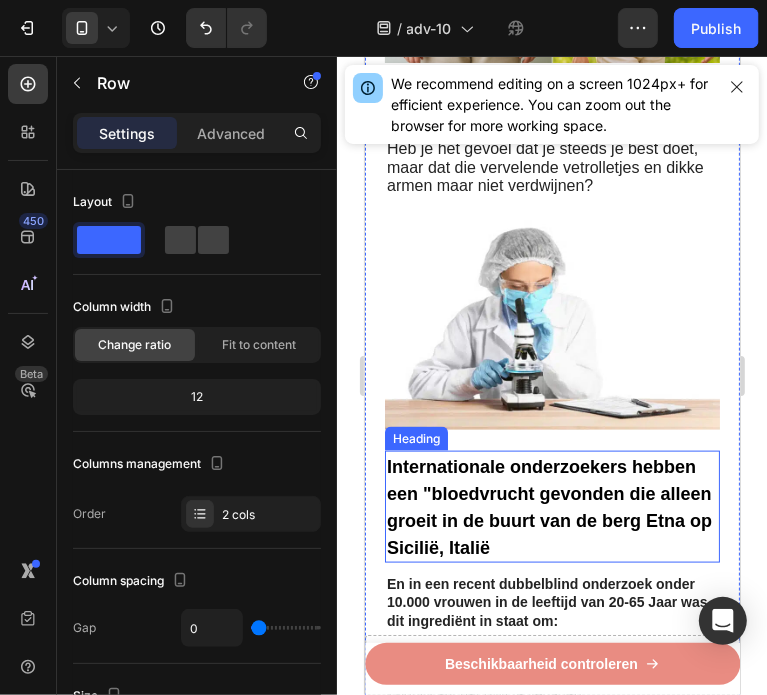 click on "Internationale onderzoekers hebben een "bloedvrucht gevonden die alleen groeit in de buurt van de berg Etna op Sicilië, Italië" at bounding box center (548, 506) 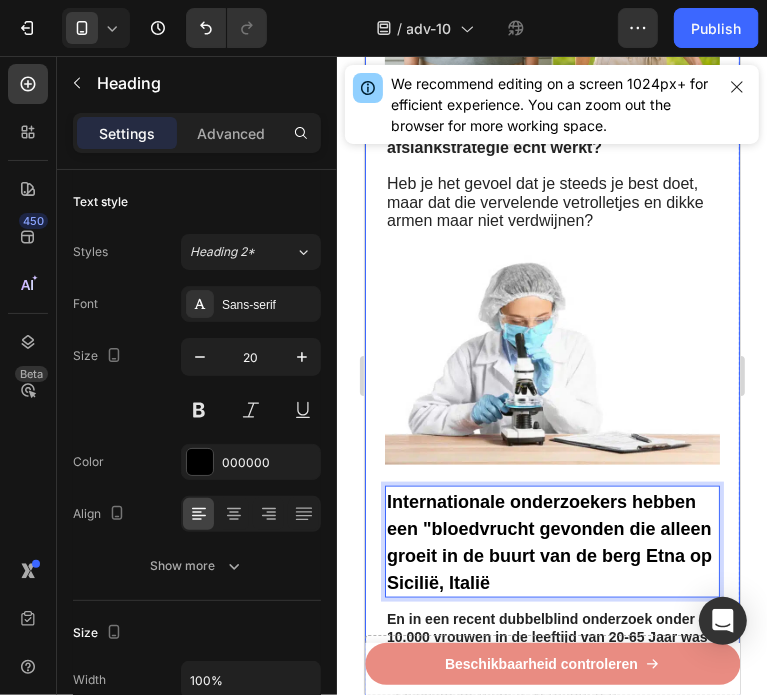scroll, scrollTop: 1100, scrollLeft: 0, axis: vertical 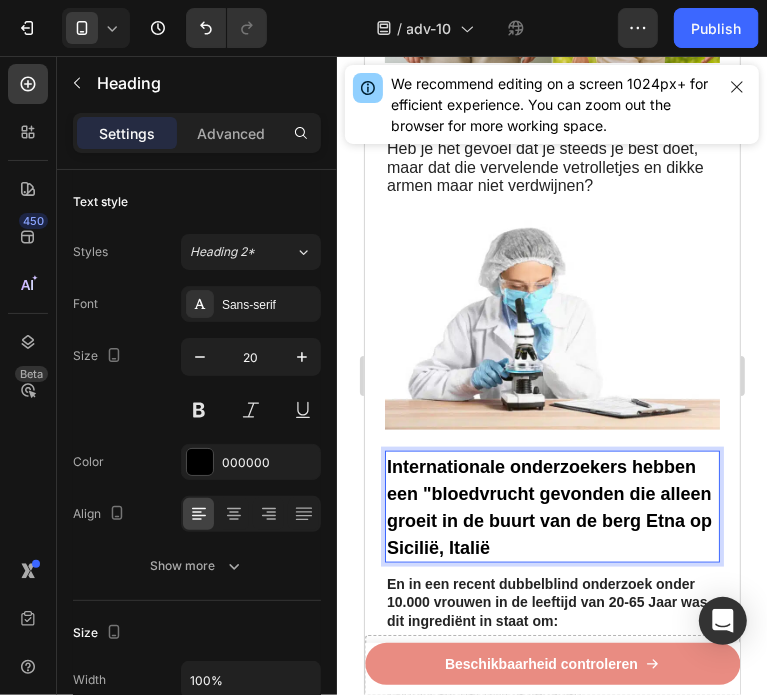 click on "Internationale onderzoekers hebben een "bloedvrucht gevonden die alleen groeit in de buurt van de berg Etna op Sicilië, Italië" at bounding box center [548, 506] 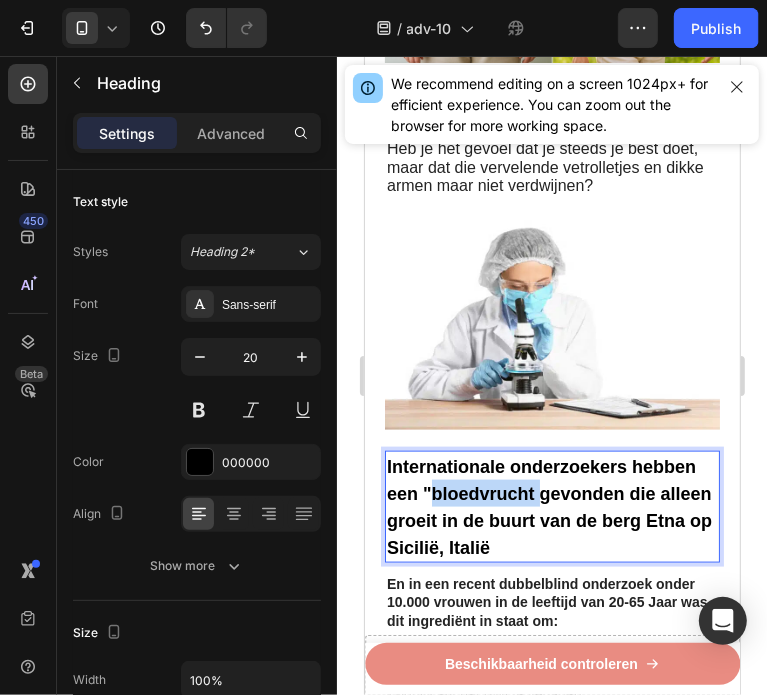 click on "Internationale onderzoekers hebben een "bloedvrucht gevonden die alleen groeit in de buurt van de berg Etna op Sicilië, Italië" at bounding box center (548, 506) 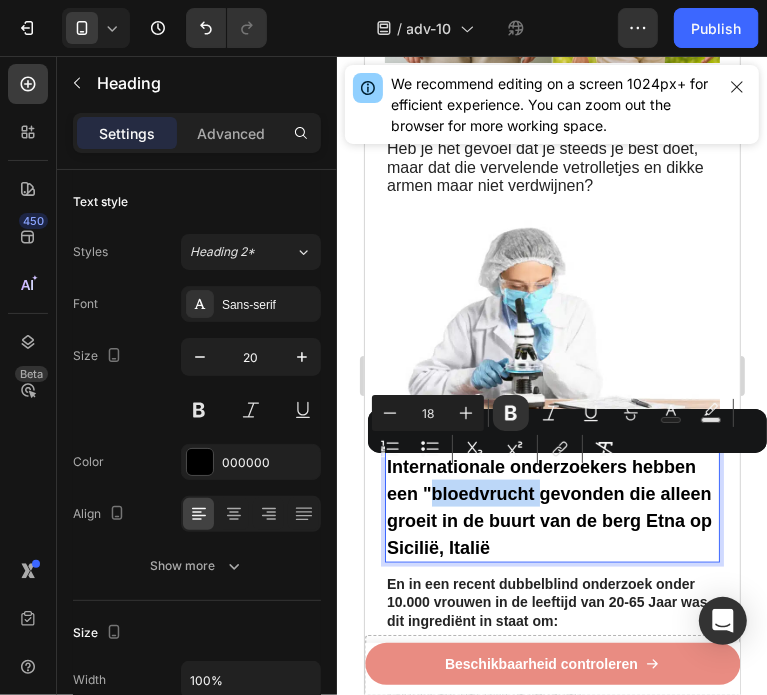 click on "Internationale onderzoekers hebben een "bloedvrucht gevonden die alleen groeit in de buurt van de berg Etna op Sicilië, Italië" at bounding box center [548, 506] 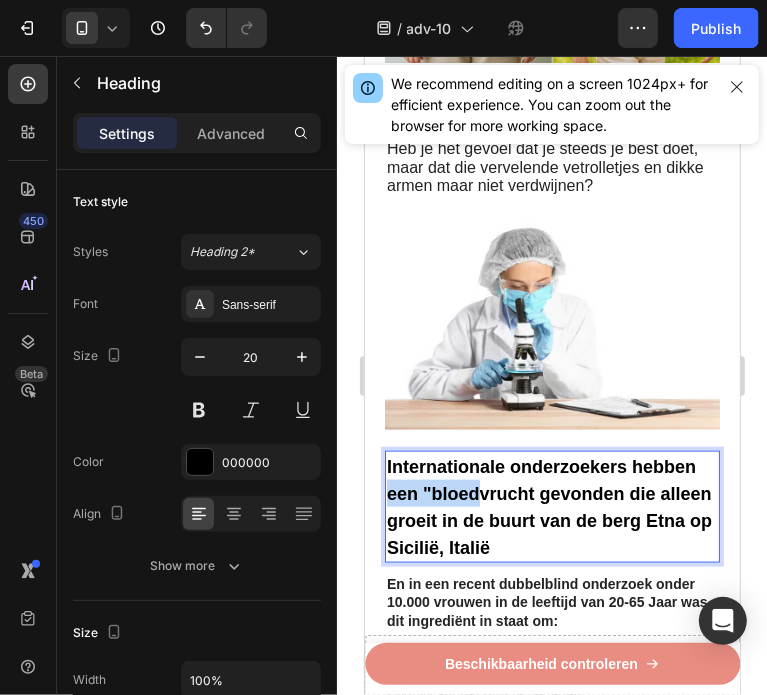 drag, startPoint x: 482, startPoint y: 474, endPoint x: 388, endPoint y: 472, distance: 94.02127 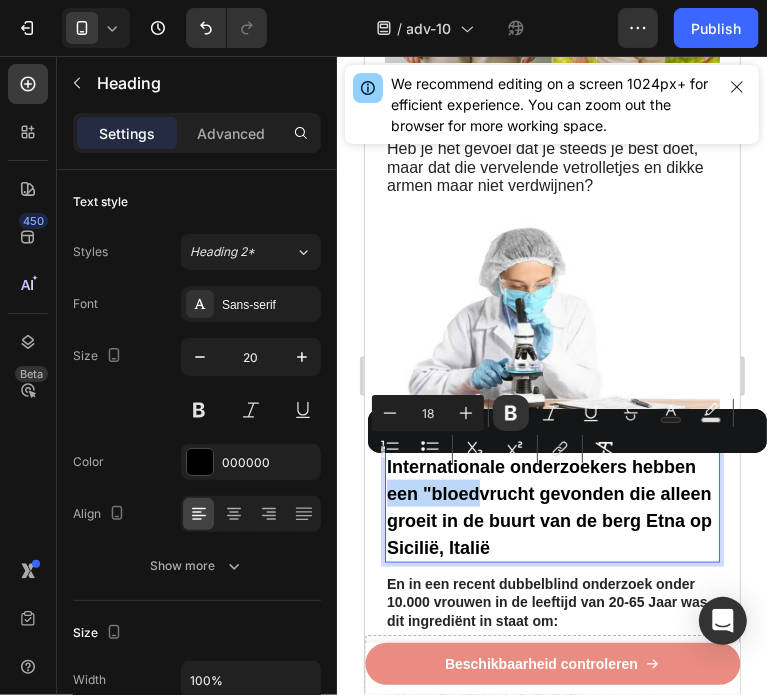 click on "Internationale onderzoekers hebben een "bloedvrucht gevonden die alleen groeit in de buurt van de berg Etna op Sicilië, Italië" at bounding box center (551, 506) 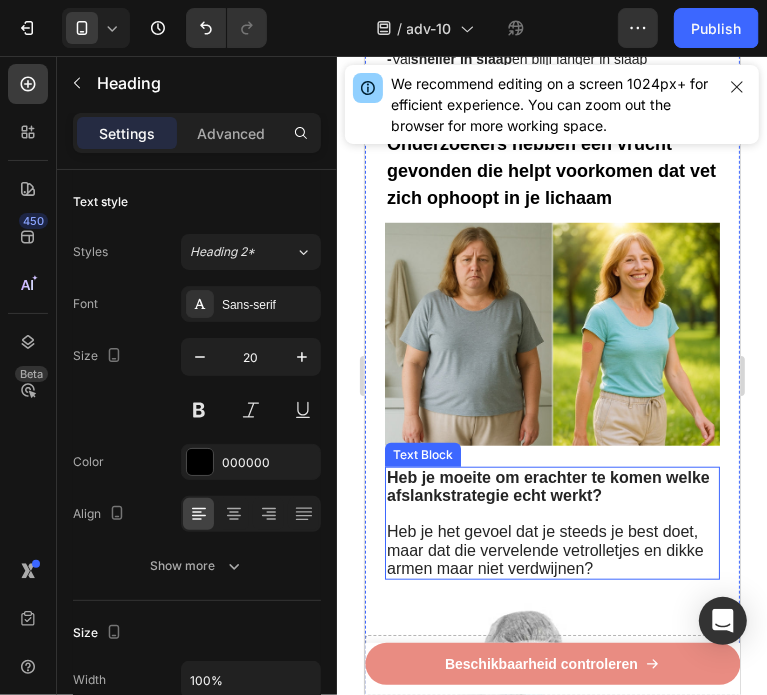 scroll, scrollTop: 600, scrollLeft: 0, axis: vertical 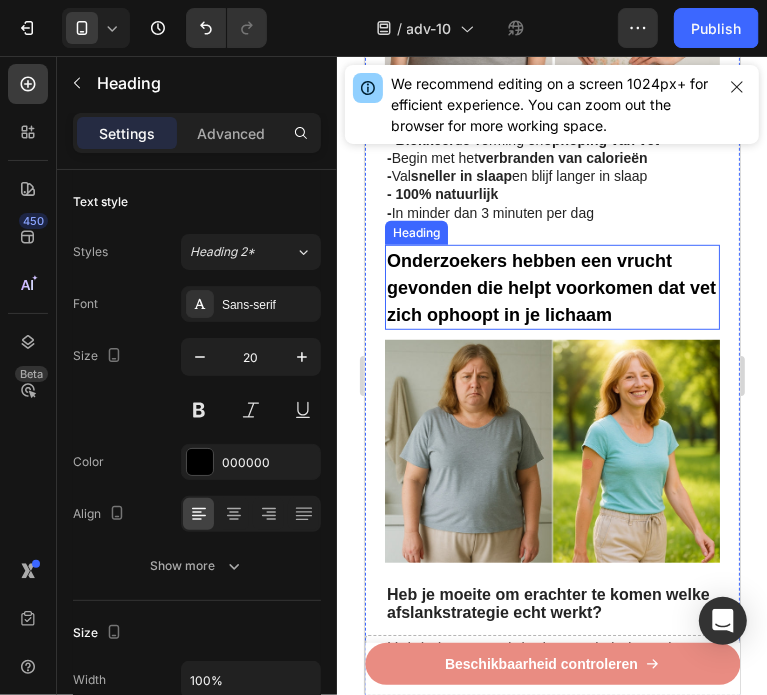 click on "Onderzoekers hebben een vrucht gevonden die helpt voorkomen dat vet zich ophoopt in je lichaam" at bounding box center [550, 287] 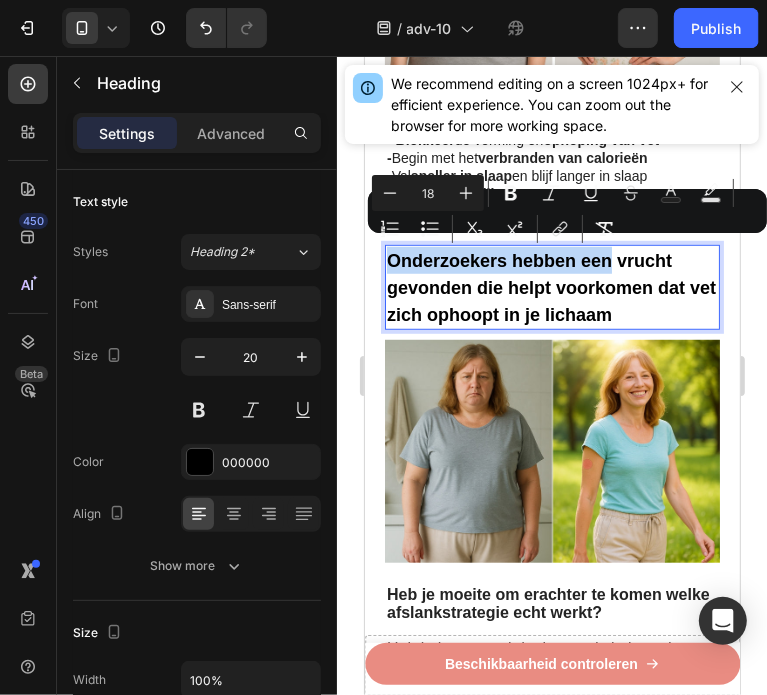 drag, startPoint x: 607, startPoint y: 253, endPoint x: 391, endPoint y: 256, distance: 216.02083 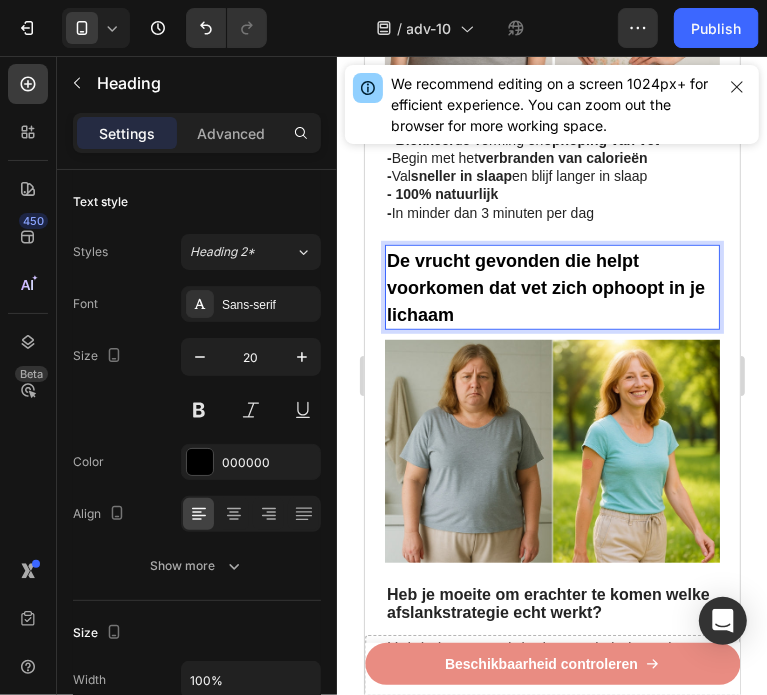 click on "De vrucht gevonden die helpt voorkomen dat vet zich ophoopt in je lichaam" at bounding box center [545, 287] 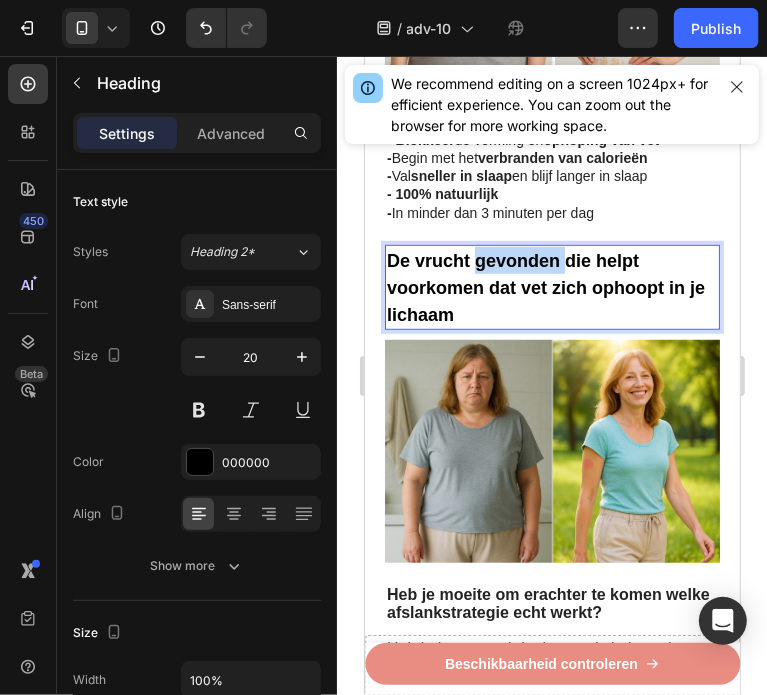 click on "De vrucht gevonden die helpt voorkomen dat vet zich ophoopt in je lichaam" at bounding box center [545, 287] 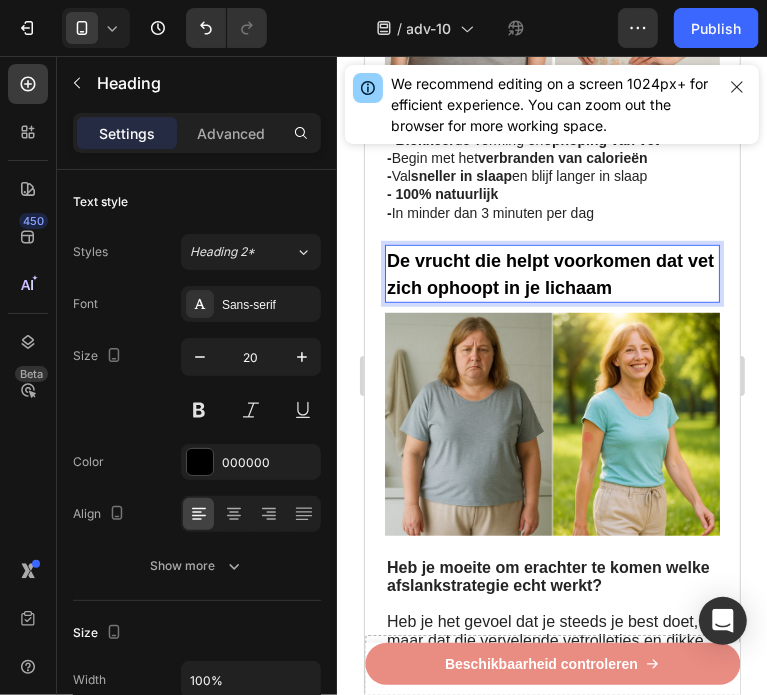 click on "De vrucht die helpt voorkomen dat vet zich ophoopt in je lichaam" at bounding box center (549, 273) 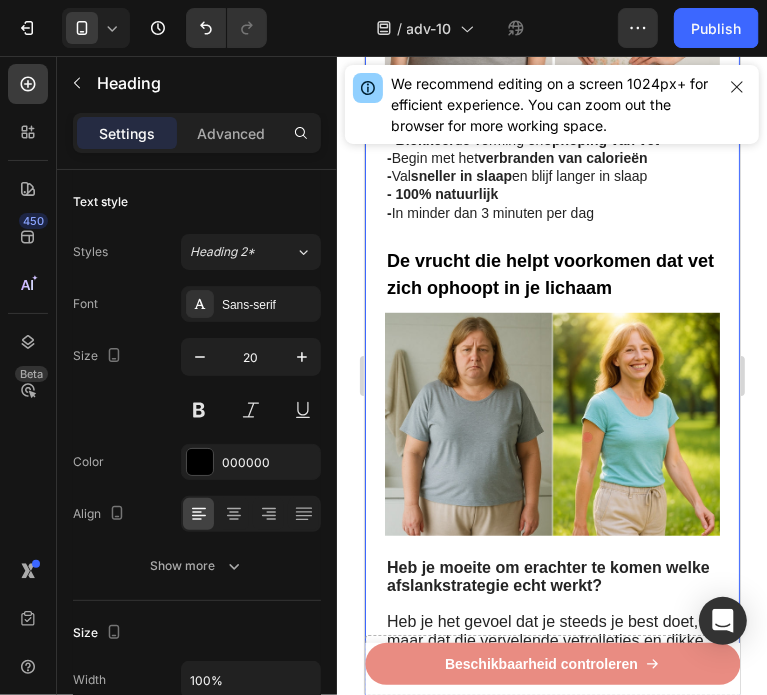click on "⁠⁠⁠⁠⁠⁠⁠ Recent ontdekt: Italiaanse "bloedvrucht" helpt om broekmaten te verkleinen en vetrollen te verwijderen bij vrouwen In minder dan 3 minuten per dag Heading Image Geschreven door gewichtsconsulente Sanne de Vries  3 juli 2025 Text Block Row Image - Verklein  het  vetreservoir  van uw lichaam - Verlaag  uw  BMI  en middelomtrek - Blokkeer  de vorming en  ophoping van vet -  Begin met het  verbranden van calorieën -  Val  sneller in slaap  en blijf langer in slaap - 100% natuurlijk -  In minder dan 3 minuten per dag Text Block ⁠⁠⁠⁠⁠⁠⁠ De vrucht die helpt voorkomen dat vet zich ophoopt in je lichaam Heading Image Heb je moeite om erachter te komen welke afslankstrategie echt werkt? Heb je het gevoel dat je steeds je best doet, maar dat die vervelende vetrolletjes en dikke armen maar niet verdwijnen? Text Block Image ⁠⁠⁠⁠⁠⁠⁠ Internationale onderzoekers hebben een "bloedvrucht gevonden die alleen groeit in de buurt van de berg Etna op Sicilië, Italië Heading" at bounding box center [551, 2340] 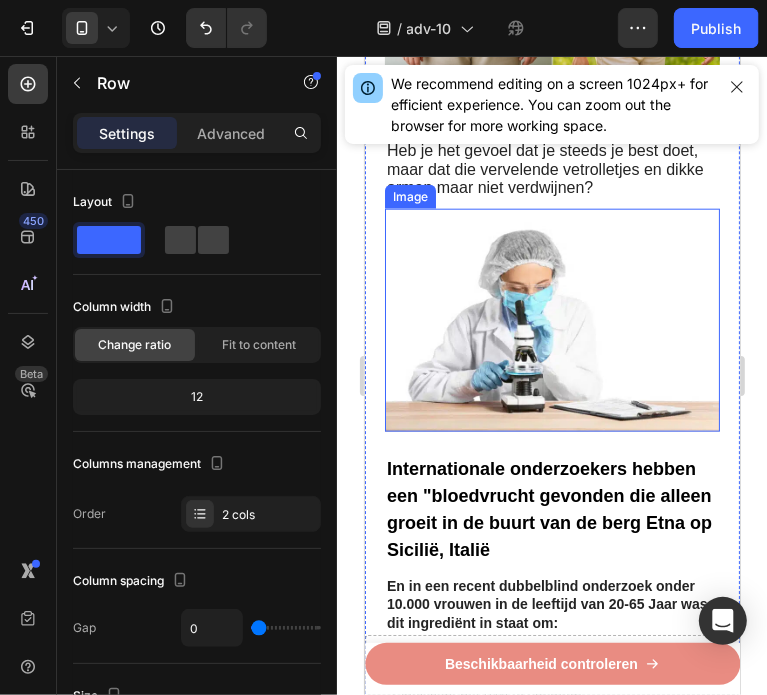 scroll, scrollTop: 1200, scrollLeft: 0, axis: vertical 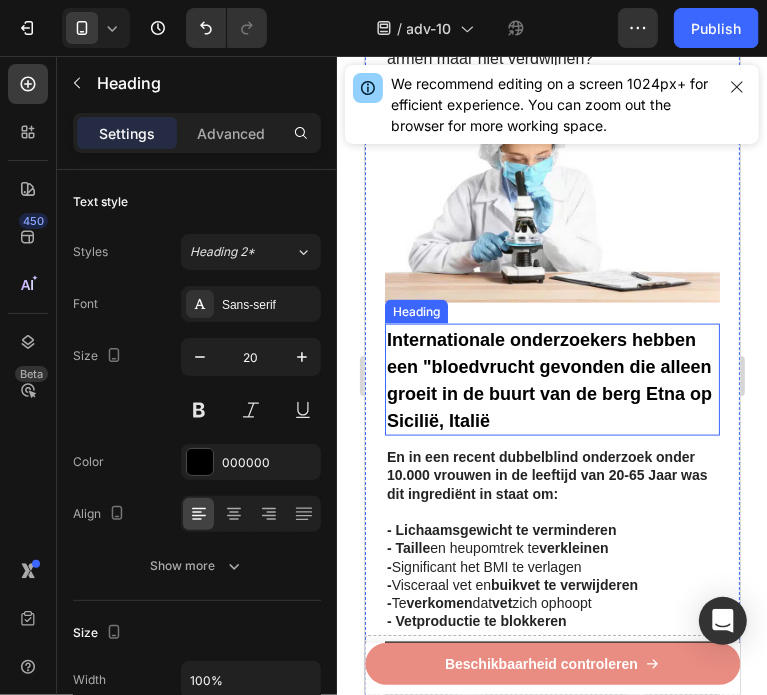 click on "Internationale onderzoekers hebben een "bloedvrucht gevonden die alleen groeit in de buurt van de berg Etna op Sicilië, Italië" at bounding box center [548, 379] 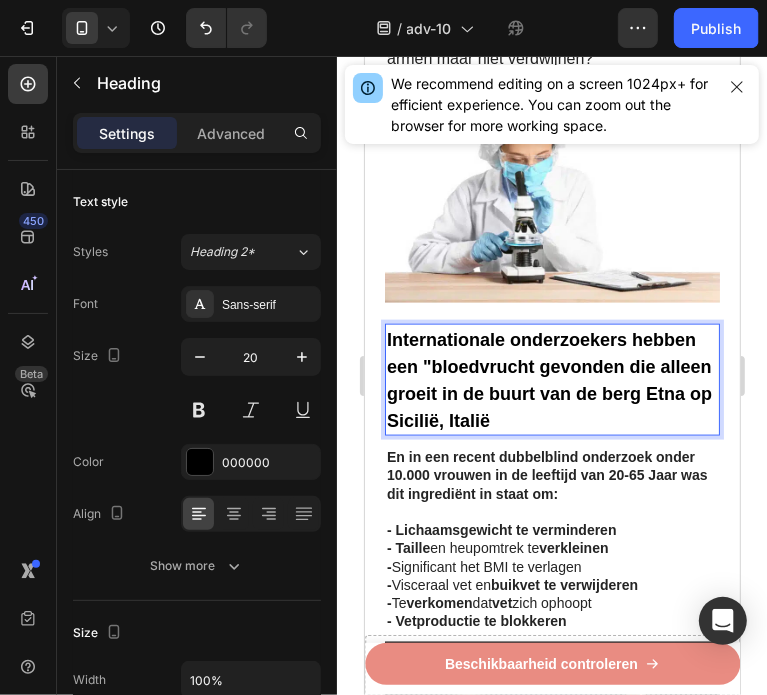 click on "Internationale onderzoekers hebben een "bloedvrucht gevonden die alleen groeit in de buurt van de berg Etna op Sicilië, Italië" at bounding box center [548, 379] 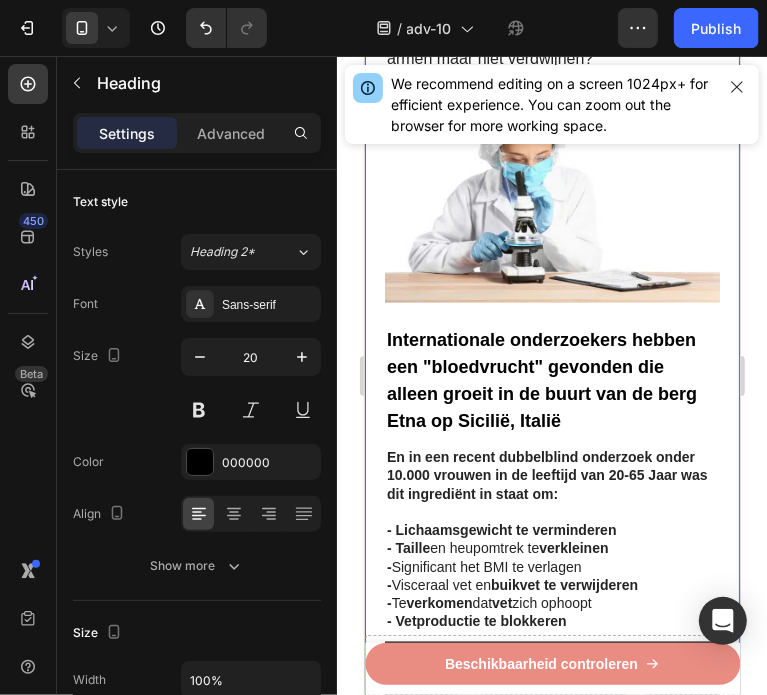 click on "⁠⁠⁠⁠⁠⁠⁠ Recent ontdekt: Italiaanse "bloedvrucht" helpt om broekmaten te verkleinen en vetrollen te verwijderen bij vrouwen In minder dan 3 minuten per dag Heading Image Geschreven door gewichtsconsulente Sanne de Vries  3 juli 2025 Text Block Row Image - Verklein  het  vetreservoir  van uw lichaam - Verlaag  uw  BMI  en middelomtrek - Blokkeer  de vorming en  ophoping van vet -  Begin met het  verbranden van calorieën -  Val  sneller in slaap  en blijf langer in slaap - 100% natuurlijk -  In minder dan 3 minuten per dag Text Block ⁠⁠⁠⁠⁠⁠⁠ De vrucht die helpt voorkomen dat vet zich ophoopt in je lichaam Heading Image Heb je moeite om erachter te komen welke afslankstrategie echt werkt? Heb je het gevoel dat je steeds je best doet, maar dat die vervelende vetrolletjes en dikke armen maar niet verdwijnen? Text Block Image ⁠⁠⁠⁠⁠⁠⁠ Internationale onderzoekers hebben een "bloedvrucht" gevonden die alleen groeit in de buurt van de berg Etna op Sicilië, Italië Heading" at bounding box center (551, 1740) 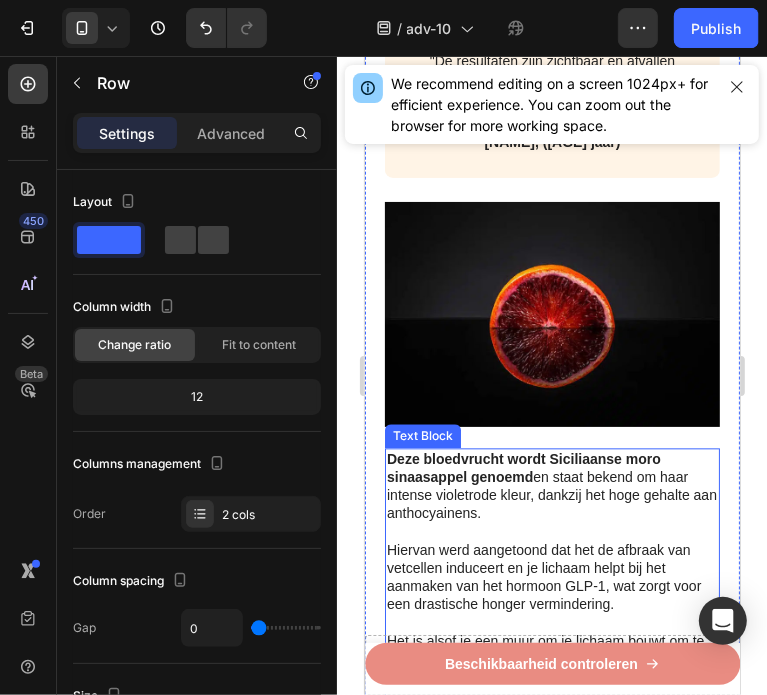 scroll, scrollTop: 2100, scrollLeft: 0, axis: vertical 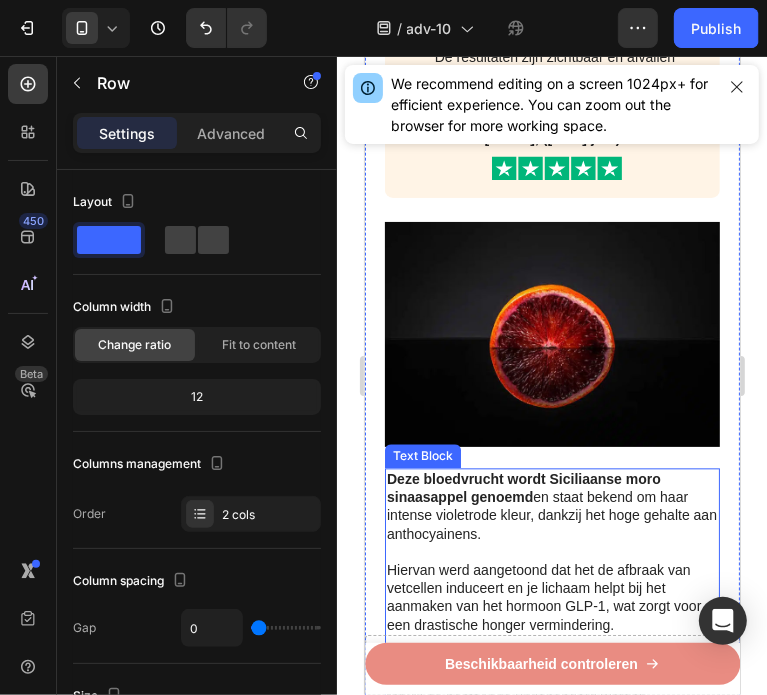 click on "Deze bloedvrucht wordt Siciliaanse moro sinaasappel genoemd" at bounding box center [523, 487] 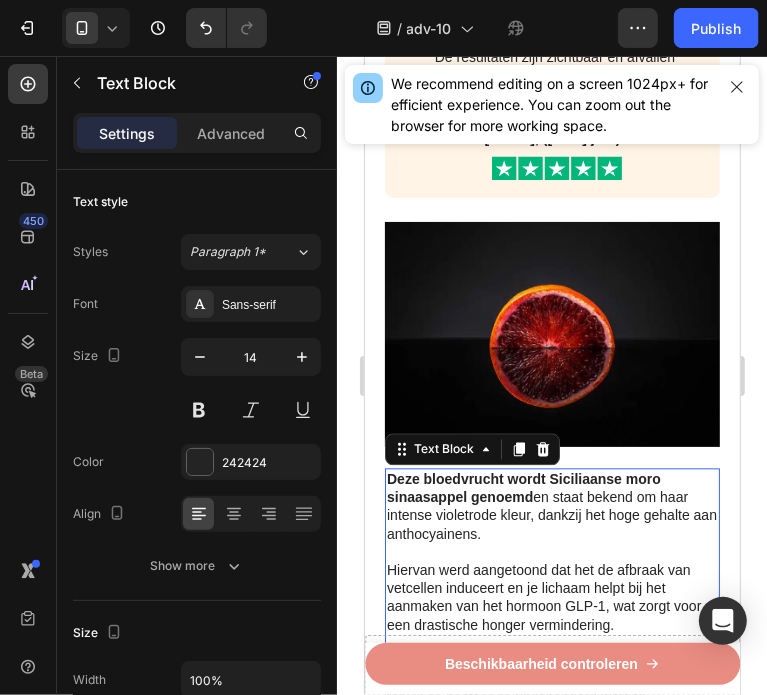 click on "Deze bloedvrucht wordt Siciliaanse moro sinaasappel genoemd" at bounding box center (523, 487) 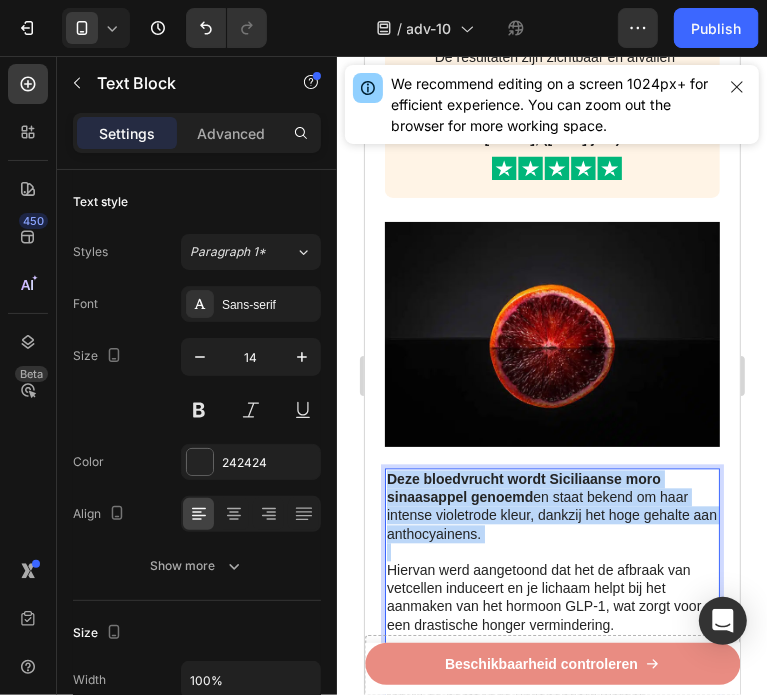 click on "Deze bloedvrucht wordt Siciliaanse moro sinaasappel genoemd" at bounding box center [523, 487] 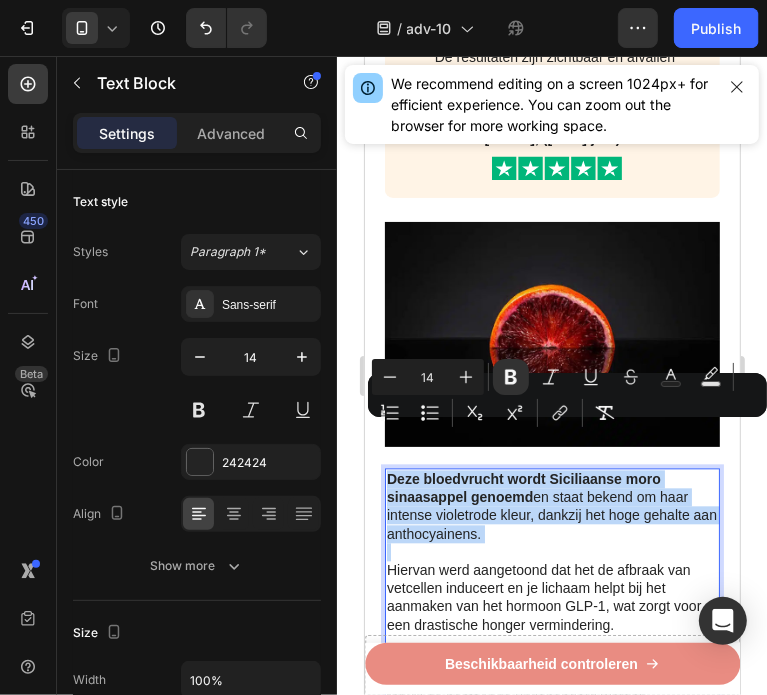 click on "Deze bloedvrucht wordt Siciliaanse moro sinaasappel genoemd  en staat bekend om haar intense violetrode kleur, dankzij het hoge gehalte aan anthocyainens." at bounding box center [551, 505] 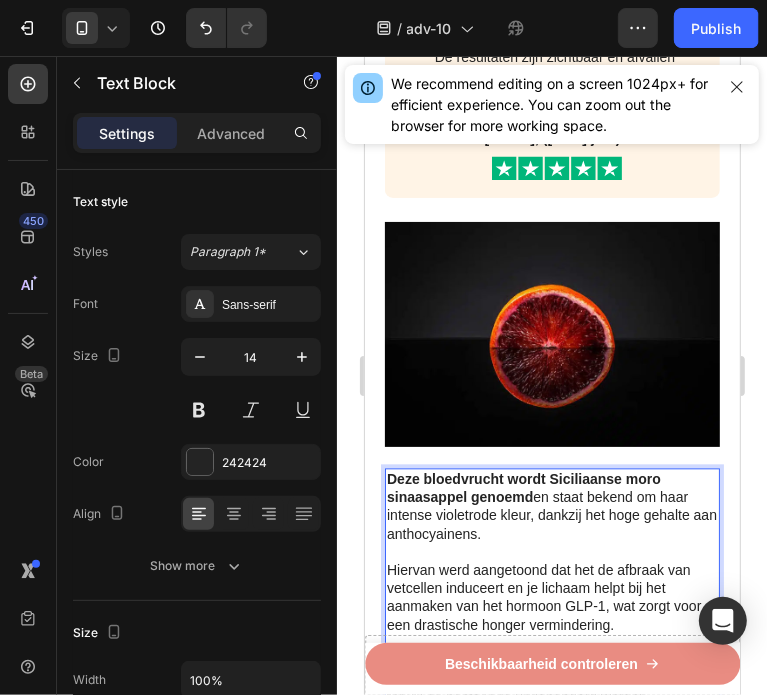 click on "Deze bloedvrucht wordt Siciliaanse moro sinaasappel genoemd  en staat bekend om haar intense violetrode kleur, dankzij het hoge gehalte aan anthocyainens." at bounding box center [551, 505] 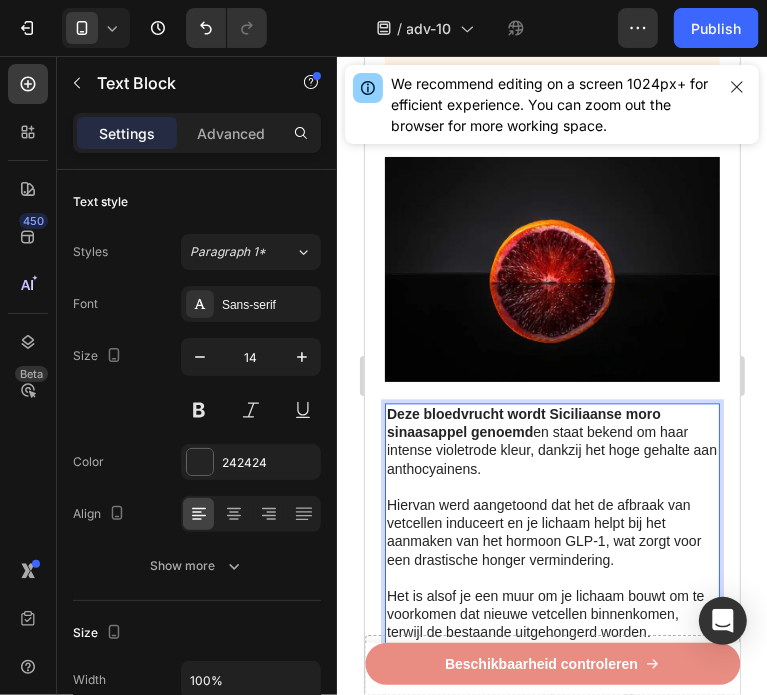 scroll, scrollTop: 2200, scrollLeft: 0, axis: vertical 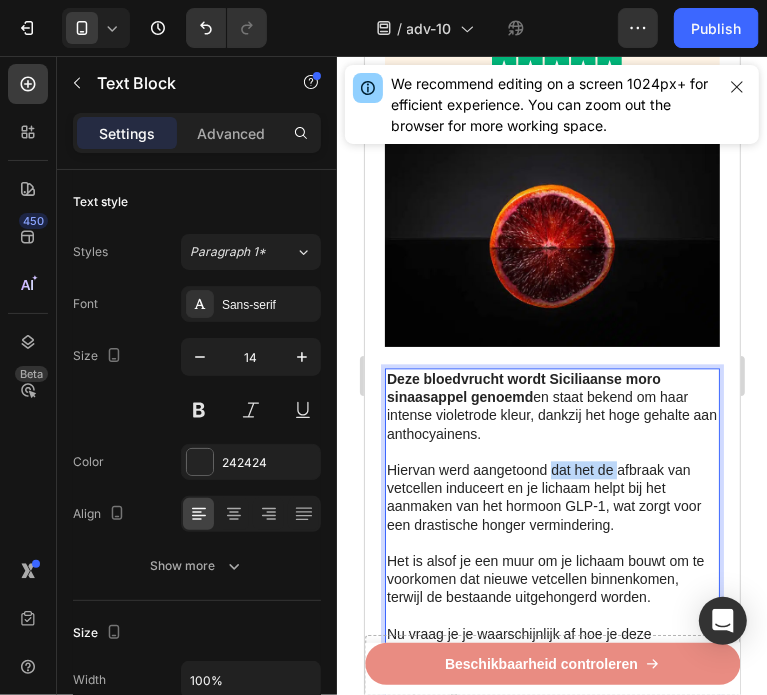 drag, startPoint x: 560, startPoint y: 419, endPoint x: 616, endPoint y: 417, distance: 56.0357 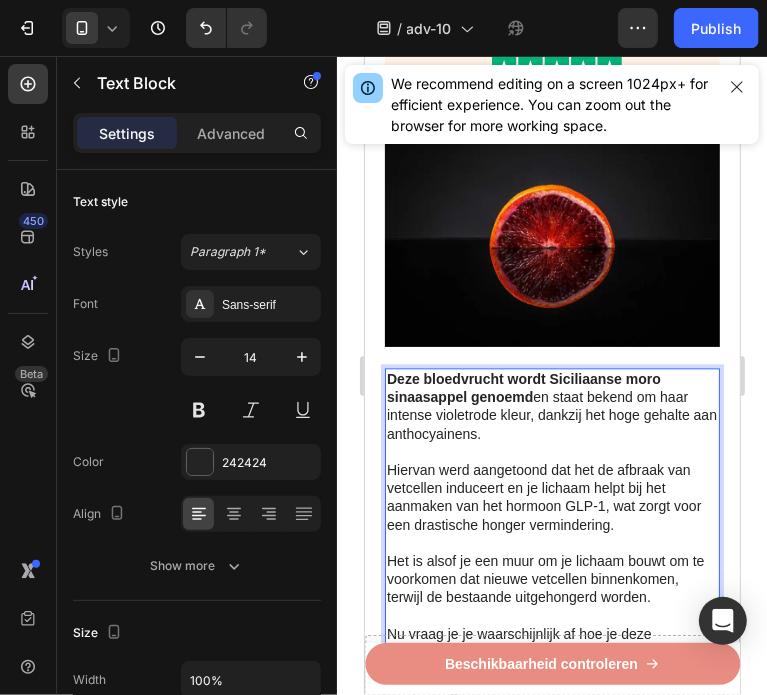 click on "Hiervan werd aangetoond dat het de afbraak van vetcellen induceert en je lichaam helpt bij het aanmaken van het hormoon GLP-1, wat zorgt voor een drastische honger vermindering." at bounding box center [543, 496] 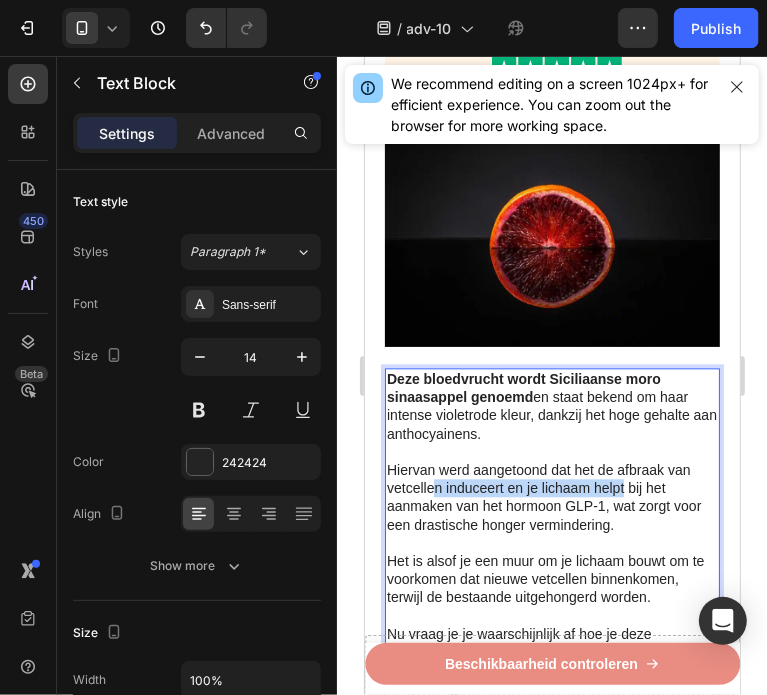 drag, startPoint x: 488, startPoint y: 444, endPoint x: 605, endPoint y: 446, distance: 117.01709 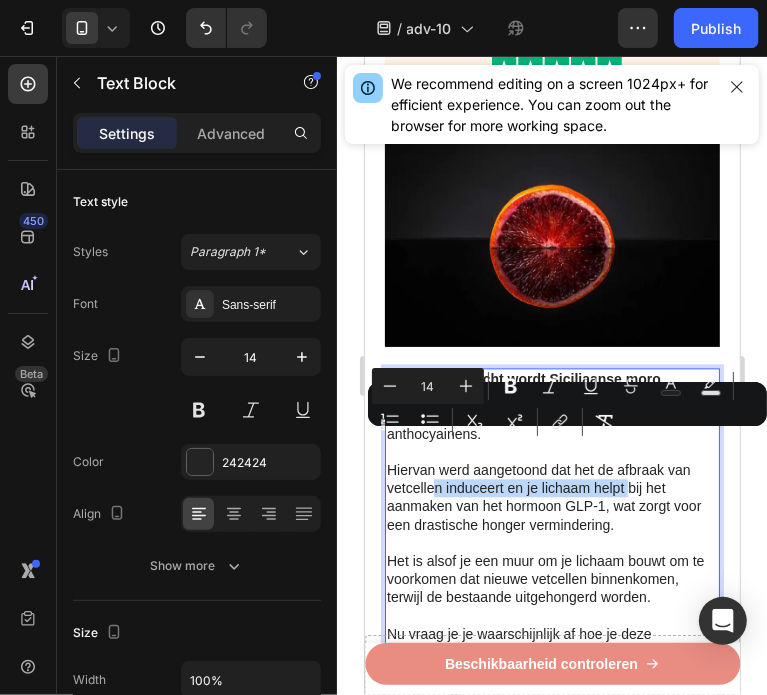 click on "Hiervan werd aangetoond dat het de afbraak van vetcellen induceert en je lichaam helpt bij het aanmaken van het hormoon GLP-1, wat zorgt voor een drastische honger vermindering." at bounding box center [543, 496] 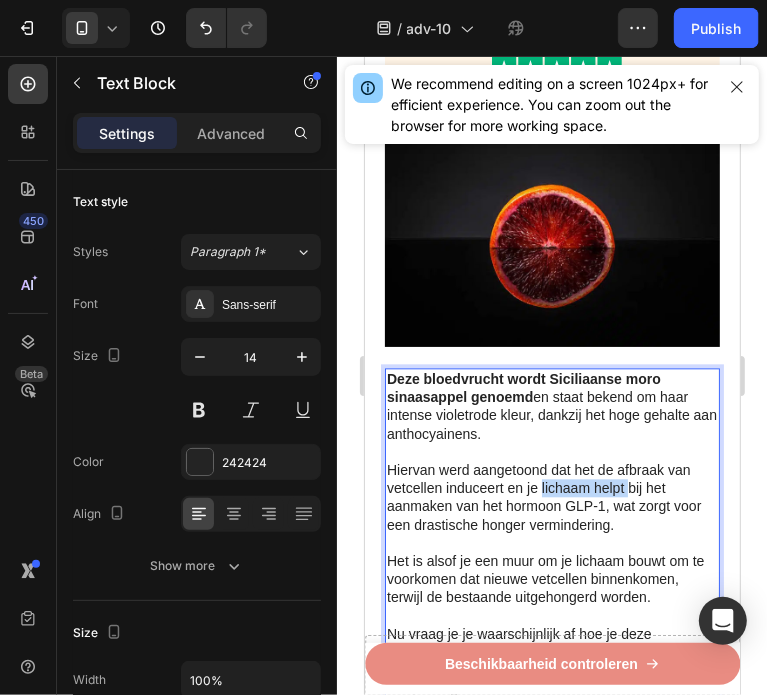 drag, startPoint x: 541, startPoint y: 446, endPoint x: 633, endPoint y: 442, distance: 92.086914 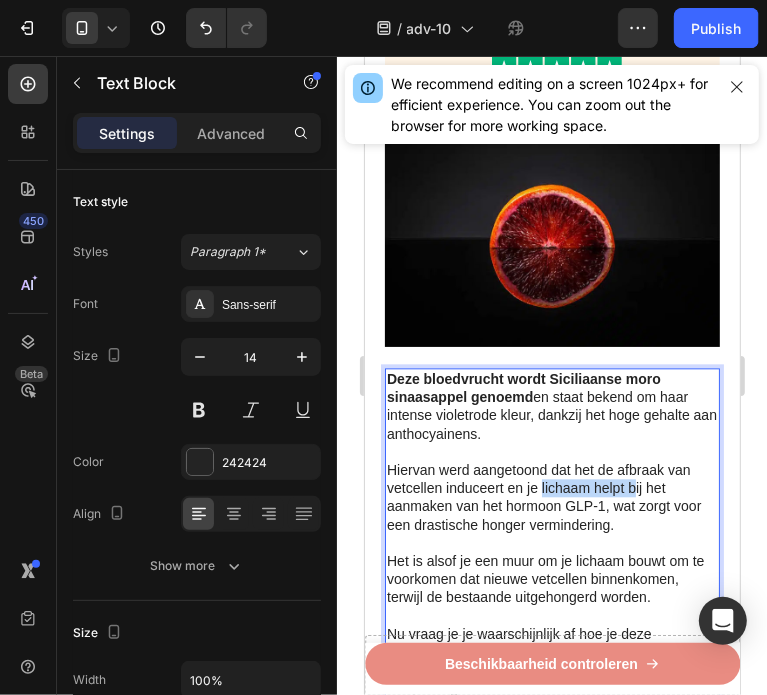click on "Hiervan werd aangetoond dat het de afbraak van vetcellen induceert en je lichaam helpt bij het aanmaken van het hormoon GLP-1, wat zorgt voor een drastische honger vermindering." at bounding box center (543, 496) 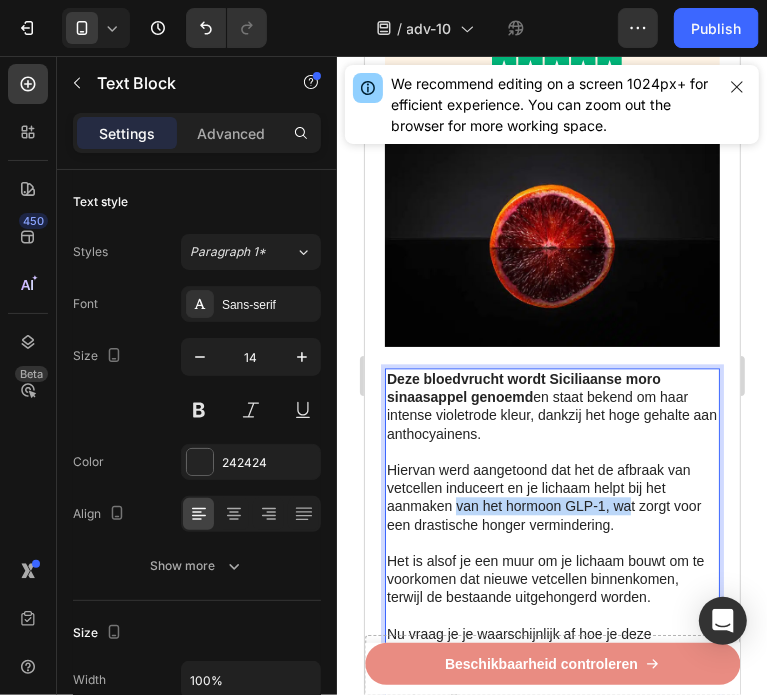 drag, startPoint x: 456, startPoint y: 462, endPoint x: 627, endPoint y: 458, distance: 171.04678 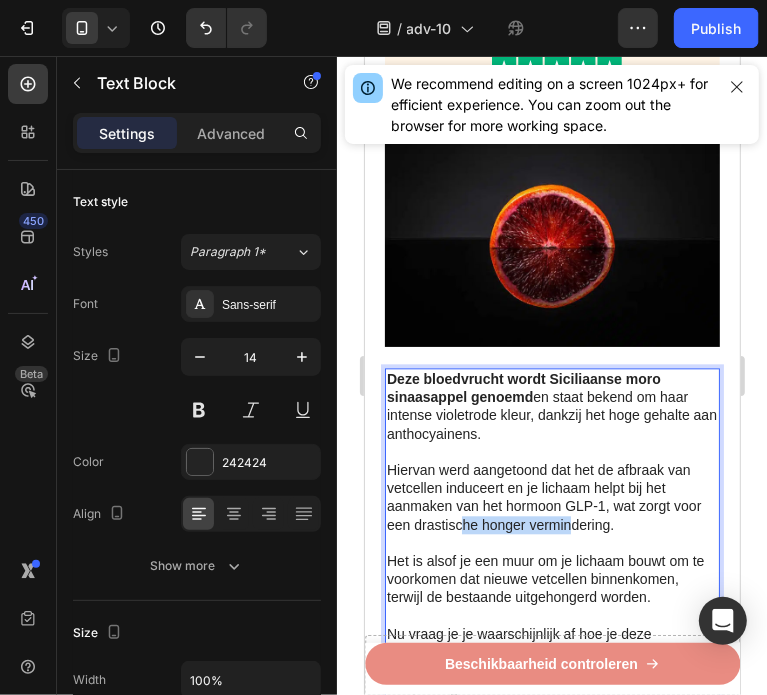 drag, startPoint x: 458, startPoint y: 478, endPoint x: 577, endPoint y: 474, distance: 119.06721 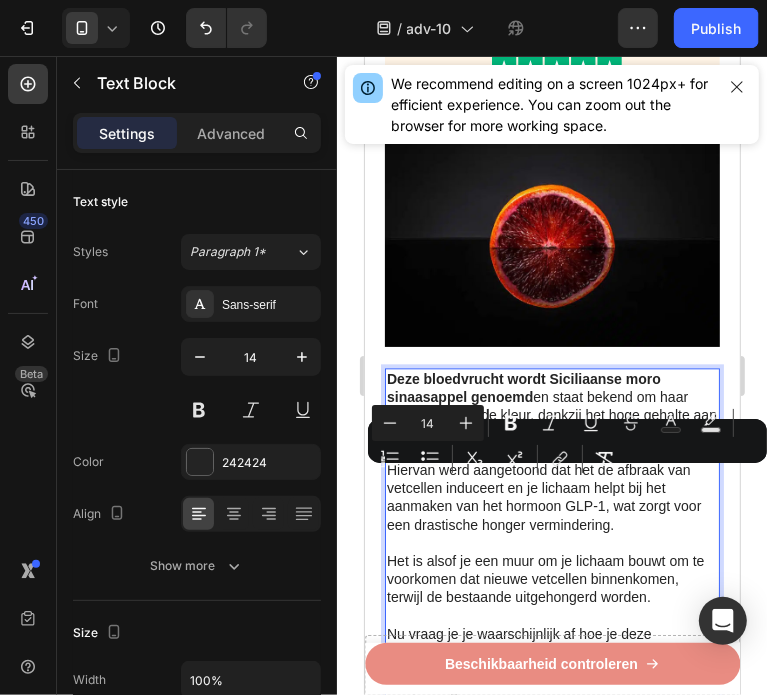 click on "Hiervan werd aangetoond dat het de afbraak van vetcellen induceert en je lichaam helpt bij het aanmaken van het hormoon GLP-1, wat zorgt voor een drastische honger vermindering." at bounding box center [551, 496] 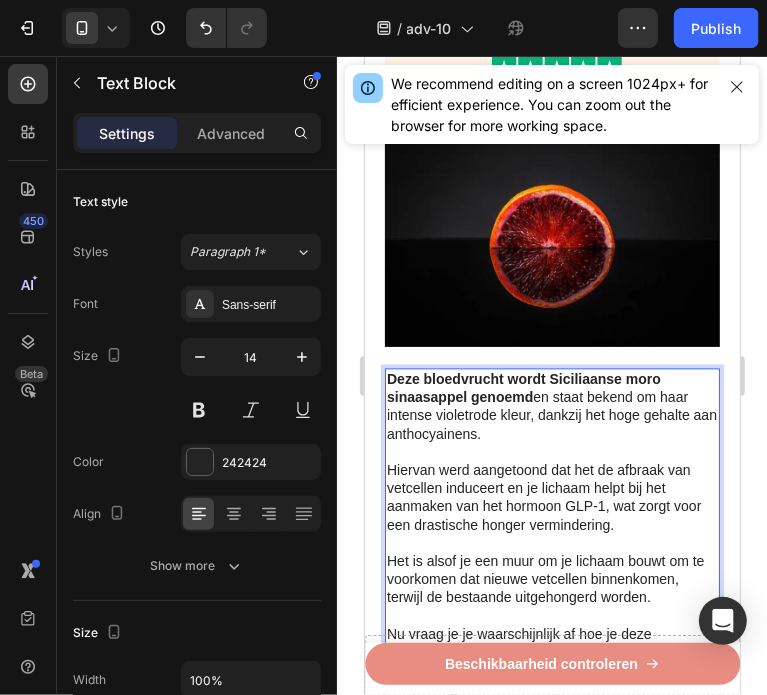 click on "Hiervan werd aangetoond dat het de afbraak van vetcellen induceert en je lichaam helpt bij het aanmaken van het hormoon GLP-1, wat zorgt voor een drastische honger vermindering." at bounding box center (543, 496) 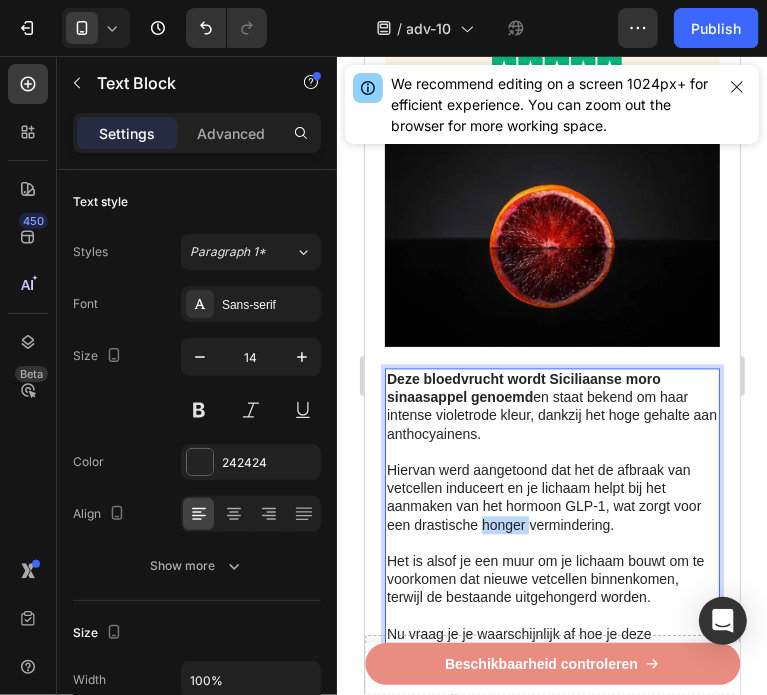 click on "Hiervan werd aangetoond dat het de afbraak van vetcellen induceert en je lichaam helpt bij het aanmaken van het hormoon GLP-1, wat zorgt voor een drastische honger vermindering." at bounding box center (543, 496) 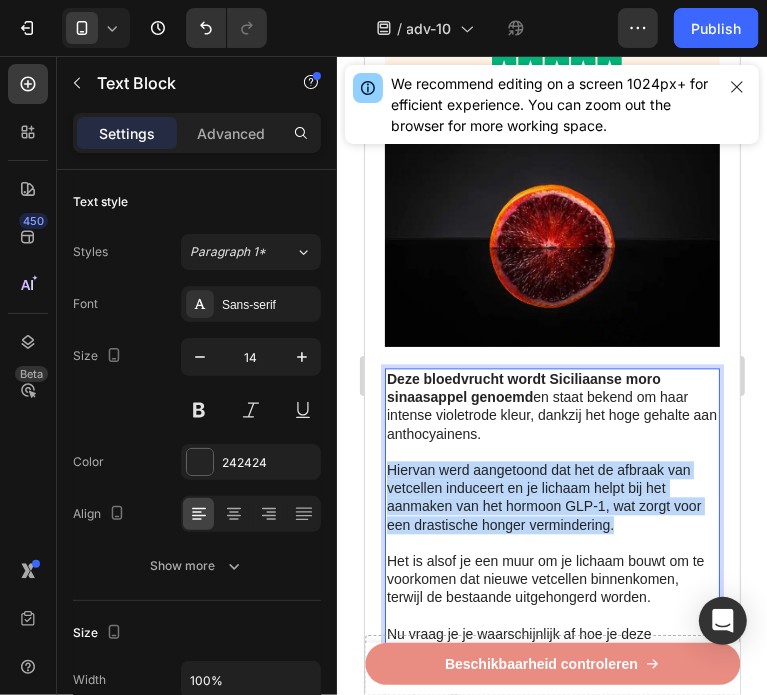 drag, startPoint x: 621, startPoint y: 477, endPoint x: 387, endPoint y: 423, distance: 240.14995 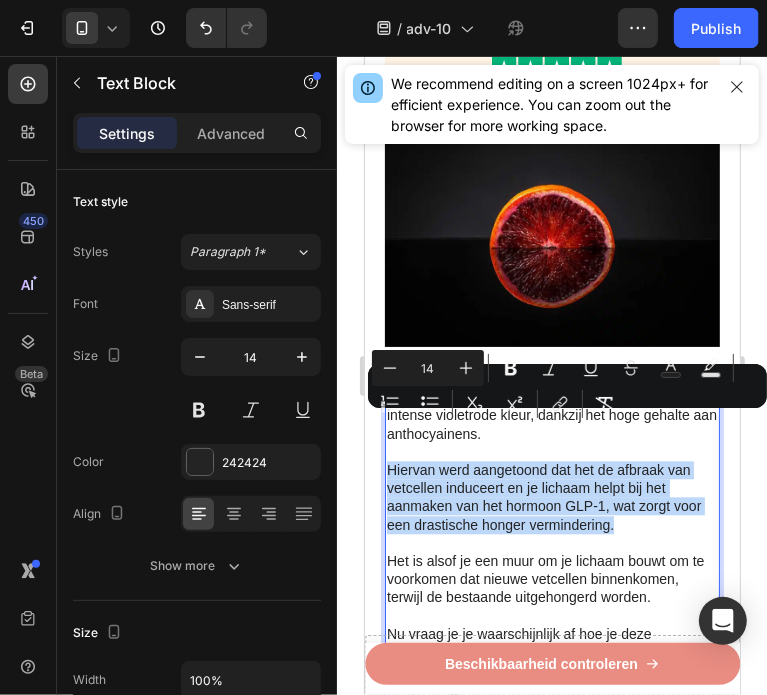 copy on "Hiervan werd aangetoond dat het de afbraak van vetcellen induceert en je lichaam helpt bij het aanmaken van het hormoon GLP-1, wat zorgt voor een drastische honger vermindering." 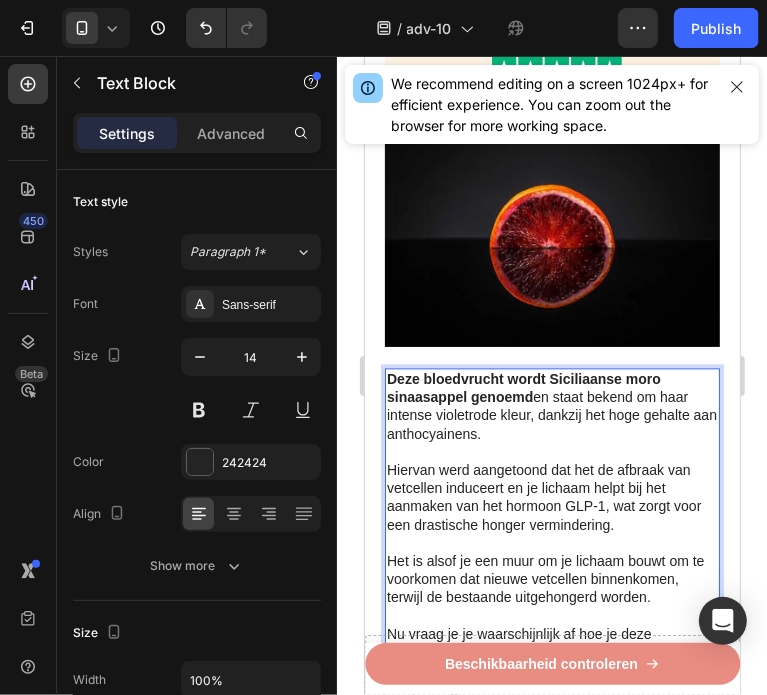 click on "Hiervan werd aangetoond dat het de afbraak van vetcellen induceert en je lichaam helpt bij het aanmaken van het hormoon GLP-1, wat zorgt voor een drastische honger vermindering." at bounding box center (551, 496) 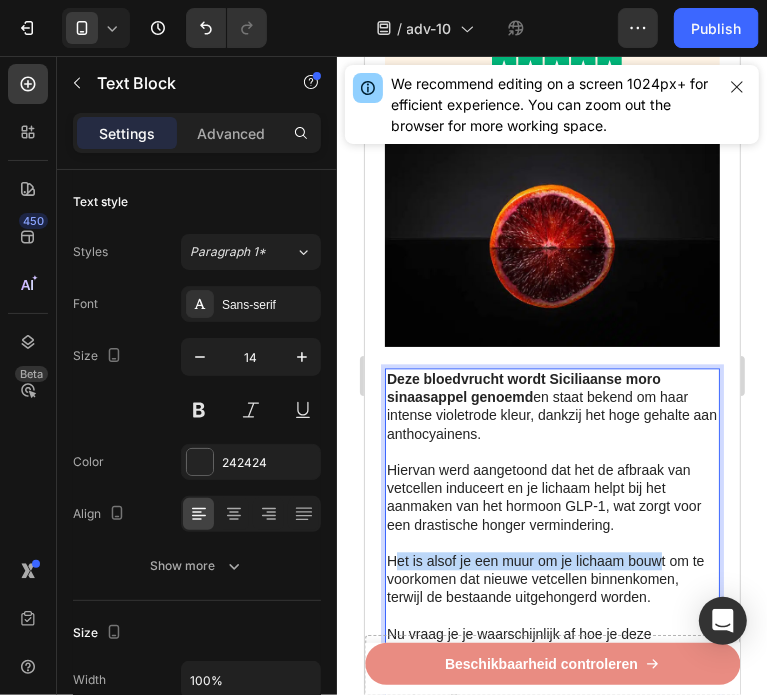 drag, startPoint x: 396, startPoint y: 514, endPoint x: 652, endPoint y: 526, distance: 256.2811 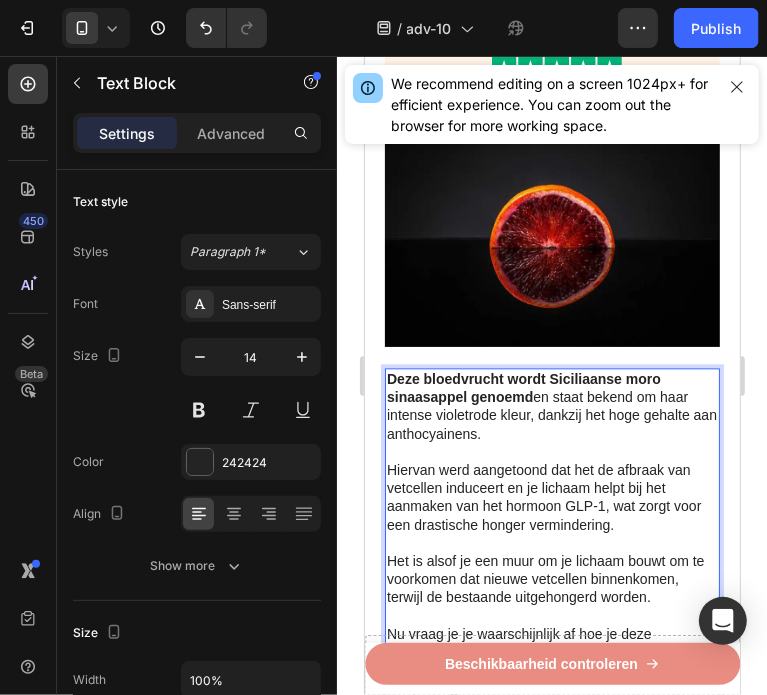 click on "Het is alsof je een muur om je lichaam bouwt om te voorkomen dat nieuwe vetcellen binnenkomen, terwijl de bestaande uitgehongerd worden." at bounding box center (551, 578) 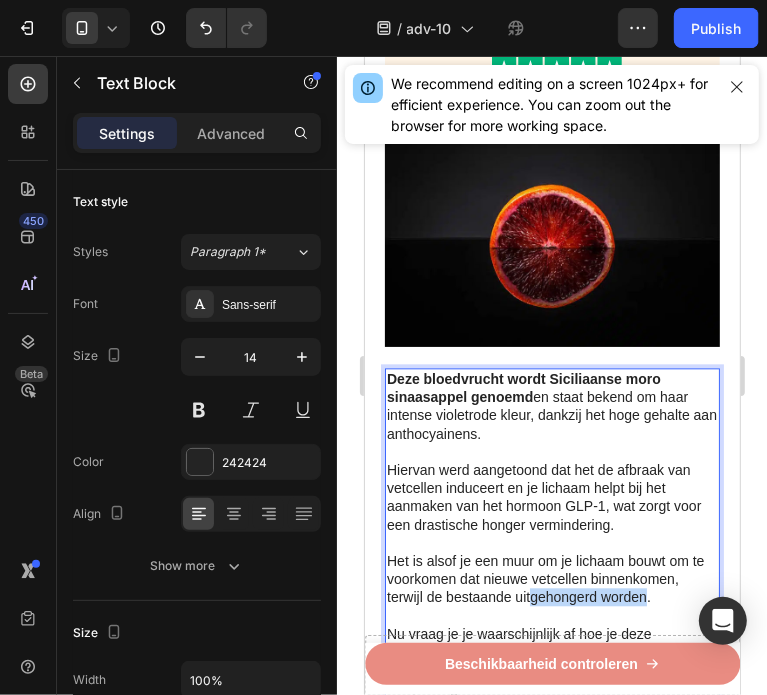 drag, startPoint x: 646, startPoint y: 559, endPoint x: 533, endPoint y: 544, distance: 113.99123 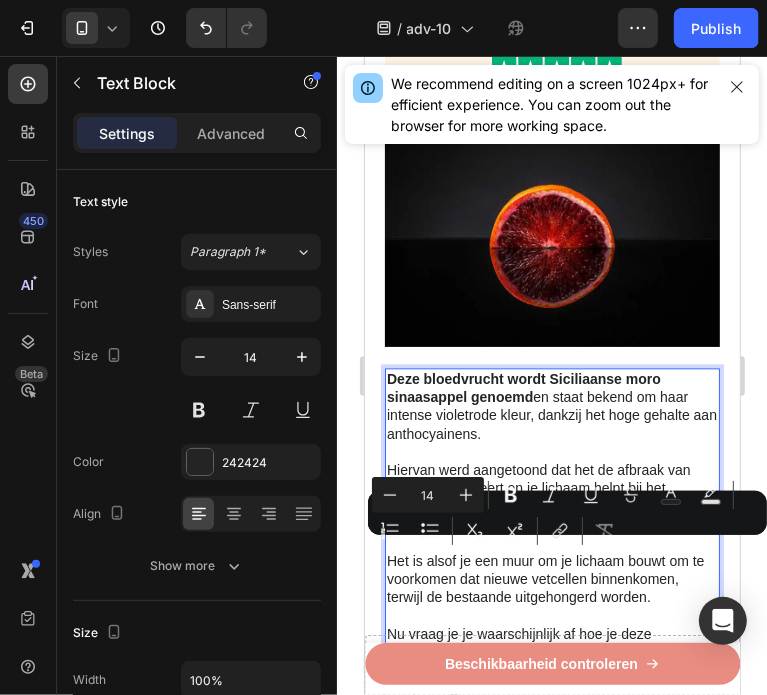 click on "Het is alsof je een muur om je lichaam bouwt om te voorkomen dat nieuwe vetcellen binnenkomen, terwijl de bestaande uitgehongerd worden." at bounding box center [551, 578] 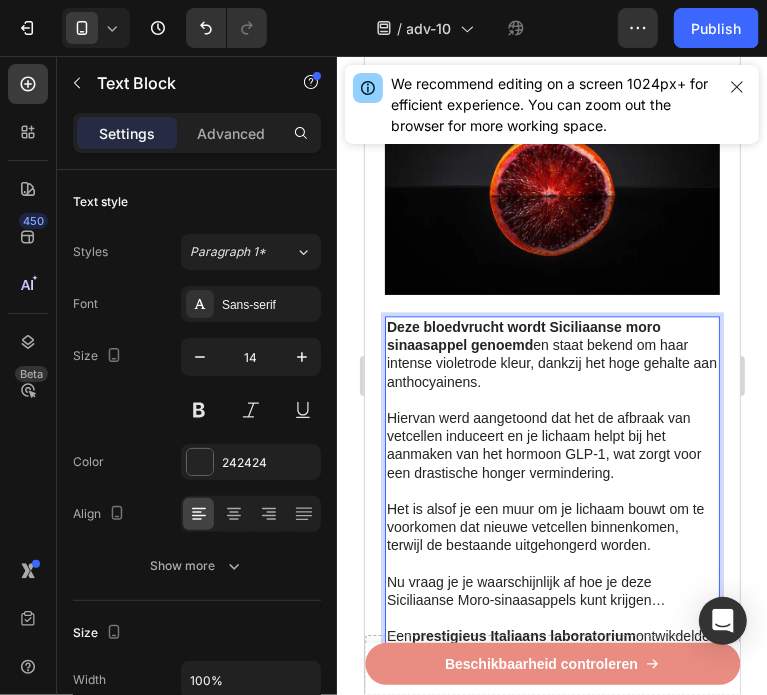 scroll, scrollTop: 2300, scrollLeft: 0, axis: vertical 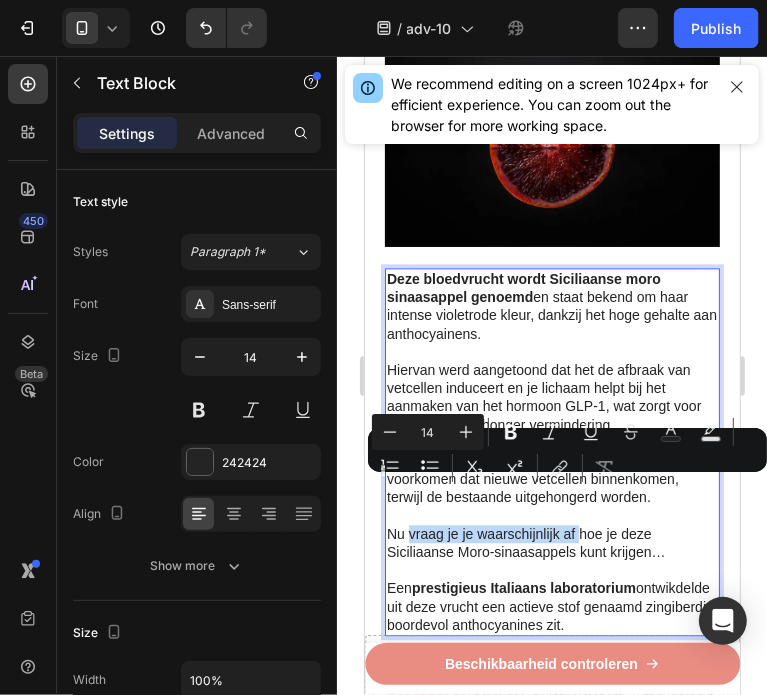 drag, startPoint x: 409, startPoint y: 486, endPoint x: 577, endPoint y: 490, distance: 168.0476 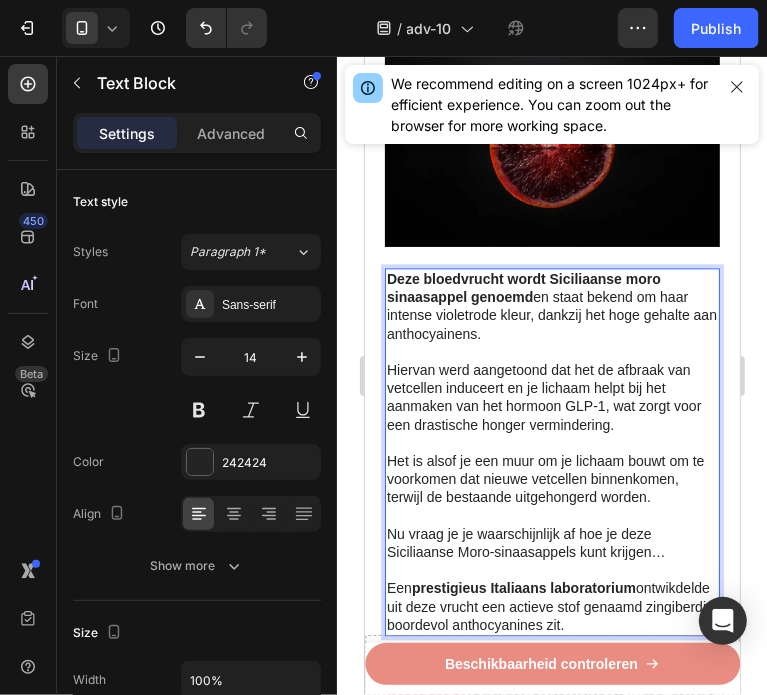 click on "Nu vraag je je waarschijnlijk af hoe je deze Siciliaanse Moro-sinaasappels kunt krijgen…" at bounding box center (551, 542) 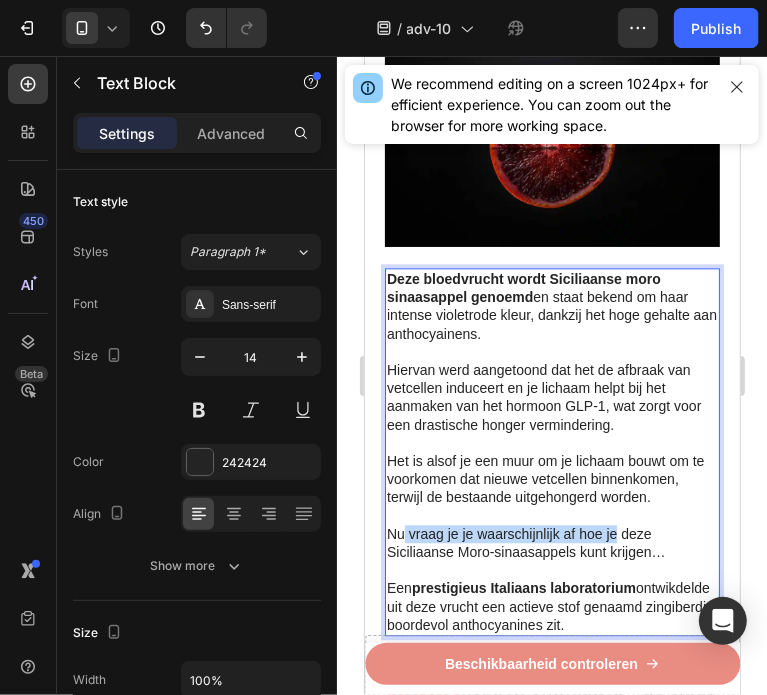 drag, startPoint x: 405, startPoint y: 482, endPoint x: 616, endPoint y: 486, distance: 211.03792 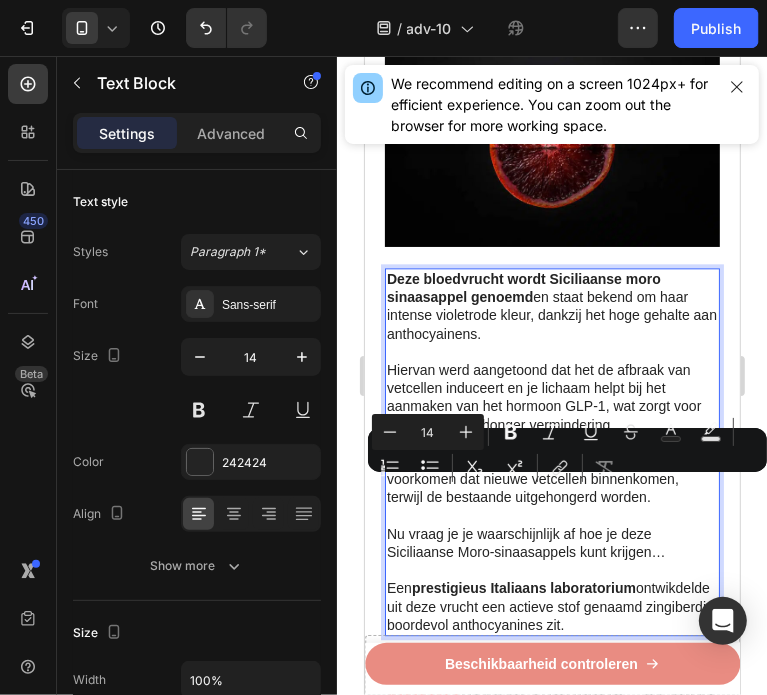 click on "Nu vraag je je waarschijnlijk af hoe je deze Siciliaanse Moro-sinaasappels kunt krijgen…" at bounding box center [551, 542] 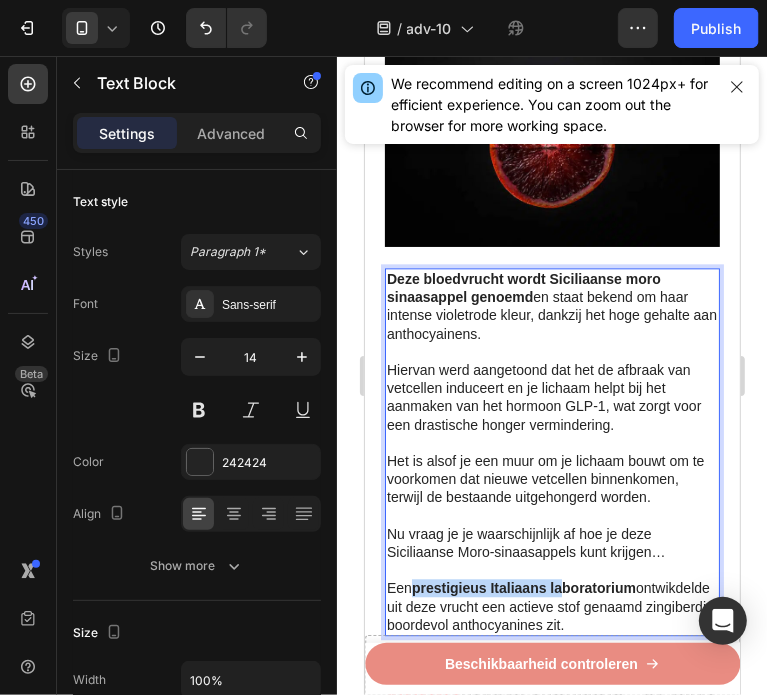 drag, startPoint x: 415, startPoint y: 545, endPoint x: 564, endPoint y: 551, distance: 149.12076 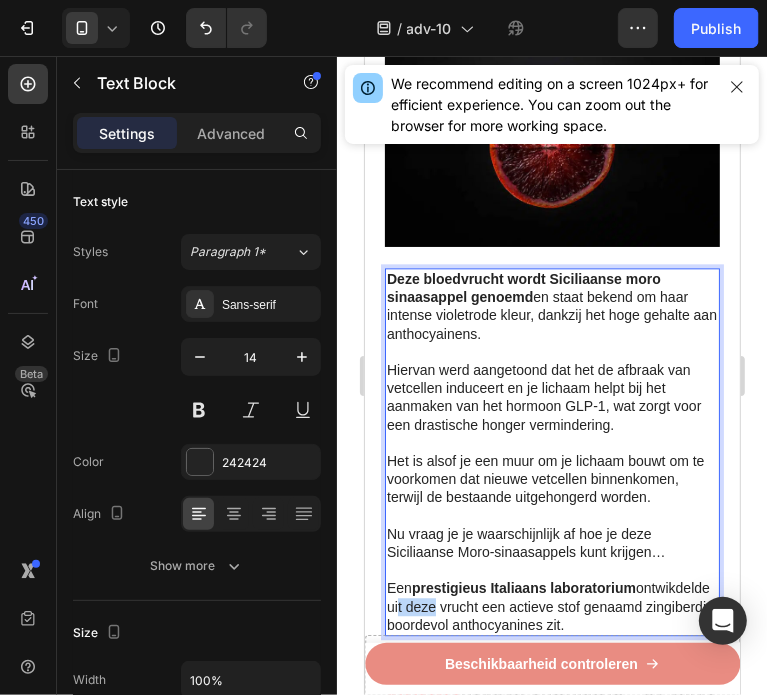 drag, startPoint x: 469, startPoint y: 565, endPoint x: 501, endPoint y: 564, distance: 32.01562 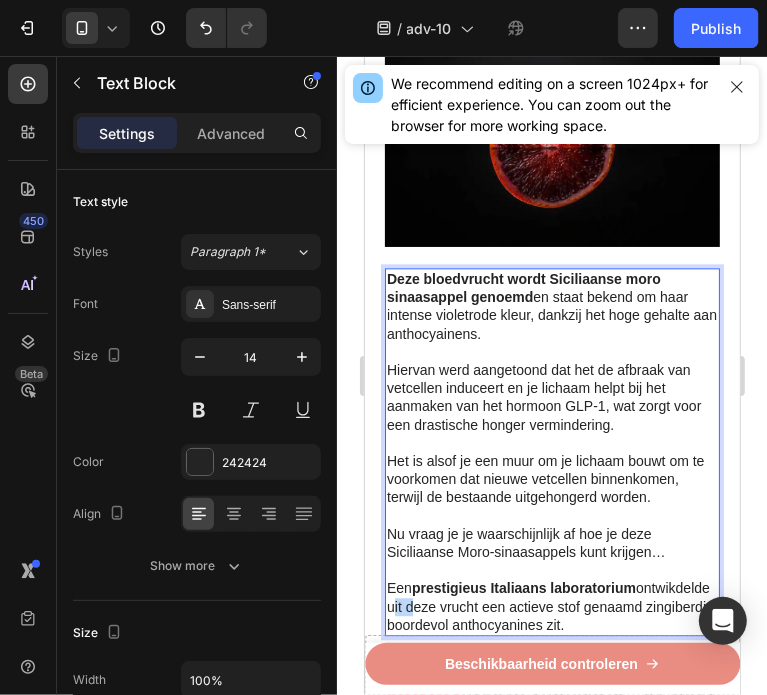 click on "Een  prestigieus Italiaans laboratorium  ontwikdelde uit deze vrucht een actieve stof genaam d z ingiber  die bo ordevol anthocyanines zit." at bounding box center (551, 605) 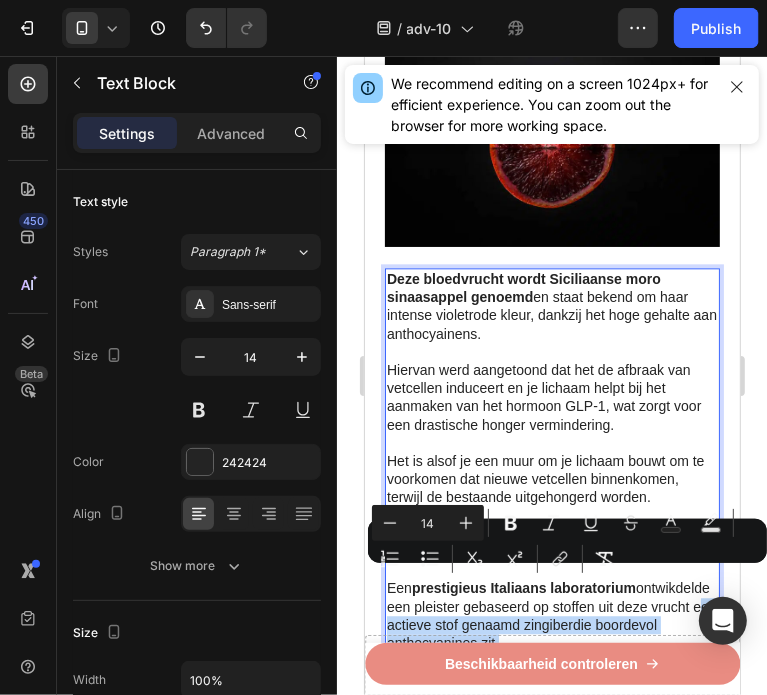 drag, startPoint x: 579, startPoint y: 594, endPoint x: 464, endPoint y: 578, distance: 116.10771 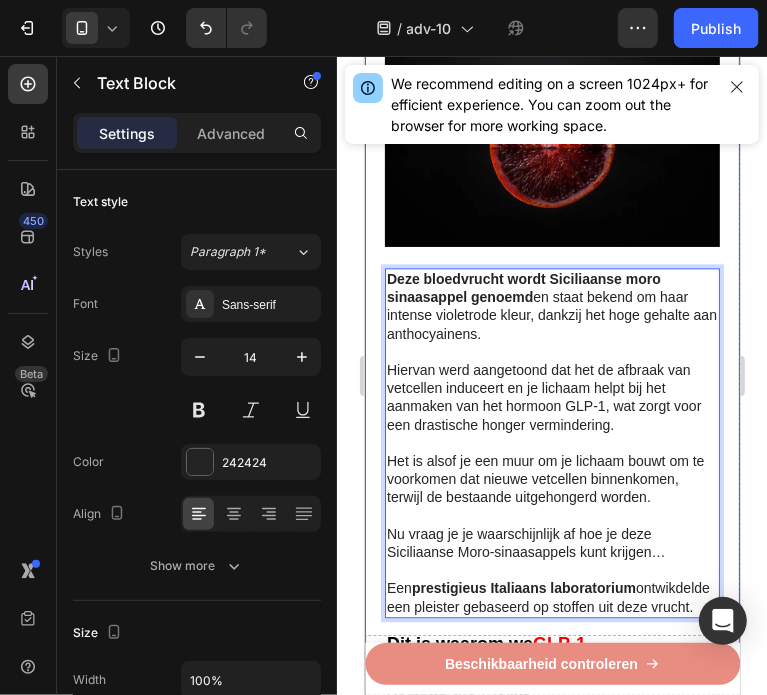 click on "⁠⁠⁠⁠⁠⁠⁠ Recent ontdekt: Italiaanse "bloedvrucht" helpt om broekmaten te verkleinen en vetrollen te verwijderen bij vrouwen In minder dan 3 minuten per dag Heading Image Geschreven door gewichtsconsulente Sanne de Vries  3 juli 2025 Text Block Row Image - Verklein  het  vetreservoir  van uw lichaam - Verlaag  uw  BMI  en middelomtrek - Blokkeer  de vorming en  ophoping van vet -  Begin met het  verbranden van calorieën -  Val  sneller in slaap  en blijf langer in slaap - 100% natuurlijk -  In minder dan 3 minuten per dag Text Block ⁠⁠⁠⁠⁠⁠⁠ De vrucht die helpt voorkomen dat vet zich ophoopt in je lichaam Heading Image Heb je moeite om erachter te komen welke afslankstrategie echt werkt? Heb je het gevoel dat je steeds je best doet, maar dat die vervelende vetrolletjes en dikke armen maar niet verdwijnen? Text Block Image ⁠⁠⁠⁠⁠⁠⁠ Internationale onderzoekers hebben een "bloedvrucht" gevonden die alleen groeit in de buurt van de berg Etna op Sicilië, Italië Heading" at bounding box center (551, 643) 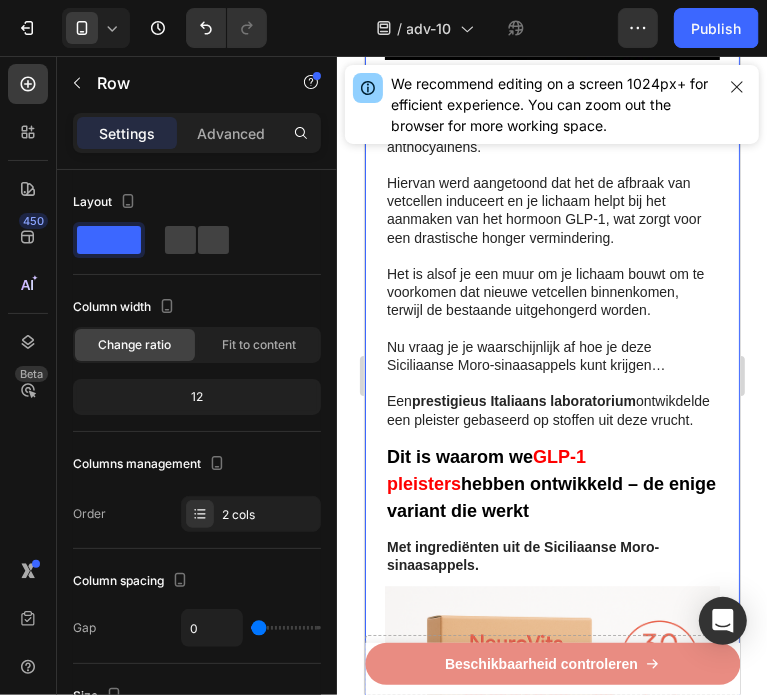 scroll, scrollTop: 2500, scrollLeft: 0, axis: vertical 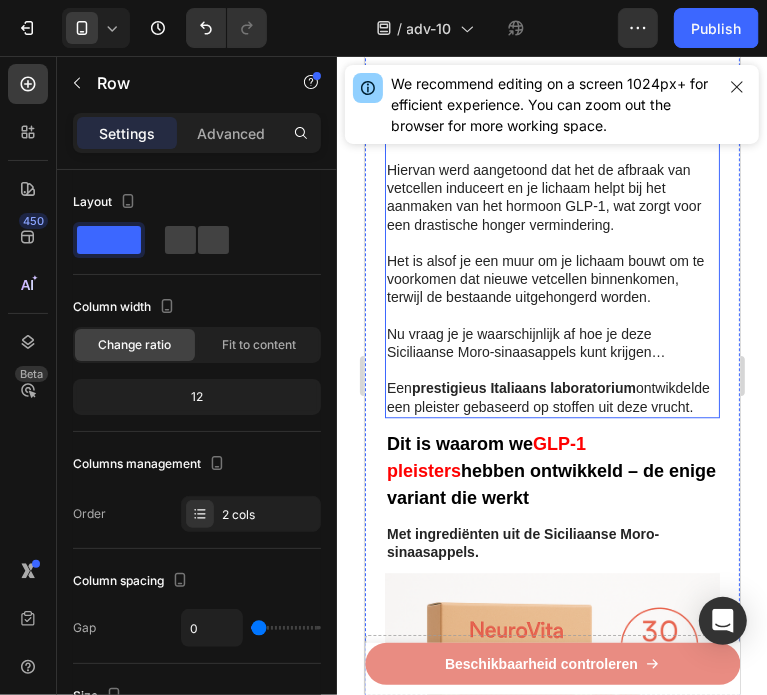 click on "Een  prestigieus Italiaans laboratorium  ontwikdelde een pleister gebaseerd op stoffen uit deze vrucht." at bounding box center (551, 396) 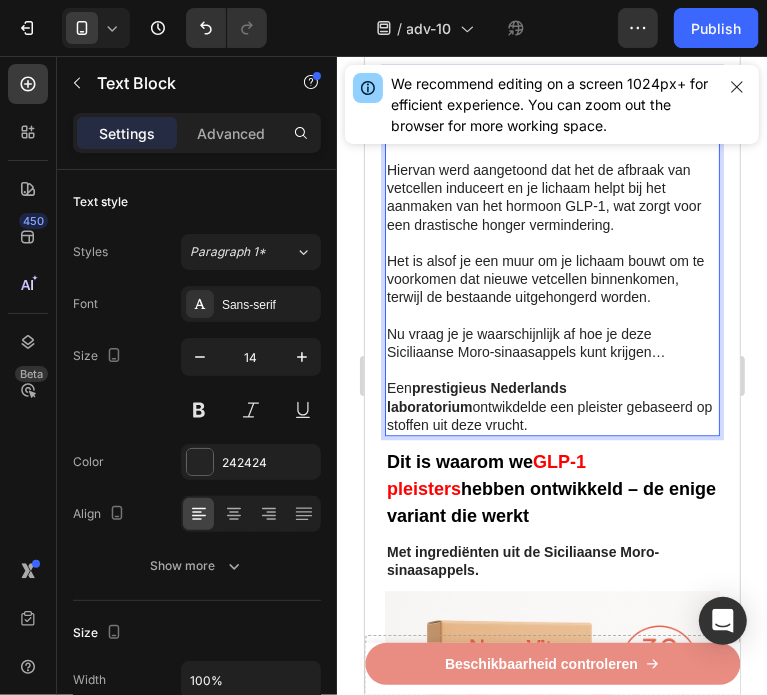 click on "prestigieus Nederlands laboratorium" at bounding box center (476, 396) 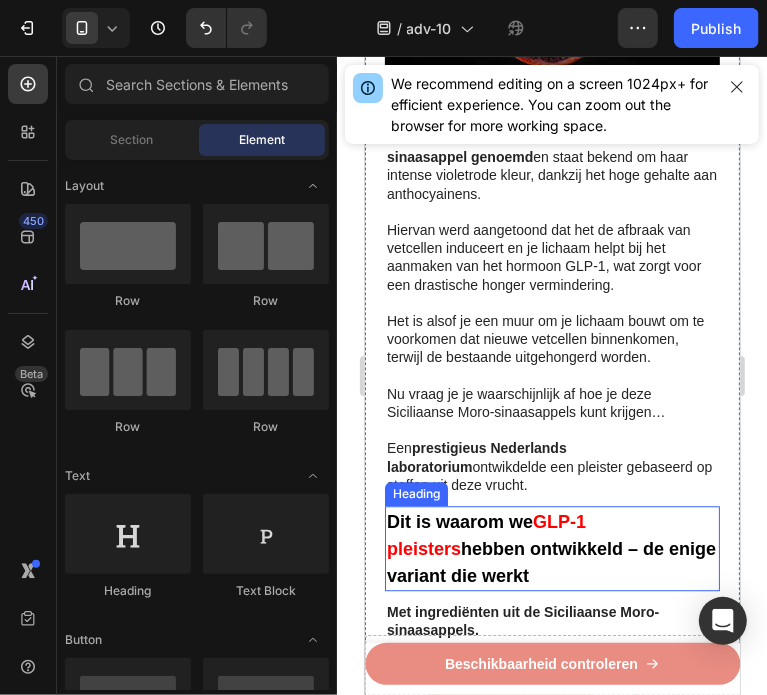 scroll, scrollTop: 2640, scrollLeft: 0, axis: vertical 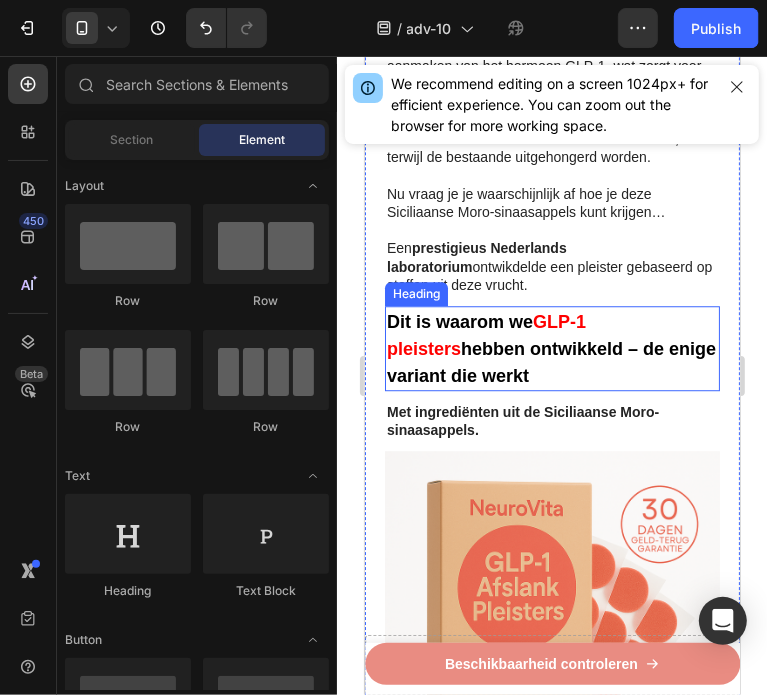 click on "Dit is waarom we  GLP-1 pleisters  hebben ontwikkeld – de enige variant die werkt" at bounding box center (551, 347) 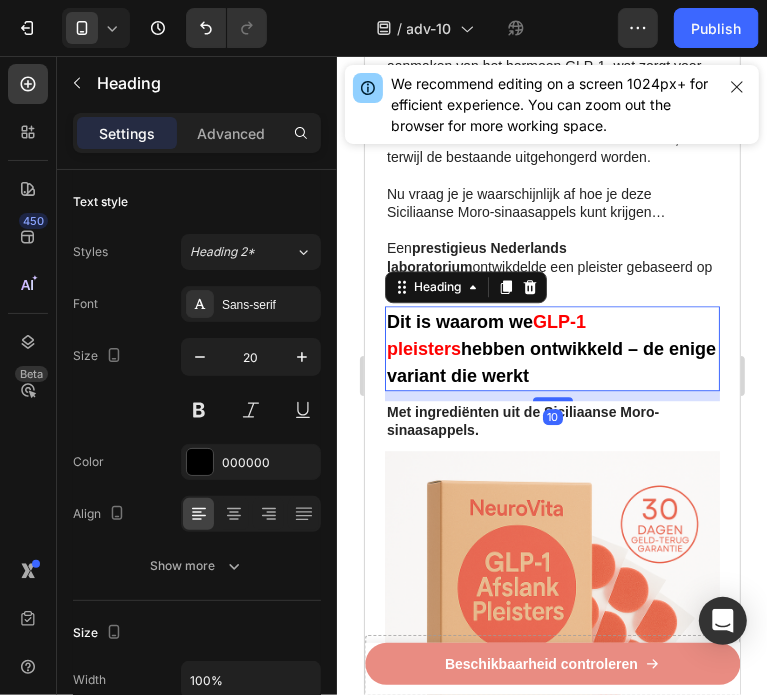click on "Dit is waarom we  GLP-1 pleisters  hebben ontwikkeld – de enige variant die werkt" at bounding box center (551, 347) 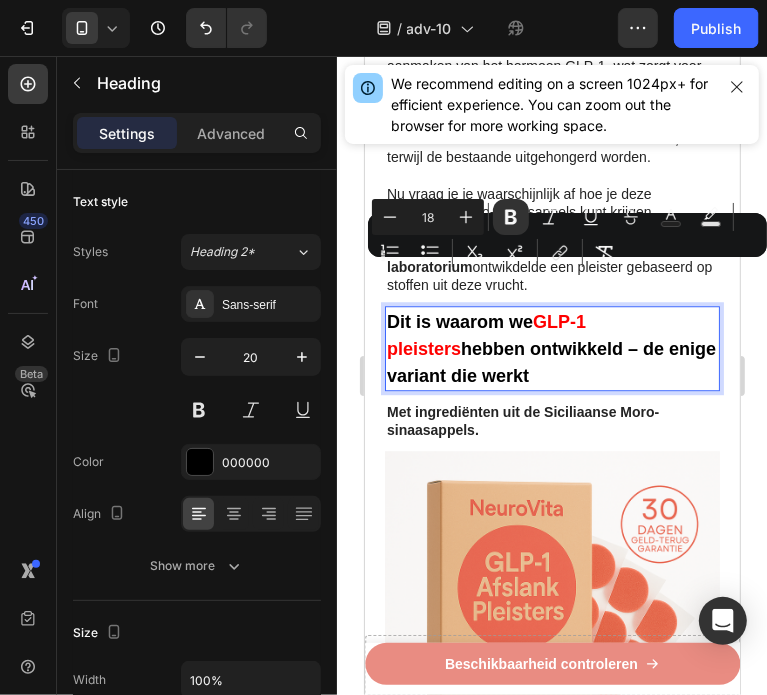 click on "hebben ontwikkeld – de enige variant die werkt" at bounding box center (550, 361) 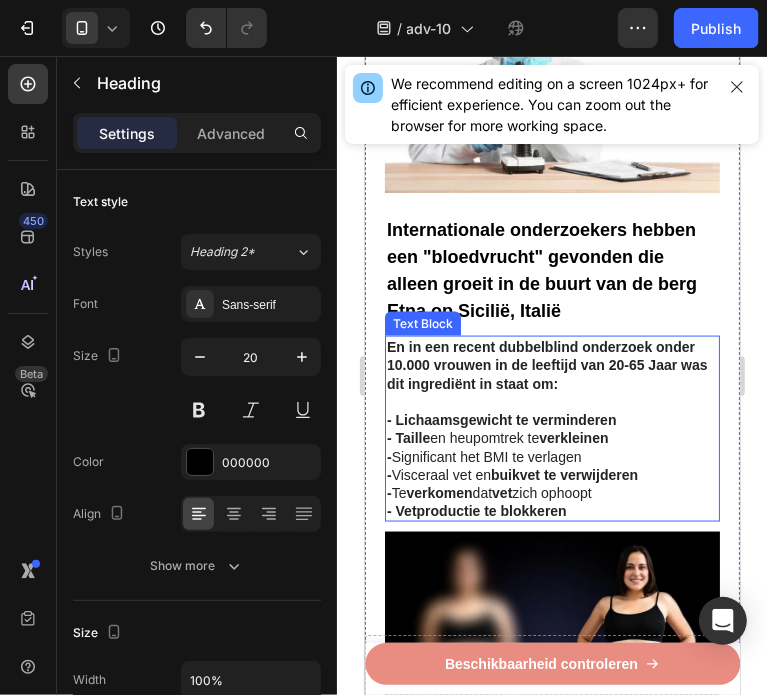 scroll, scrollTop: 1240, scrollLeft: 0, axis: vertical 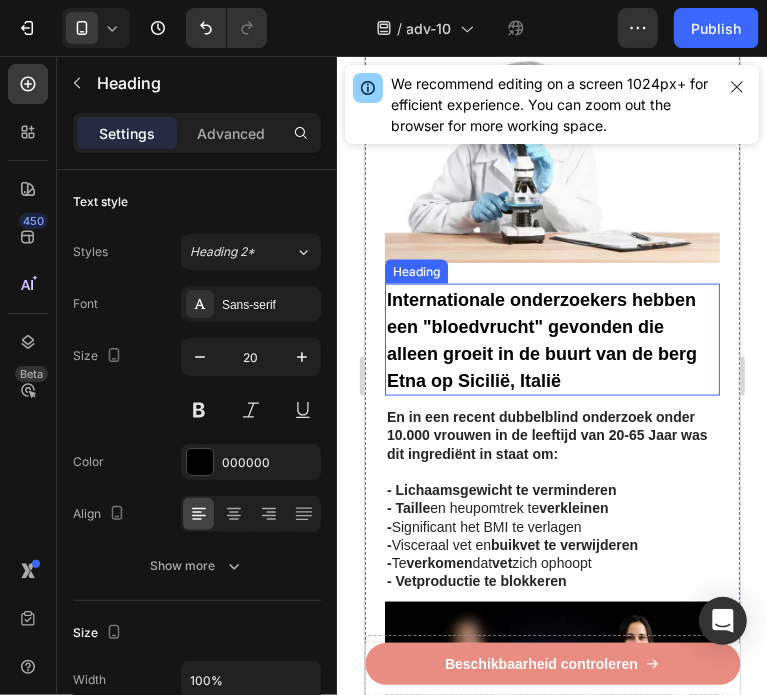 click on "Internationale onderzoekers hebben een "bloedvrucht" gevonden die alleen groeit in de buurt van de berg Etna op Sicilië, Italië" at bounding box center [541, 339] 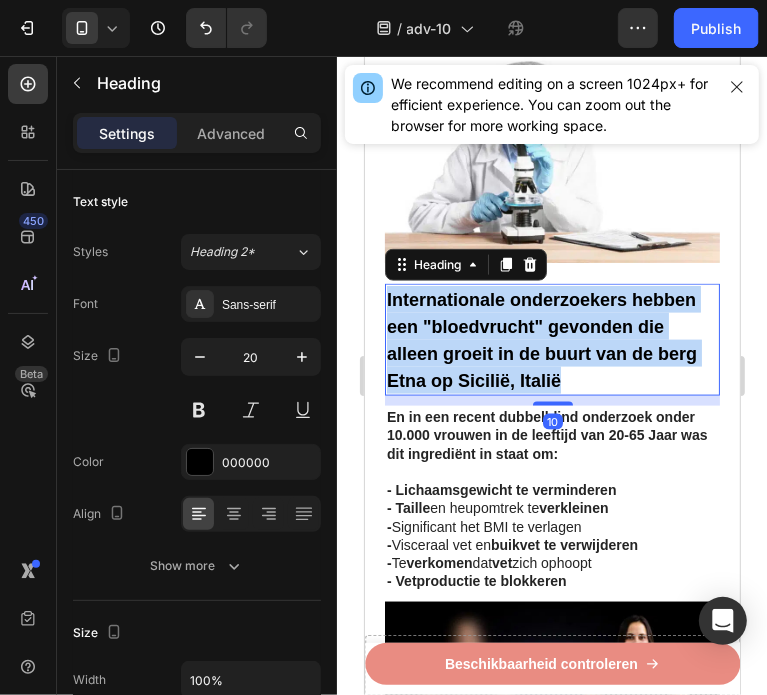 click on "Internationale onderzoekers hebben een "bloedvrucht" gevonden die alleen groeit in de buurt van de berg Etna op Sicilië, Italië" at bounding box center (541, 339) 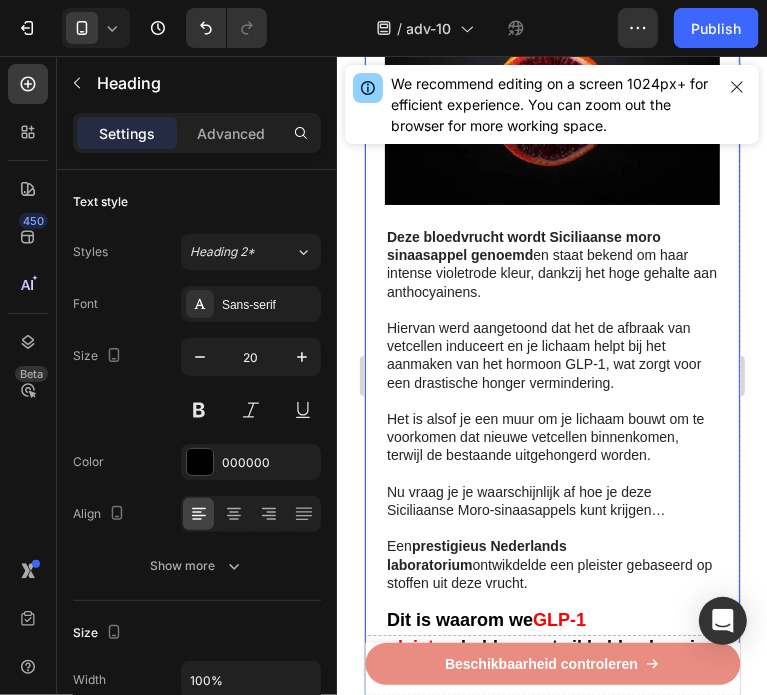 scroll, scrollTop: 2640, scrollLeft: 0, axis: vertical 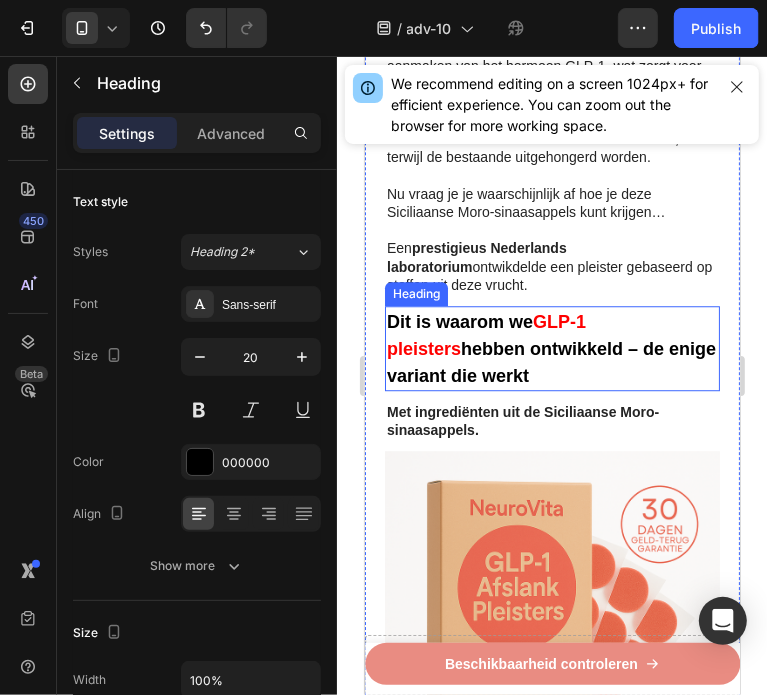 click on "⁠⁠⁠⁠⁠⁠⁠ Dit is waarom we  GLP-1 pleisters  hebben ontwikkeld – de enige variant die werkt" at bounding box center (551, 347) 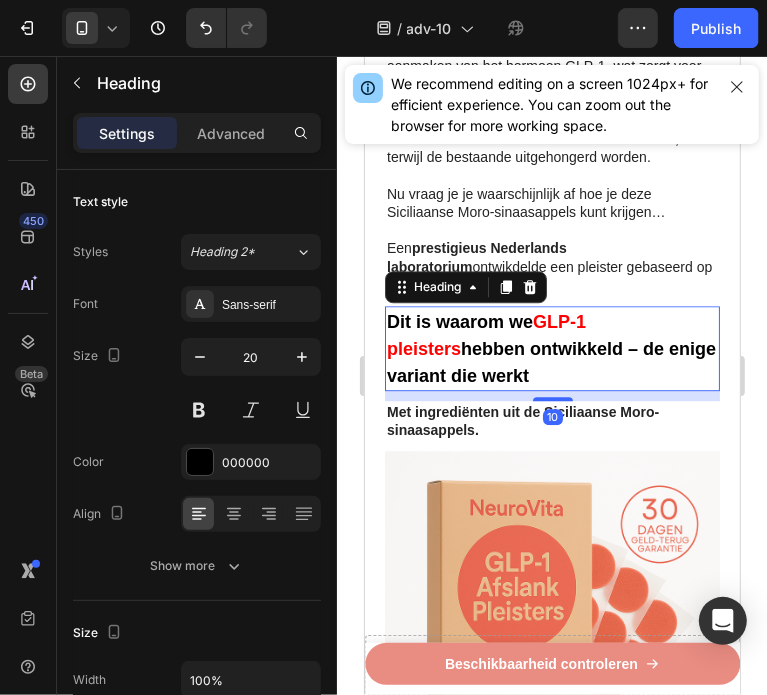 click on "Dit is waarom we  GLP-1 pleisters  hebben ontwikkeld – de enige variant die werkt" at bounding box center (551, 347) 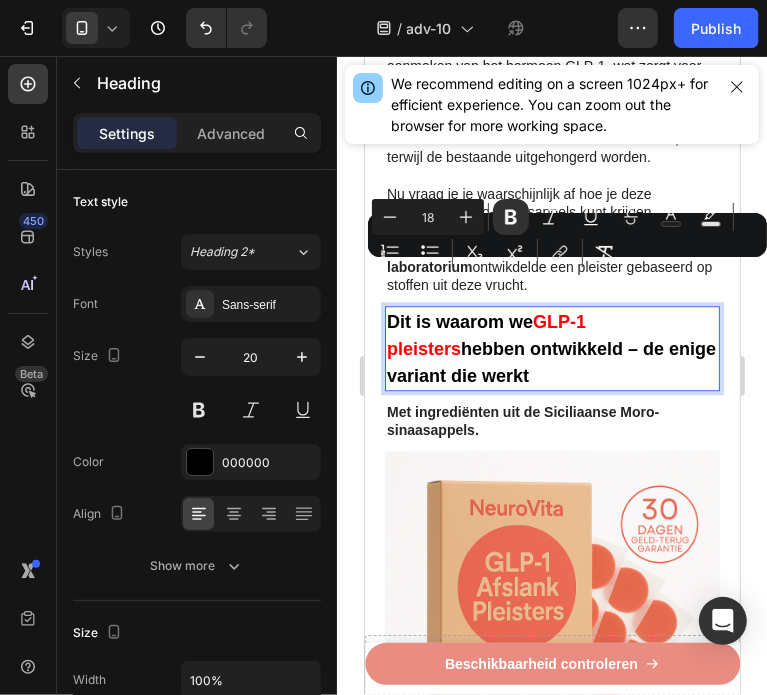 click on "Dit is waarom we  GLP-1 pleisters  hebben ontwikkeld – de enige variant die werkt" at bounding box center [551, 347] 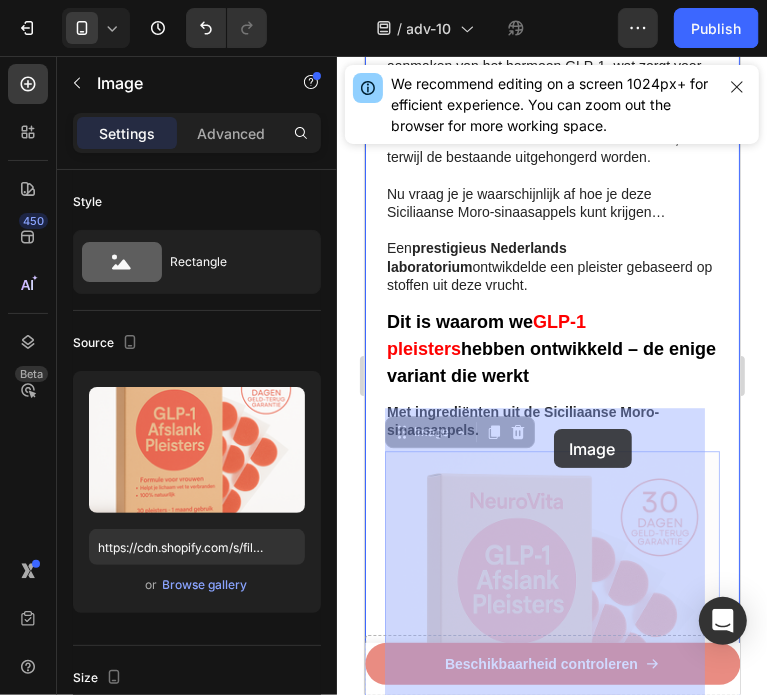 drag, startPoint x: 575, startPoint y: 499, endPoint x: 553, endPoint y: 428, distance: 74.330345 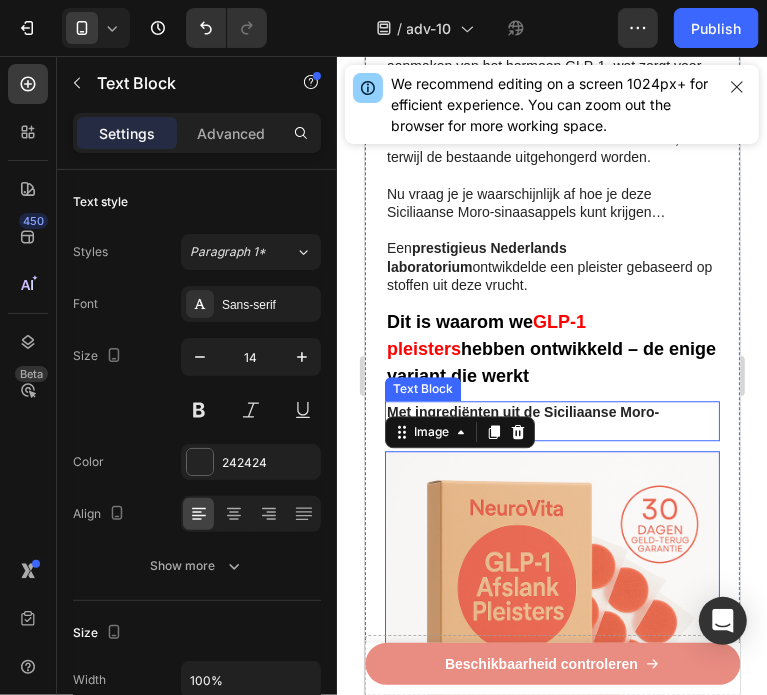 click on "Met ingrediënten uit de Siciliaanse Moro-sinaasappels." at bounding box center [522, 420] 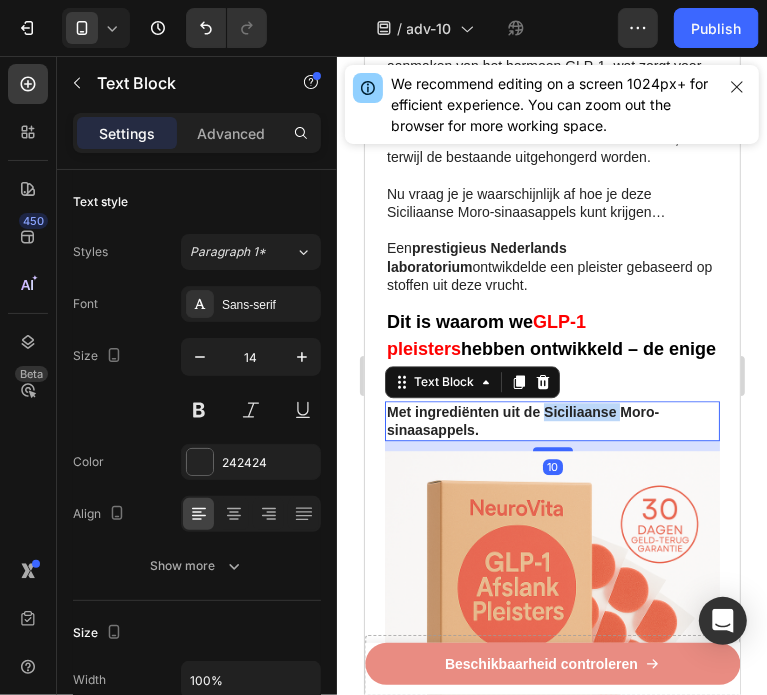 click on "Met ingrediënten uit de Siciliaanse Moro-sinaasappels." at bounding box center (522, 420) 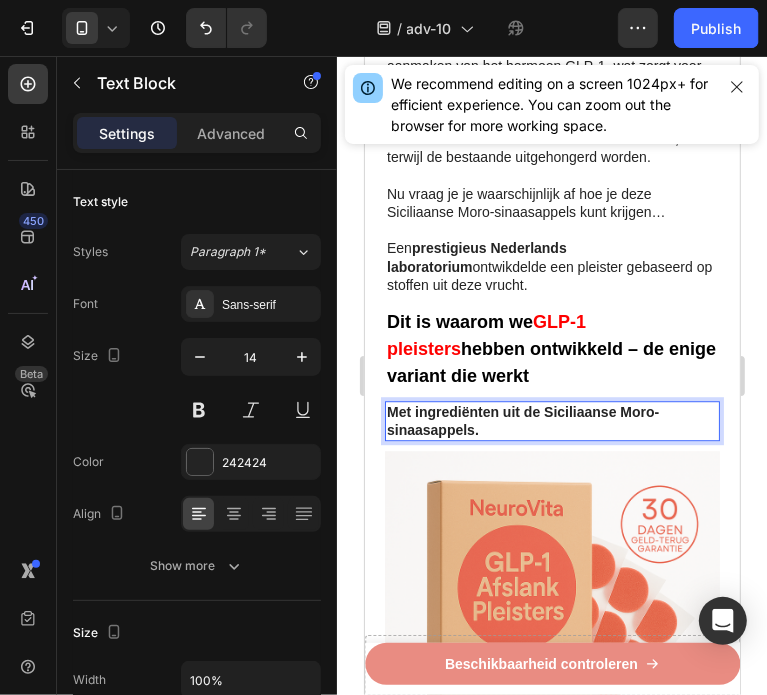 click on "Met ingrediënten uit de Siciliaanse Moro-sinaasappels." at bounding box center [522, 420] 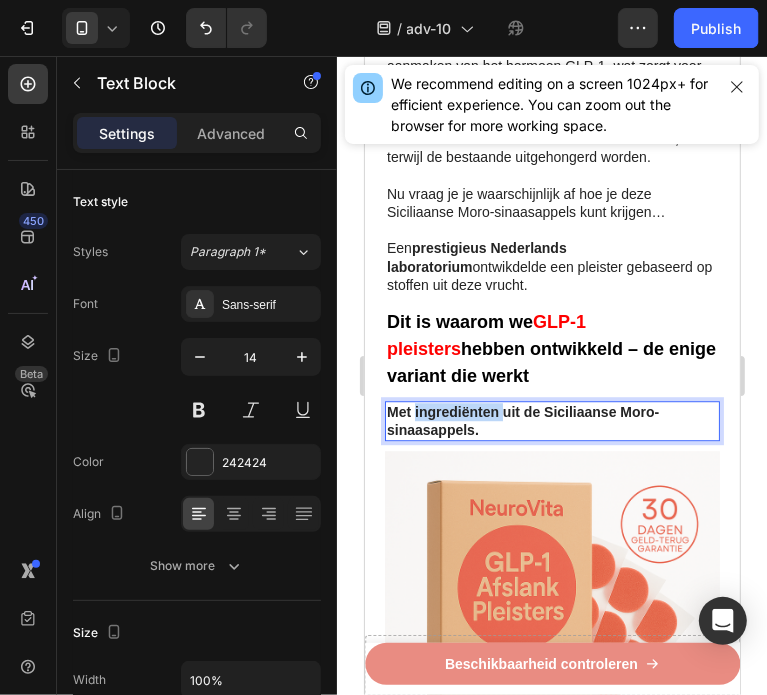 click on "Met ingrediënten uit de Siciliaanse Moro-sinaasappels." at bounding box center [522, 420] 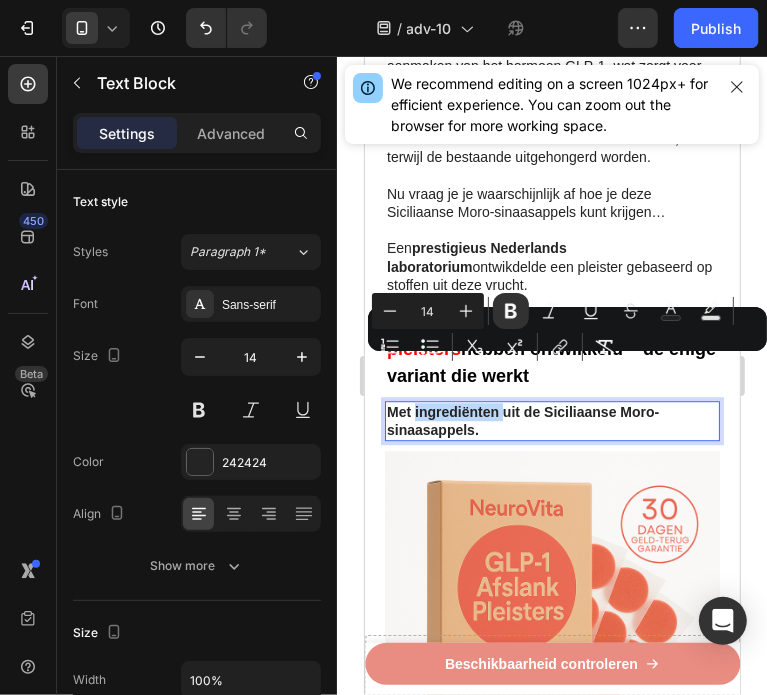 click on "Met ingrediënten uit de Siciliaanse Moro-sinaasappels." at bounding box center (522, 420) 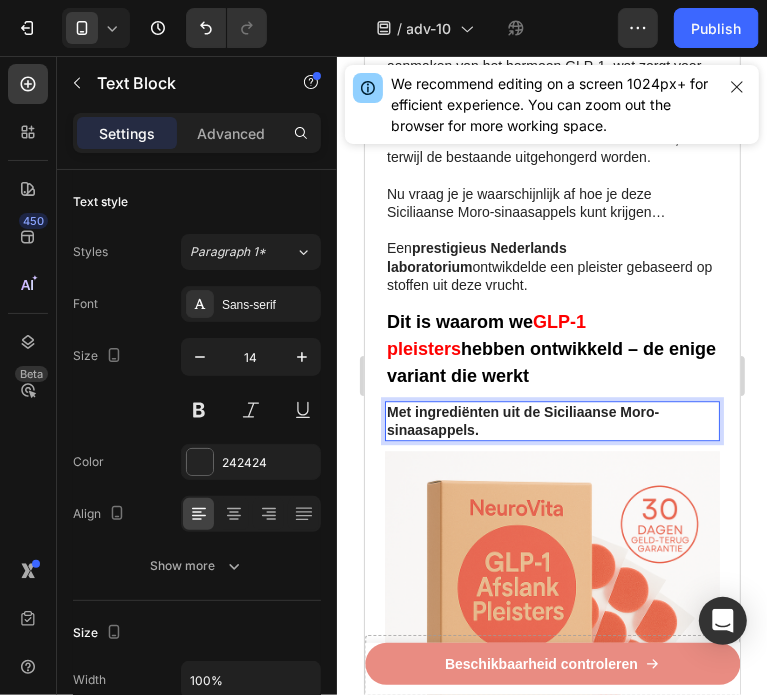 click on "Met ingrediënten uit de Siciliaanse Moro-sinaasappels." at bounding box center [522, 420] 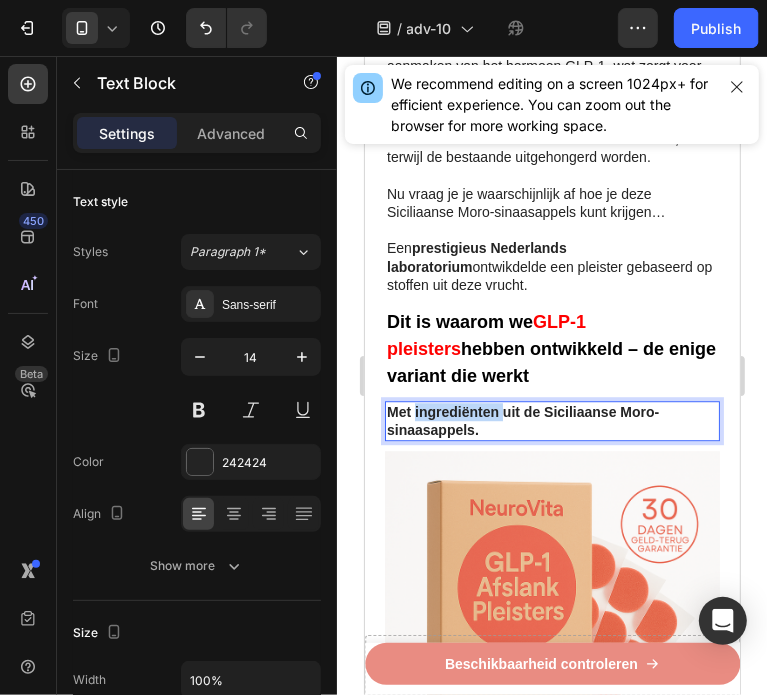 click on "Met ingrediënten uit de Siciliaanse Moro-sinaasappels." at bounding box center (522, 420) 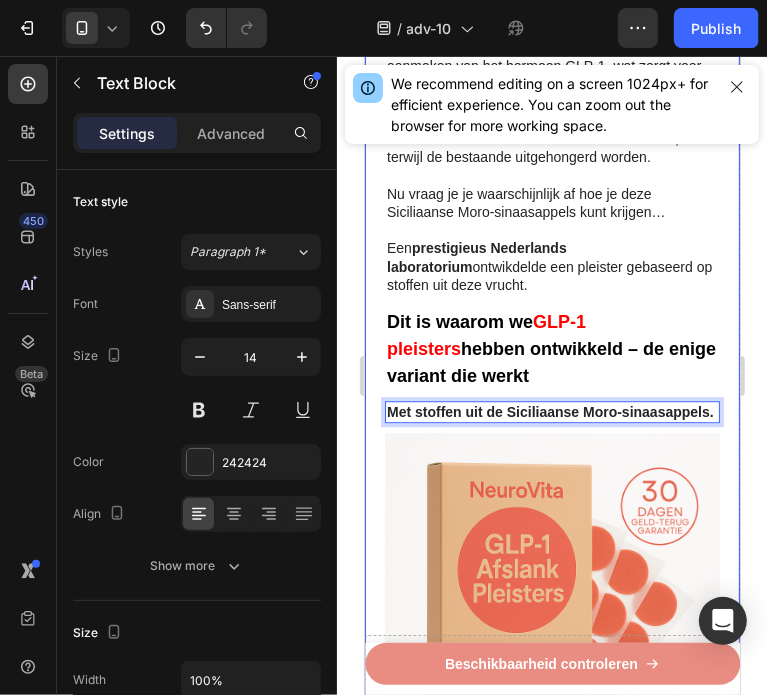click on "⁠⁠⁠⁠⁠⁠⁠ Recent ontdekt: Italiaanse "bloedvrucht" helpt om broekmaten te verkleinen en vetrollen te verwijderen bij vrouwen In minder dan 3 minuten per dag Heading Image Geschreven door gewichtsconsulente Sanne de Vries  3 juli 2025 Text Block Row Image - Verklein  het  vetreservoir  van uw lichaam - Verlaag  uw  BMI  en middelomtrek - Blokkeer  de vorming en  ophoping van vet -  Begin met het  verbranden van calorieën -  Val  sneller in slaap  en blijf langer in slaap - 100% natuurlijk -  In minder dan 3 minuten per dag Text Block ⁠⁠⁠⁠⁠⁠⁠ De vrucht die helpt voorkomen dat vet zich ophoopt in je lichaam Heading Image Heb je moeite om erachter te komen welke afslankstrategie echt werkt? Heb je het gevoel dat je steeds je best doet, maar dat die vervelende vetrolletjes en dikke armen maar niet verdwijnen? Text Block Image ⁠⁠⁠⁠⁠⁠⁠ Internationale onderzoekers hebben een "bloedvrucht" gevonden die alleen groeit in de buurt van de berg Etna op Sicilië, Italië Heading" at bounding box center [551, 303] 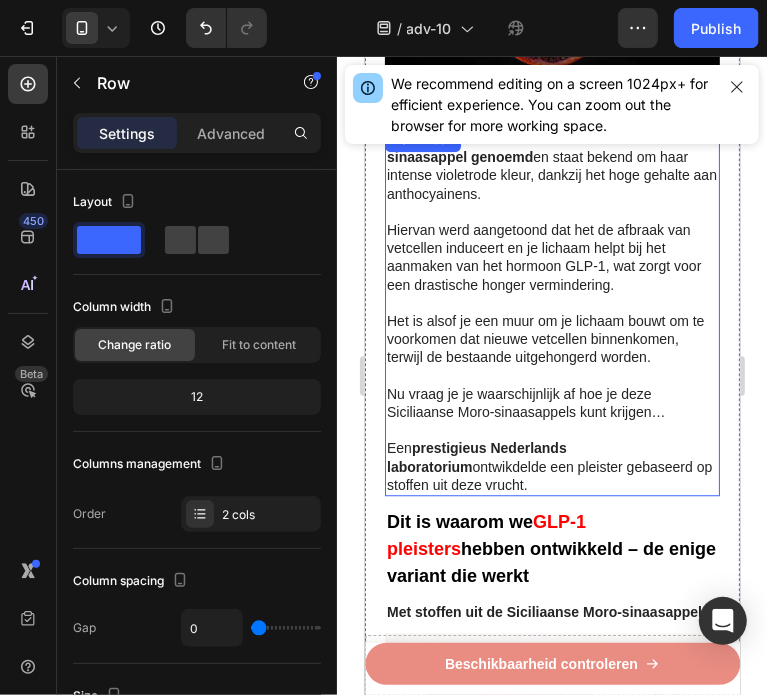 scroll, scrollTop: 2540, scrollLeft: 0, axis: vertical 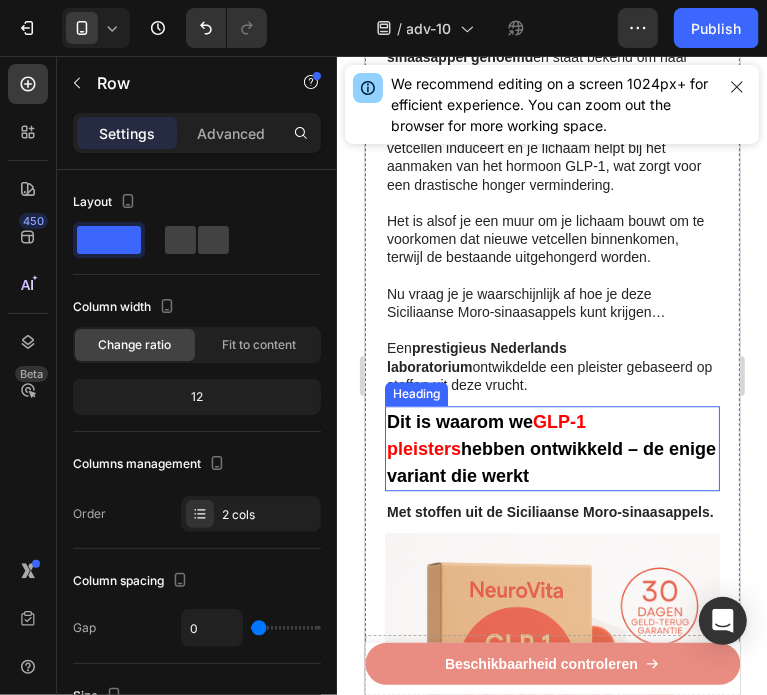 click on "Dit is waarom we" at bounding box center [459, 421] 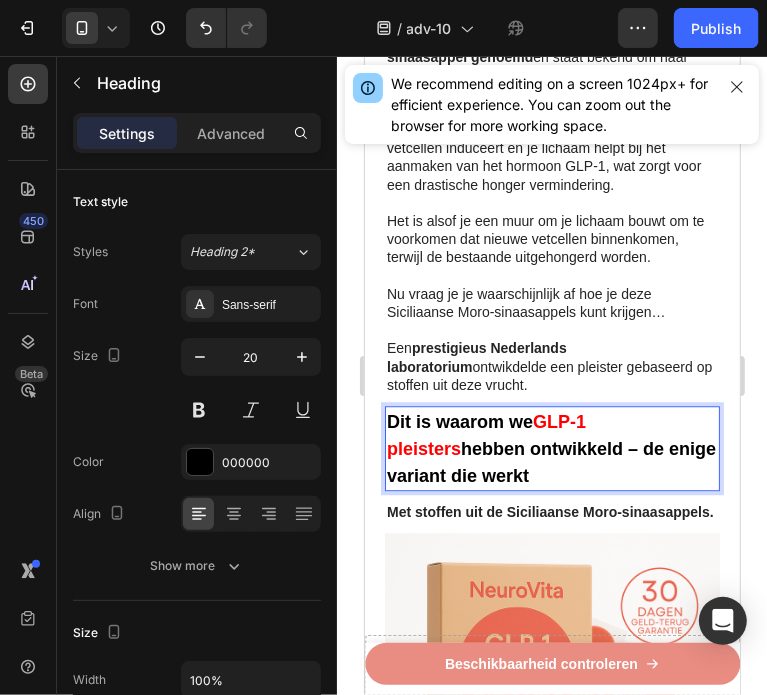 click on "Dit is waarom we" at bounding box center [459, 421] 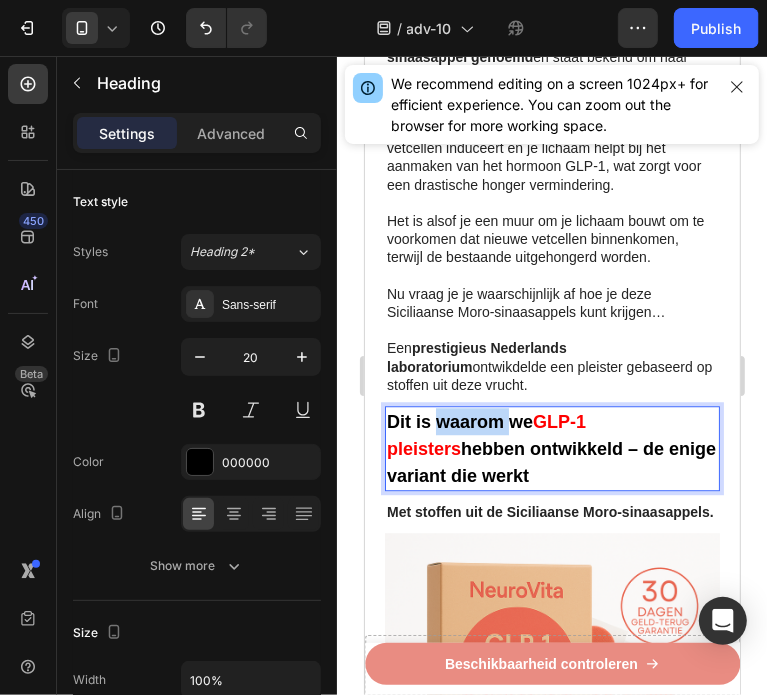 click on "Dit is waarom we" at bounding box center (459, 421) 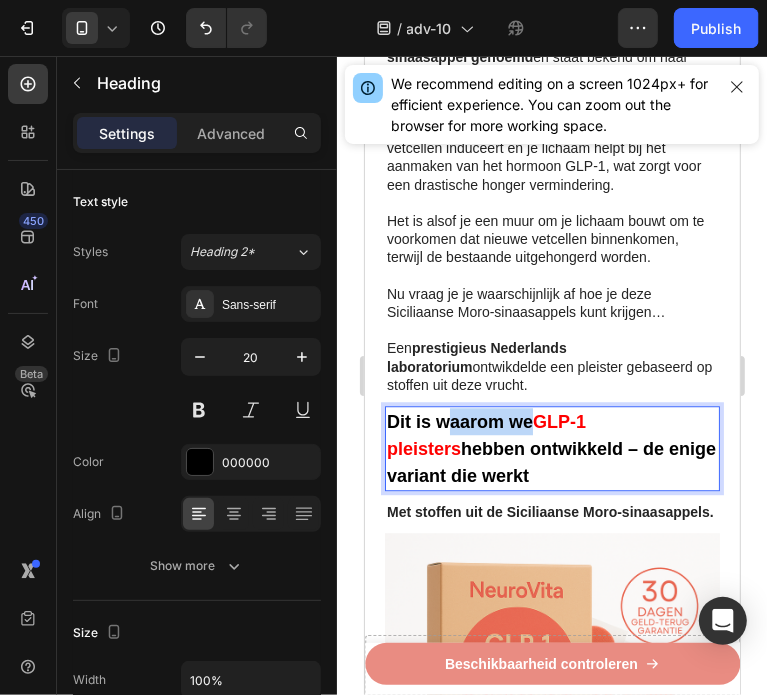 drag, startPoint x: 529, startPoint y: 373, endPoint x: 449, endPoint y: 378, distance: 80.1561 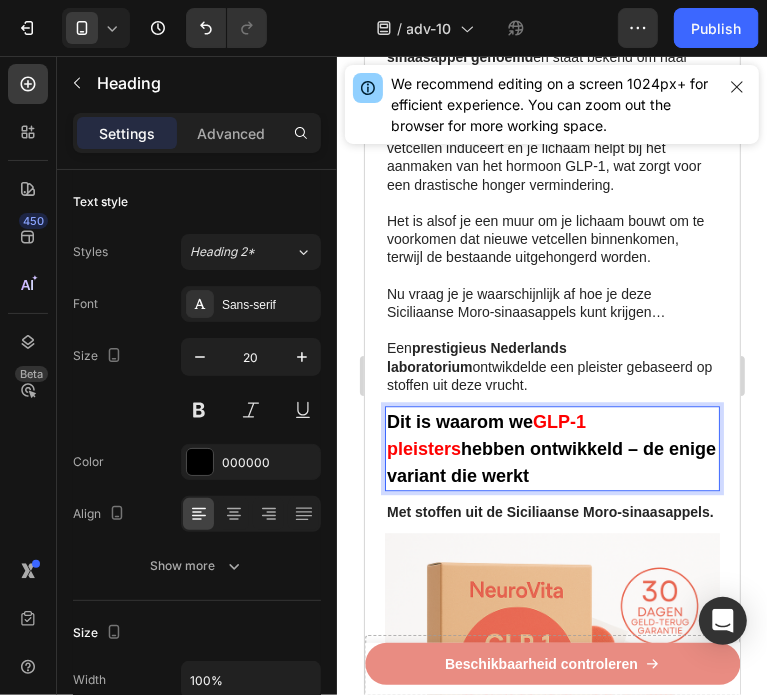click on "hebben ontwikkeld – de enige variant die werkt" at bounding box center (550, 461) 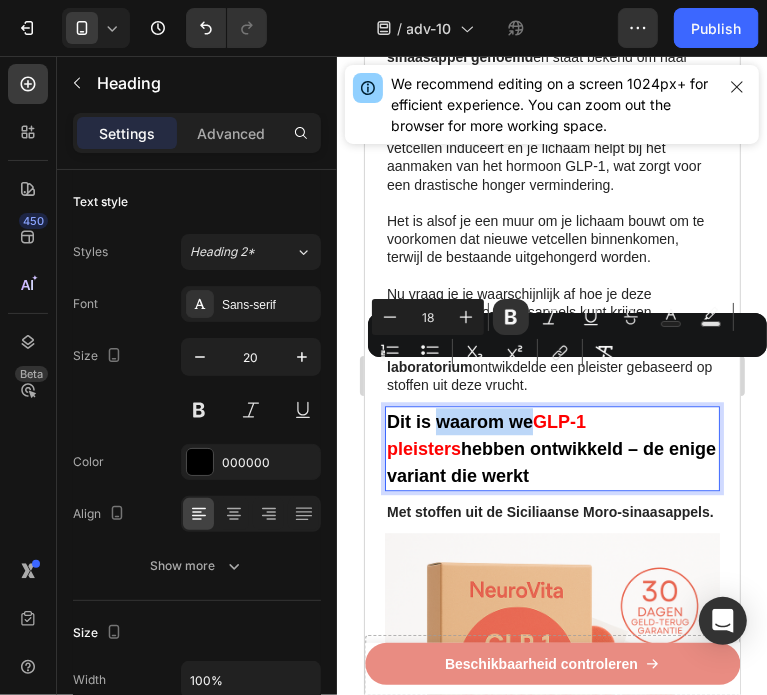 drag, startPoint x: 528, startPoint y: 376, endPoint x: 440, endPoint y: 377, distance: 88.005684 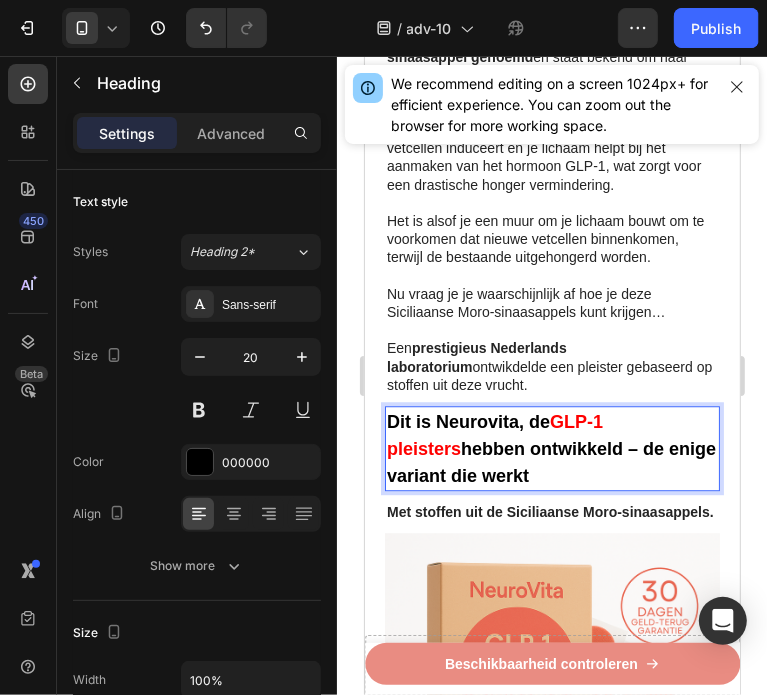 click on "Dit is Neurovita, de" at bounding box center [467, 421] 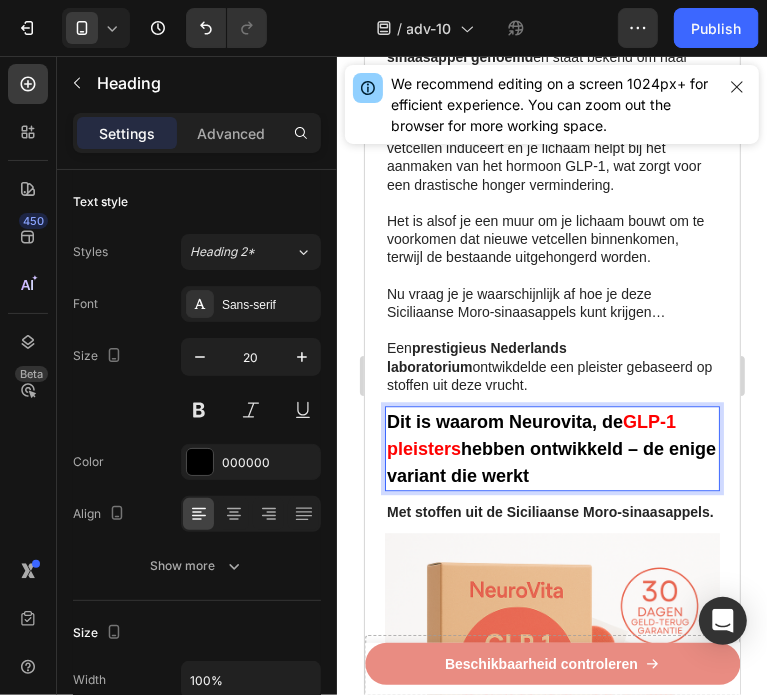click on "hebben ontwikkeld – de enige variant die werkt" at bounding box center [550, 461] 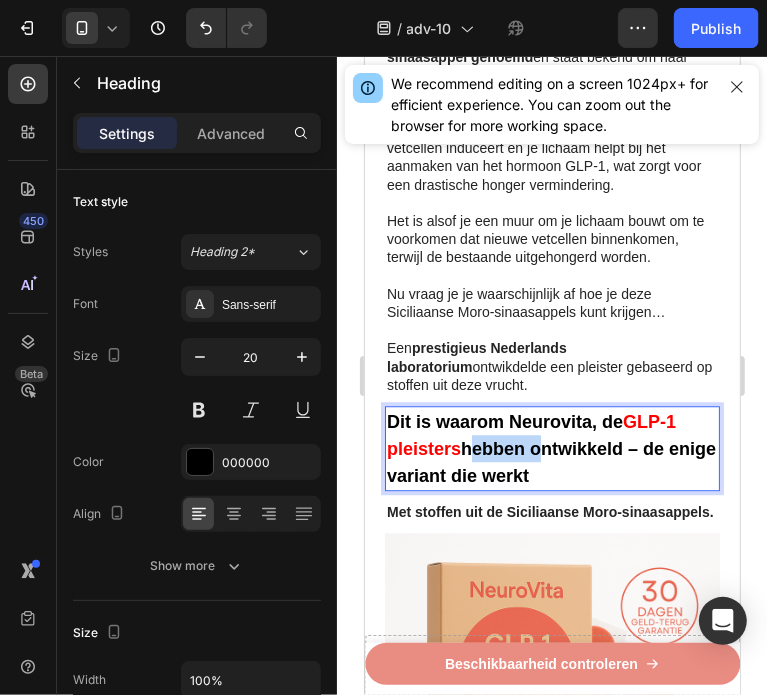 click on "hebben ontwikkeld – de enige variant die werkt" at bounding box center (550, 461) 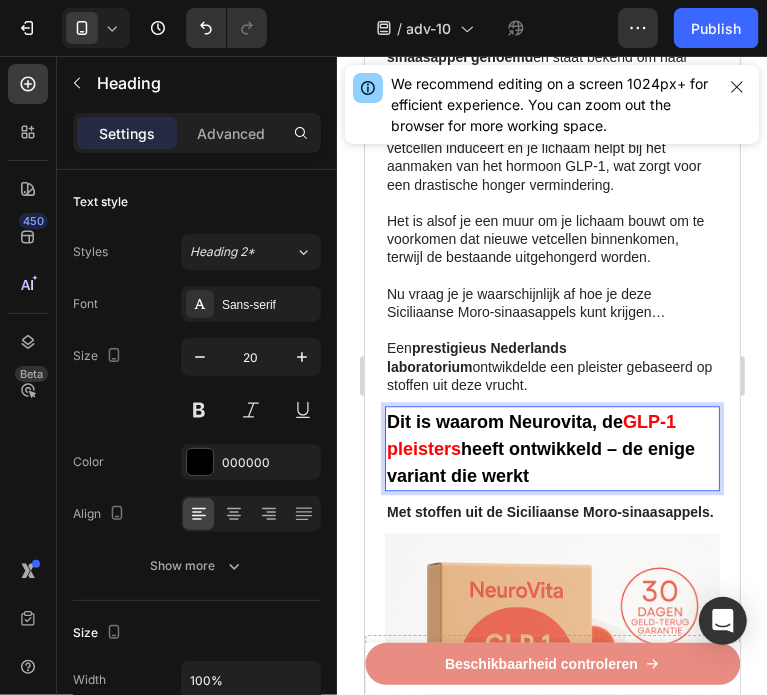 click on "GLP-1 pleisters" at bounding box center (530, 434) 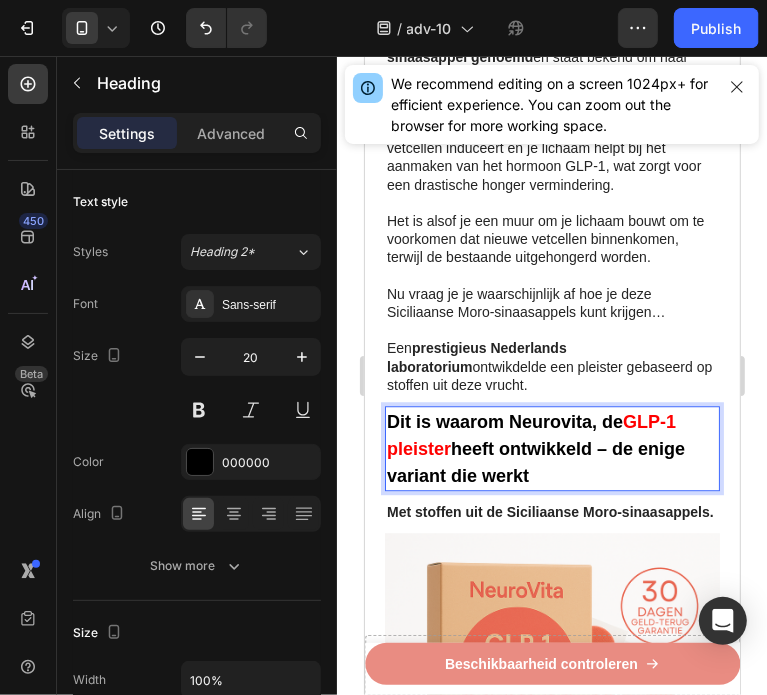 click on "Dit is waarom Neurovita, de  GLP-1 pleister  heeft ontwikkeld – de enige variant die werkt" at bounding box center (551, 447) 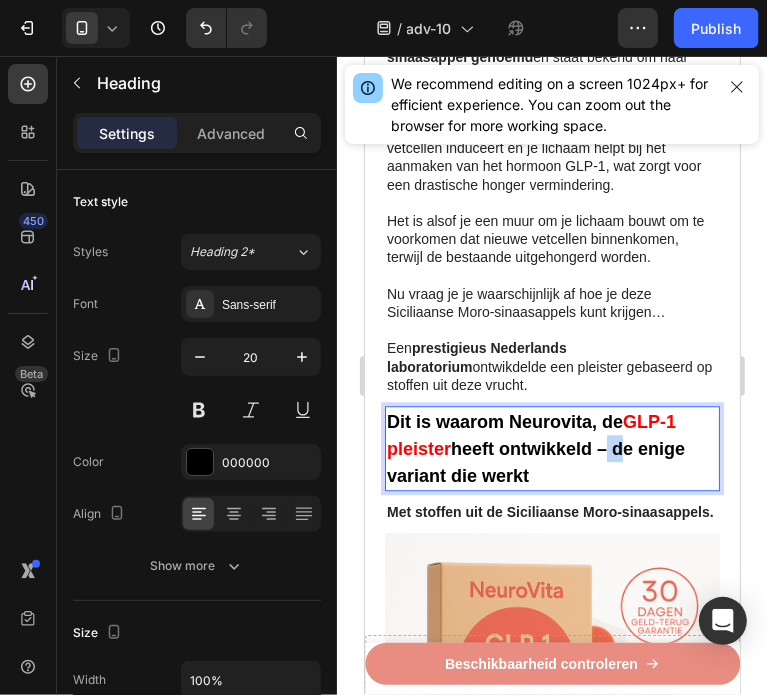 drag, startPoint x: 616, startPoint y: 402, endPoint x: 600, endPoint y: 404, distance: 16.124516 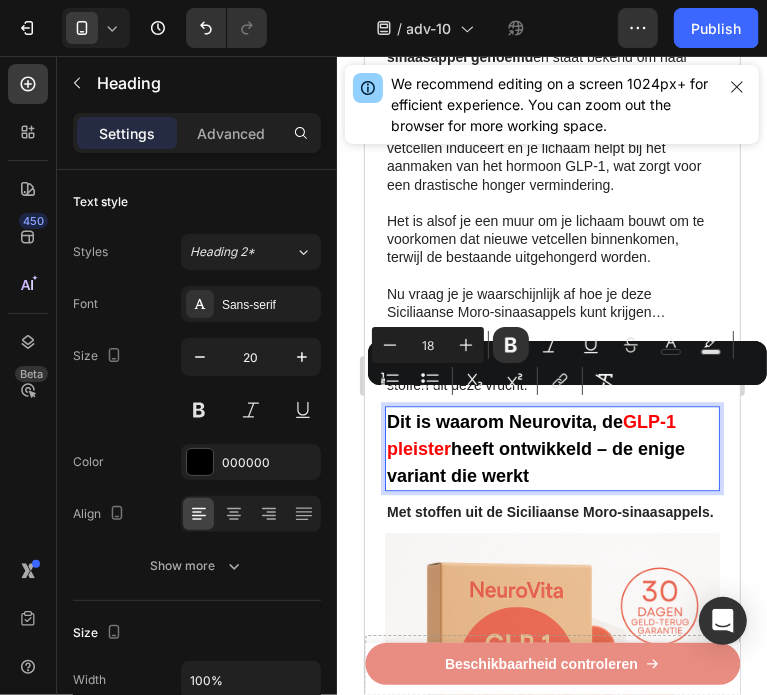 click on "Dit is waarom Neurovita, de  GLP-1 pleister  heeft ontwikkeld – de enige variant die werkt" at bounding box center (551, 447) 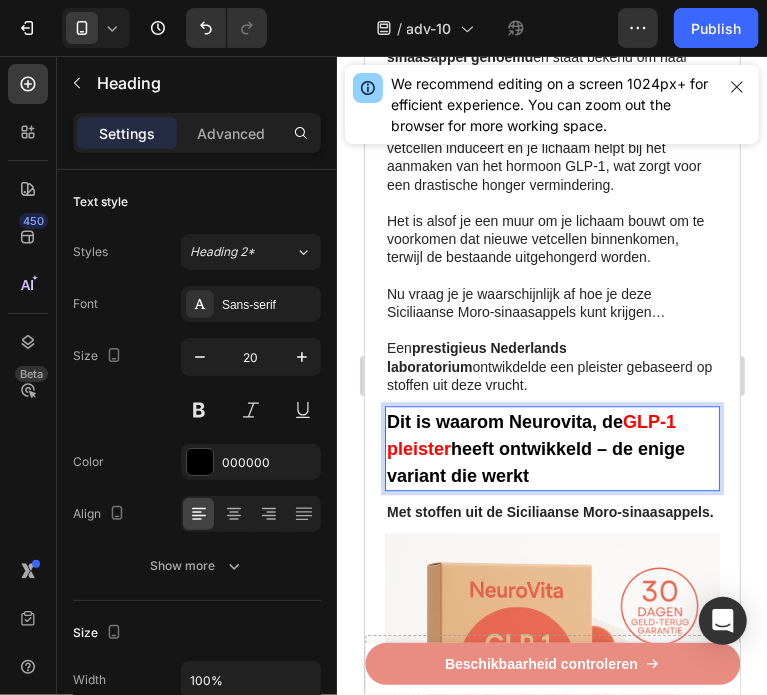 click on "heeft ontwikkeld – de enige variant die werkt" at bounding box center [535, 461] 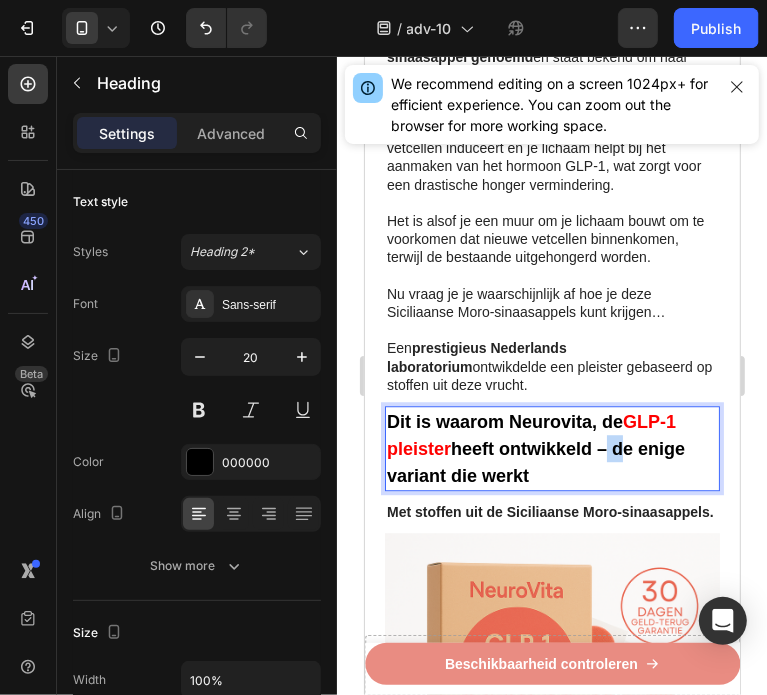drag, startPoint x: 617, startPoint y: 407, endPoint x: 604, endPoint y: 407, distance: 13 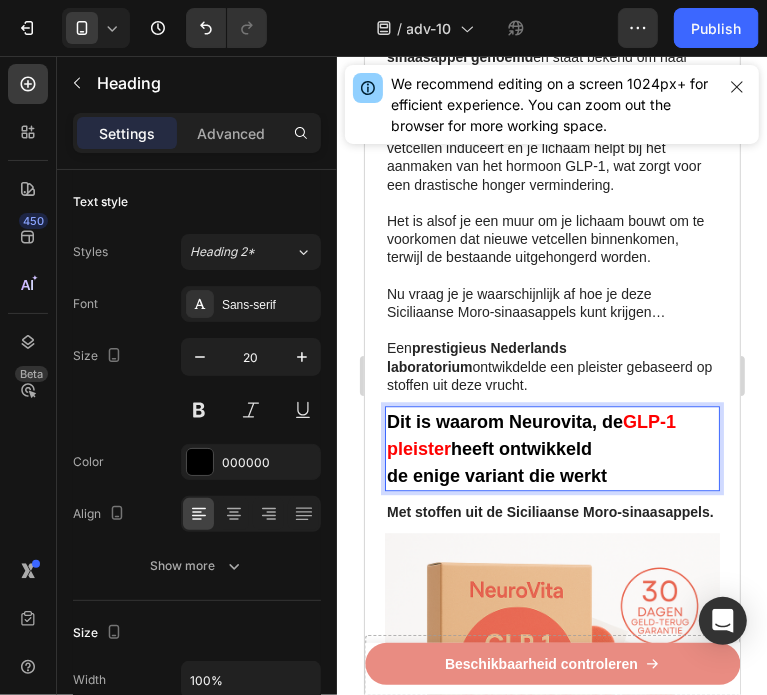 click on "Dit is waarom Neurovita, de  GLP-1 pleister  heeft ontwikkeld de enige variant die werkt" at bounding box center [551, 447] 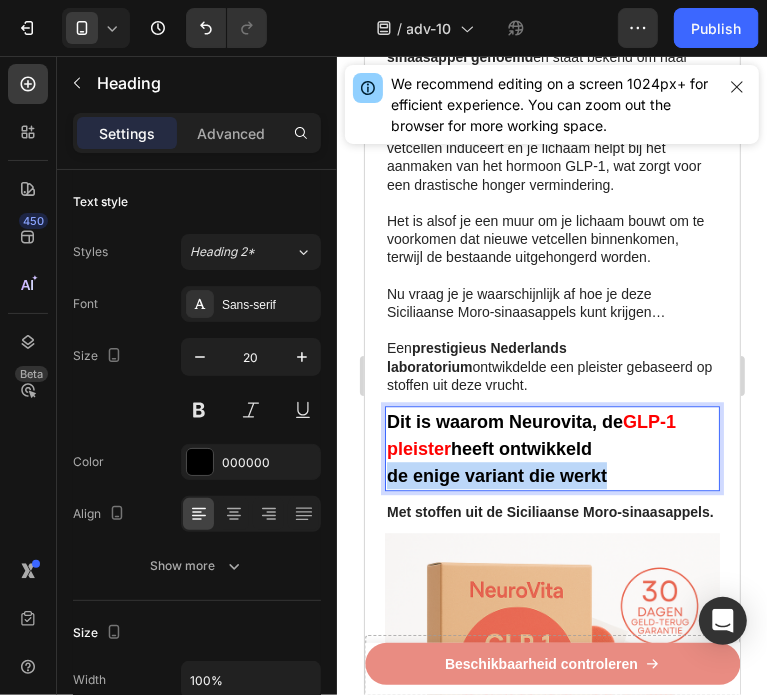drag, startPoint x: 623, startPoint y: 426, endPoint x: 390, endPoint y: 429, distance: 233.01932 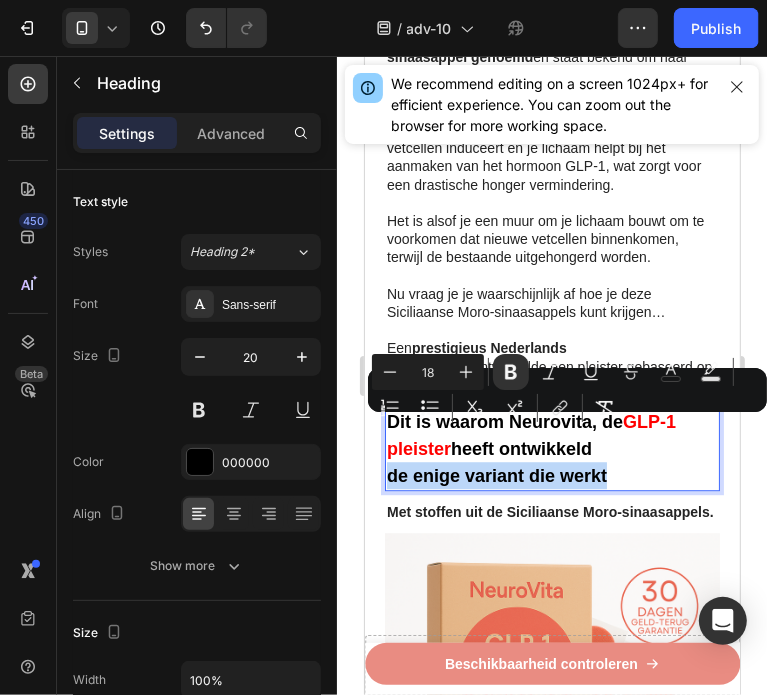 copy on "de enige variant die werkt" 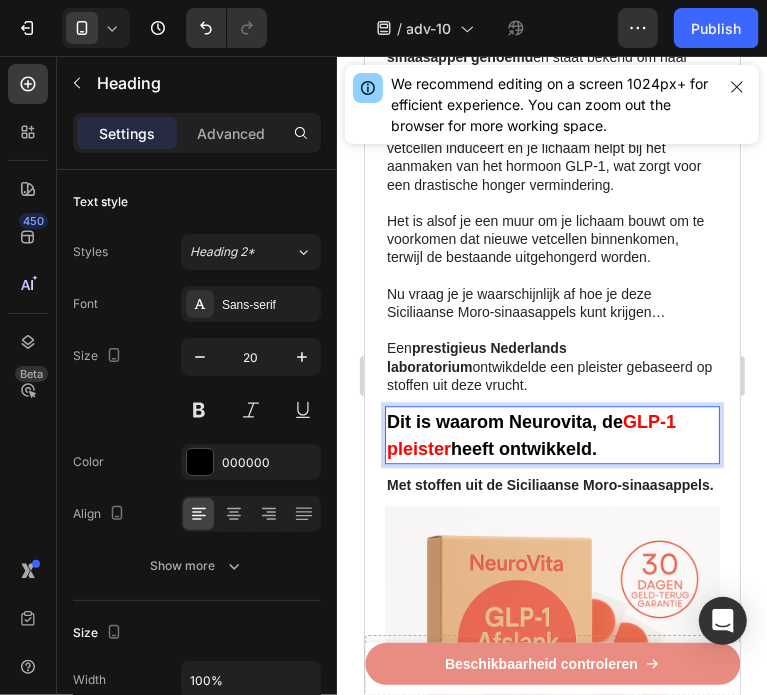 click on "Dit is waarom Neurovita, de" at bounding box center [504, 421] 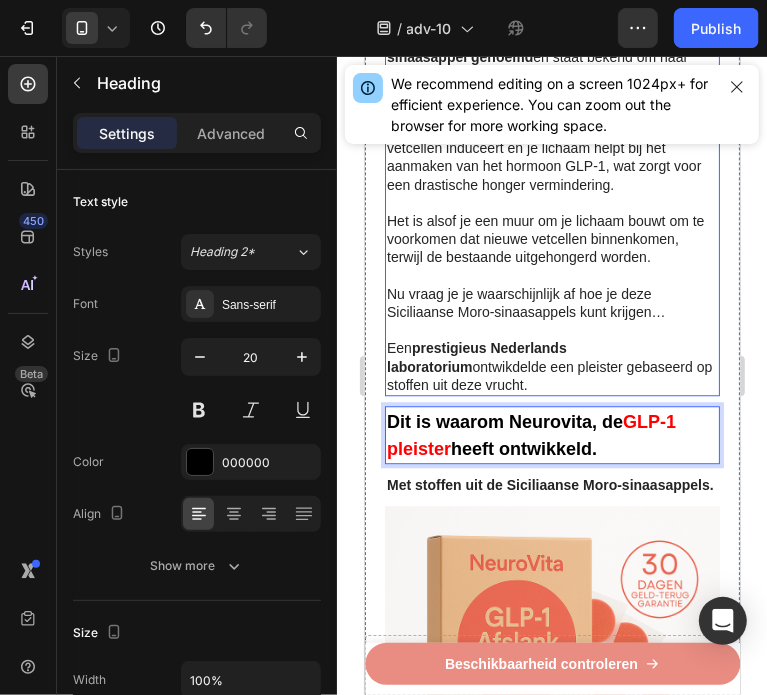 click on "Een  prestigieus Nederlands laboratorium  ontwikdelde een pleister gebaseerd op stoffen uit deze vrucht." at bounding box center [551, 365] 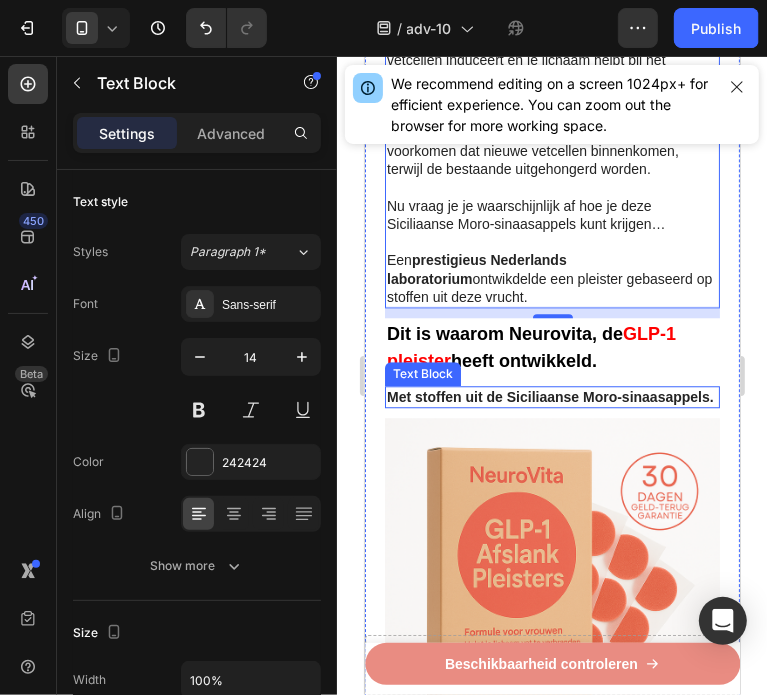scroll, scrollTop: 2640, scrollLeft: 0, axis: vertical 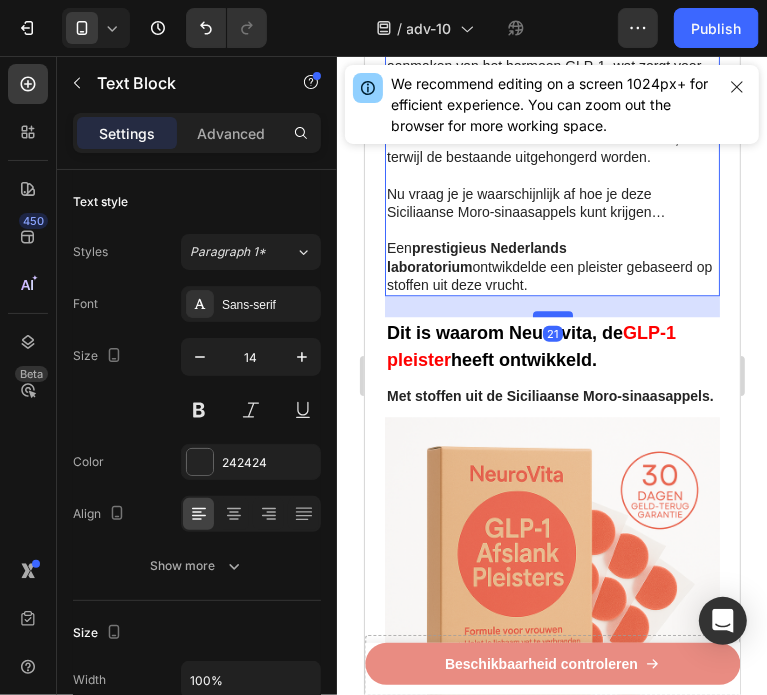 drag, startPoint x: 551, startPoint y: 257, endPoint x: 553, endPoint y: 268, distance: 11.18034 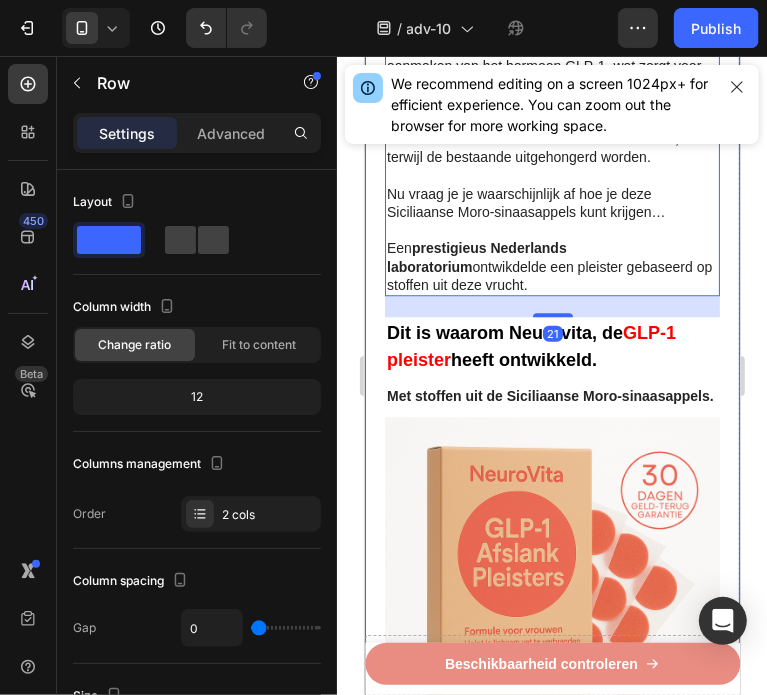 click on "⁠⁠⁠⁠⁠⁠⁠ Recent ontdekt: Italiaanse "bloedvrucht" helpt om broekmaten te verkleinen en vetrollen te verwijderen bij vrouwen In minder dan 3 minuten per dag Heading Image Geschreven door gewichtsconsulente Sanne de Vries  3 juli 2025 Text Block Row Image - Verklein  het  vetreservoir  van uw lichaam - Verlaag  uw  BMI  en middelomtrek - Blokkeer  de vorming en  ophoping van vet -  Begin met het  verbranden van calorieën -  Val  sneller in slaap  en blijf langer in slaap - 100% natuurlijk -  In minder dan 3 minuten per dag Text Block ⁠⁠⁠⁠⁠⁠⁠ De vrucht die helpt voorkomen dat vet zich ophoopt in je lichaam Heading Image Heb je moeite om erachter te komen welke afslankstrategie echt werkt? Heb je het gevoel dat je steeds je best doet, maar dat die vervelende vetrolletjes en dikke armen maar niet verdwijnen? Text Block Image ⁠⁠⁠⁠⁠⁠⁠ Internationale onderzoekers hebben een "bloedvrucht" gevonden die alleen groeit in de buurt van de berg Etna op Sicilië, Italië Heading" at bounding box center (551, 295) 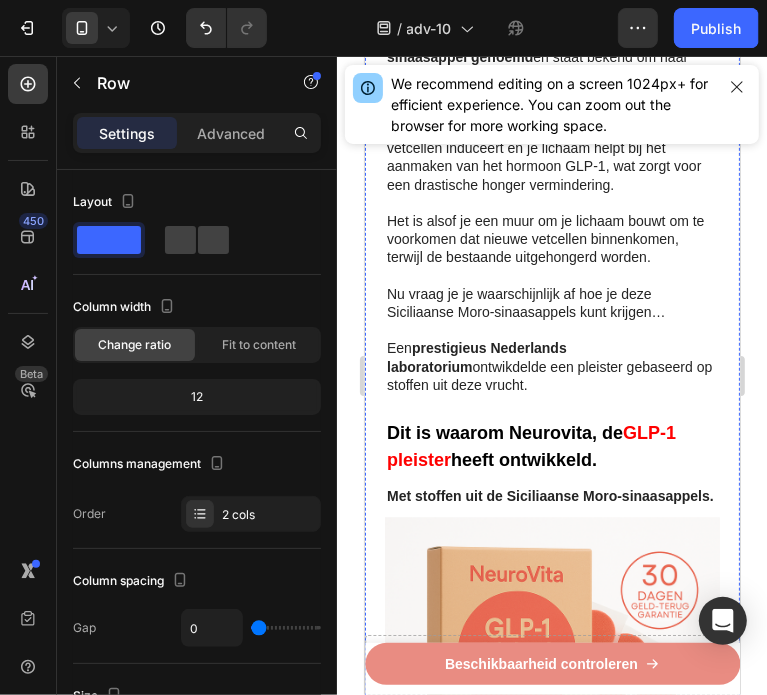 scroll, scrollTop: 2940, scrollLeft: 0, axis: vertical 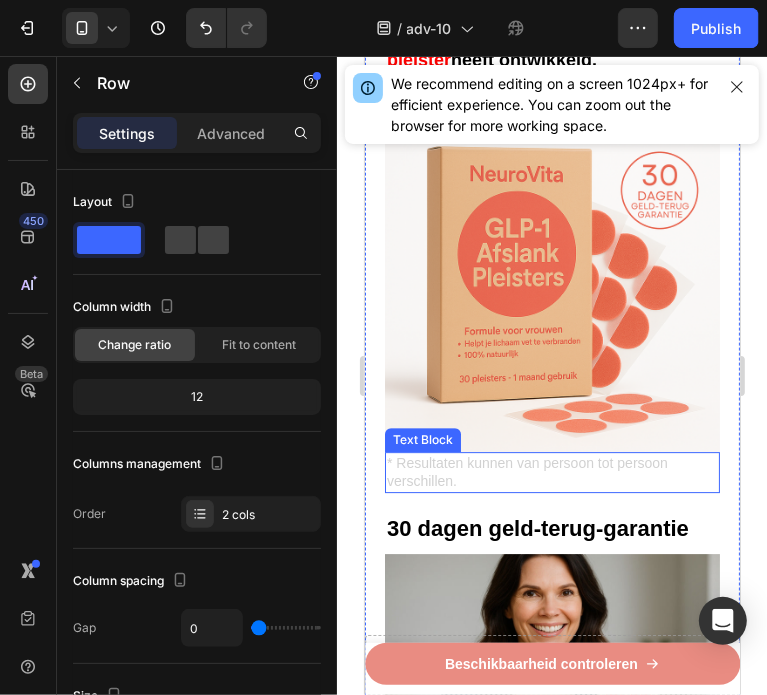 click on "* Resultaten kunnen van persoon tot persoon verschillen." at bounding box center [526, 471] 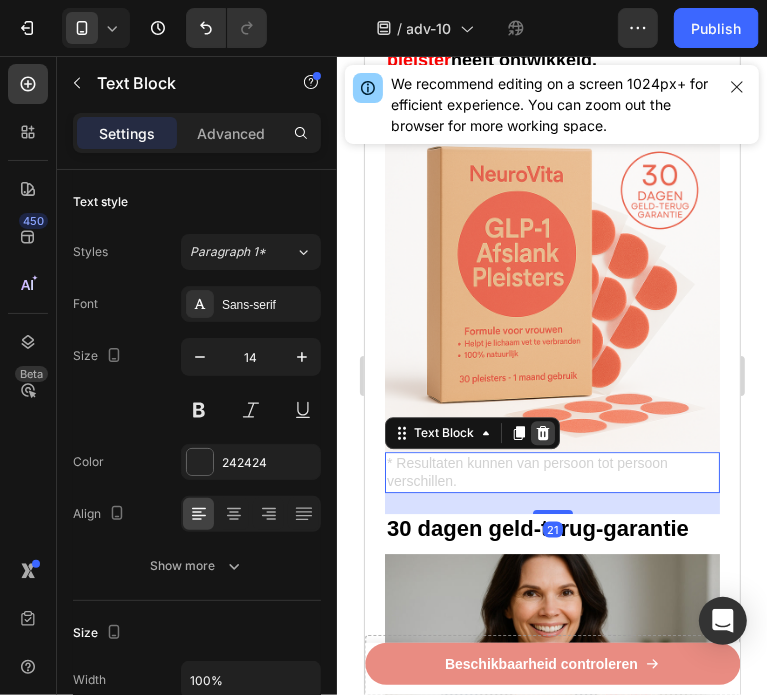 click 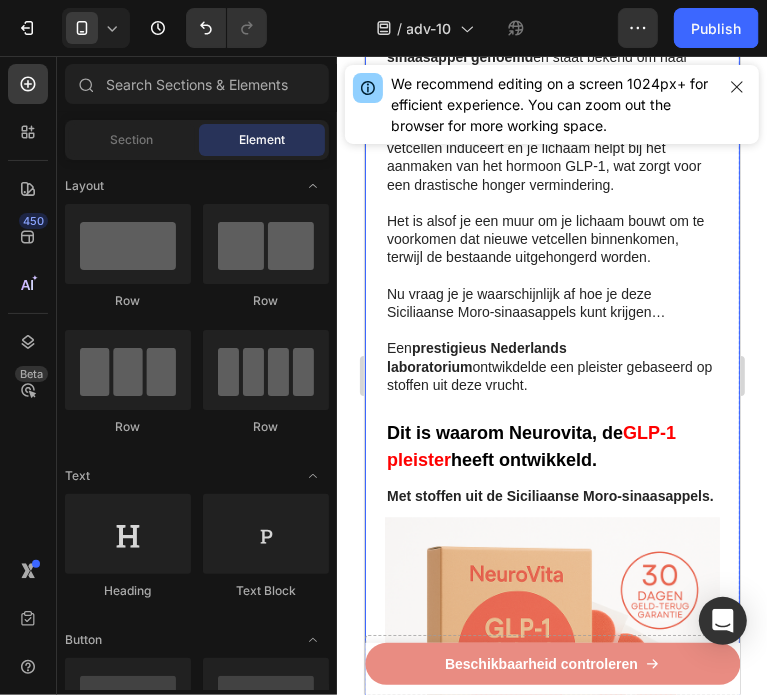 scroll, scrollTop: 2540, scrollLeft: 0, axis: vertical 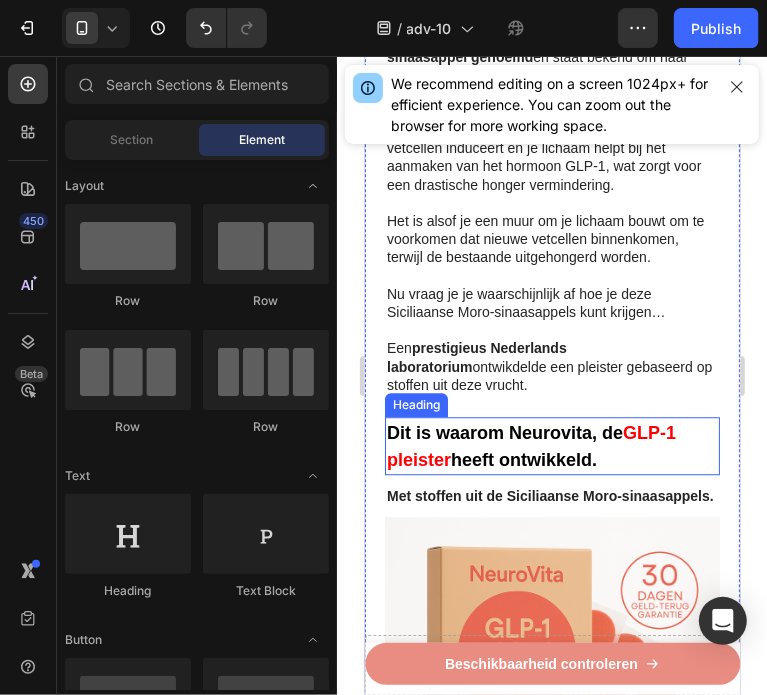 click on "heeft ontwikkeld." at bounding box center [523, 459] 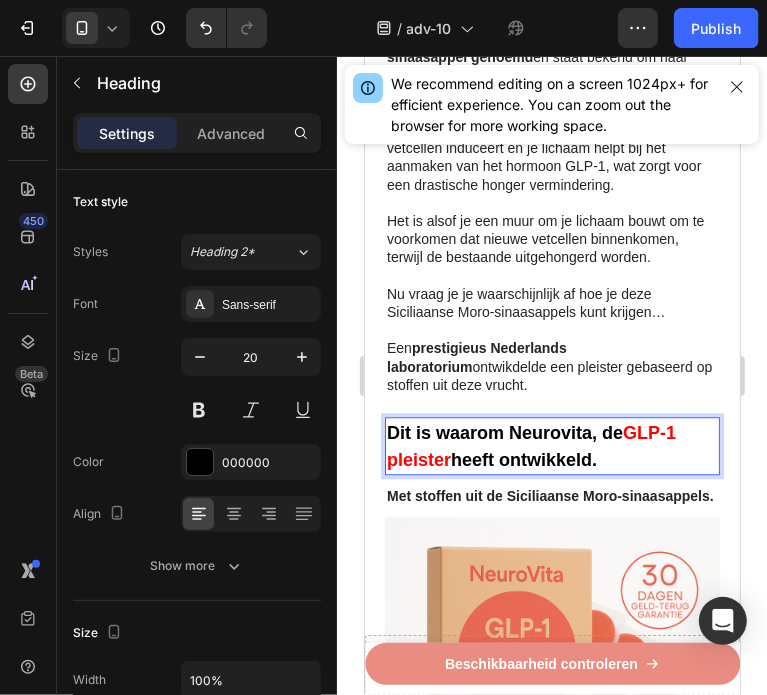 click on "Dit is waarom Neurovita, de  GLP-1 pleister  heeft ontwikkeld." at bounding box center [551, 445] 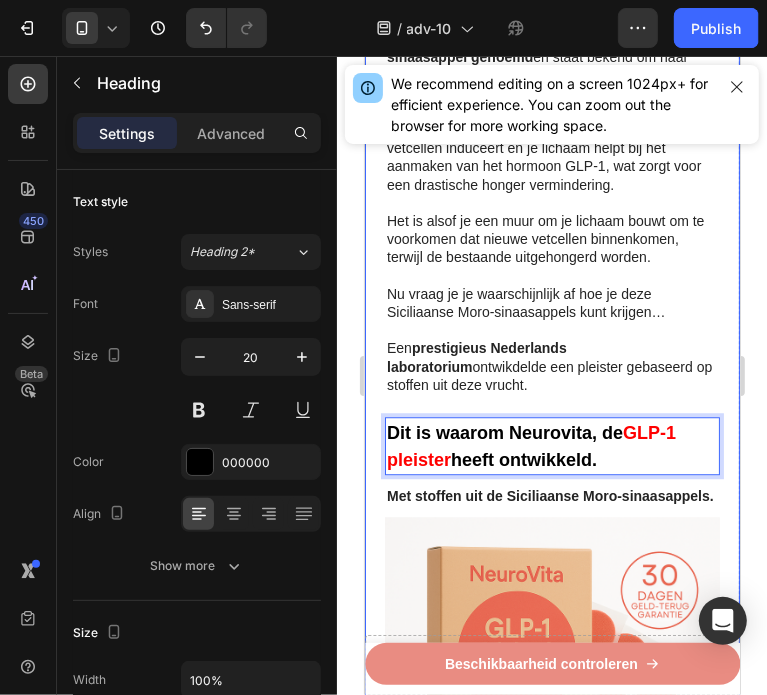 click on "⁠⁠⁠⁠⁠⁠⁠ Recent ontdekt: Italiaanse "bloedvrucht" helpt om broekmaten te verkleinen en vetrollen te verwijderen bij vrouwen In minder dan 3 minuten per dag Heading Image Geschreven door gewichtsconsulente Sanne de Vries  3 juli 2025 Text Block Row Image - Verklein  het  vetreservoir  van uw lichaam - Verlaag  uw  BMI  en middelomtrek - Blokkeer  de vorming en  ophoping van vet -  Begin met het  verbranden van calorieën -  Val  sneller in slaap  en blijf langer in slaap - 100% natuurlijk -  In minder dan 3 minuten per dag Text Block ⁠⁠⁠⁠⁠⁠⁠ De vrucht die helpt voorkomen dat vet zich ophoopt in je lichaam Heading Image Heb je moeite om erachter te komen welke afslankstrategie echt werkt? Heb je het gevoel dat je steeds je best doet, maar dat die vervelende vetrolletjes en dikke armen maar niet verdwijnen? Text Block Image ⁠⁠⁠⁠⁠⁠⁠ Internationale onderzoekers hebben een "bloedvrucht" gevonden die alleen groeit in de buurt van de berg Etna op Sicilië, Italië Heading" at bounding box center [551, 364] 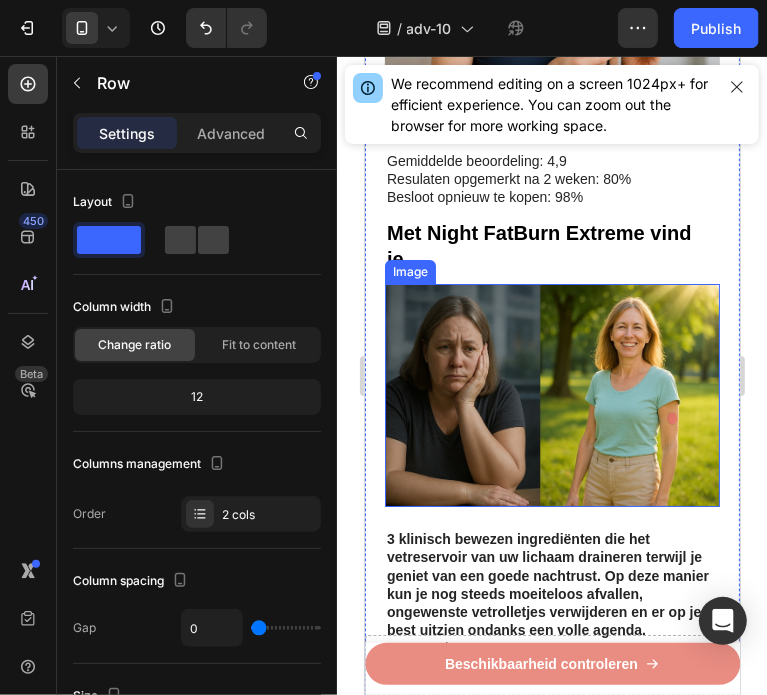 scroll, scrollTop: 3640, scrollLeft: 0, axis: vertical 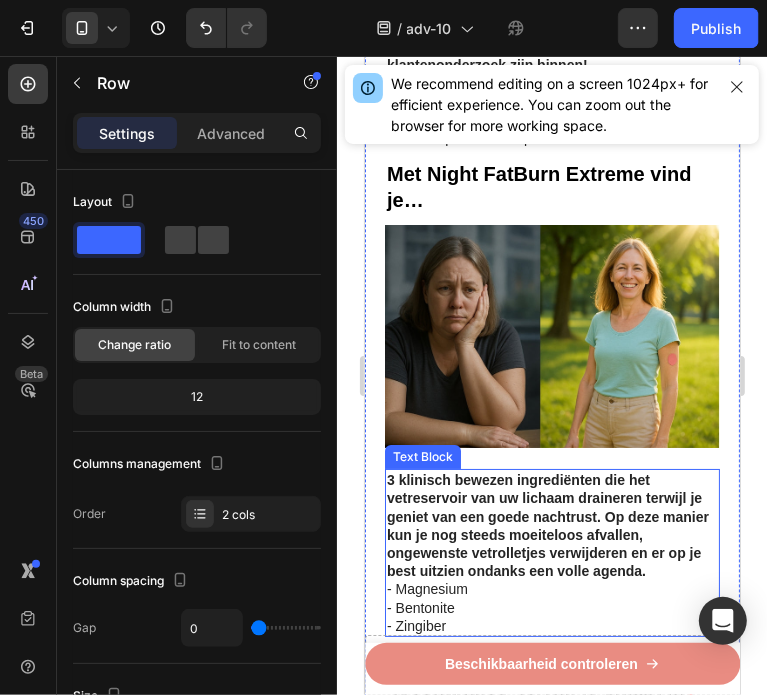 click on "3 klinisch bewezen ingrediënten die het vetreservoir van uw lichaam draineren terwijl je geniet van een goede nachtrust. Op deze manier kun je nog steeds moeiteloos afvallen, ongewenste vetrolletjes verwijderen en er op je best uitzien ondanks een volle agenda." at bounding box center [547, 524] 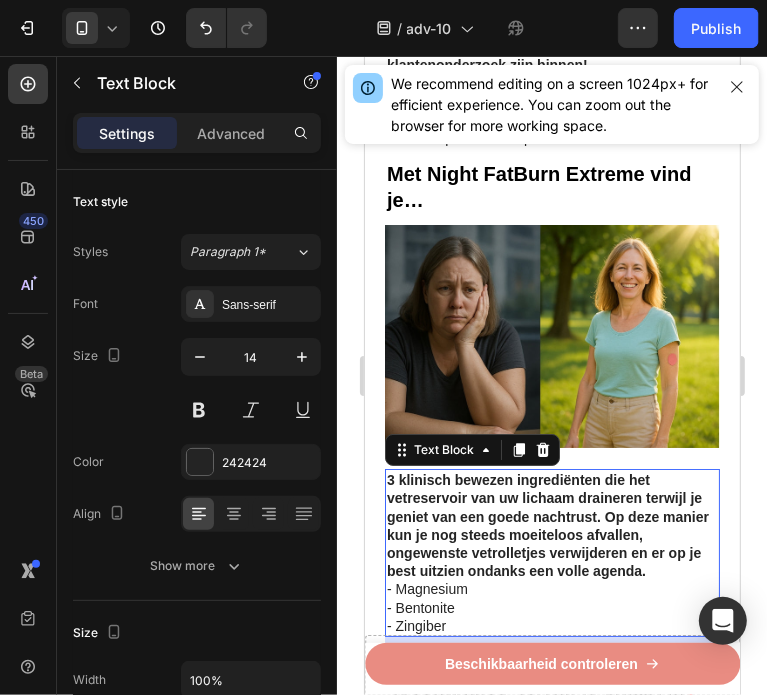 click on "3 klinisch bewezen ingrediënten die het vetreservoir van uw lichaam draineren terwijl je geniet van een goede nachtrust. Op deze manier kun je nog steeds moeiteloos afvallen, ongewenste vetrolletjes verwijderen en er op je best uitzien ondanks een volle agenda." at bounding box center (547, 524) 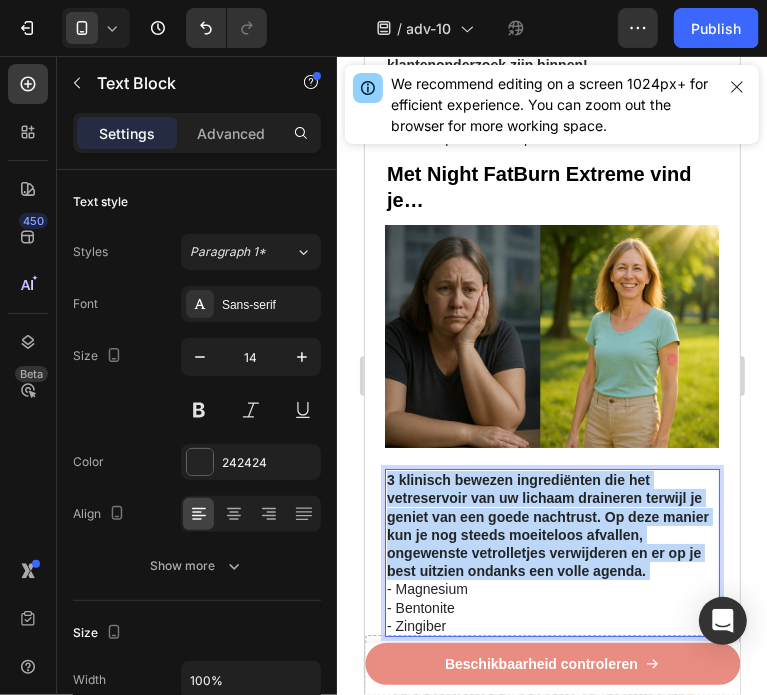 click on "3 klinisch bewezen ingrediënten die het vetreservoir van uw lichaam draineren terwijl je geniet van een goede nachtrust. Op deze manier kun je nog steeds moeiteloos afvallen, ongewenste vetrolletjes verwijderen en er op je best uitzien ondanks een volle agenda." at bounding box center [547, 524] 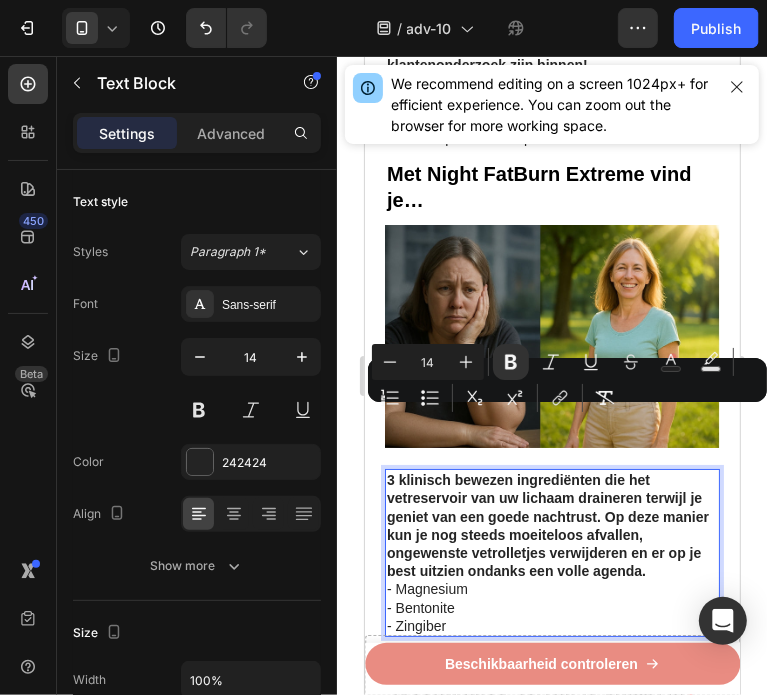 click on "- Bentonite" at bounding box center (551, 607) 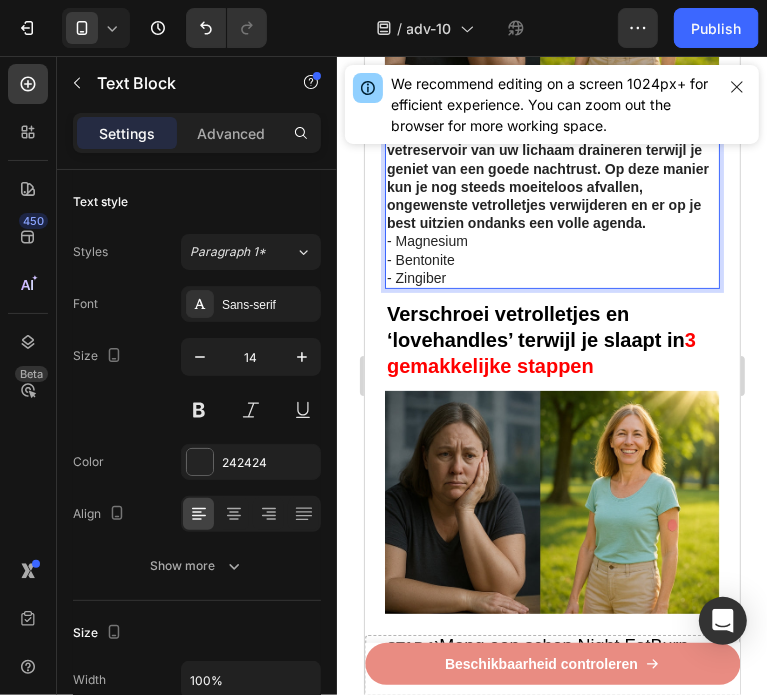 scroll, scrollTop: 3840, scrollLeft: 0, axis: vertical 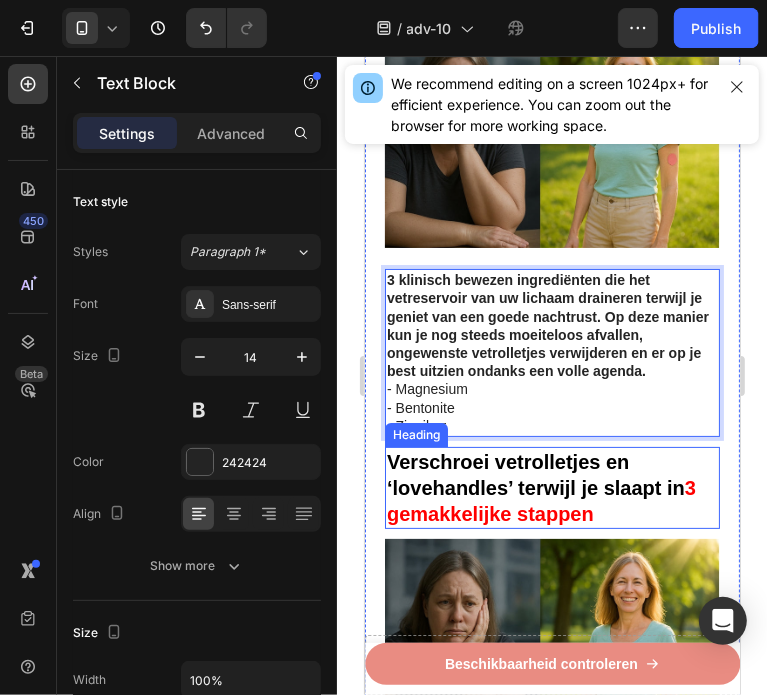 click on "Verschroei vetrolletjes en ‘lovehandles’ terwijl je slaapt in" at bounding box center [535, 474] 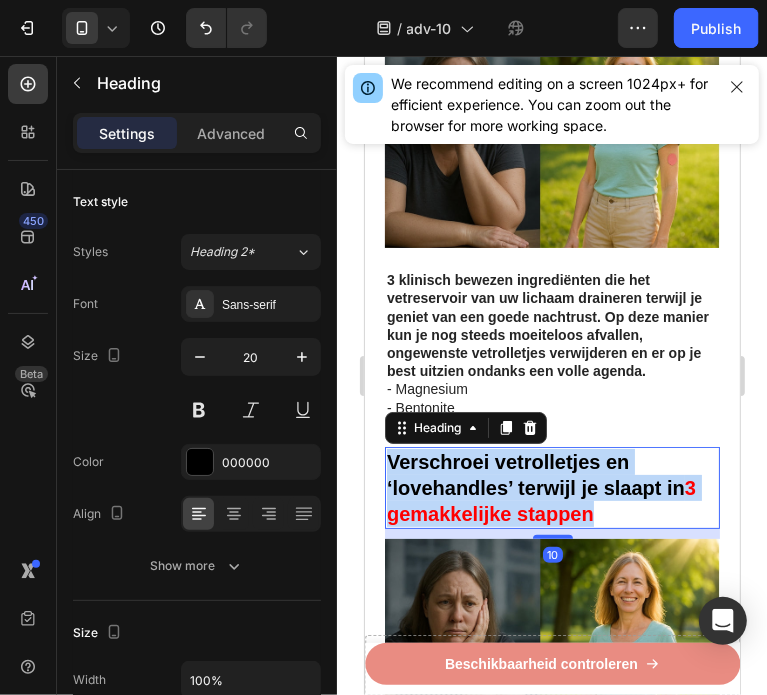 click on "Verschroei vetrolletjes en ‘lovehandles’ terwijl je slaapt in" at bounding box center [535, 474] 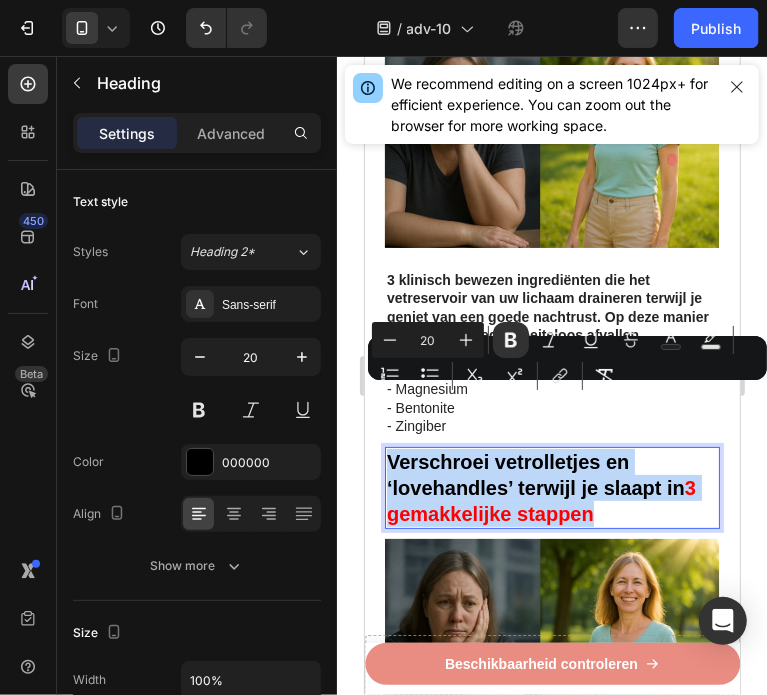 click on "Verschroei vetrolletjes en ‘lovehandles’ terwijl je slaapt in" at bounding box center (535, 474) 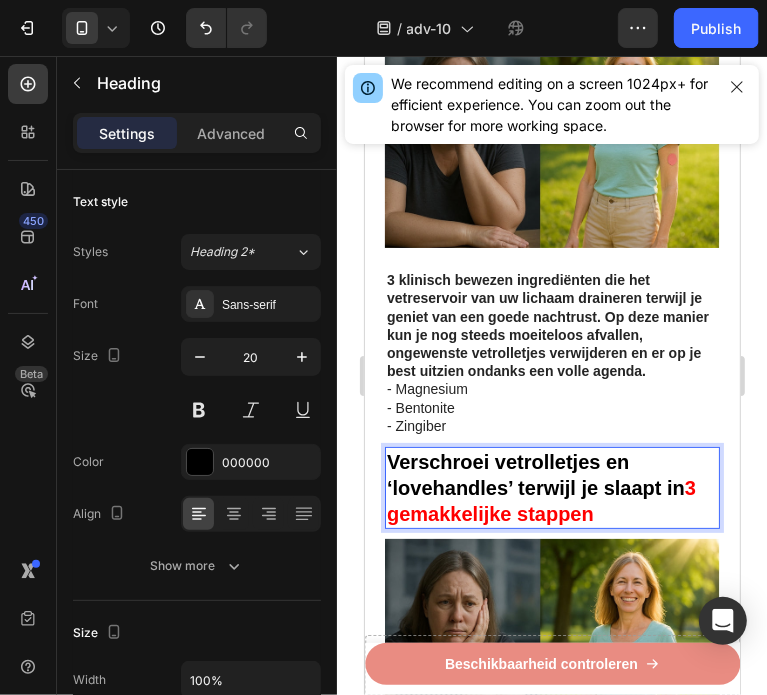 click on "Verschroei vetrolletjes en ‘lovehandles’ terwijl je slaapt in" at bounding box center [535, 474] 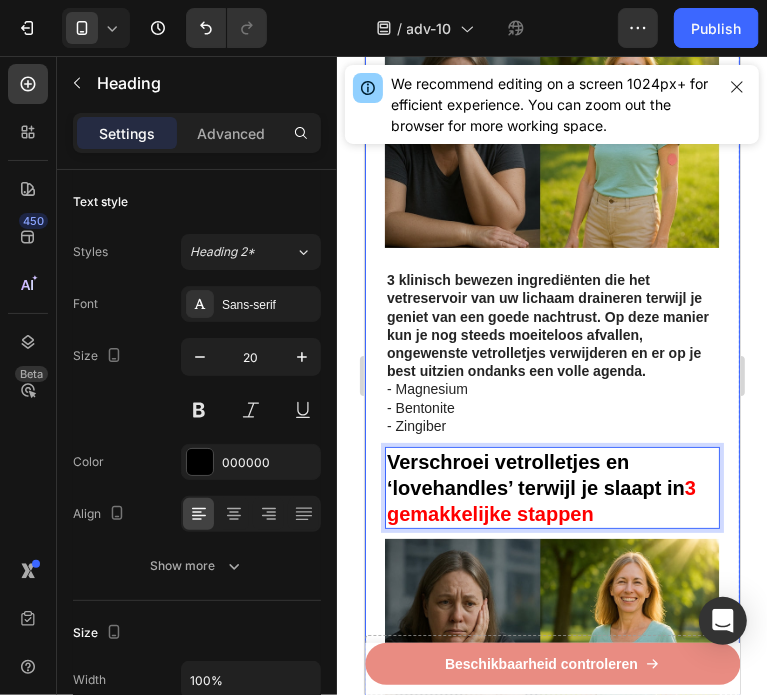 click on "⁠⁠⁠⁠⁠⁠⁠ Recent ontdekt: Italiaanse "bloedvrucht" helpt om broekmaten te verkleinen en vetrollen te verwijderen bij vrouwen In minder dan 3 minuten per dag Heading Image Geschreven door gewichtsconsulente Sanne de Vries  3 juli 2025 Text Block Row Image - Verklein  het  vetreservoir  van uw lichaam - Verlaag  uw  BMI  en middelomtrek - Blokkeer  de vorming en  ophoping van vet -  Begin met het  verbranden van calorieën -  Val  sneller in slaap  en blijf langer in slaap - 100% natuurlijk -  In minder dan 3 minuten per dag Text Block ⁠⁠⁠⁠⁠⁠⁠ De vrucht die helpt voorkomen dat vet zich ophoopt in je lichaam Heading Image Heb je moeite om erachter te komen welke afslankstrategie echt werkt? Heb je het gevoel dat je steeds je best doet, maar dat die vervelende vetrolletjes en dikke armen maar niet verdwijnen? Text Block Image ⁠⁠⁠⁠⁠⁠⁠ Internationale onderzoekers hebben een "bloedvrucht" gevonden die alleen groeit in de buurt van de berg Etna op Sicilië, Italië Heading" at bounding box center (551, -936) 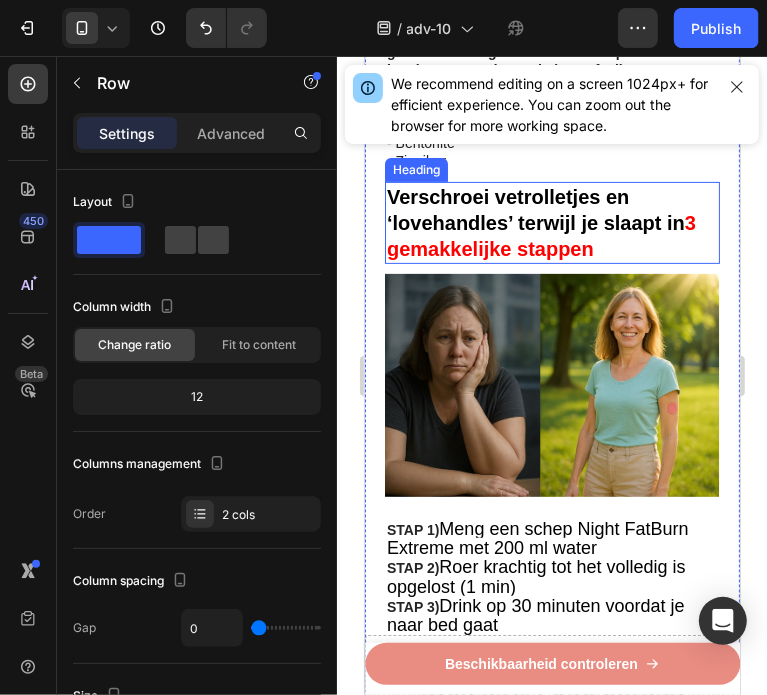 scroll, scrollTop: 4140, scrollLeft: 0, axis: vertical 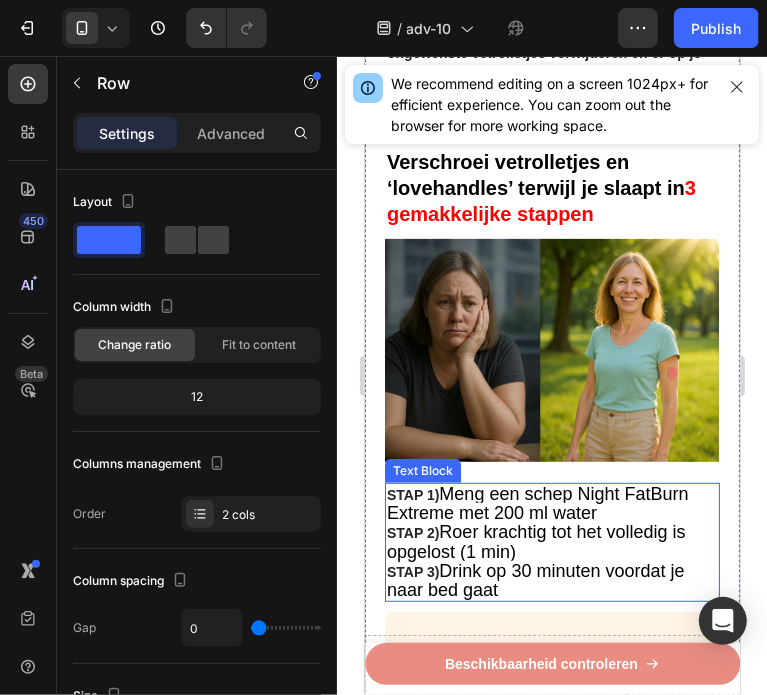 click on "Roer krachtig tot het volledig is opgelost (1 min)" at bounding box center [535, 540] 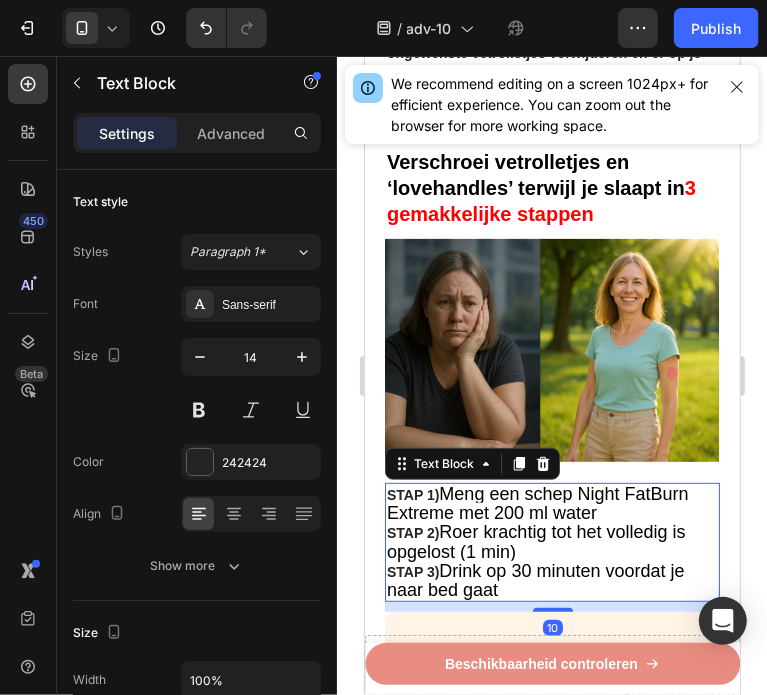 click on "Roer krachtig tot het volledig is opgelost (1 min)" at bounding box center (535, 540) 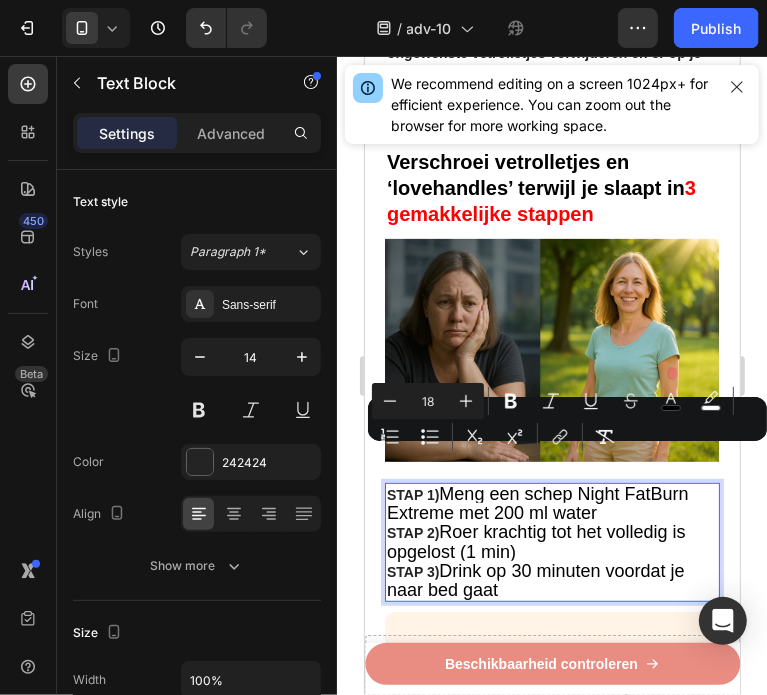 click on "Roer krachtig tot het volledig is opgelost (1 min)" at bounding box center (535, 540) 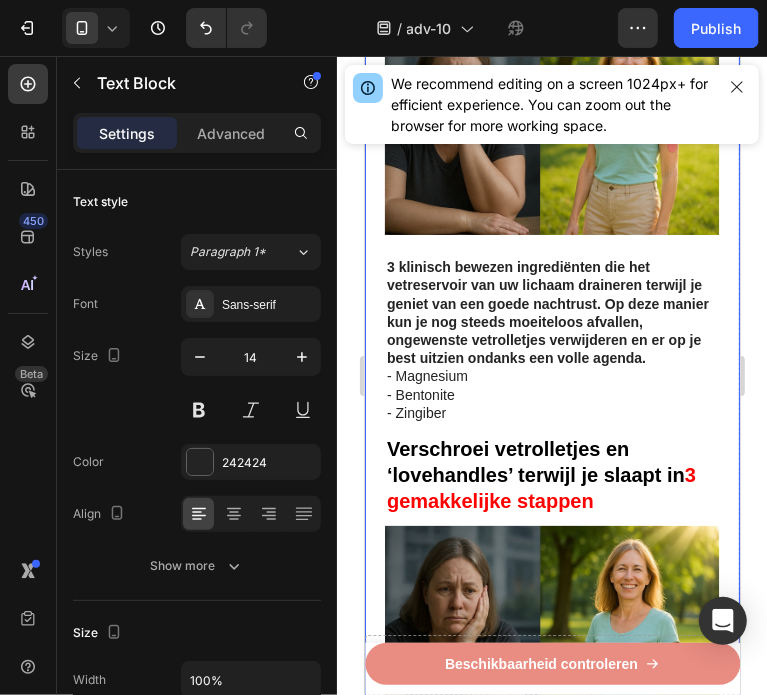 scroll, scrollTop: 3840, scrollLeft: 0, axis: vertical 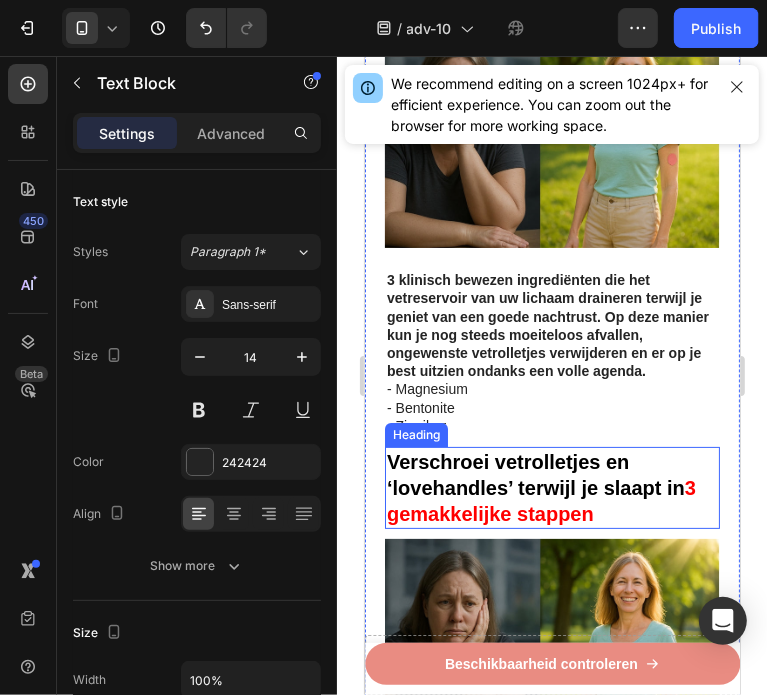 click on "Verschroei vetrolletjes en ‘lovehandles’ terwijl je slaapt in" at bounding box center [535, 474] 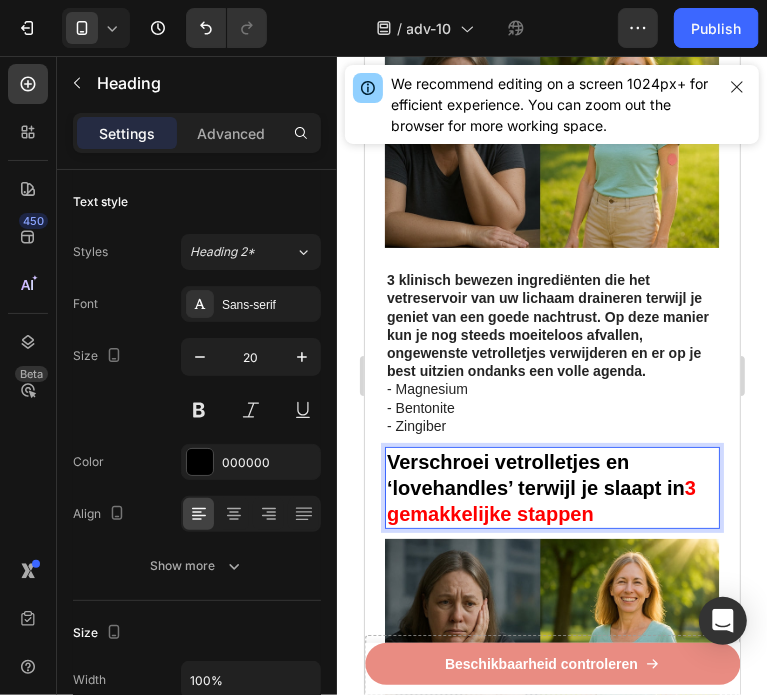 click on "Verschroei vetrolletjes en ‘lovehandles’ terwijl je slaapt in" at bounding box center [535, 474] 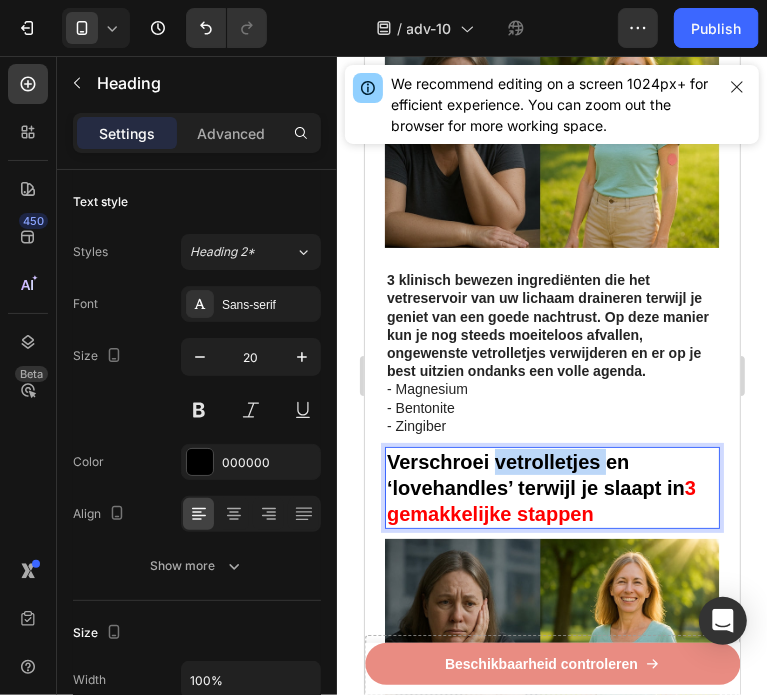 click on "Verschroei vetrolletjes en ‘lovehandles’ terwijl je slaapt in" at bounding box center [535, 474] 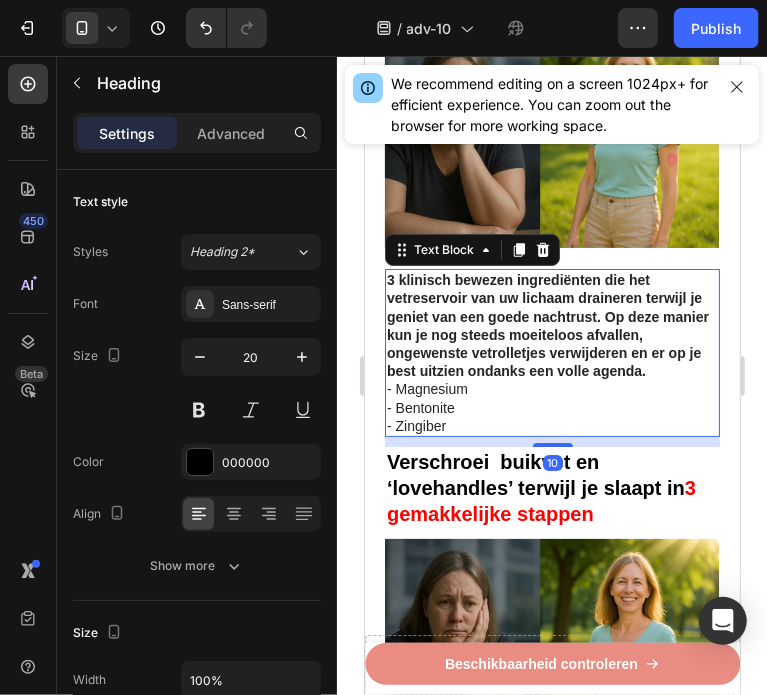 click on "3 klinisch bewezen ingrediënten die het vetreservoir van uw lichaam draineren terwijl je geniet van een goede nachtrust. Op deze manier kun je nog steeds moeiteloos afvallen, ongewenste vetrolletjes verwijderen en er op je best uitzien ondanks een volle agenda. - Magnesium - Bentonite - Zingiber" at bounding box center [551, 352] 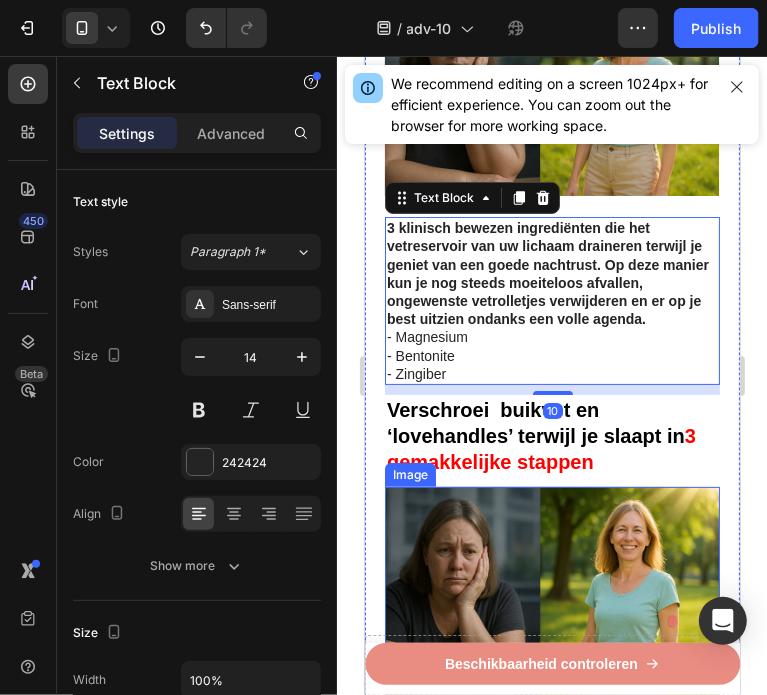 scroll, scrollTop: 3940, scrollLeft: 0, axis: vertical 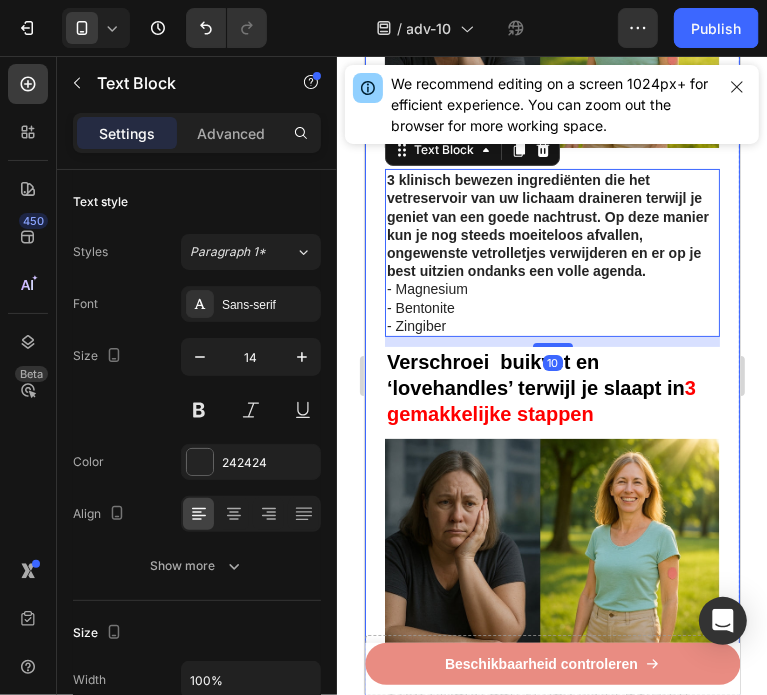 click on "⁠⁠⁠⁠⁠⁠⁠ Recent ontdekt: Italiaanse "bloedvrucht" helpt om broekmaten te verkleinen en vetrollen te verwijderen bij vrouwen In minder dan 3 minuten per dag Heading Image Geschreven door gewichtsconsulente Sanne de Vries  3 juli 2025 Text Block Row Image - Verklein  het  vetreservoir  van uw lichaam - Verlaag  uw  BMI  en middelomtrek - Blokkeer  de vorming en  ophoping van vet -  Begin met het  verbranden van calorieën -  Val  sneller in slaap  en blijf langer in slaap - 100% natuurlijk -  In minder dan 3 minuten per dag Text Block ⁠⁠⁠⁠⁠⁠⁠ De vrucht die helpt voorkomen dat vet zich ophoopt in je lichaam Heading Image Heb je moeite om erachter te komen welke afslankstrategie echt werkt? Heb je het gevoel dat je steeds je best doet, maar dat die vervelende vetrolletjes en dikke armen maar niet verdwijnen? Text Block Image ⁠⁠⁠⁠⁠⁠⁠ Internationale onderzoekers hebben een "bloedvrucht" gevonden die alleen groeit in de buurt van de berg Etna op Sicilië, Italië Heading" at bounding box center [551, -1036] 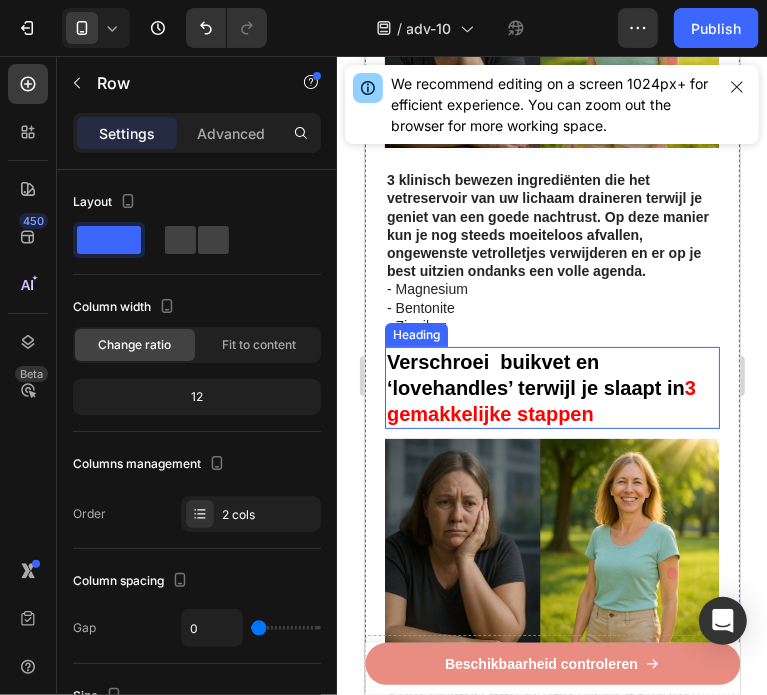 click on "Verschroei  buikvet en ‘lovehandles’ terwijl je slaapt in" at bounding box center [535, 374] 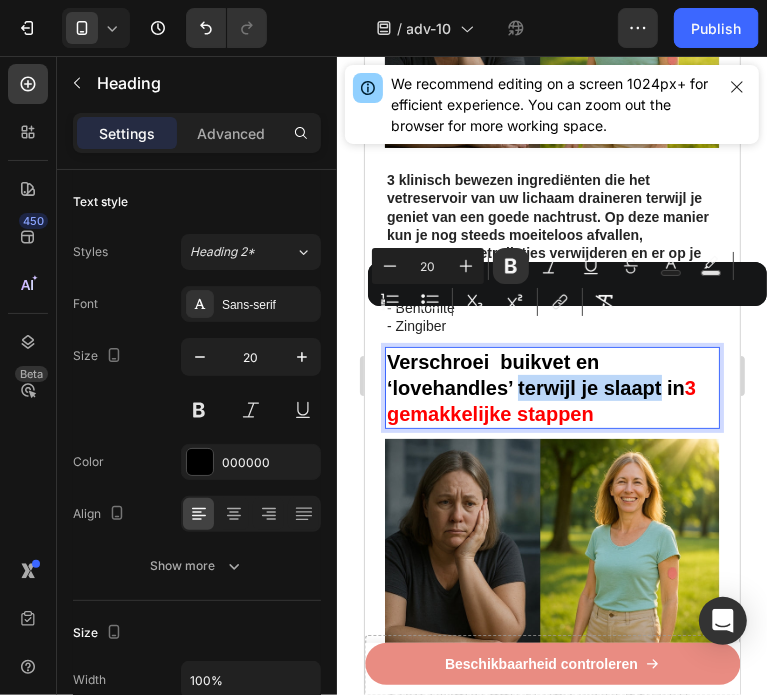 drag, startPoint x: 661, startPoint y: 324, endPoint x: 517, endPoint y: 330, distance: 144.12494 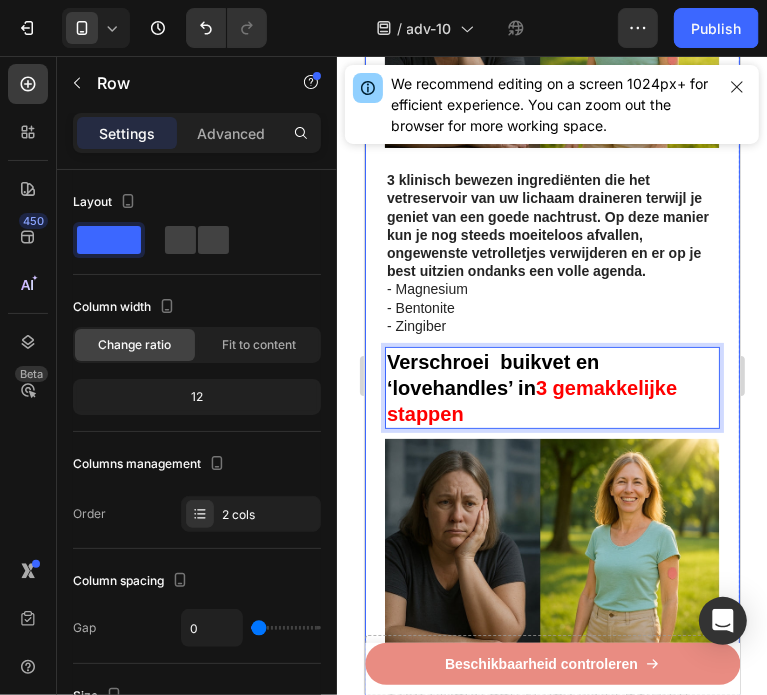 click on "⁠⁠⁠⁠⁠⁠⁠ Recent ontdekt: Italiaanse "bloedvrucht" helpt om broekmaten te verkleinen en vetrollen te verwijderen bij vrouwen In minder dan 3 minuten per dag Heading Image Geschreven door gewichtsconsulente Sanne de Vries  3 juli 2025 Text Block Row Image - Verklein  het  vetreservoir  van uw lichaam - Verlaag  uw  BMI  en middelomtrek - Blokkeer  de vorming en  ophoping van vet -  Begin met het  verbranden van calorieën -  Val  sneller in slaap  en blijf langer in slaap - 100% natuurlijk -  In minder dan 3 minuten per dag Text Block ⁠⁠⁠⁠⁠⁠⁠ De vrucht die helpt voorkomen dat vet zich ophoopt in je lichaam Heading Image Heb je moeite om erachter te komen welke afslankstrategie echt werkt? Heb je het gevoel dat je steeds je best doet, maar dat die vervelende vetrolletjes en dikke armen maar niet verdwijnen? Text Block Image ⁠⁠⁠⁠⁠⁠⁠ Internationale onderzoekers hebben een "bloedvrucht" gevonden die alleen groeit in de buurt van de berg Etna op Sicilië, Italië Heading" at bounding box center (551, -1036) 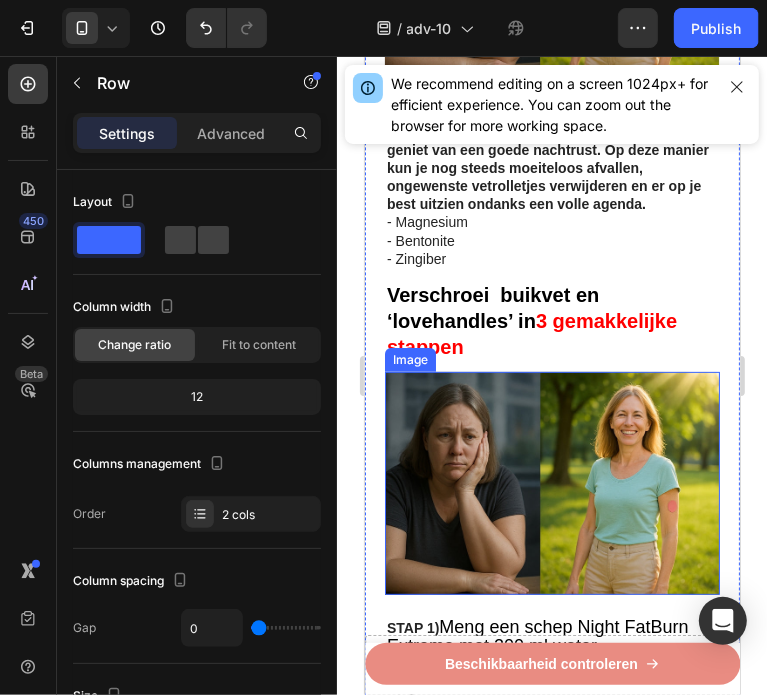 scroll, scrollTop: 4040, scrollLeft: 0, axis: vertical 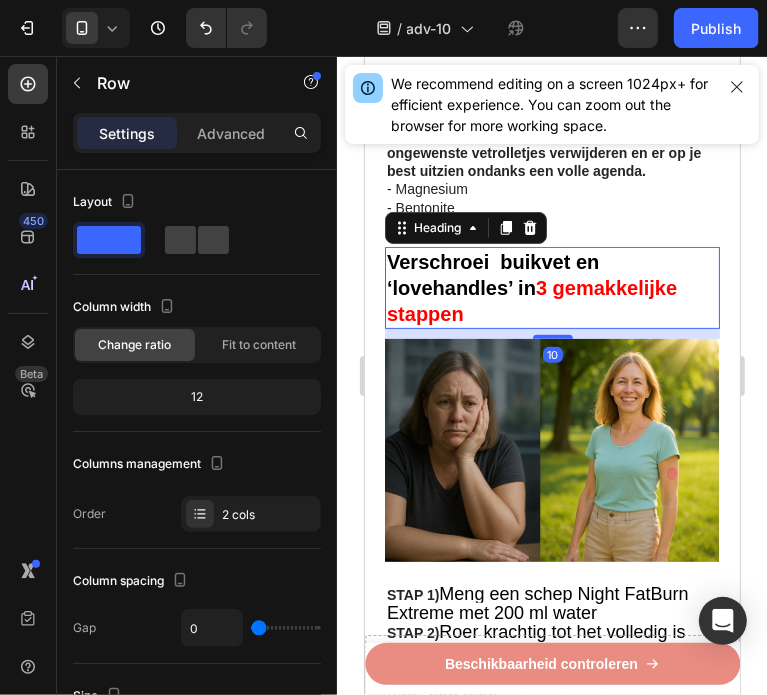 click on "⁠⁠⁠⁠⁠⁠⁠ Verschroei  buikvet en ‘lovehandles’ in  3 gemakkelijke stappen" at bounding box center (551, 287) 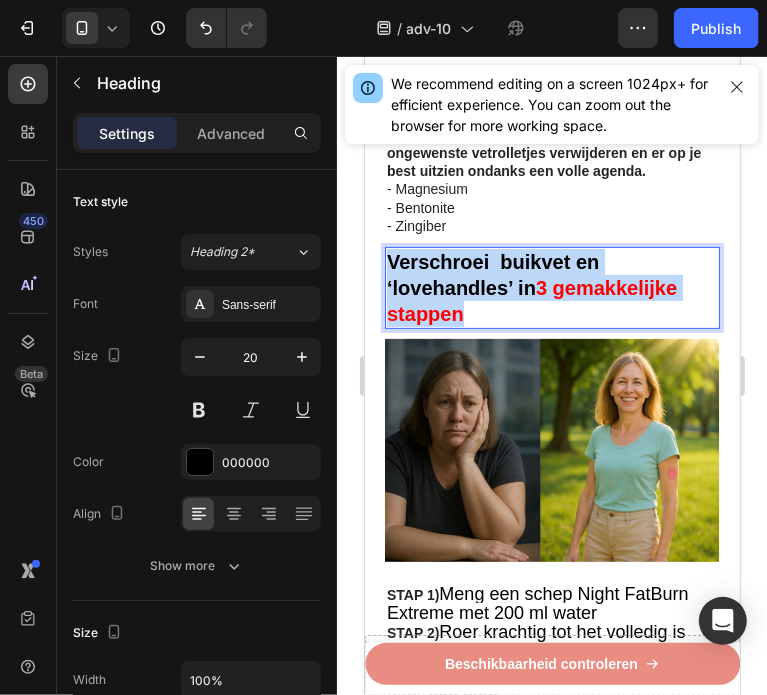 click on "Verschroei  buikvet en ‘lovehandles’ in  3 gemakkelijke stappen" at bounding box center [551, 287] 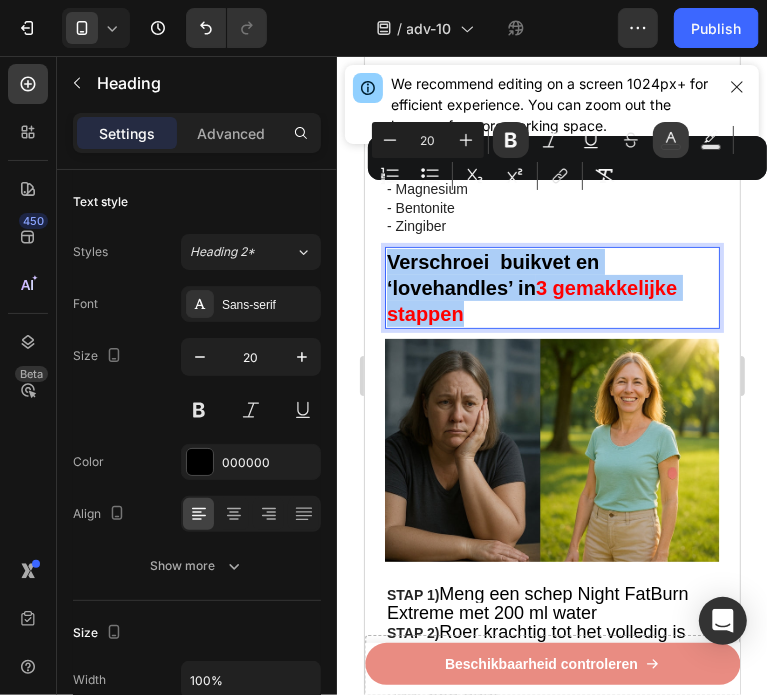 click 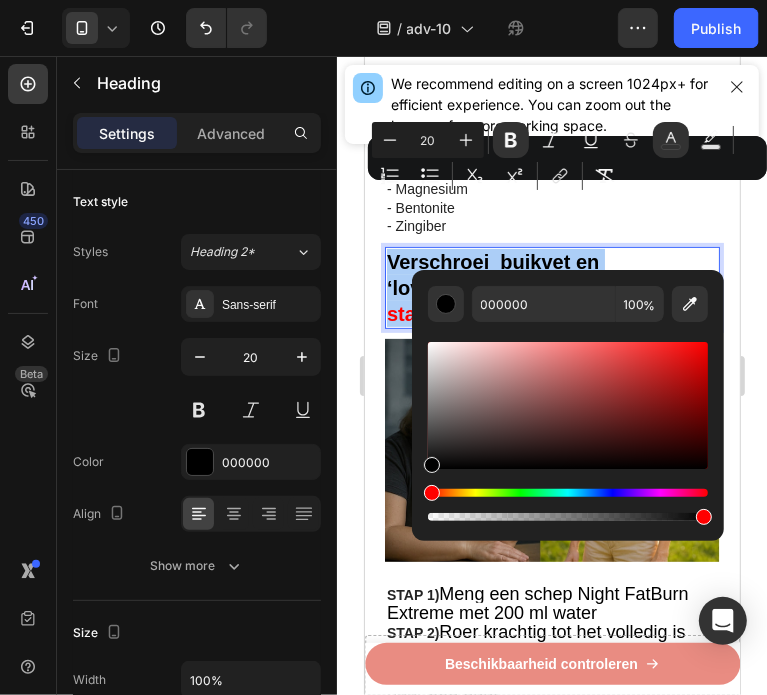 drag, startPoint x: 432, startPoint y: 460, endPoint x: 413, endPoint y: 496, distance: 40.706264 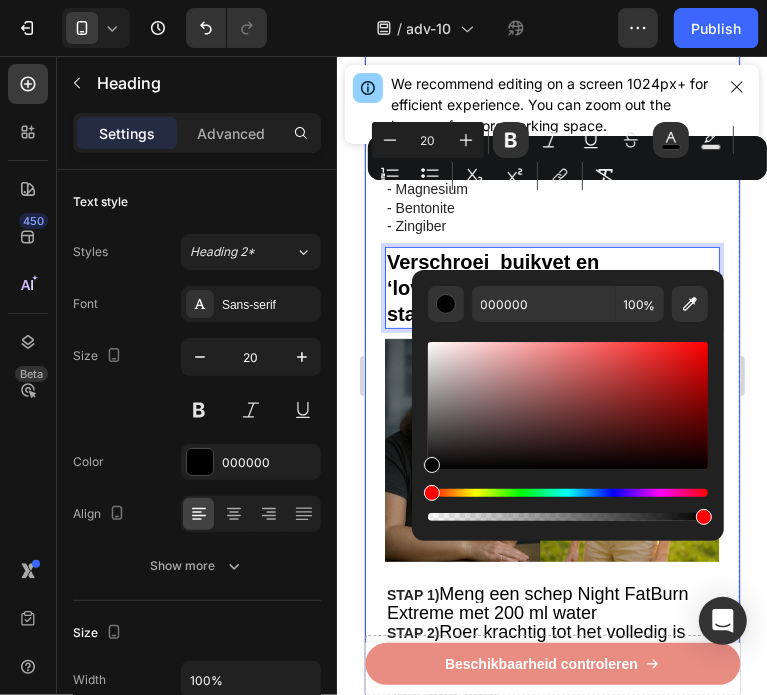 click on "⁠⁠⁠⁠⁠⁠⁠ Recent ontdekt: Italiaanse "bloedvrucht" helpt om broekmaten te verkleinen en vetrollen te verwijderen bij vrouwen In minder dan 3 minuten per dag Heading Image Geschreven door gewichtsconsulente Sanne de Vries  3 juli 2025 Text Block Row Image - Verklein  het  vetreservoir  van uw lichaam - Verlaag  uw  BMI  en middelomtrek - Blokkeer  de vorming en  ophoping van vet -  Begin met het  verbranden van calorieën -  Val  sneller in slaap  en blijf langer in slaap - 100% natuurlijk -  In minder dan 3 minuten per dag Text Block ⁠⁠⁠⁠⁠⁠⁠ De vrucht die helpt voorkomen dat vet zich ophoopt in je lichaam Heading Image Heb je moeite om erachter te komen welke afslankstrategie echt werkt? Heb je het gevoel dat je steeds je best doet, maar dat die vervelende vetrolletjes en dikke armen maar niet verdwijnen? Text Block Image ⁠⁠⁠⁠⁠⁠⁠ Internationale onderzoekers hebben een "bloedvrucht" gevonden die alleen groeit in de buurt van de berg Etna op Sicilië, Italië Heading" at bounding box center (551, -1136) 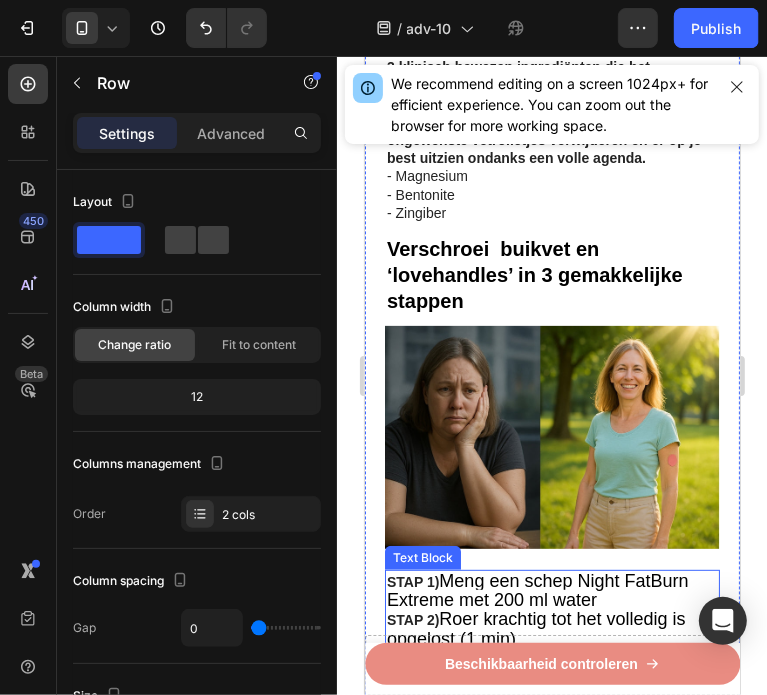 scroll, scrollTop: 4140, scrollLeft: 0, axis: vertical 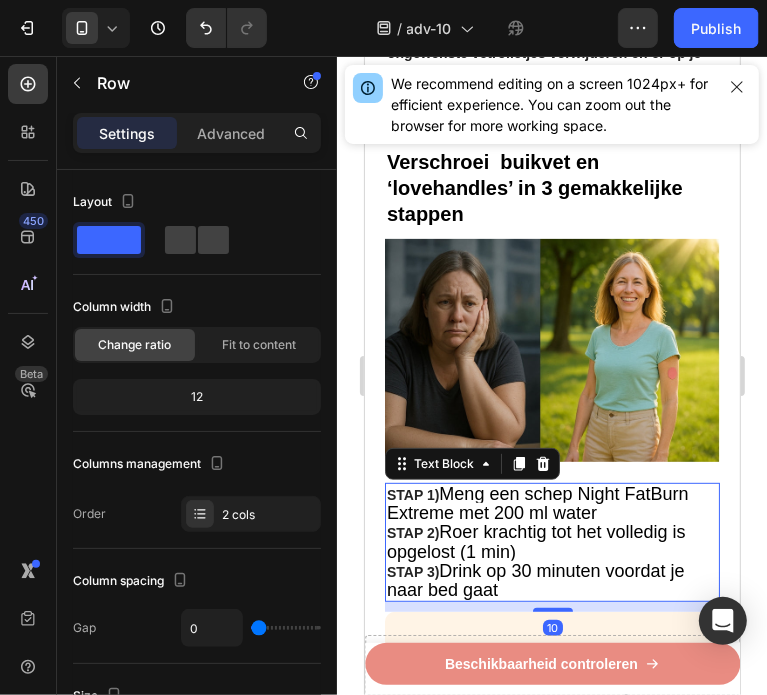 click on "Meng een schep Night FatBurn Extreme met 200 ml water" at bounding box center [537, 502] 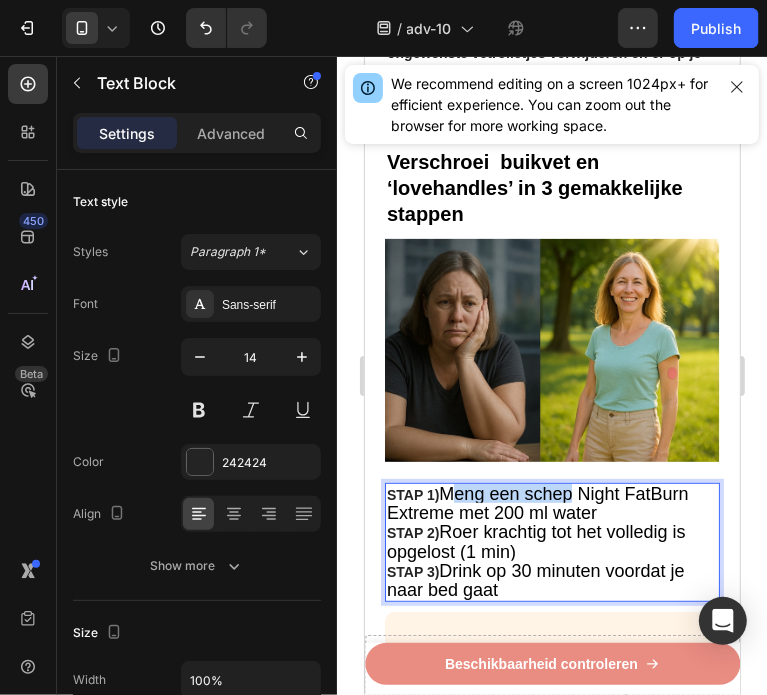 drag, startPoint x: 449, startPoint y: 424, endPoint x: 557, endPoint y: 430, distance: 108.16654 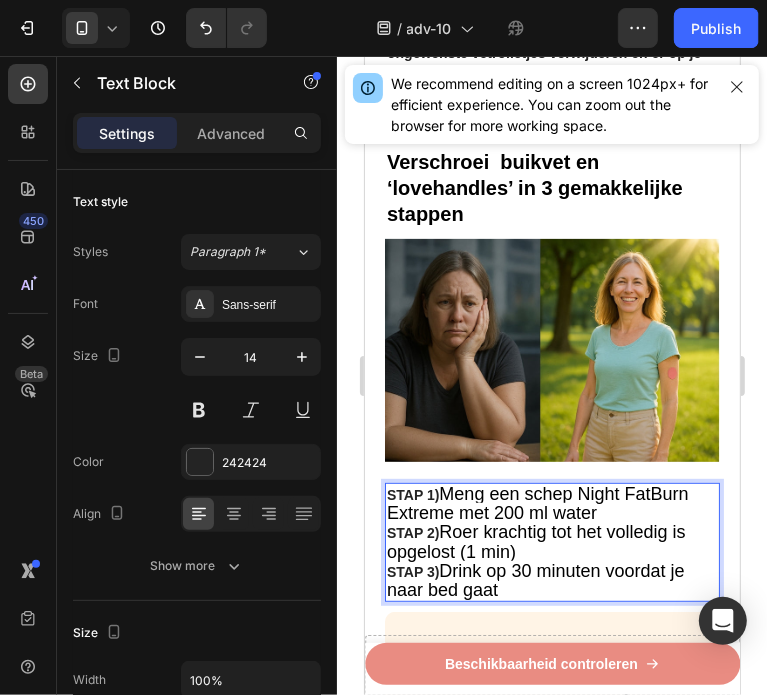 click on "Meng een schep Night FatBurn Extreme met 200 ml water" at bounding box center [537, 502] 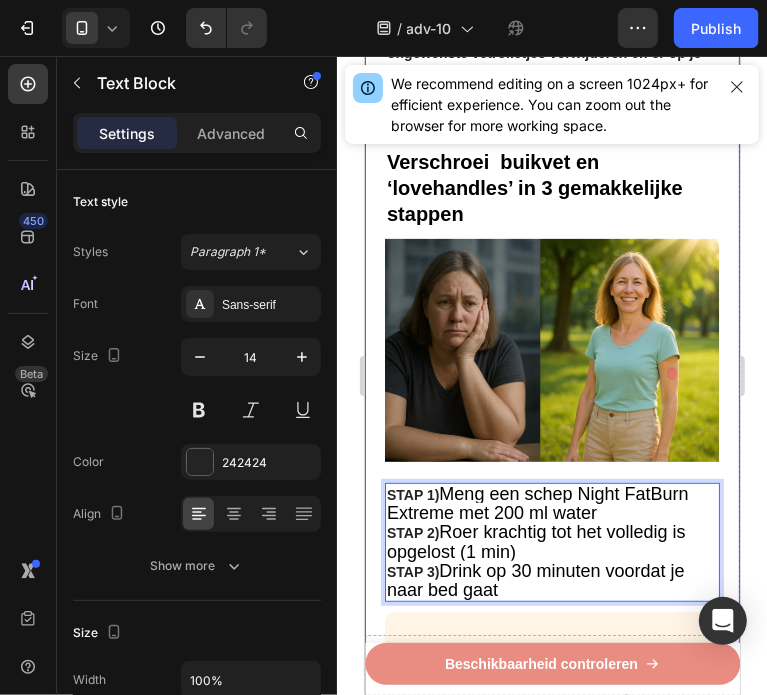 drag, startPoint x: 535, startPoint y: 511, endPoint x: 377, endPoint y: 410, distance: 187.52333 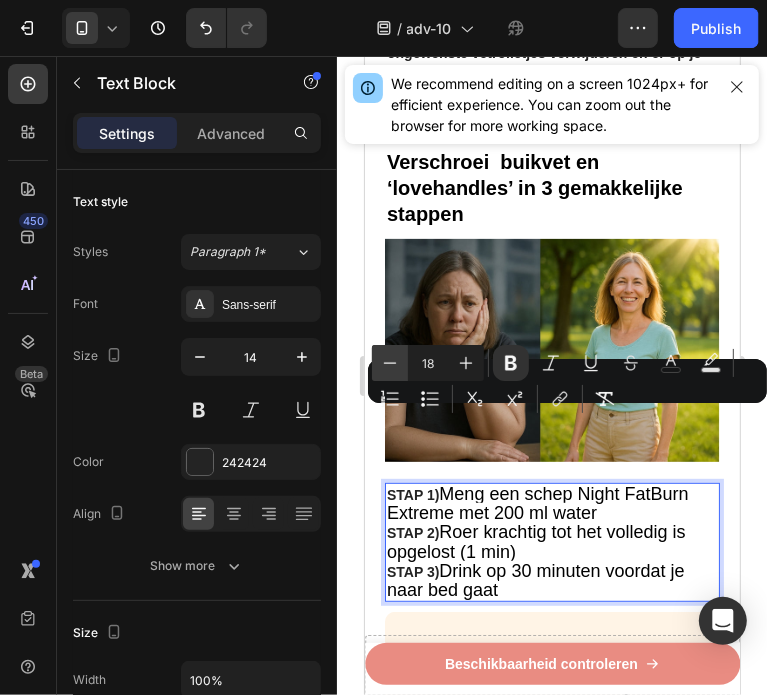 click 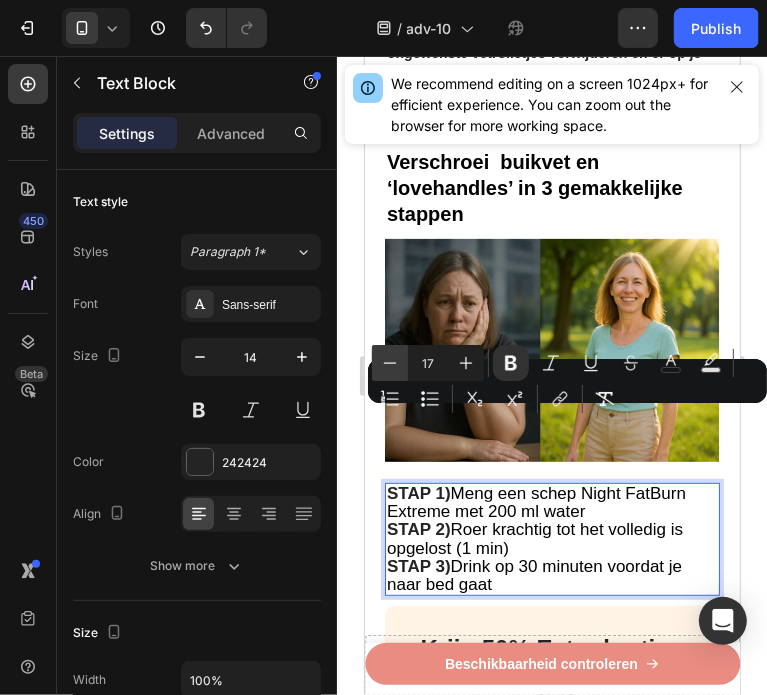 click 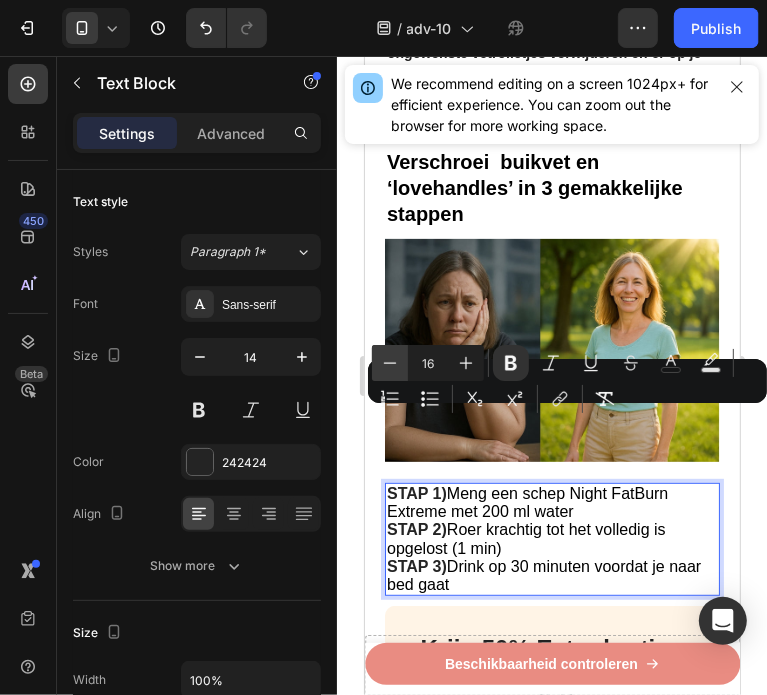 click 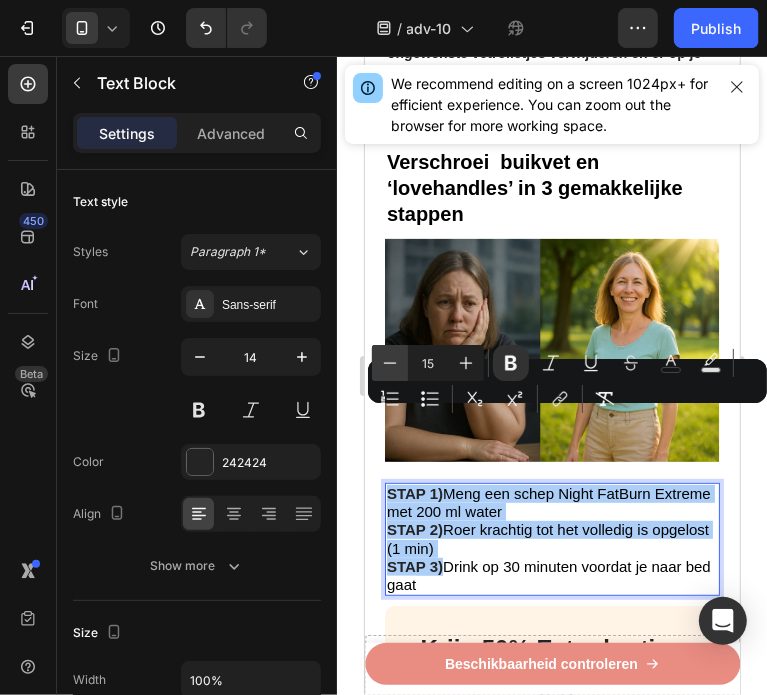 click 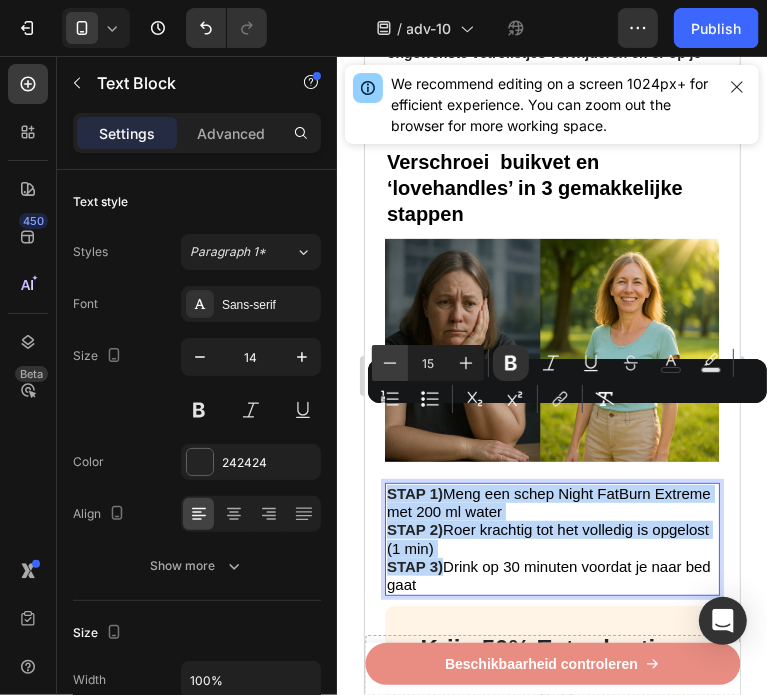 type on "14" 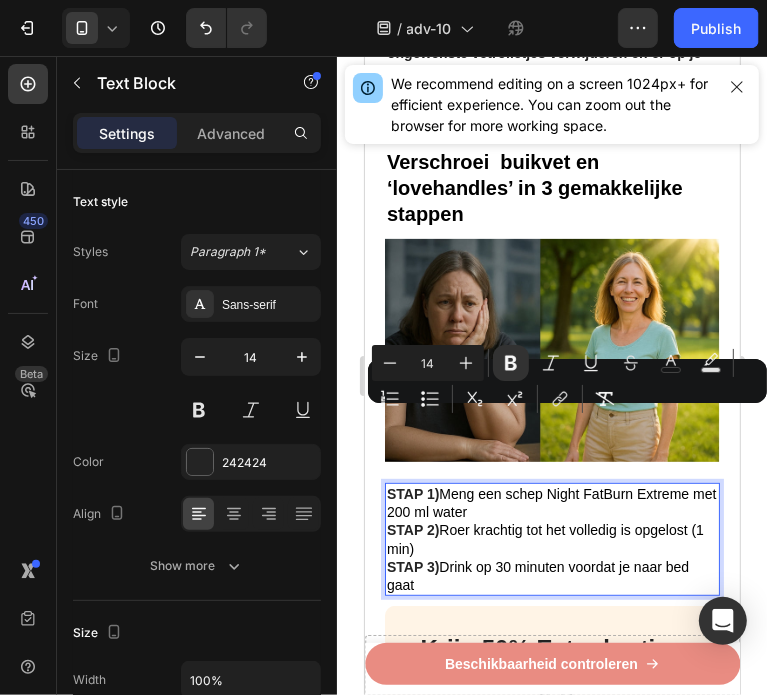 click on "Drink op 30 minuten voordat je naar bed gaat" at bounding box center (537, 575) 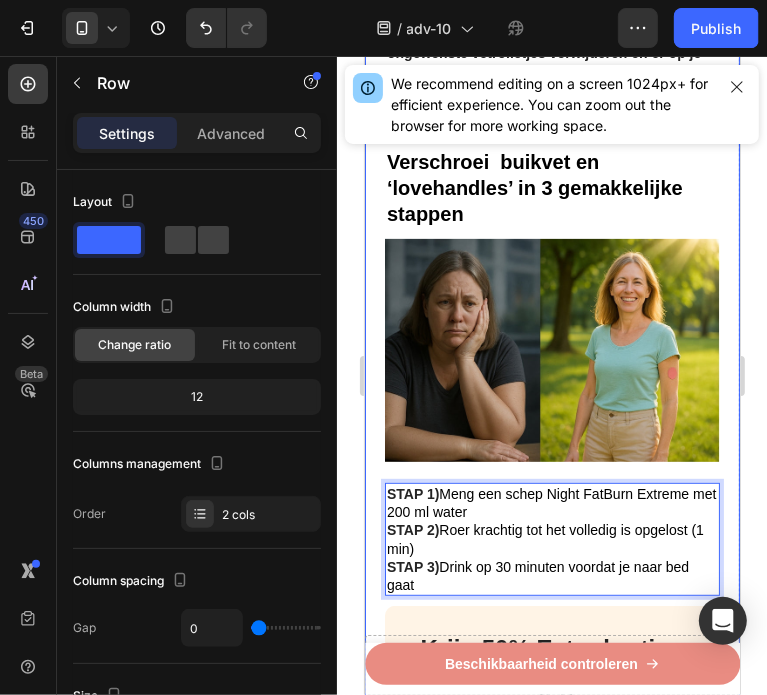 click on "⁠⁠⁠⁠⁠⁠⁠ Recent ontdekt: Italiaanse "bloedvrucht" helpt om broekmaten te verkleinen en vetrollen te verwijderen bij vrouwen In minder dan 3 minuten per dag Heading Image Geschreven door gewichtsconsulente Sanne de Vries  3 juli 2025 Text Block Row Image - Verklein  het  vetreservoir  van uw lichaam - Verlaag  uw  BMI  en middelomtrek - Blokkeer  de vorming en  ophoping van vet -  Begin met het  verbranden van calorieën -  Val  sneller in slaap  en blijf langer in slaap - 100% natuurlijk -  In minder dan 3 minuten per dag Text Block ⁠⁠⁠⁠⁠⁠⁠ De vrucht die helpt voorkomen dat vet zich ophoopt in je lichaam Heading Image Heb je moeite om erachter te komen welke afslankstrategie echt werkt? Heb je het gevoel dat je steeds je best doet, maar dat die vervelende vetrolletjes en dikke armen maar niet verdwijnen? Text Block Image ⁠⁠⁠⁠⁠⁠⁠ Internationale onderzoekers hebben een "bloedvrucht" gevonden die alleen groeit in de buurt van de berg Etna op Sicilië, Italië Heading" at bounding box center [551, -1239] 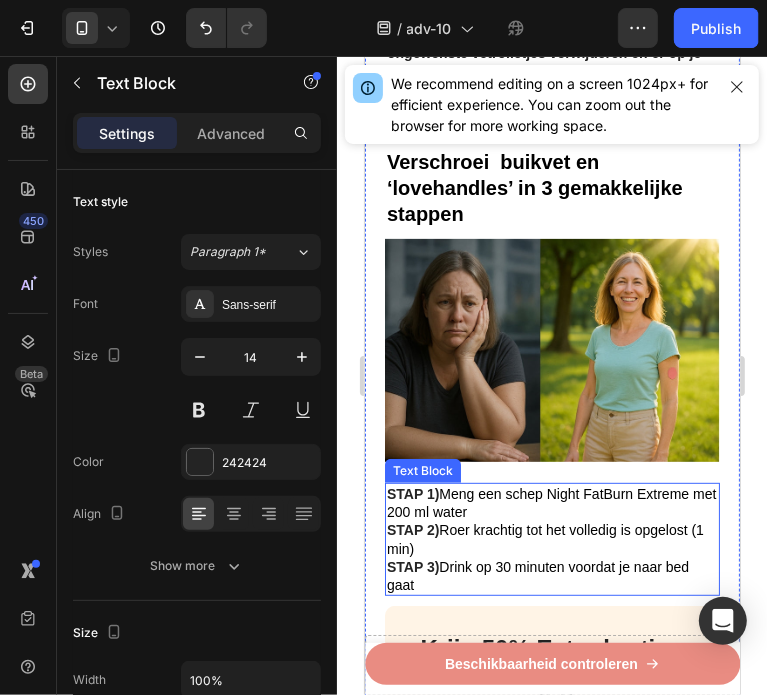 click on "Meng een schep Night FatBurn Extreme met 200 ml water" at bounding box center [550, 502] 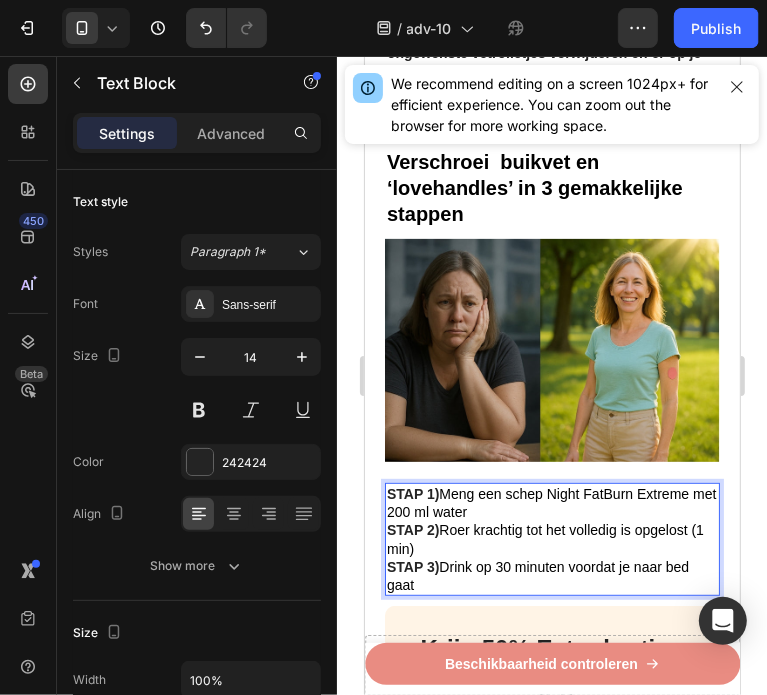 click on "STAP 1)  Meng een schep Night FatBurn Extreme met 200 ml water STAP 2)  Roer krachtig tot het volledig is opgelost (1 min) STAP 3)  Drink op 30 minuten voordat je naar bed gaat" at bounding box center [551, 538] 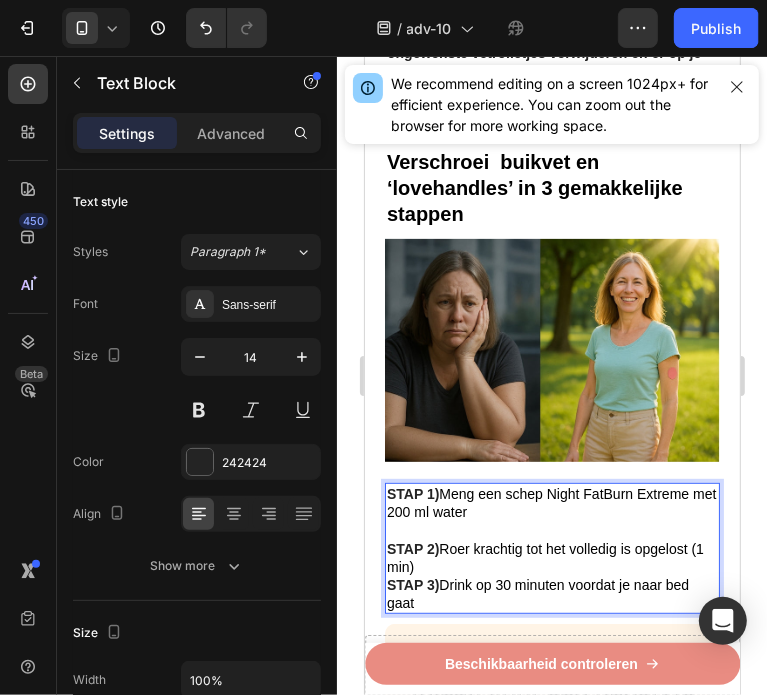 click on "⁠⁠⁠⁠⁠⁠⁠ STAP 2)  Roer krachtig tot het volledig is opgelost (1 min) STAP 3)  Drink op 30 minuten voordat je naar bed gaat" at bounding box center (551, 565) 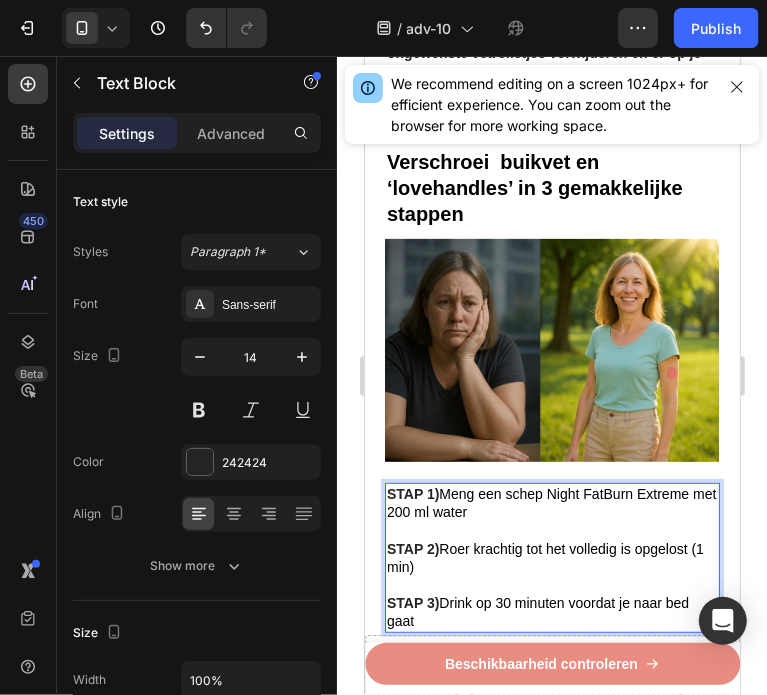 click on "Meng een schep Night FatBurn Extreme met 200 ml water" at bounding box center (550, 502) 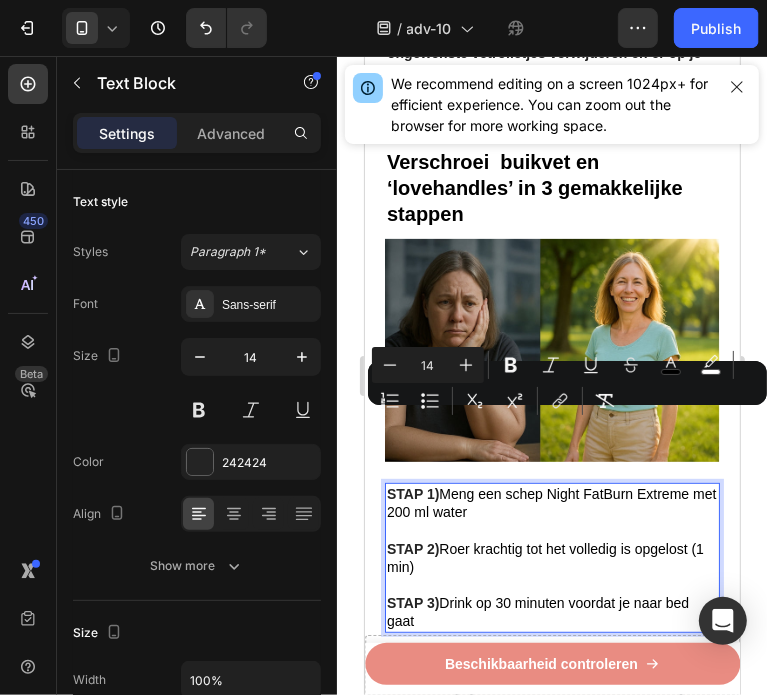 drag, startPoint x: 499, startPoint y: 434, endPoint x: 449, endPoint y: 418, distance: 52.49762 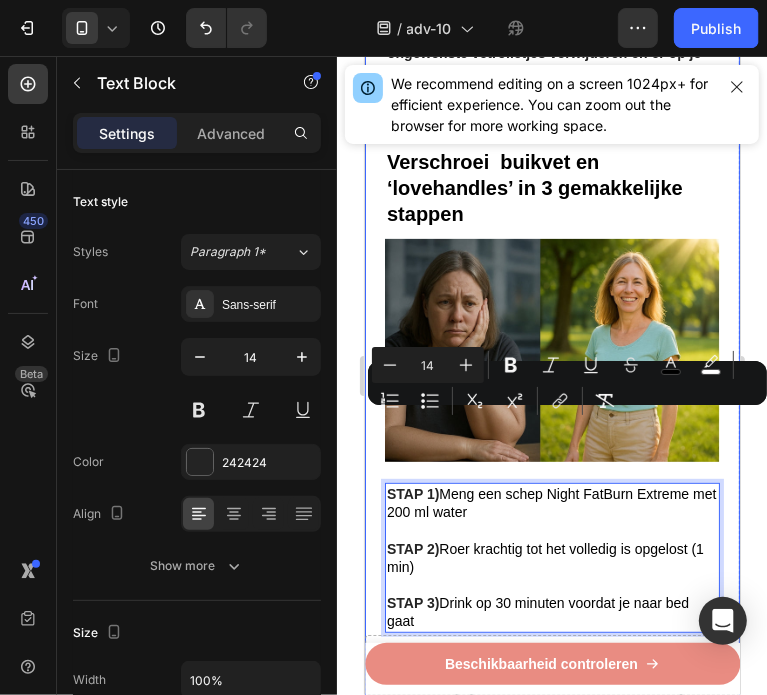 click on "⁠⁠⁠⁠⁠⁠⁠ Recent ontdekt: Italiaanse "bloedvrucht" helpt om broekmaten te verkleinen en vetrollen te verwijderen bij vrouwen In minder dan 3 minuten per dag Heading Image Geschreven door gewichtsconsulente Sanne de Vries  3 juli 2025 Text Block Row Image - Verklein  het  vetreservoir  van uw lichaam - Verlaag  uw  BMI  en middelomtrek - Blokkeer  de vorming en  ophoping van vet -  Begin met het  verbranden van calorieën -  Val  sneller in slaap  en blijf langer in slaap - 100% natuurlijk -  In minder dan 3 minuten per dag Text Block ⁠⁠⁠⁠⁠⁠⁠ De vrucht die helpt voorkomen dat vet zich ophoopt in je lichaam Heading Image Heb je moeite om erachter te komen welke afslankstrategie echt werkt? Heb je het gevoel dat je steeds je best doet, maar dat die vervelende vetrolletjes en dikke armen maar niet verdwijnen? Text Block Image ⁠⁠⁠⁠⁠⁠⁠ Internationale onderzoekers hebben een "bloedvrucht" gevonden die alleen groeit in de buurt van de berg Etna op Sicilië, Italië Heading" at bounding box center [551, -1221] 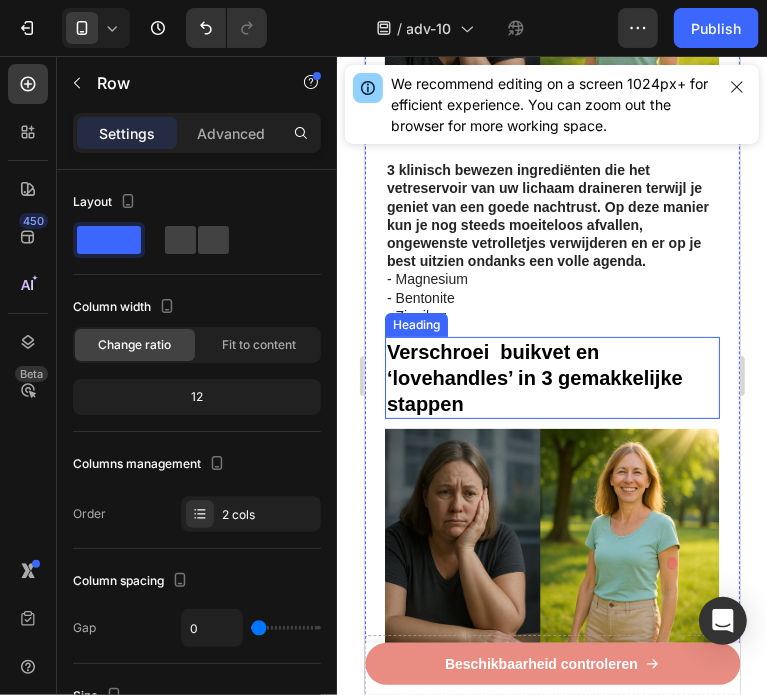 scroll, scrollTop: 3940, scrollLeft: 0, axis: vertical 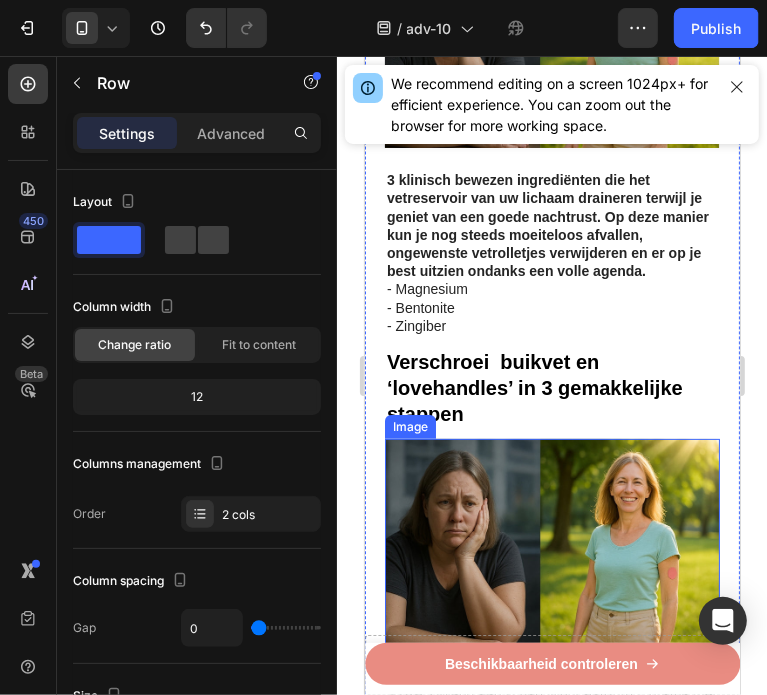 click at bounding box center (551, 549) 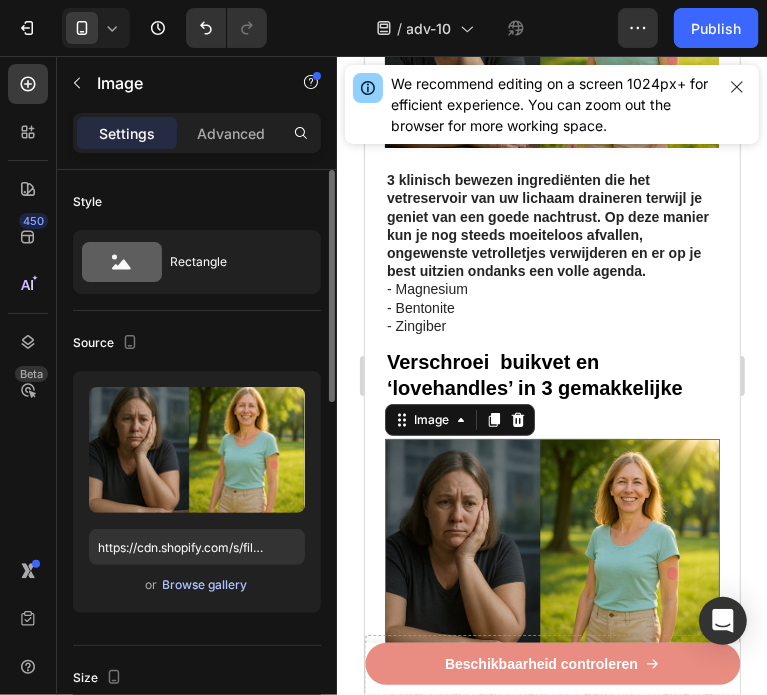 click on "Browse gallery" at bounding box center (205, 585) 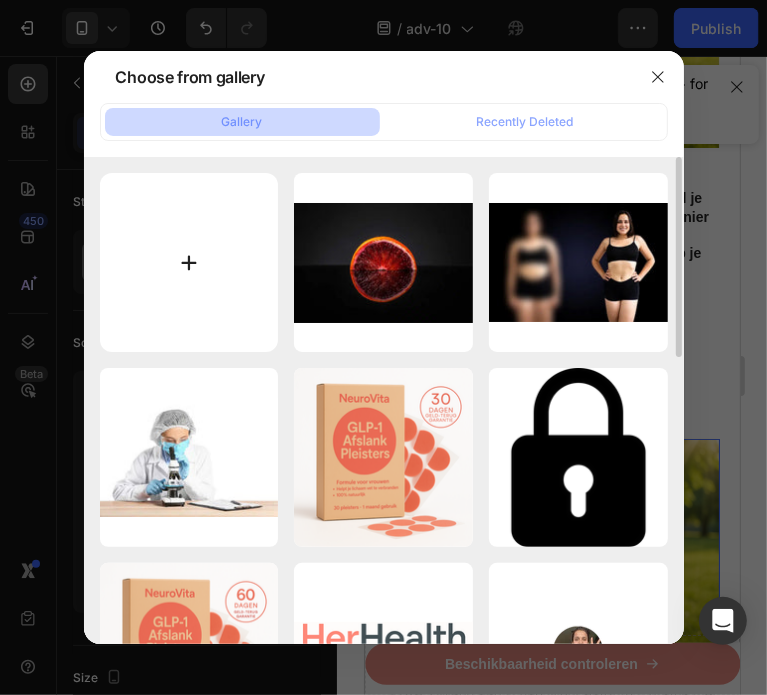 click at bounding box center [189, 262] 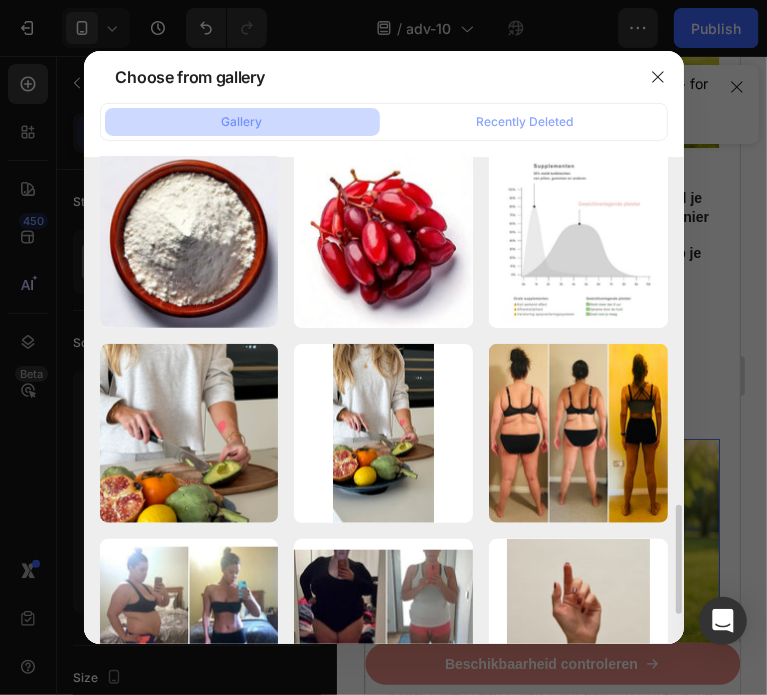 scroll, scrollTop: 1097, scrollLeft: 0, axis: vertical 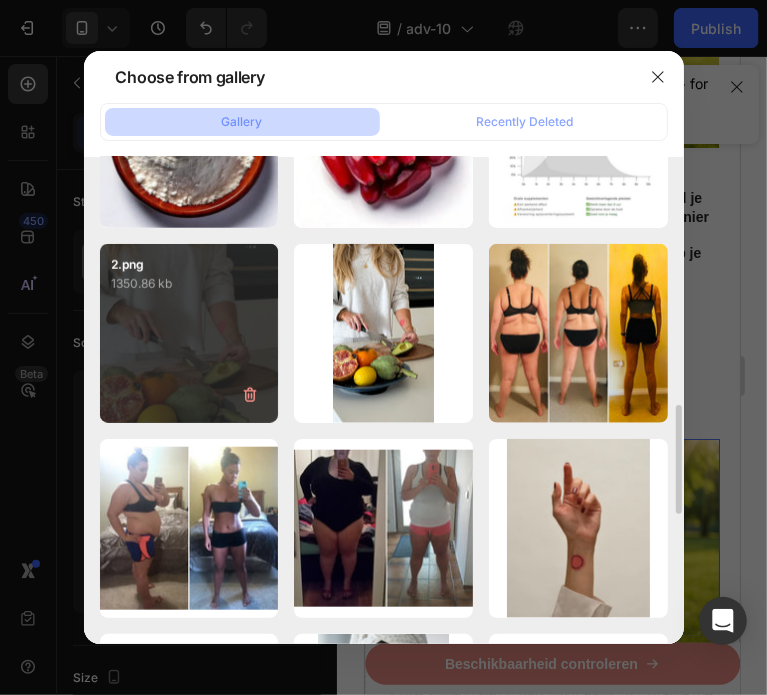 click on "2.png 1350.86 kb" at bounding box center (189, 333) 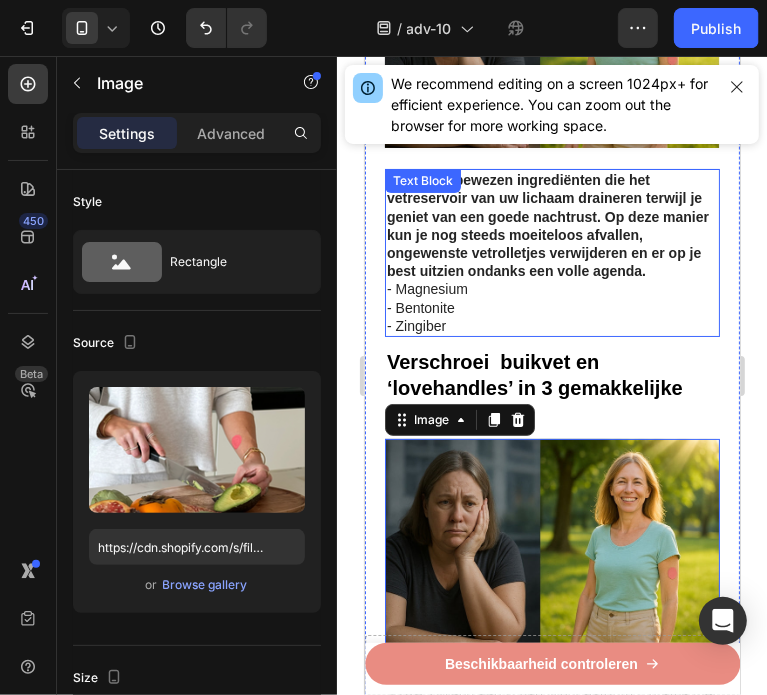click on "- Magnesium" at bounding box center (551, 288) 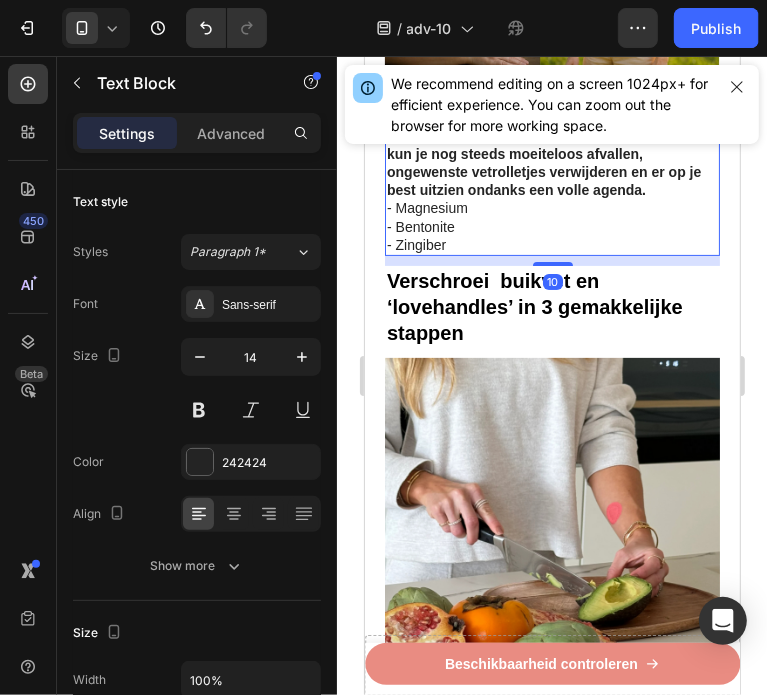 scroll, scrollTop: 4140, scrollLeft: 0, axis: vertical 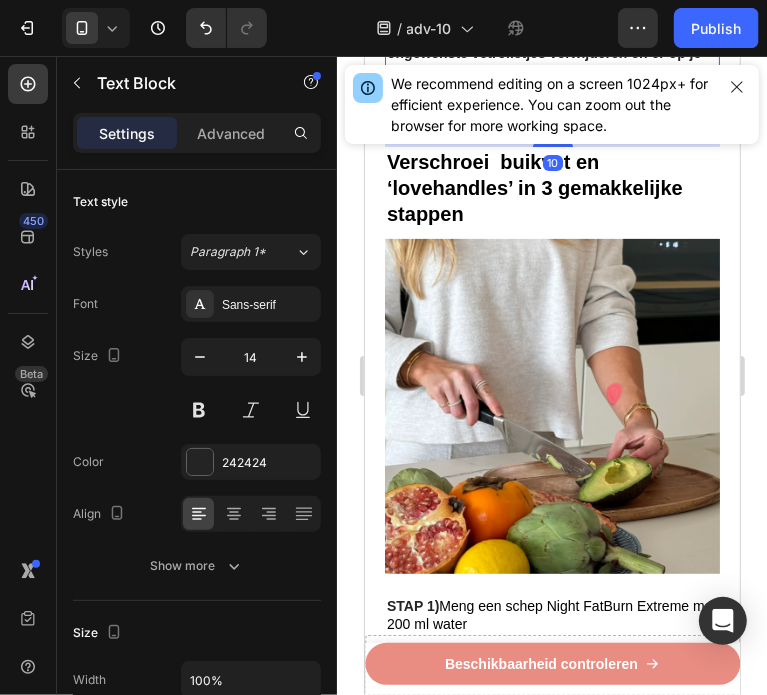 click on "⁠⁠⁠⁠⁠⁠⁠ Recent ontdekt: Italiaanse "bloedvrucht" helpt om broekmaten te verkleinen en vetrollen te verwijderen bij vrouwen In minder dan 3 minuten per dag Heading Image Geschreven door gewichtsconsulente Sanne de Vries  3 juli 2025 Text Block Row Image - Verklein  het  vetreservoir  van uw lichaam - Verlaag  uw  BMI  en middelomtrek - Blokkeer  de vorming en  ophoping van vet -  Begin met het  verbranden van calorieën -  Val  sneller in slaap  en blijf langer in slaap - 100% natuurlijk -  In minder dan 3 minuten per dag Text Block ⁠⁠⁠⁠⁠⁠⁠ De vrucht die helpt voorkomen dat vet zich ophoopt in je lichaam Heading Image Heb je moeite om erachter te komen welke afslankstrategie echt werkt? Heb je het gevoel dat je steeds je best doet, maar dat die vervelende vetrolletjes en dikke armen maar niet verdwijnen? Text Block Image ⁠⁠⁠⁠⁠⁠⁠ Internationale onderzoekers hebben een "bloedvrucht" gevonden die alleen groeit in de buurt van de berg Etna op Sicilië, Italië Heading" at bounding box center (551, -1164) 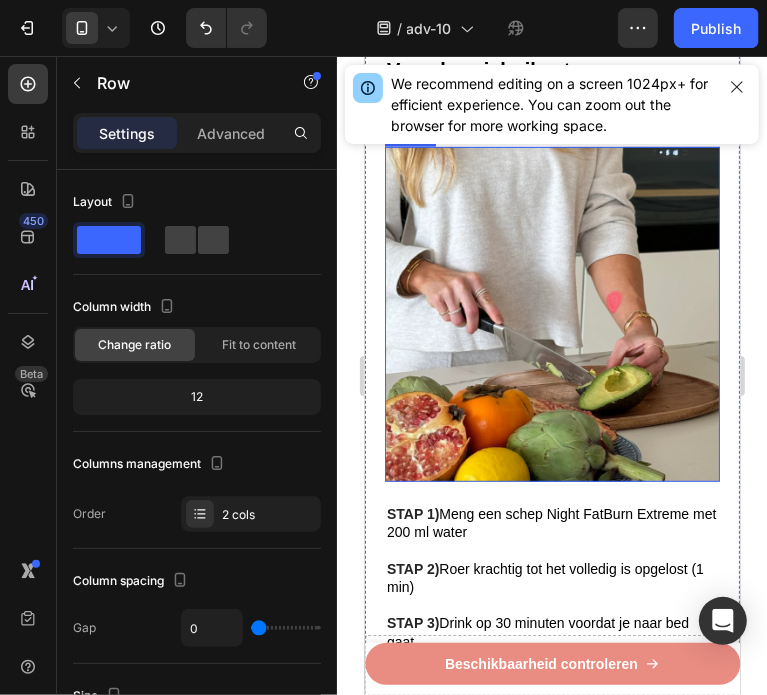 scroll, scrollTop: 4340, scrollLeft: 0, axis: vertical 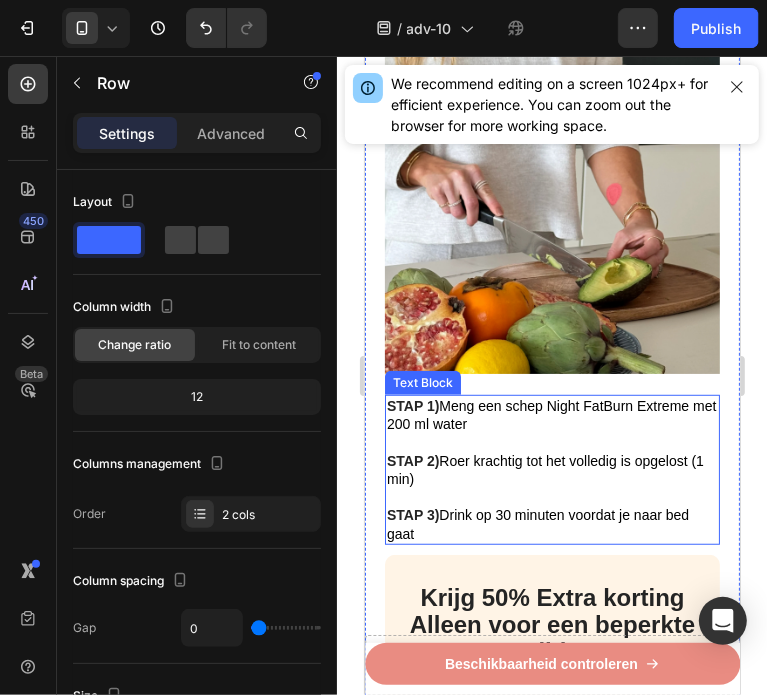 click on "Meng een schep Night FatBurn Extreme met 200 ml water" at bounding box center [550, 414] 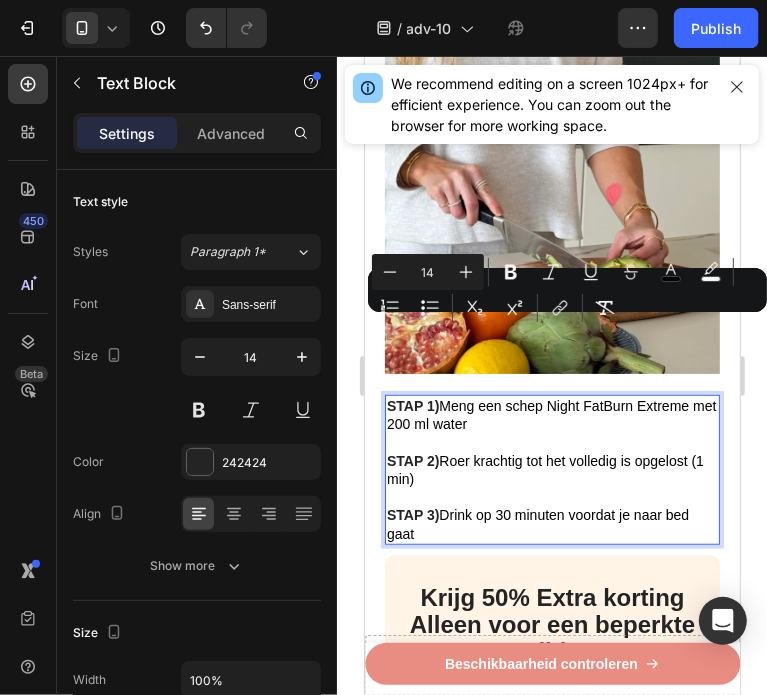 drag, startPoint x: 499, startPoint y: 346, endPoint x: 444, endPoint y: 328, distance: 57.870544 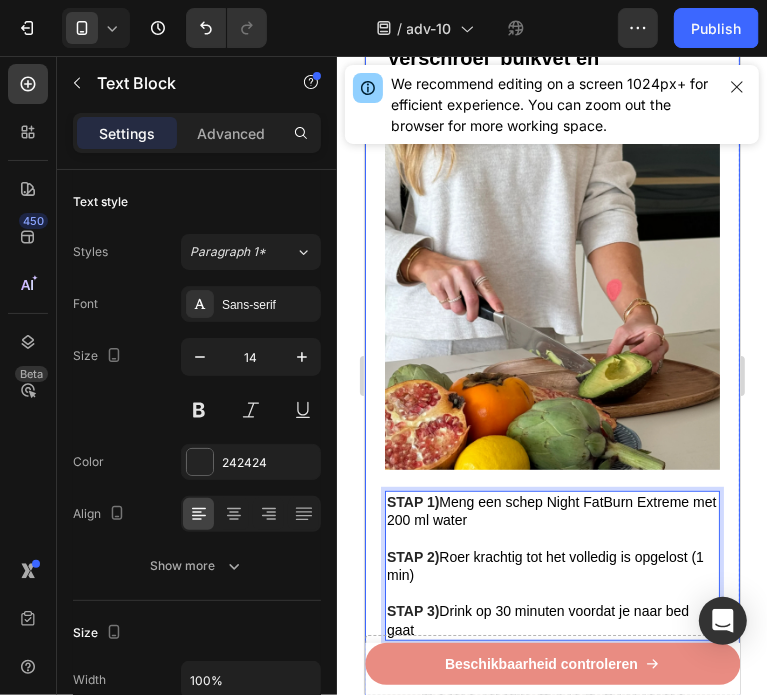 scroll, scrollTop: 4240, scrollLeft: 0, axis: vertical 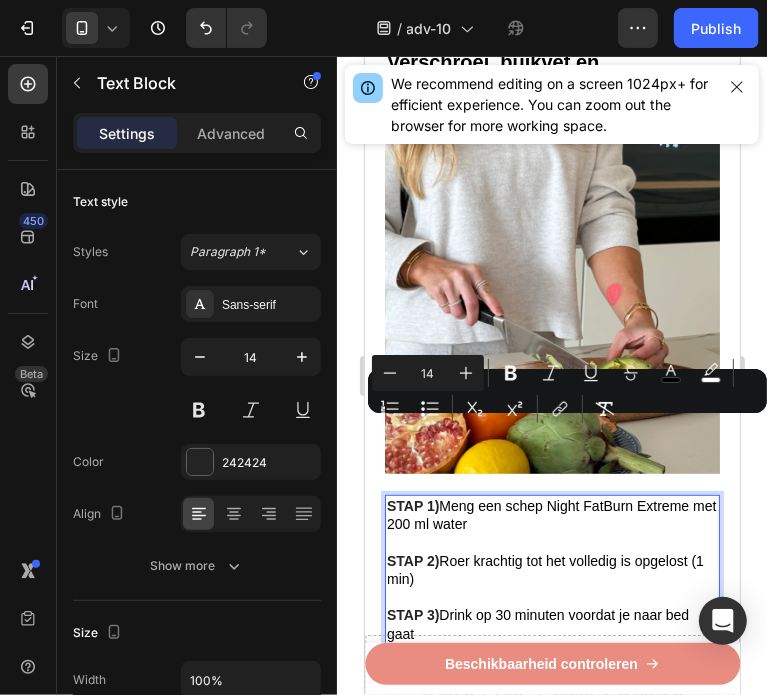 drag, startPoint x: 499, startPoint y: 450, endPoint x: 445, endPoint y: 428, distance: 58.30952 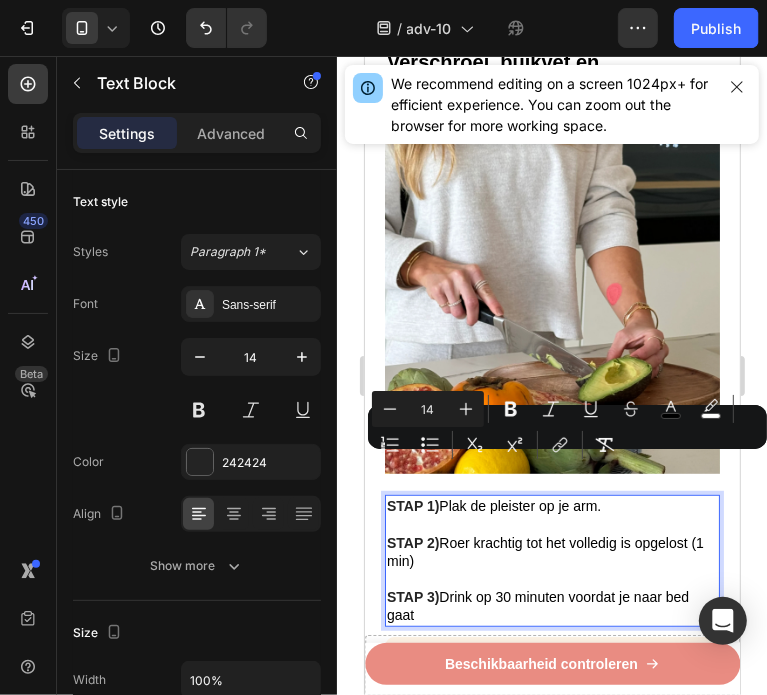 drag, startPoint x: 437, startPoint y: 486, endPoint x: 441, endPoint y: 466, distance: 20.396078 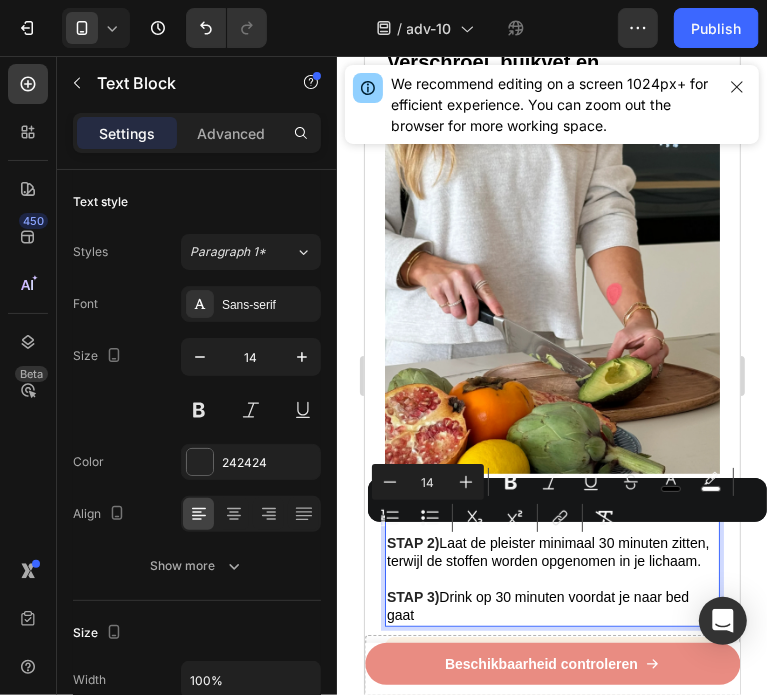 drag, startPoint x: 453, startPoint y: 552, endPoint x: 446, endPoint y: 535, distance: 18.384777 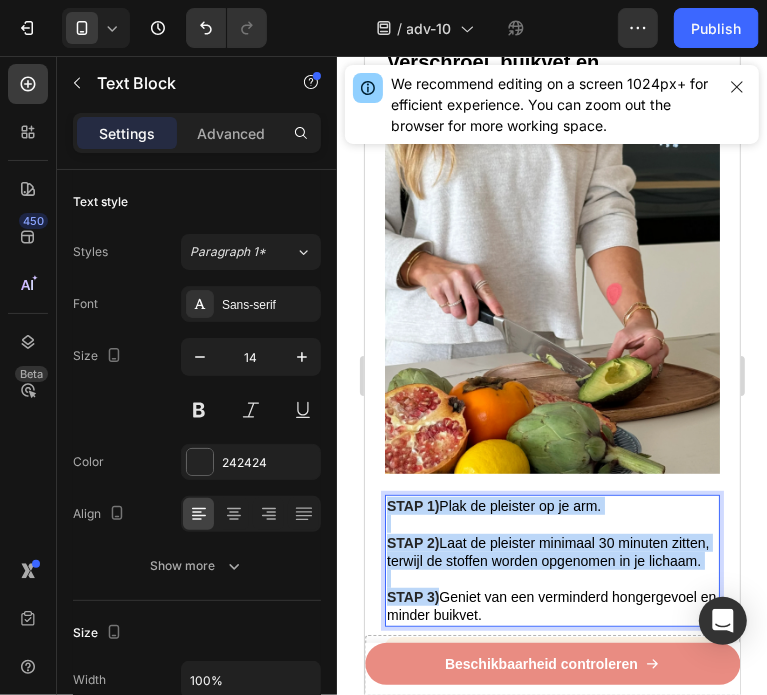 copy on "STAP 1)  Plak de pleister op je arm. STAP 2)  Laat de pleister minimaal 30 minuten zitten, terwijl de stoffen worden opgenomen in je lichaam. STAP 3)" 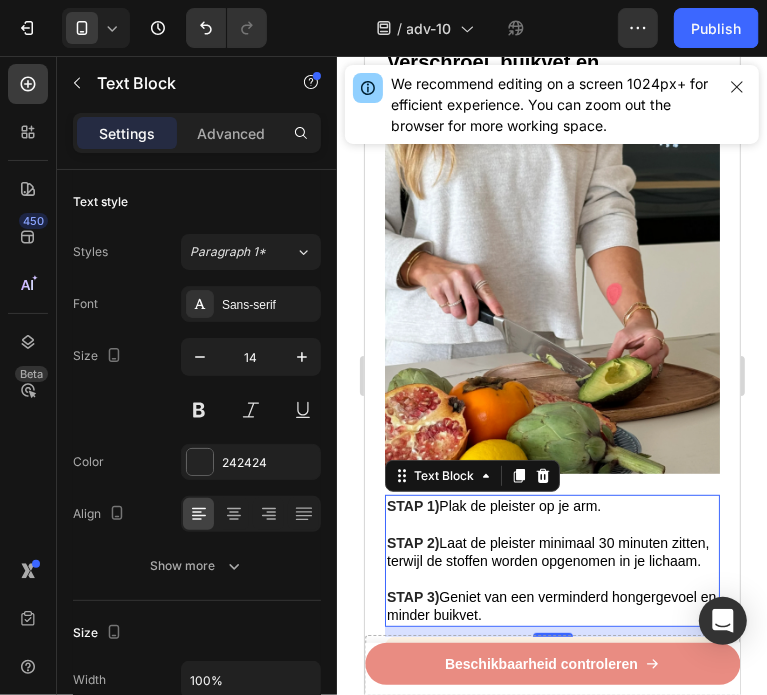 click on "STAP 3)  Geniet van een verminderd hongergevoel en minder buikvet." at bounding box center (551, 596) 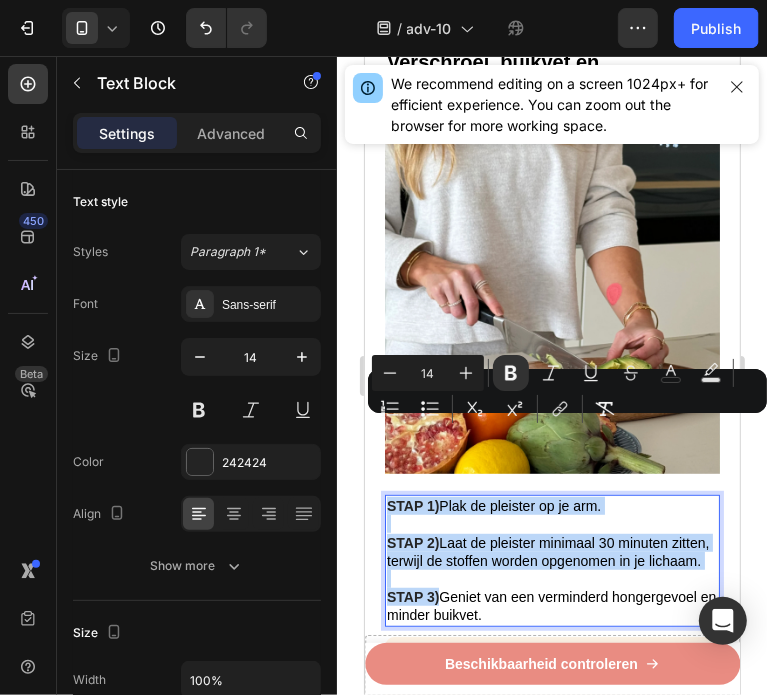 click on "STAP 3)  Geniet van een verminderd hongergevoel en minder buikvet." at bounding box center [551, 596] 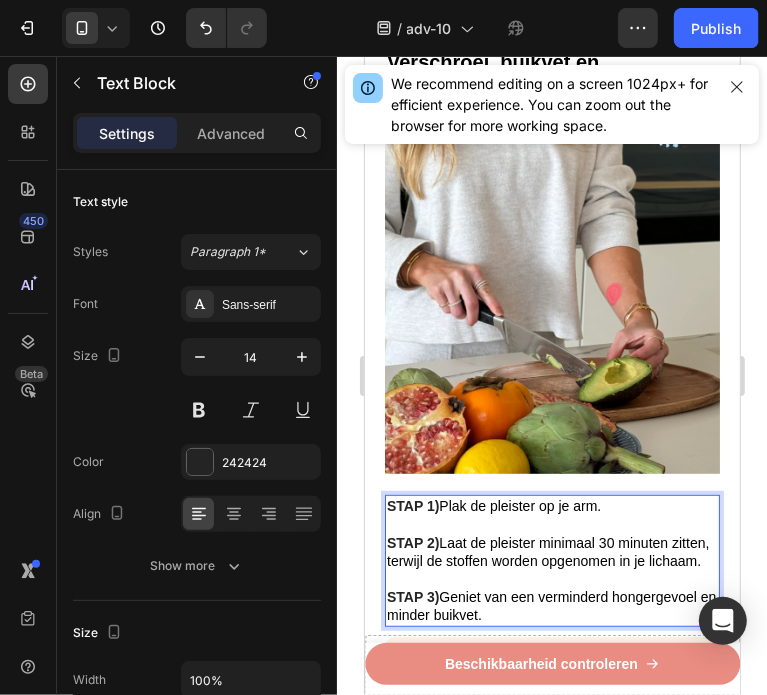 drag, startPoint x: 537, startPoint y: 559, endPoint x: 385, endPoint y: 426, distance: 201.97276 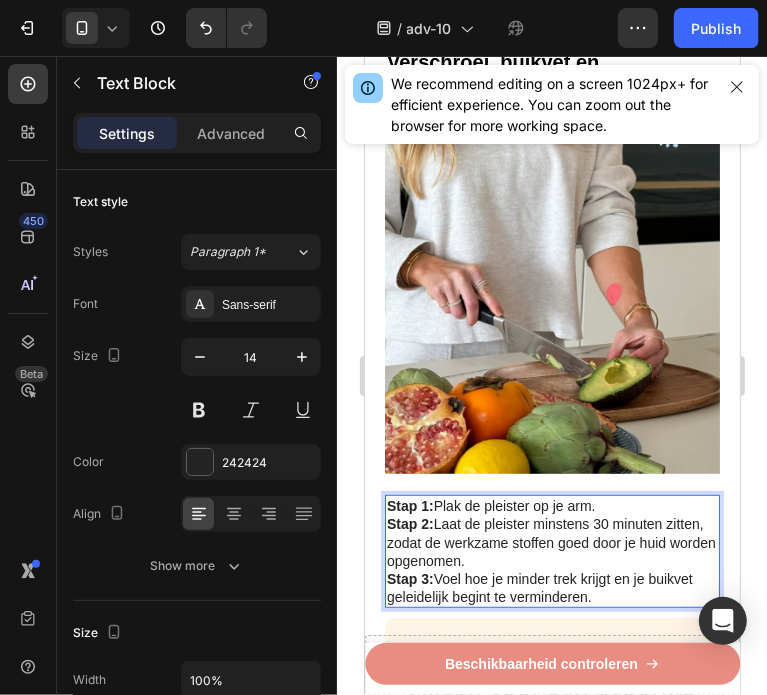 click on "Stap 2:  Laat de pleister minstens 30 minuten zitten, zodat de werkzame stoffen goed door je huid worden opgenomen." at bounding box center [551, 541] 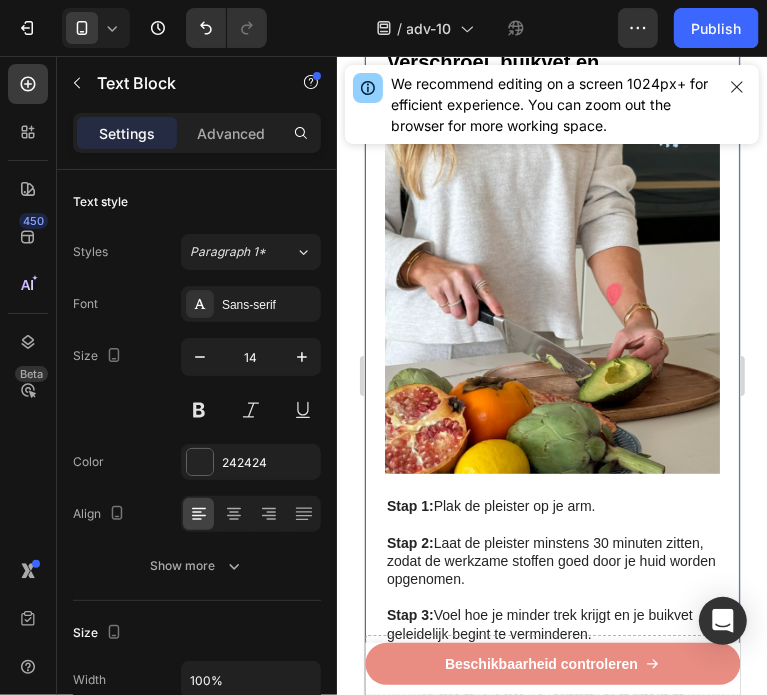 click on "⁠⁠⁠⁠⁠⁠⁠ Recent ontdekt: Italiaanse "bloedvrucht" helpt om broekmaten te verkleinen en vetrollen te verwijderen bij vrouwen In minder dan 3 minuten per dag Heading Image Geschreven door gewichtsconsulente Sanne de Vries  3 juli 2025 Text Block Row Image - Verklein  het  vetreservoir  van uw lichaam - Verlaag  uw  BMI  en middelomtrek - Blokkeer  de vorming en  ophoping van vet -  Begin met het  verbranden van calorieën -  Val  sneller in slaap  en blijf langer in slaap - 100% natuurlijk -  In minder dan 3 minuten per dag Text Block ⁠⁠⁠⁠⁠⁠⁠ De vrucht die helpt voorkomen dat vet zich ophoopt in je lichaam Heading Image Heb je moeite om erachter te komen welke afslankstrategie echt werkt? Heb je het gevoel dat je steeds je best doet, maar dat die vervelende vetrolletjes en dikke armen maar niet verdwijnen? Text Block Image ⁠⁠⁠⁠⁠⁠⁠ Internationale onderzoekers hebben een "bloedvrucht" gevonden die alleen groeit in de buurt van de berg Etna op Sicilië, Italië Heading" at bounding box center [551, -1264] 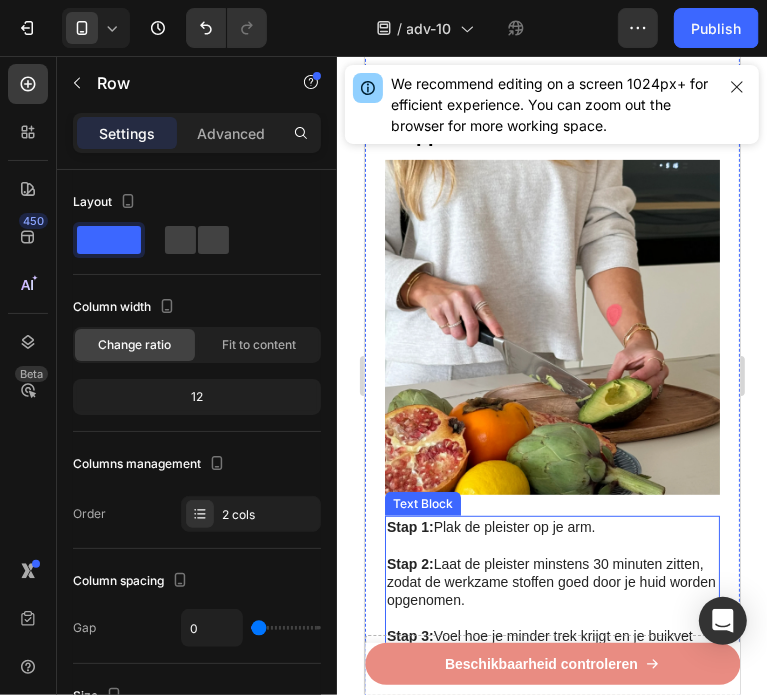 scroll, scrollTop: 4340, scrollLeft: 0, axis: vertical 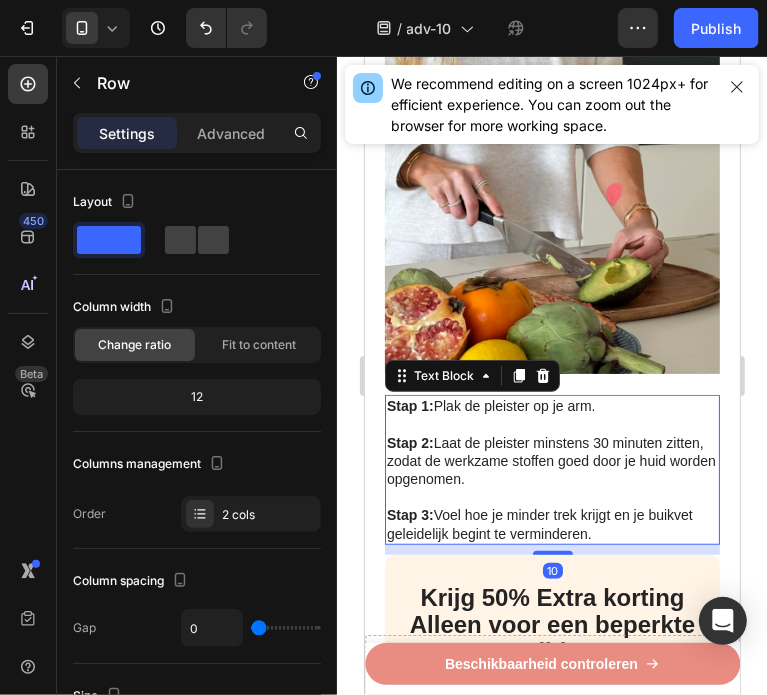 click on "Stap 3:  Voel hoe je minder trek krijgt en je buikvet geleidelijk begint te verminderen." at bounding box center (551, 523) 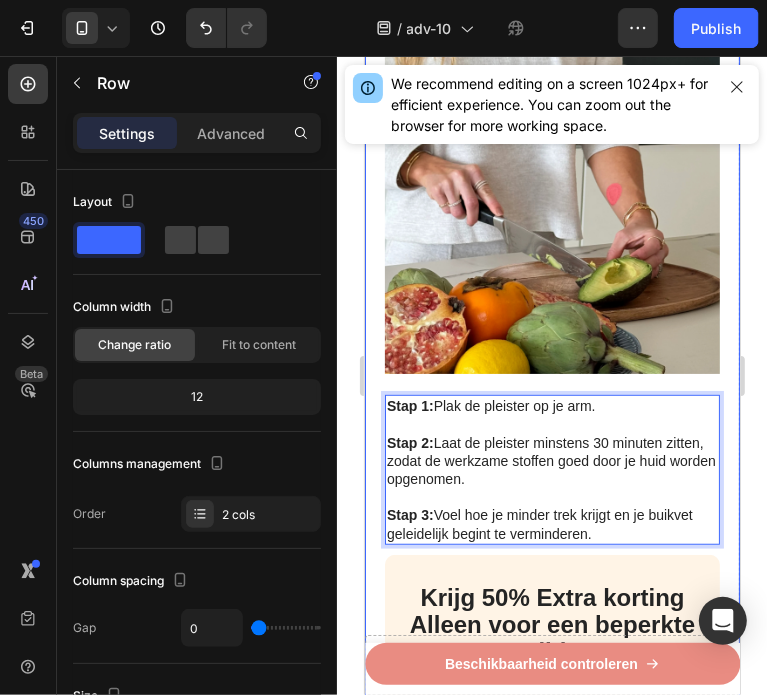 click on "⁠⁠⁠⁠⁠⁠⁠ Recent ontdekt: Italiaanse "bloedvrucht" helpt om broekmaten te verkleinen en vetrollen te verwijderen bij vrouwen In minder dan 3 minuten per dag Heading Image Geschreven door gewichtsconsulente Sanne de Vries  3 juli 2025 Text Block Row Image - Verklein  het  vetreservoir  van uw lichaam - Verlaag  uw  BMI  en middelomtrek - Blokkeer  de vorming en  ophoping van vet -  Begin met het  verbranden van calorieën -  Val  sneller in slaap  en blijf langer in slaap - 100% natuurlijk -  In minder dan 3 minuten per dag Text Block ⁠⁠⁠⁠⁠⁠⁠ De vrucht die helpt voorkomen dat vet zich ophoopt in je lichaam Heading Image Heb je moeite om erachter te komen welke afslankstrategie echt werkt? Heb je het gevoel dat je steeds je best doet, maar dat die vervelende vetrolletjes en dikke armen maar niet verdwijnen? Text Block Image ⁠⁠⁠⁠⁠⁠⁠ Internationale onderzoekers hebben een "bloedvrucht" gevonden die alleen groeit in de buurt van de berg Etna op Sicilië, Italië Heading" at bounding box center [551, -1364] 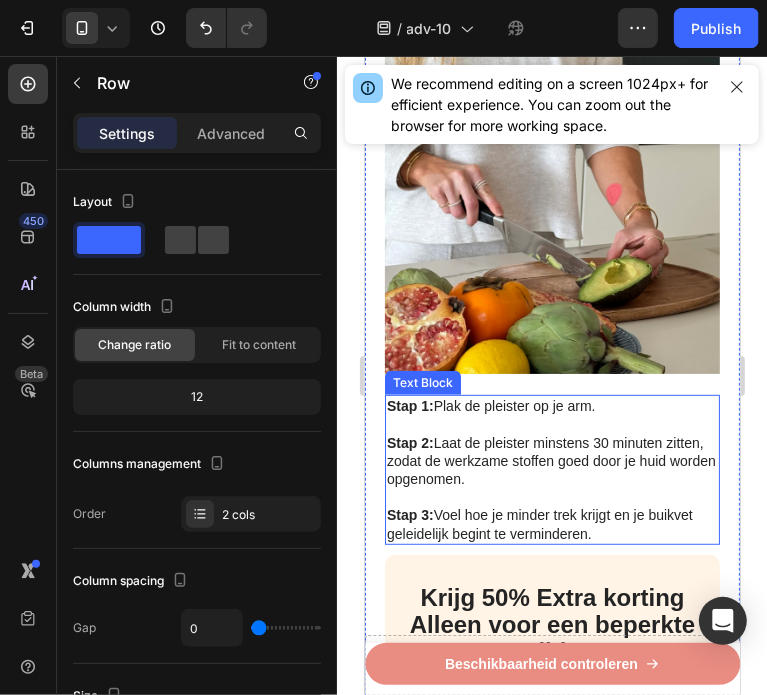 scroll, scrollTop: 4440, scrollLeft: 0, axis: vertical 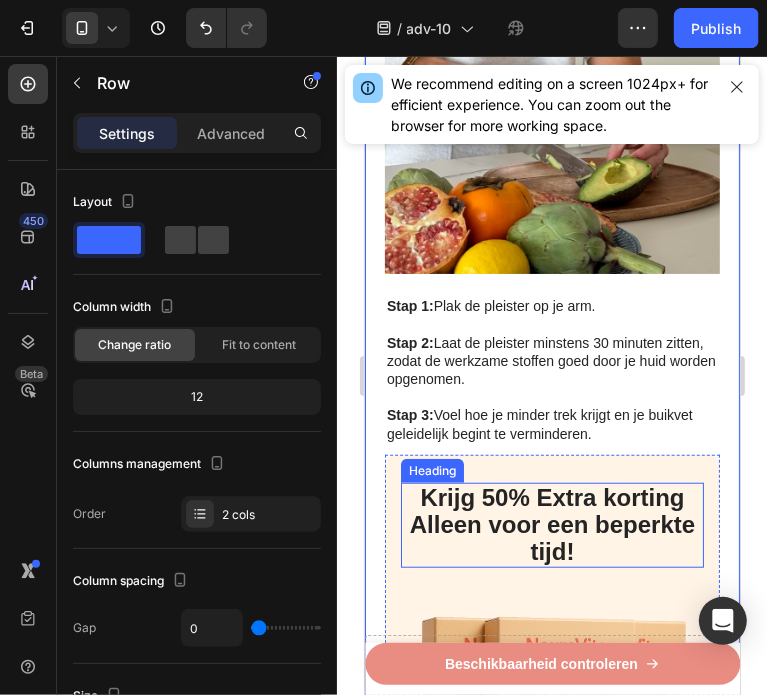 click on "Stap 3:  Voel hoe je minder trek krijgt en je buikvet geleidelijk begint te verminderen." at bounding box center [551, 423] 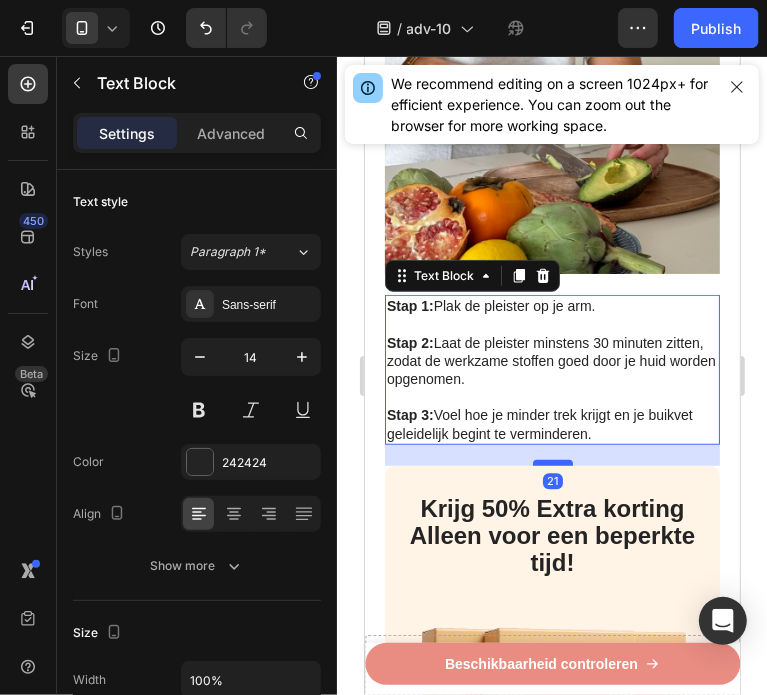 drag, startPoint x: 545, startPoint y: 374, endPoint x: 545, endPoint y: 385, distance: 11 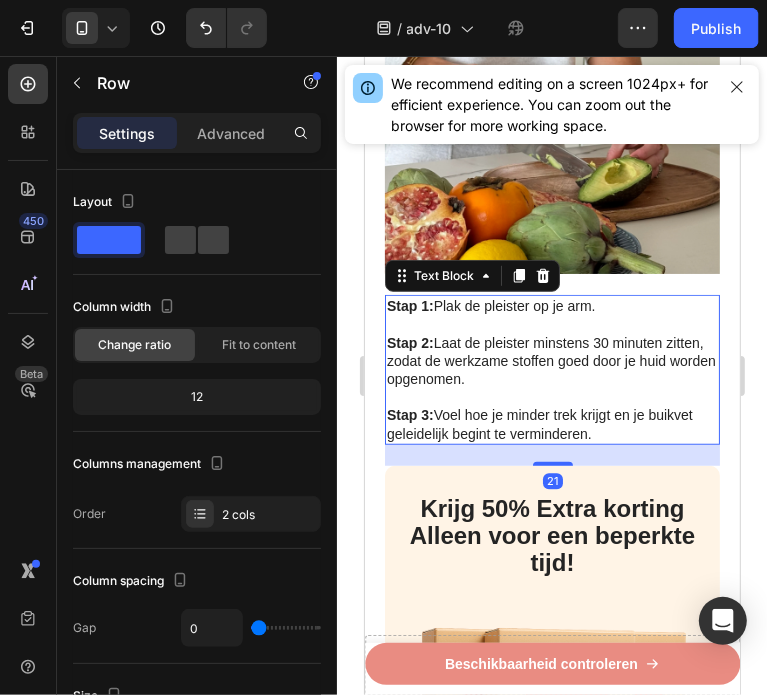 click on "⁠⁠⁠⁠⁠⁠⁠ Recent ontdekt: Italiaanse "bloedvrucht" helpt om broekmaten te verkleinen en vetrollen te verwijderen bij vrouwen In minder dan 3 minuten per dag Heading Image Geschreven door gewichtsconsulente Sanne de Vries  3 juli 2025 Text Block Row Image - Verklein  het  vetreservoir  van uw lichaam - Verlaag  uw  BMI  en middelomtrek - Blokkeer  de vorming en  ophoping van vet -  Begin met het  verbranden van calorieën -  Val  sneller in slaap  en blijf langer in slaap - 100% natuurlijk -  In minder dan 3 minuten per dag Text Block ⁠⁠⁠⁠⁠⁠⁠ De vrucht die helpt voorkomen dat vet zich ophoopt in je lichaam Heading Image Heb je moeite om erachter te komen welke afslankstrategie echt werkt? Heb je het gevoel dat je steeds je best doet, maar dat die vervelende vetrolletjes en dikke armen maar niet verdwijnen? Text Block Image ⁠⁠⁠⁠⁠⁠⁠ Internationale onderzoekers hebben een "bloedvrucht" gevonden die alleen groeit in de buurt van de berg Etna op Sicilië, Italië Heading" at bounding box center [551, -1459] 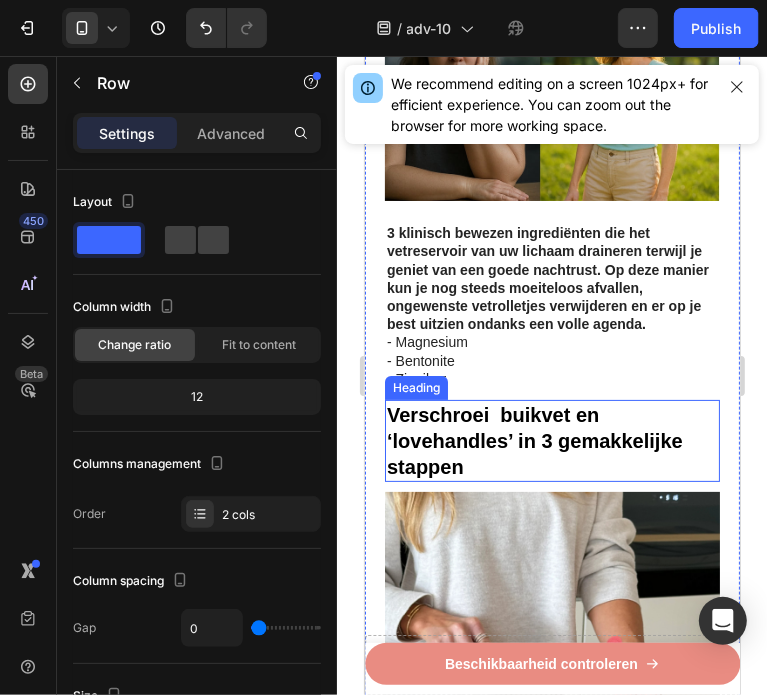 scroll, scrollTop: 3840, scrollLeft: 0, axis: vertical 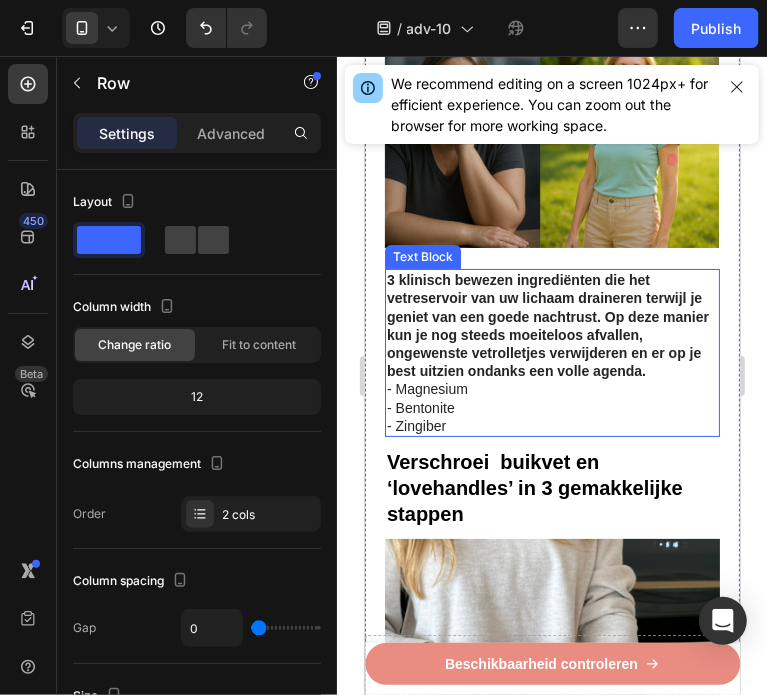 click on "- Magnesium" at bounding box center (551, 388) 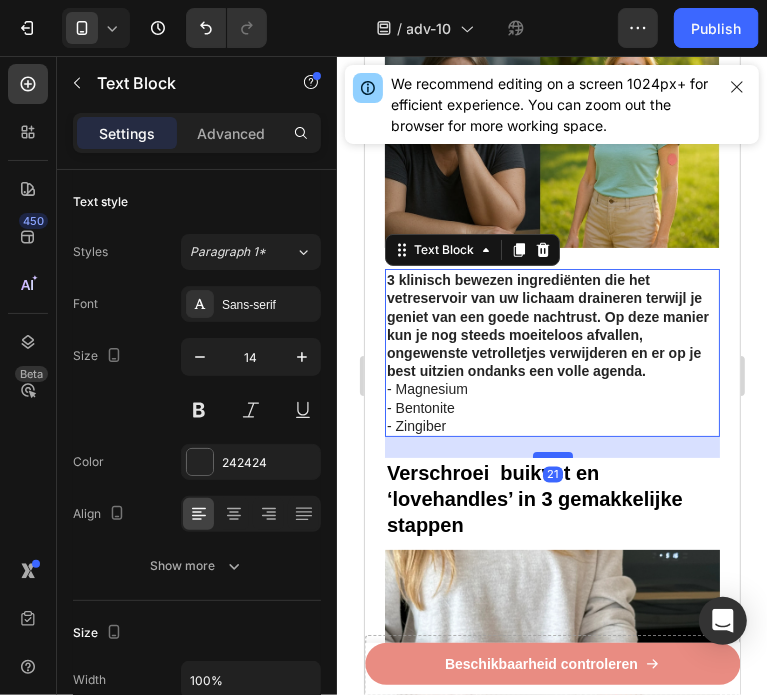 drag, startPoint x: 535, startPoint y: 382, endPoint x: 530, endPoint y: 393, distance: 12.083046 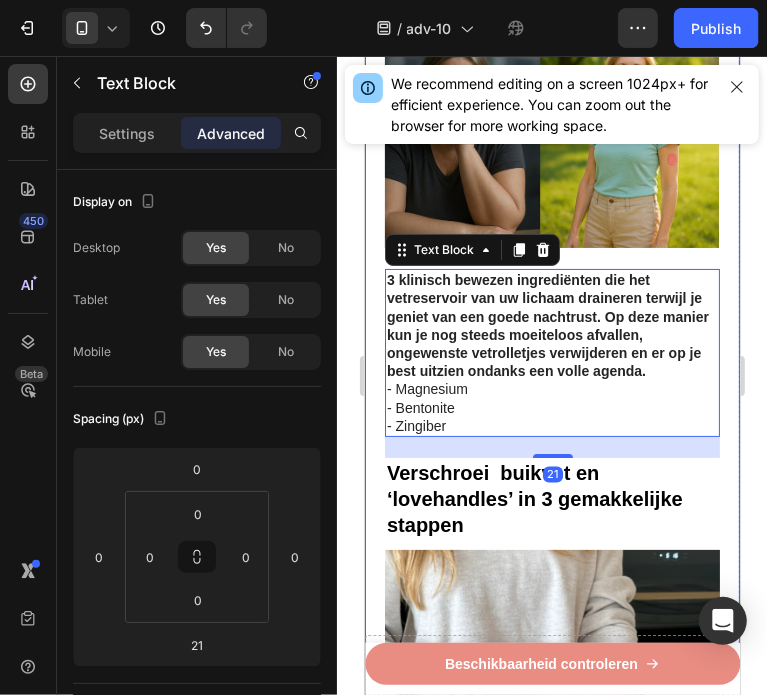 click on "⁠⁠⁠⁠⁠⁠⁠ Recent ontdekt: Italiaanse "bloedvrucht" helpt om broekmaten te verkleinen en vetrollen te verwijderen bij vrouwen In minder dan 3 minuten per dag Heading Image Geschreven door gewichtsconsulente Sanne de Vries  3 juli 2025 Text Block Row Image - Verklein  het  vetreservoir  van uw lichaam - Verlaag  uw  BMI  en middelomtrek - Blokkeer  de vorming en  ophoping van vet -  Begin met het  verbranden van calorieën -  Val  sneller in slaap  en blijf langer in slaap - 100% natuurlijk -  In minder dan 3 minuten per dag Text Block ⁠⁠⁠⁠⁠⁠⁠ De vrucht die helpt voorkomen dat vet zich ophoopt in je lichaam Heading Image Heb je moeite om erachter te komen welke afslankstrategie echt werkt? Heb je het gevoel dat je steeds je best doet, maar dat die vervelende vetrolletjes en dikke armen maar niet verdwijnen? Text Block Image ⁠⁠⁠⁠⁠⁠⁠ Internationale onderzoekers hebben een "bloedvrucht" gevonden die alleen groeit in de buurt van de berg Etna op Sicilië, Italië Heading" at bounding box center (551, -853) 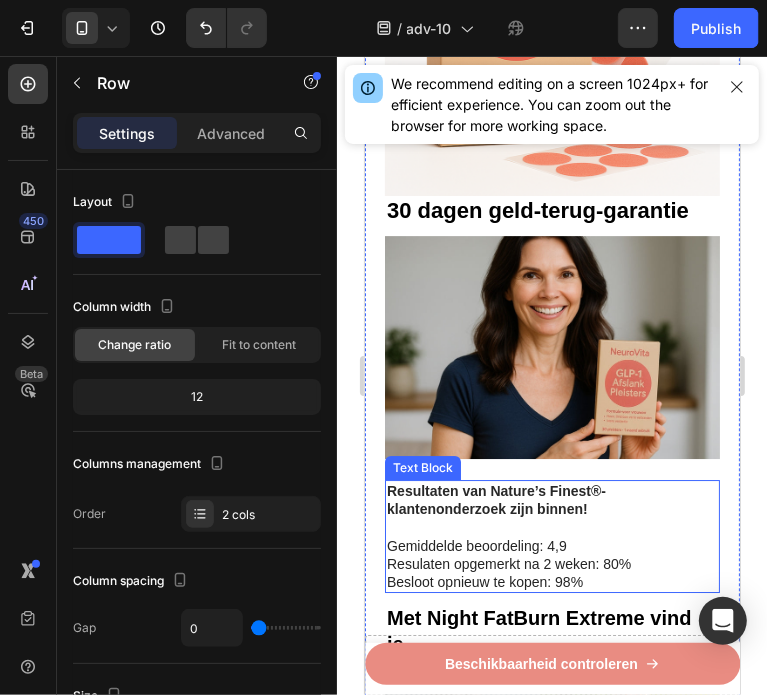 scroll, scrollTop: 3240, scrollLeft: 0, axis: vertical 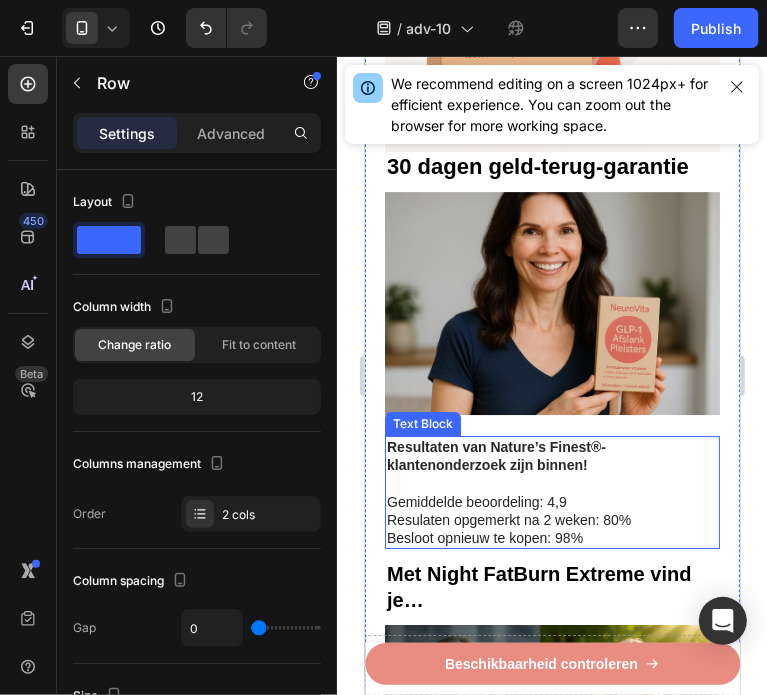 click at bounding box center (551, 483) 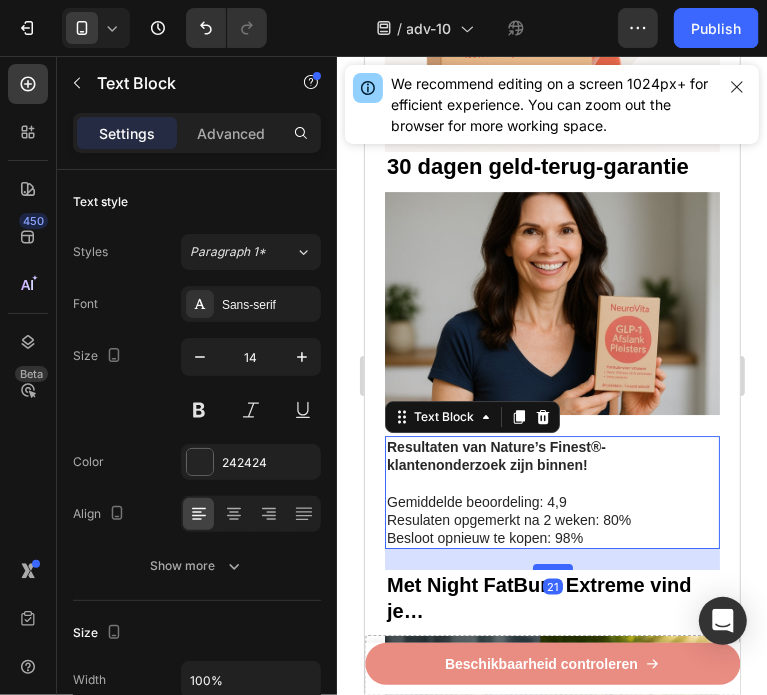 drag, startPoint x: 546, startPoint y: 502, endPoint x: 546, endPoint y: 513, distance: 11 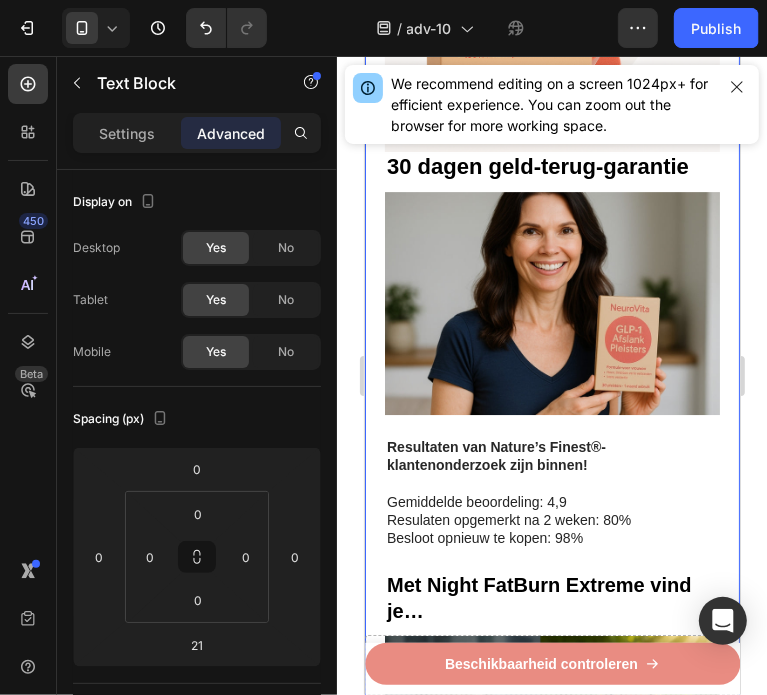 click on "⁠⁠⁠⁠⁠⁠⁠ Recent ontdekt: Italiaanse "bloedvrucht" helpt om broekmaten te verkleinen en vetrollen te verwijderen bij vrouwen In minder dan 3 minuten per dag Heading Image Geschreven door gewichtsconsulente Sanne de Vries  3 juli 2025 Text Block Row Image - Verklein  het  vetreservoir  van uw lichaam - Verlaag  uw  BMI  en middelomtrek - Blokkeer  de vorming en  ophoping van vet -  Begin met het  verbranden van calorieën -  Val  sneller in slaap  en blijf langer in slaap - 100% natuurlijk -  In minder dan 3 minuten per dag Text Block ⁠⁠⁠⁠⁠⁠⁠ De vrucht die helpt voorkomen dat vet zich ophoopt in je lichaam Heading Image Heb je moeite om erachter te komen welke afslankstrategie echt werkt? Heb je het gevoel dat je steeds je best doet, maar dat die vervelende vetrolletjes en dikke armen maar niet verdwijnen? Text Block Image ⁠⁠⁠⁠⁠⁠⁠ Internationale onderzoekers hebben een "bloedvrucht" gevonden die alleen groeit in de buurt van de berg Etna op Sicilië, Italië Heading" at bounding box center (551, -248) 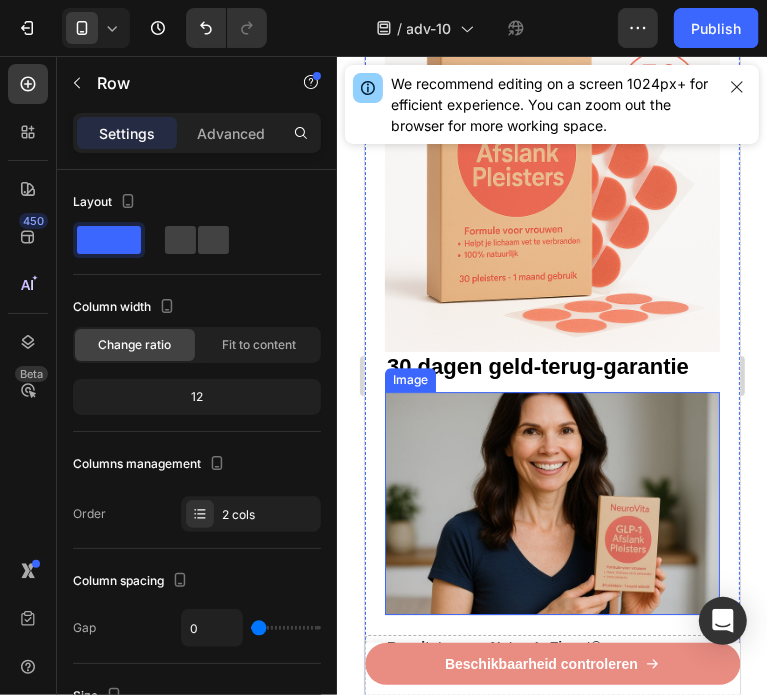 scroll, scrollTop: 2940, scrollLeft: 0, axis: vertical 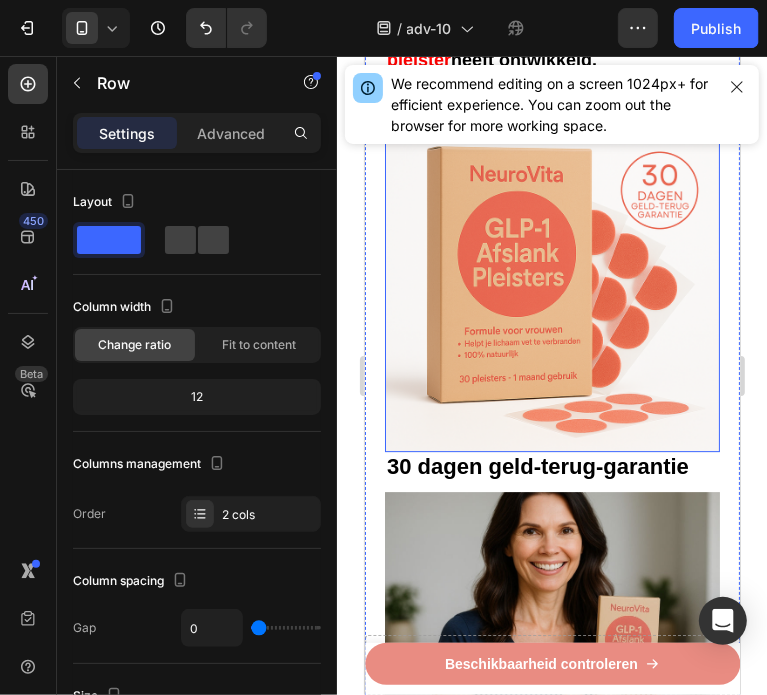 click at bounding box center [551, 283] 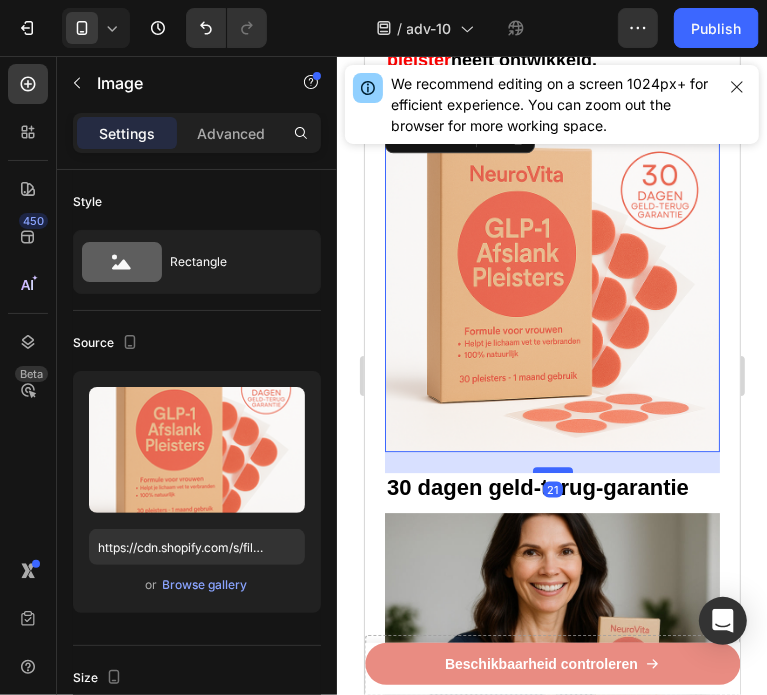 drag, startPoint x: 545, startPoint y: 406, endPoint x: 541, endPoint y: 427, distance: 21.377558 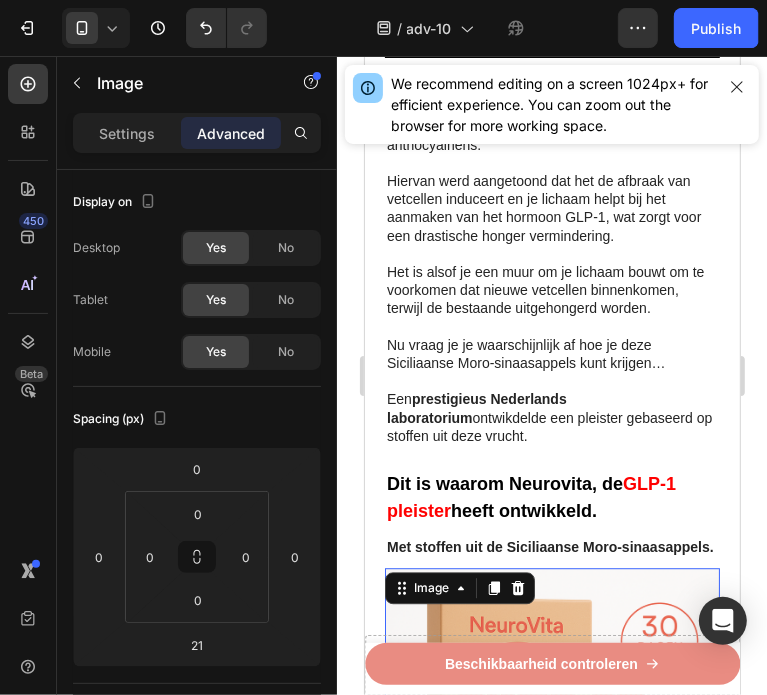 scroll, scrollTop: 2440, scrollLeft: 0, axis: vertical 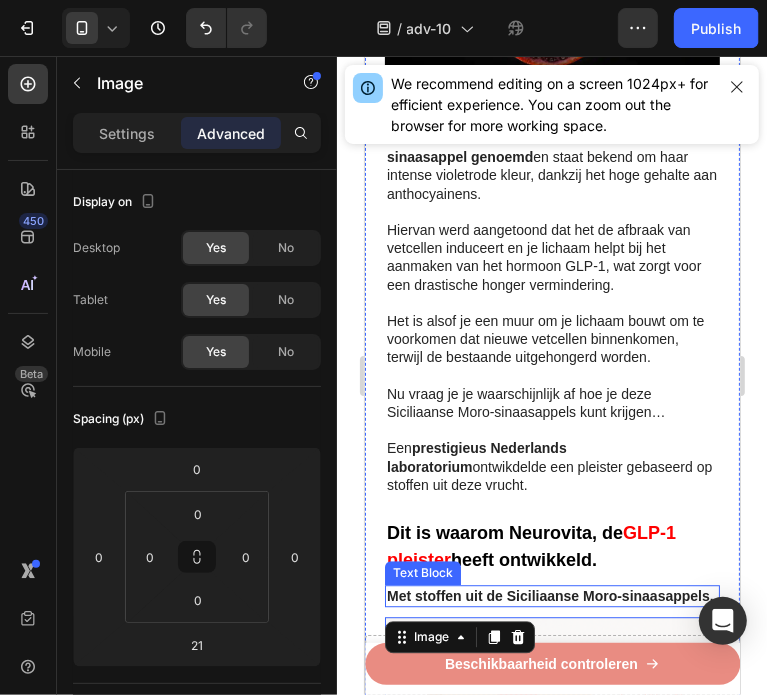click on "Met stoffen uit de Siciliaanse Moro-sinaasappels." at bounding box center (551, 595) 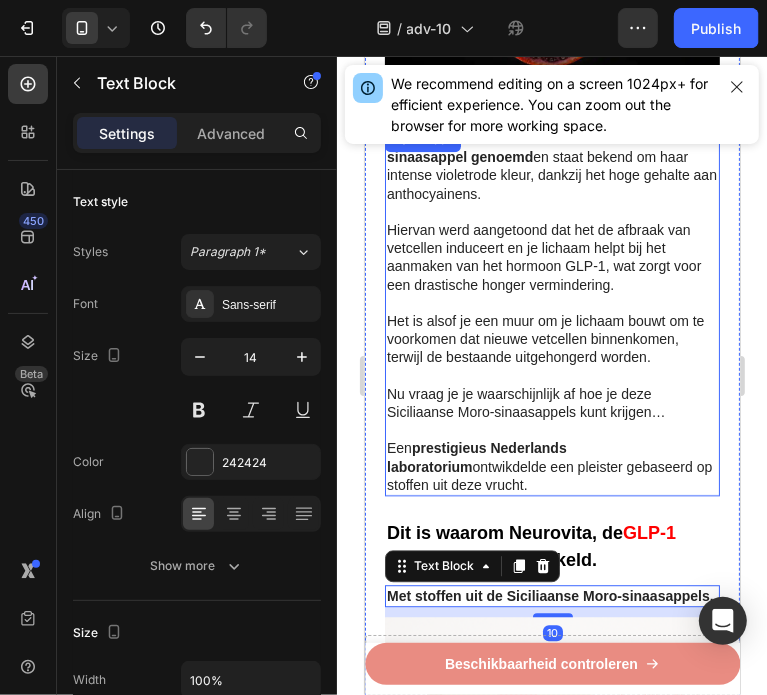 click on "Een  prestigieus Nederlands laboratorium  ontwikdelde een pleister gebaseerd op stoffen uit deze vrucht." at bounding box center (551, 465) 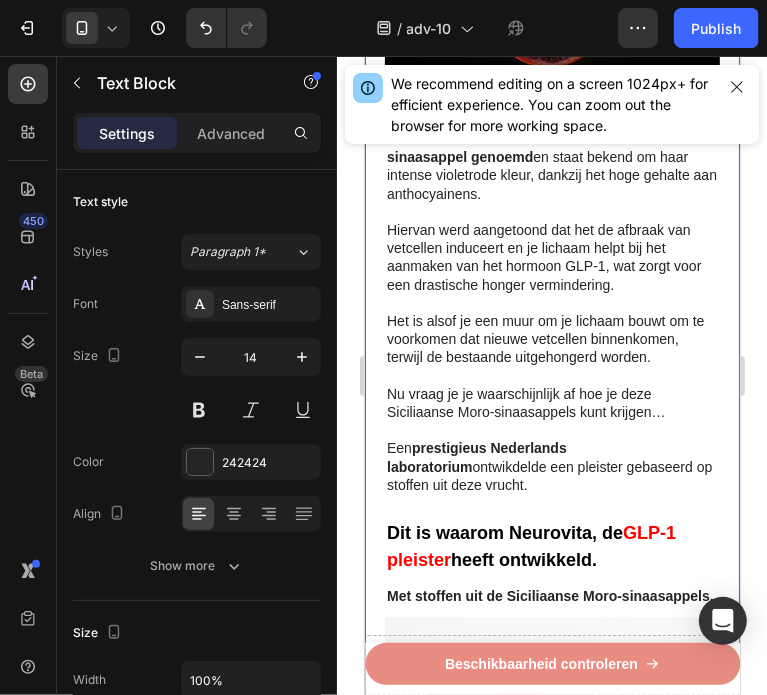 click on "⁠⁠⁠⁠⁠⁠⁠ Recent ontdekt: Italiaanse "bloedvrucht" helpt om broekmaten te verkleinen en vetrollen te verwijderen bij vrouwen In minder dan 3 minuten per dag Heading Image Geschreven door gewichtsconsulente Sanne de Vries  3 juli 2025 Text Block Row Image - Verklein  het  vetreservoir  van uw lichaam - Verlaag  uw  BMI  en middelomtrek - Blokkeer  de vorming en  ophoping van vet -  Begin met het  verbranden van calorieën -  Val  sneller in slaap  en blijf langer in slaap - 100% natuurlijk -  In minder dan 3 minuten per dag Text Block ⁠⁠⁠⁠⁠⁠⁠ De vrucht die helpt voorkomen dat vet zich ophoopt in je lichaam Heading Image Heb je moeite om erachter te komen welke afslankstrategie echt werkt? Heb je het gevoel dat je steeds je best doet, maar dat die vervelende vetrolletjes en dikke armen maar niet verdwijnen? Text Block Image ⁠⁠⁠⁠⁠⁠⁠ Internationale onderzoekers hebben een "bloedvrucht" gevonden die alleen groeit in de buurt van de berg Etna op Sicilië, Italië Heading" at bounding box center [551, 563] 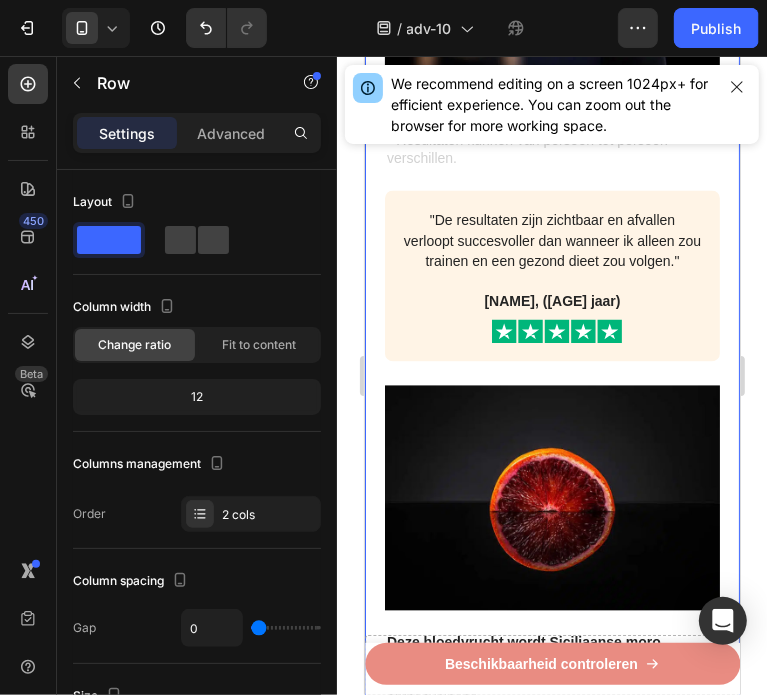 scroll, scrollTop: 1940, scrollLeft: 0, axis: vertical 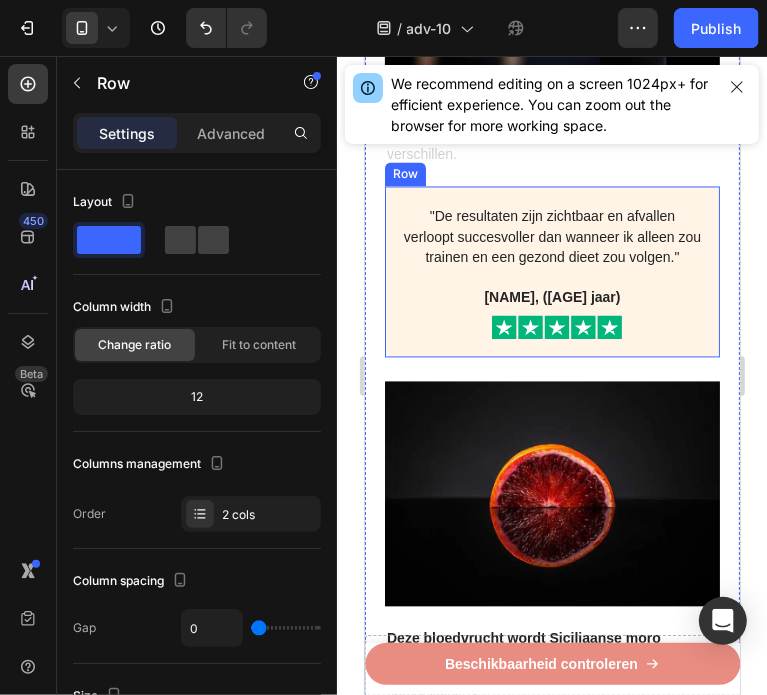 click on ""De resultaten zijn zichtbaar en afvallen verloopt succesvoller dan wanneer ik alleen zou trainen en een gezond dieet zou volgen."   Angelique, (31 jaar) Text Block Image Row" at bounding box center (551, 271) 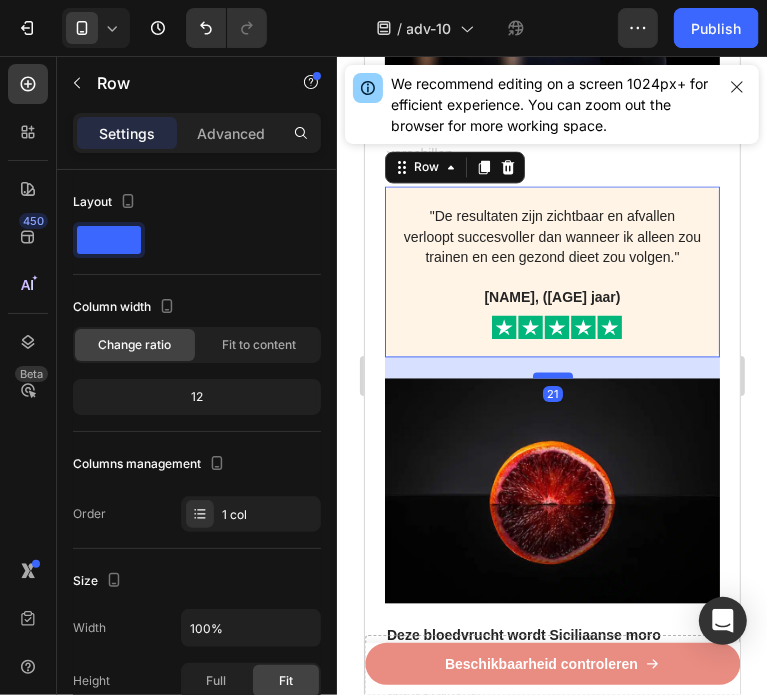 click at bounding box center [552, 375] 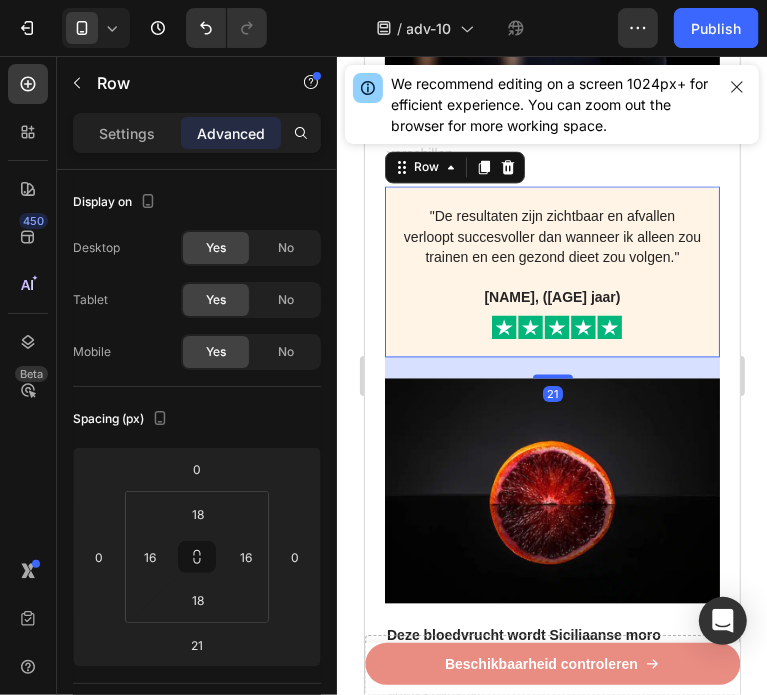 click on "21" at bounding box center [551, 367] 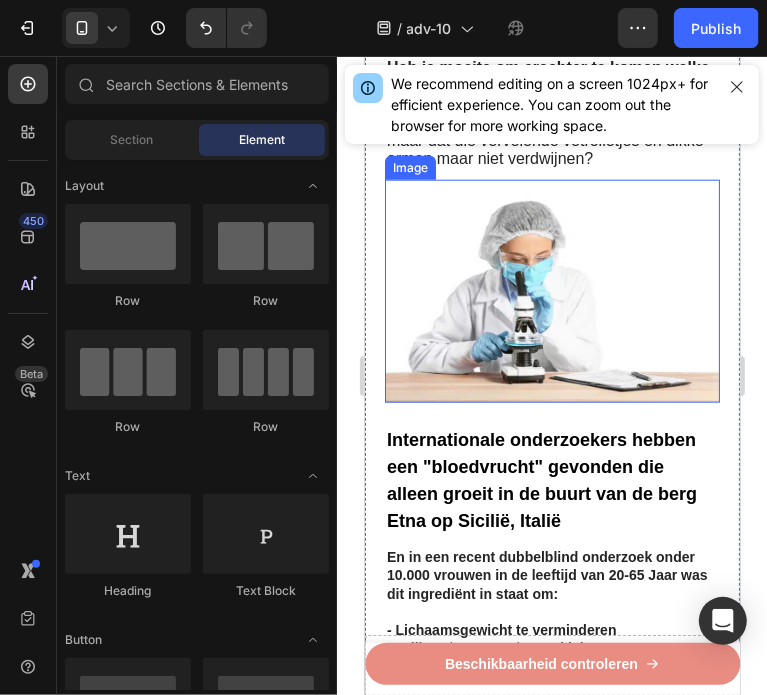 scroll, scrollTop: 1000, scrollLeft: 0, axis: vertical 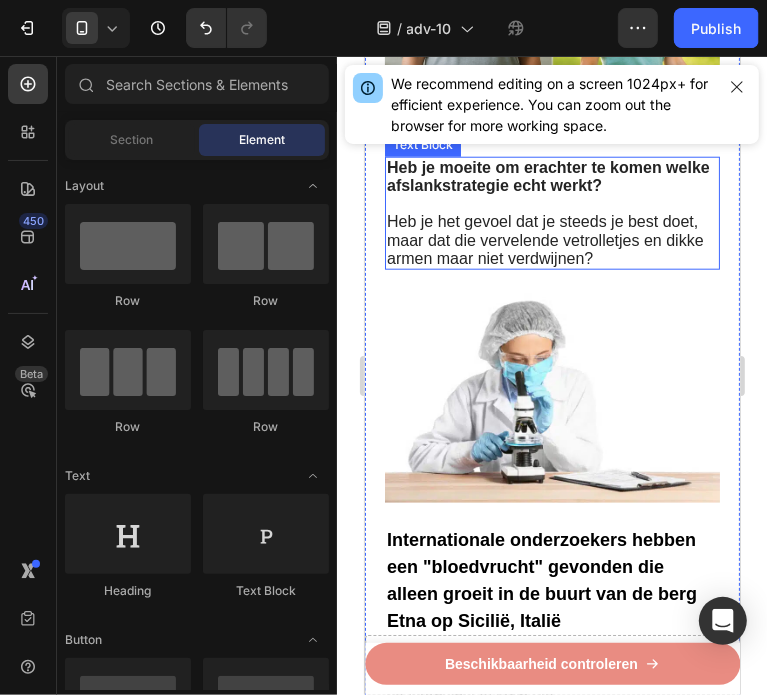 click on "Heb je het gevoel dat je steeds je best doet, maar dat die vervelende vetrolletjes en dikke armen maar niet verdwijnen?" at bounding box center [544, 238] 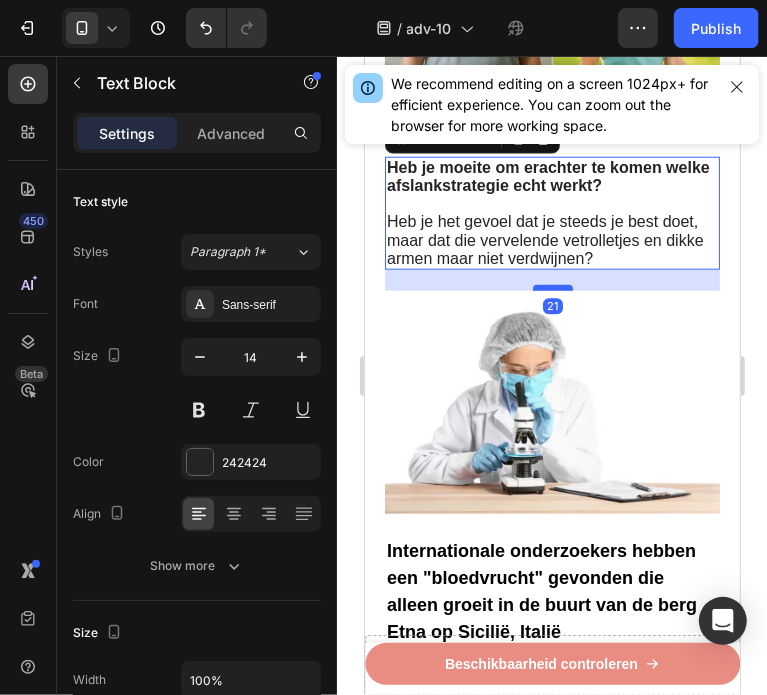 drag, startPoint x: 549, startPoint y: 260, endPoint x: 545, endPoint y: 271, distance: 11.7046995 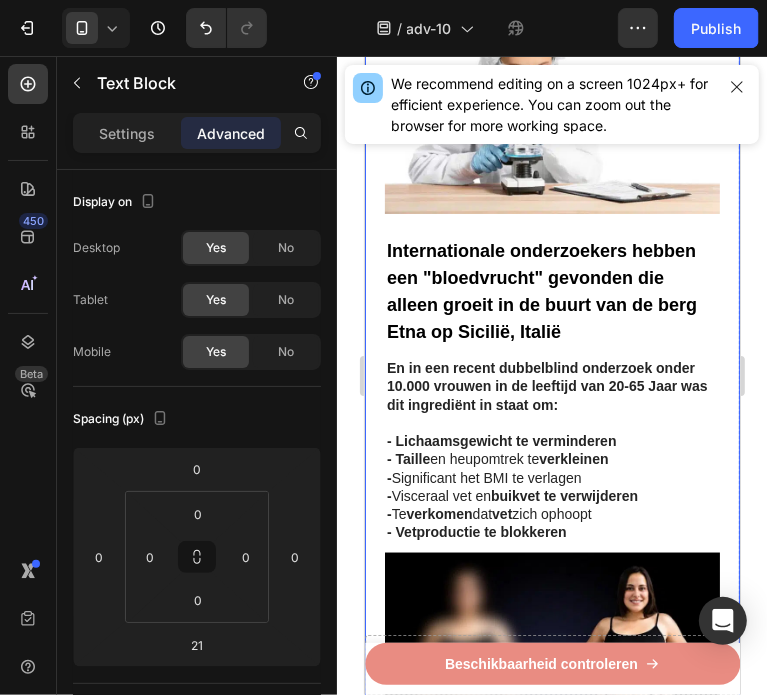 click on "⁠⁠⁠⁠⁠⁠⁠ Recent ontdekt: Italiaanse "bloedvrucht" helpt om broekmaten te verkleinen en vetrollen te verwijderen bij vrouwen In minder dan 3 minuten per dag Heading Image Geschreven door gewichtsconsulente Sanne de Vries  3 juli 2025 Text Block Row Image - Verklein  het  vetreservoir  van uw lichaam - Verlaag  uw  BMI  en middelomtrek - Blokkeer  de vorming en  ophoping van vet -  Begin met het  verbranden van calorieën -  Val  sneller in slaap  en blijf langer in slaap - 100% natuurlijk -  In minder dan 3 minuten per dag Text Block ⁠⁠⁠⁠⁠⁠⁠ De vrucht die helpt voorkomen dat vet zich ophoopt in je lichaam Heading Image Heb je moeite om erachter te komen welke afslankstrategie echt werkt? Heb je het gevoel dat je steeds je best doet, maar dat die vervelende vetrolletjes en dikke armen maar niet verdwijnen? Text Block   21 Image ⁠⁠⁠⁠⁠⁠⁠ Internationale onderzoekers hebben een "bloedvrucht" gevonden die alleen groeit in de buurt van de berg Etna op Sicilië, Italië   -" at bounding box center [551, 1707] 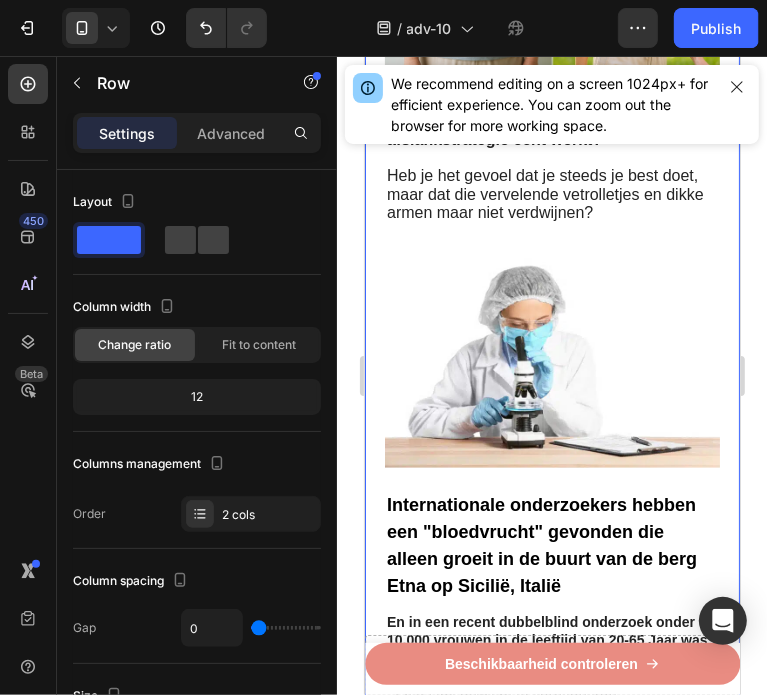 scroll, scrollTop: 1000, scrollLeft: 0, axis: vertical 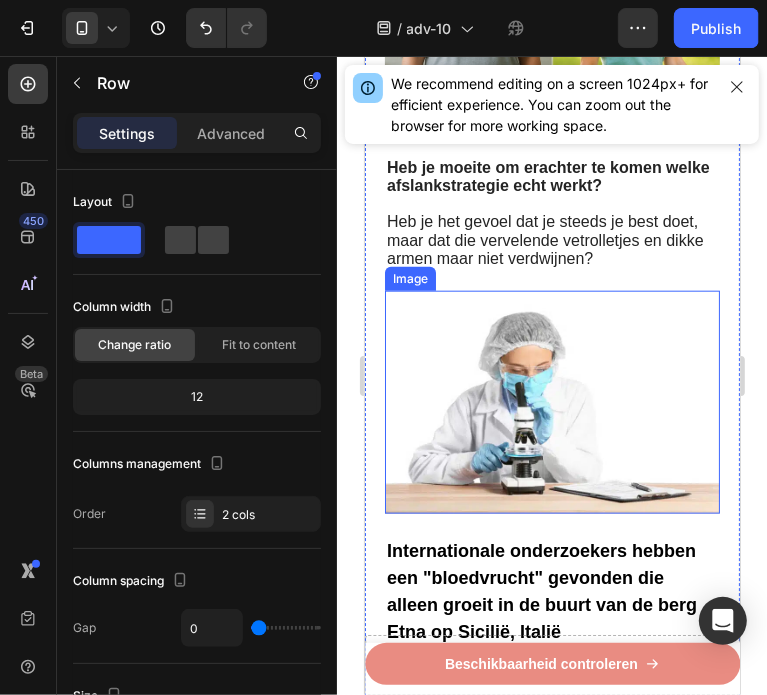 click at bounding box center (551, 401) 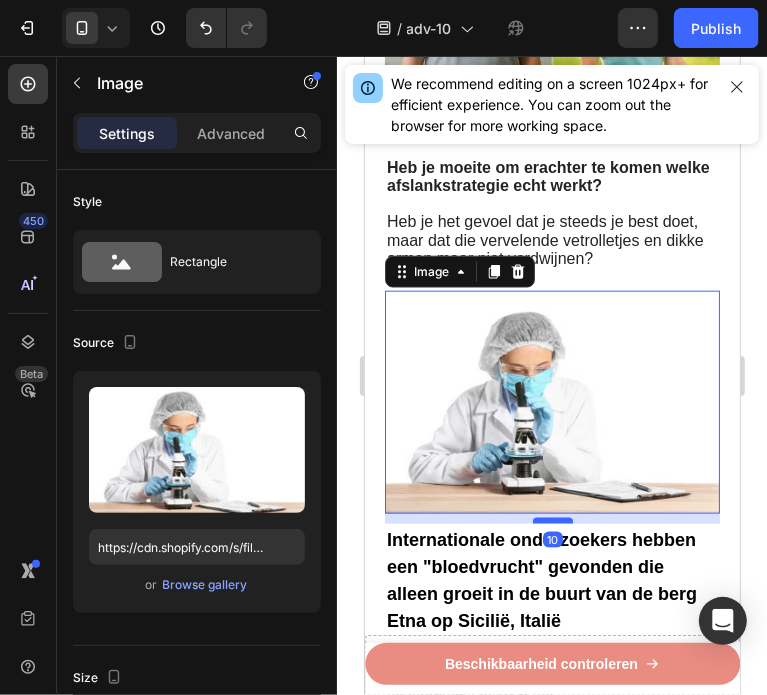 drag, startPoint x: 543, startPoint y: 505, endPoint x: 552, endPoint y: 494, distance: 14.21267 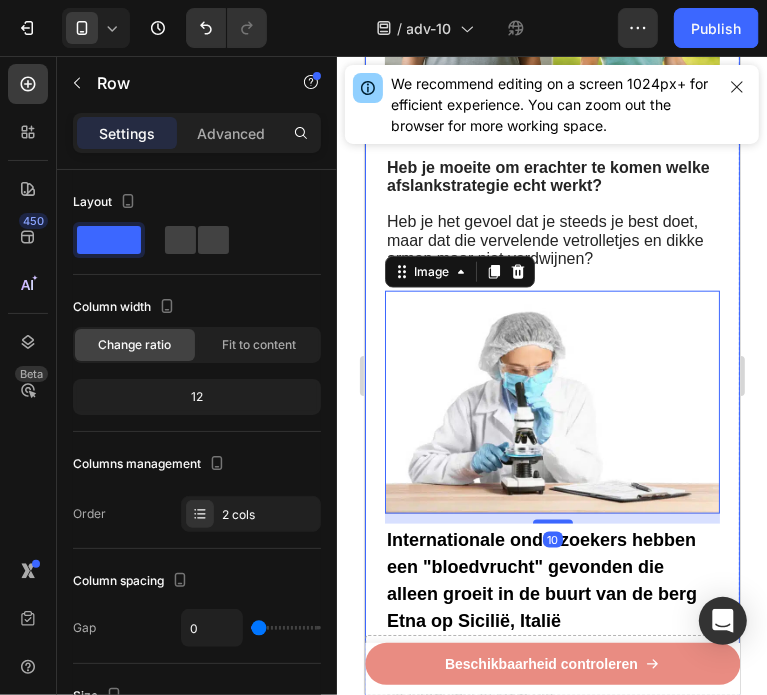 click on "⁠⁠⁠⁠⁠⁠⁠ Recent ontdekt: Italiaanse "bloedvrucht" helpt om broekmaten te verkleinen en vetrollen te verwijderen bij vrouwen In minder dan 3 minuten per dag Heading Image Geschreven door gewichtsconsulente Sanne de Vries  3 juli 2025 Text Block Row Image - Verklein  het  vetreservoir  van uw lichaam - Verlaag  uw  BMI  en middelomtrek - Blokkeer  de vorming en  ophoping van vet -  Begin met het  verbranden van calorieën -  Val  sneller in slaap  en blijf langer in slaap - 100% natuurlijk -  In minder dan 3 minuten per dag Text Block ⁠⁠⁠⁠⁠⁠⁠ De vrucht die helpt voorkomen dat vet zich ophoopt in je lichaam Heading Image Heb je moeite om erachter te komen welke afslankstrategie echt werkt? Heb je het gevoel dat je steeds je best doet, maar dat die vervelende vetrolletjes en dikke armen maar niet verdwijnen? Text Block Image   10 ⁠⁠⁠⁠⁠⁠⁠ Internationale onderzoekers hebben een "bloedvrucht" gevonden die alleen groeit in de buurt van de berg Etna op Sicilië, Italië   -" at bounding box center [551, 2001] 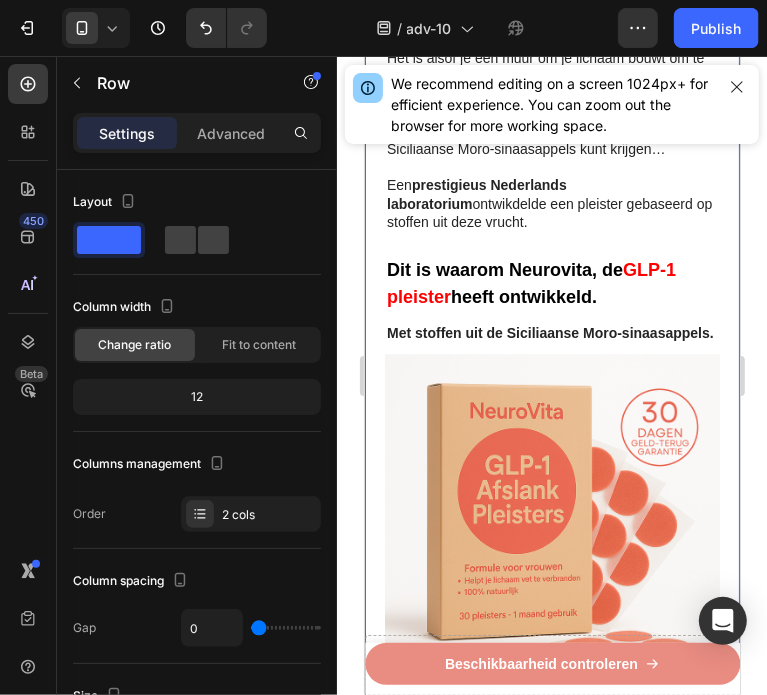 scroll, scrollTop: 2600, scrollLeft: 0, axis: vertical 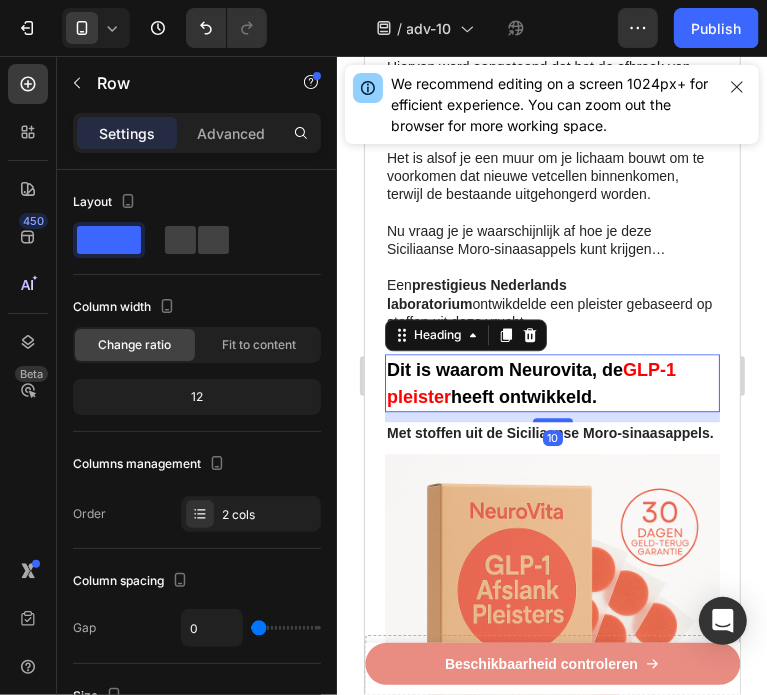 click on "Dit is waarom Neurovita, de" at bounding box center (504, 369) 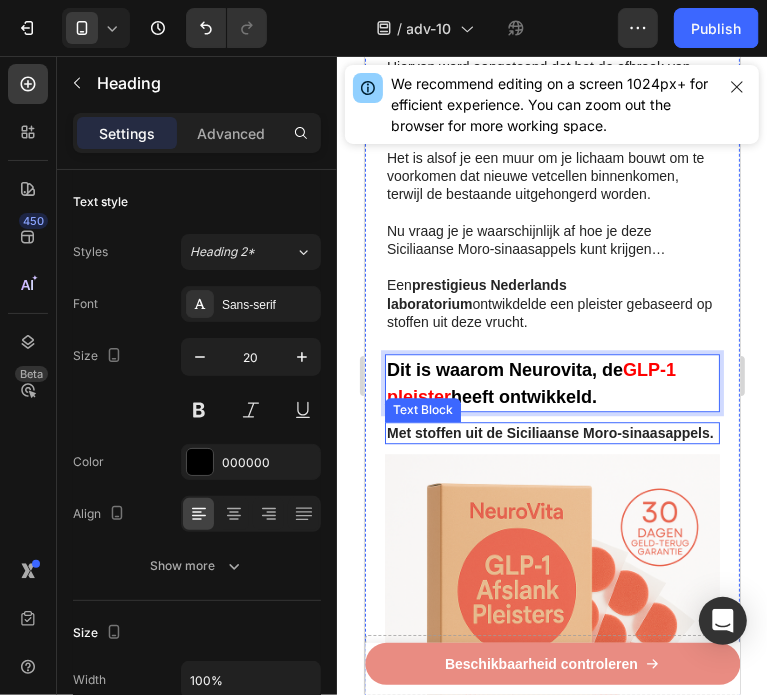 click on "Met stoffen uit de Siciliaanse Moro-sinaasappels." at bounding box center [549, 432] 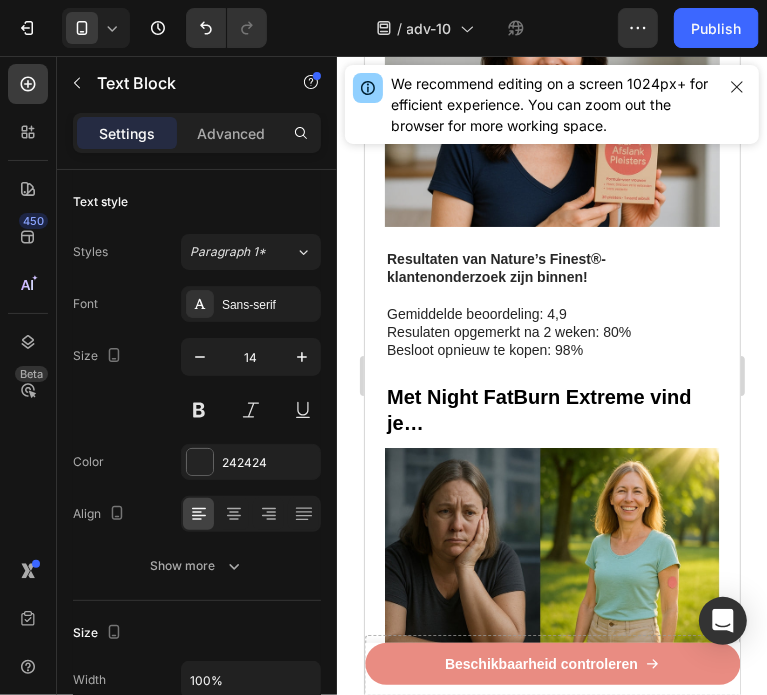 scroll, scrollTop: 3300, scrollLeft: 0, axis: vertical 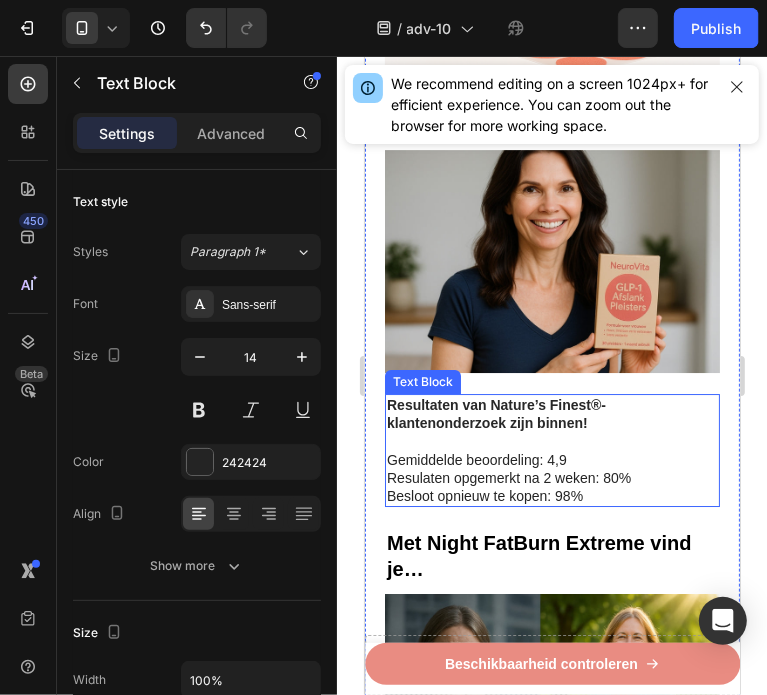 click at bounding box center [551, 441] 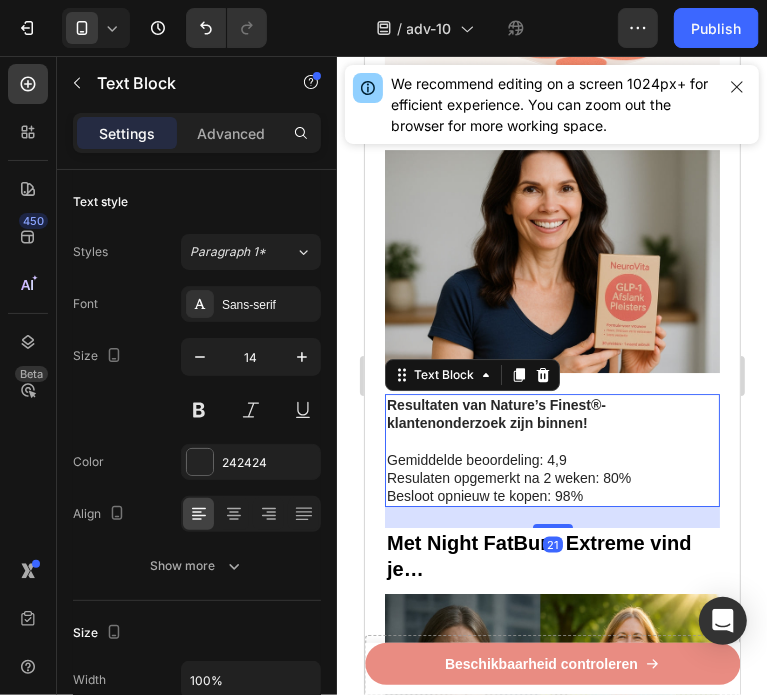 click on "Resultaten van Nature’s Finest®-klantenonderzoek zijn binnen!" at bounding box center (495, 413) 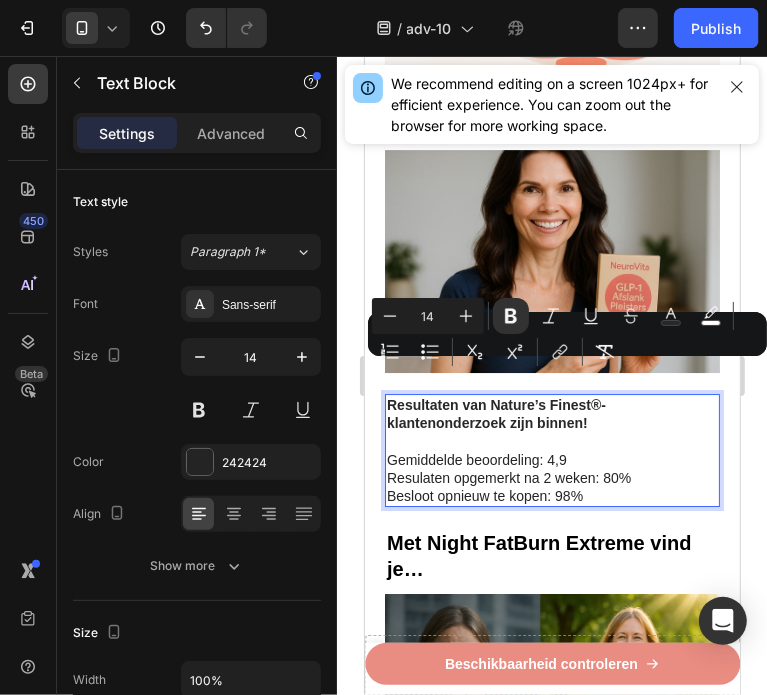 click on "Resultaten van Nature’s Finest®-klantenonderzoek zijn binnen!" at bounding box center (495, 413) 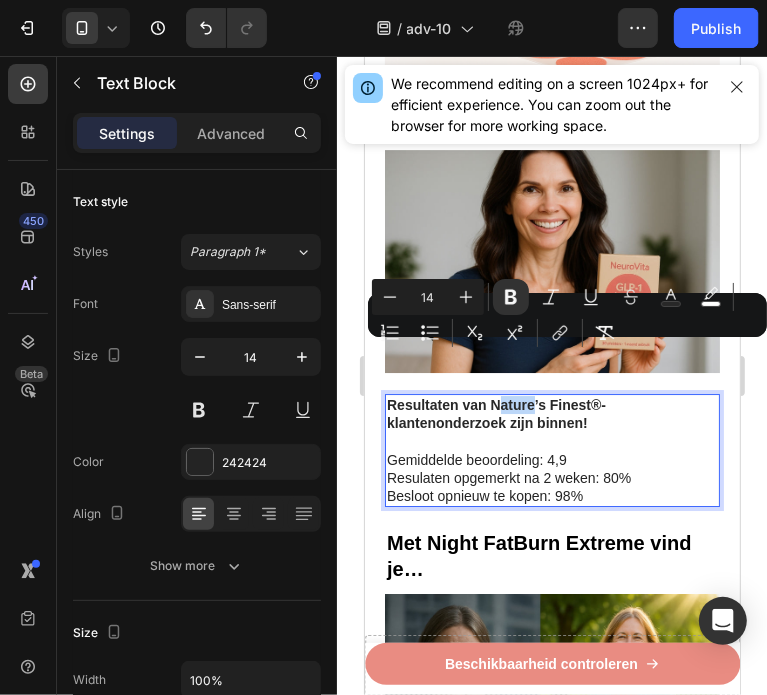 drag, startPoint x: 500, startPoint y: 354, endPoint x: 534, endPoint y: 353, distance: 34.0147 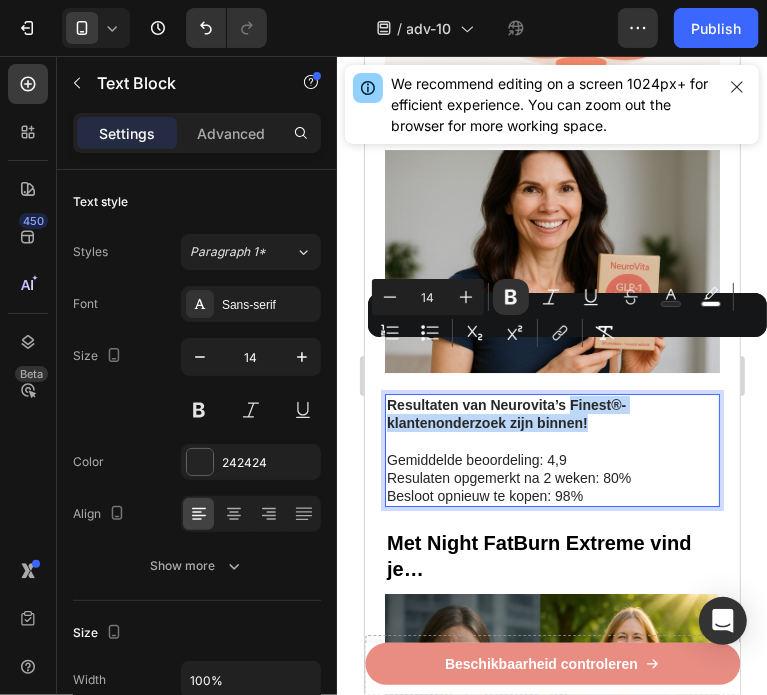 drag, startPoint x: 588, startPoint y: 365, endPoint x: 569, endPoint y: 348, distance: 25.495098 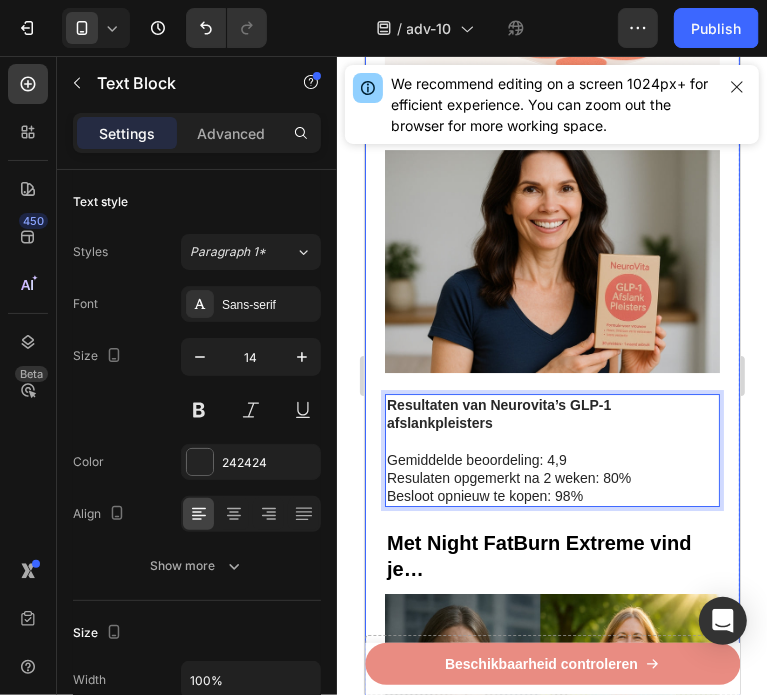 click on "⁠⁠⁠⁠⁠⁠⁠ Recent ontdekt: Italiaanse "bloedvrucht" helpt om broekmaten te verkleinen en vetrollen te verwijderen bij vrouwen In minder dan 3 minuten per dag Heading Image Geschreven door gewichtsconsulente Sanne de Vries  3 juli 2025 Text Block Row Image - Verklein  het  vetreservoir  van uw lichaam - Verlaag  uw  BMI  en middelomtrek - Blokkeer  de vorming en  ophoping van vet -  Begin met het  verbranden van calorieën -  Val  sneller in slaap  en blijf langer in slaap - 100% natuurlijk -  In minder dan 3 minuten per dag Text Block ⁠⁠⁠⁠⁠⁠⁠ De vrucht die helpt voorkomen dat vet zich ophoopt in je lichaam Heading Image Heb je moeite om erachter te komen welke afslankstrategie echt werkt? Heb je het gevoel dat je steeds je best doet, maar dat die vervelende vetrolletjes en dikke armen maar niet verdwijnen? Text Block Image ⁠⁠⁠⁠⁠⁠⁠ Internationale onderzoekers hebben een "bloedvrucht" gevonden die alleen groeit in de buurt van de berg Etna op Sicilië, Italië Heading" at bounding box center [551, -299] 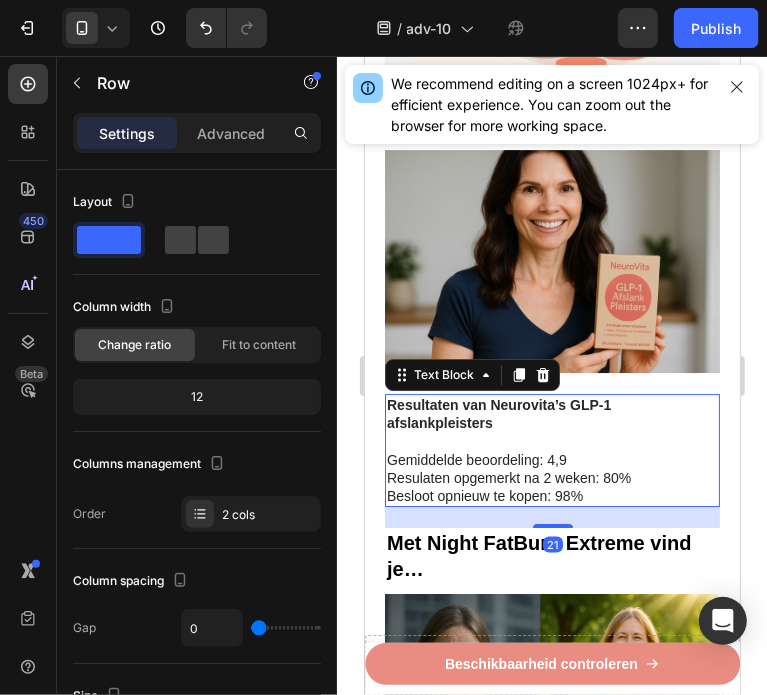 click at bounding box center [551, 441] 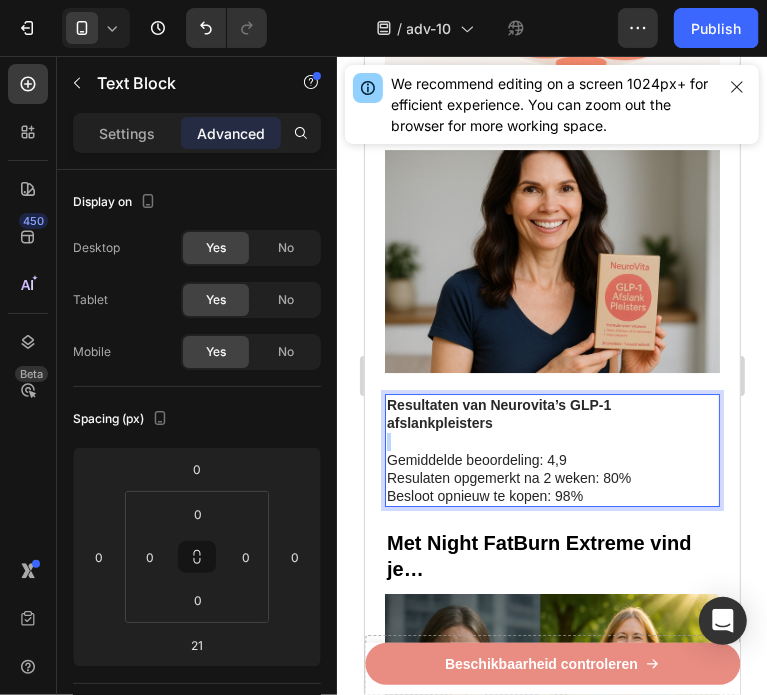 click at bounding box center (551, 441) 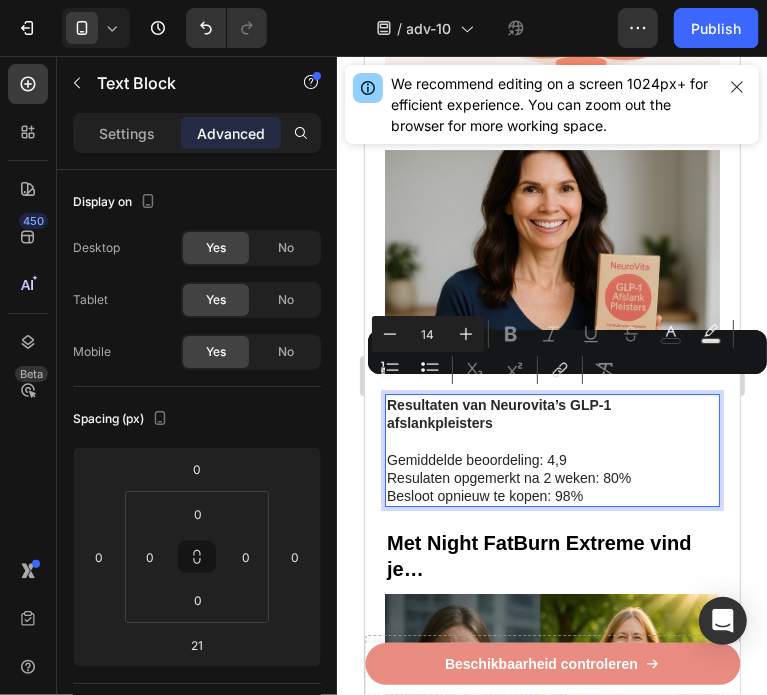 click on "Gemiddelde beoordeling: 4,9" at bounding box center (551, 459) 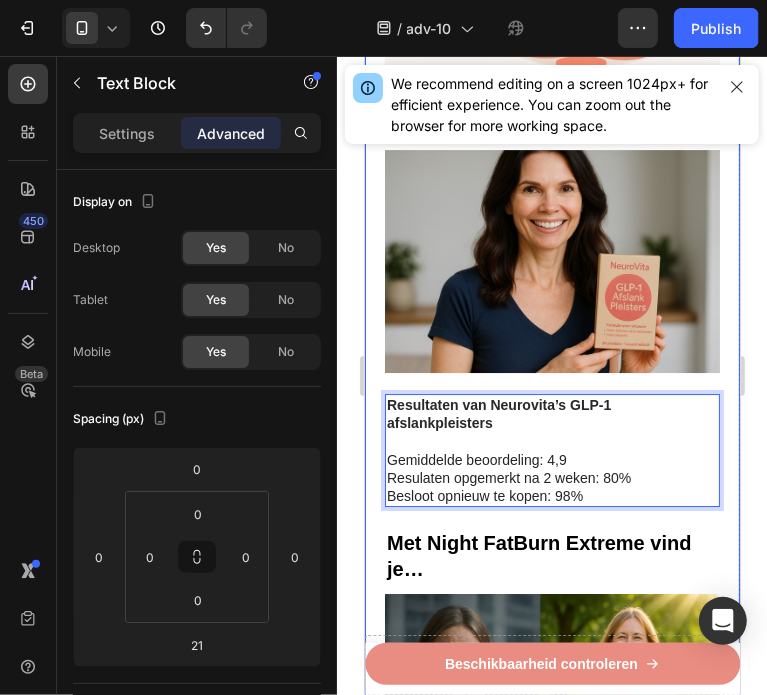 click on "⁠⁠⁠⁠⁠⁠⁠ Recent ontdekt: Italiaanse "bloedvrucht" helpt om broekmaten te verkleinen en vetrollen te verwijderen bij vrouwen In minder dan 3 minuten per dag Heading Image Geschreven door gewichtsconsulente Sanne de Vries  3 juli 2025 Text Block Row Image - Verklein  het  vetreservoir  van uw lichaam - Verlaag  uw  BMI  en middelomtrek - Blokkeer  de vorming en  ophoping van vet -  Begin met het  verbranden van calorieën -  Val  sneller in slaap  en blijf langer in slaap - 100% natuurlijk -  In minder dan 3 minuten per dag Text Block ⁠⁠⁠⁠⁠⁠⁠ De vrucht die helpt voorkomen dat vet zich ophoopt in je lichaam Heading Image Heb je moeite om erachter te komen welke afslankstrategie echt werkt? Heb je het gevoel dat je steeds je best doet, maar dat die vervelende vetrolletjes en dikke armen maar niet verdwijnen? Text Block Image ⁠⁠⁠⁠⁠⁠⁠ Internationale onderzoekers hebben een "bloedvrucht" gevonden die alleen groeit in de buurt van de berg Etna op Sicilië, Italië Heading" at bounding box center [551, -299] 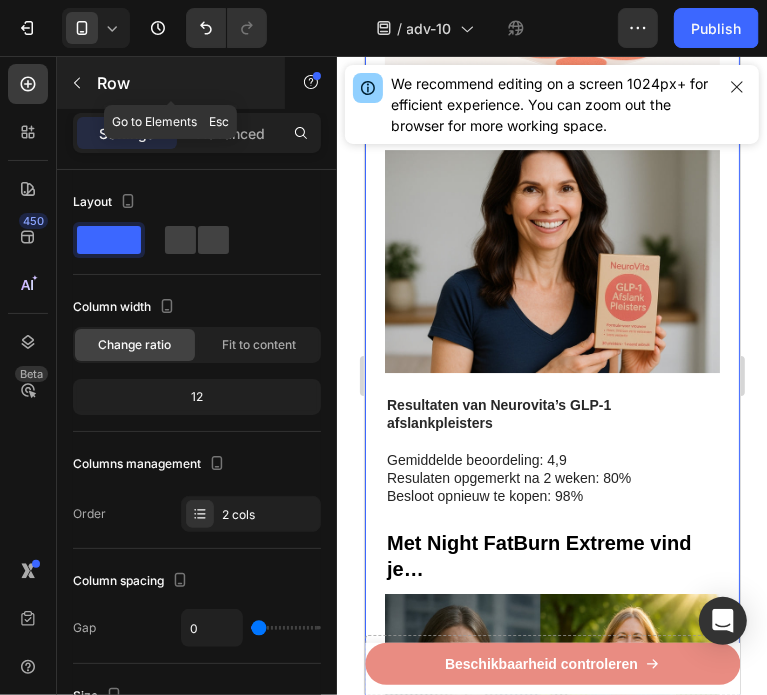 click 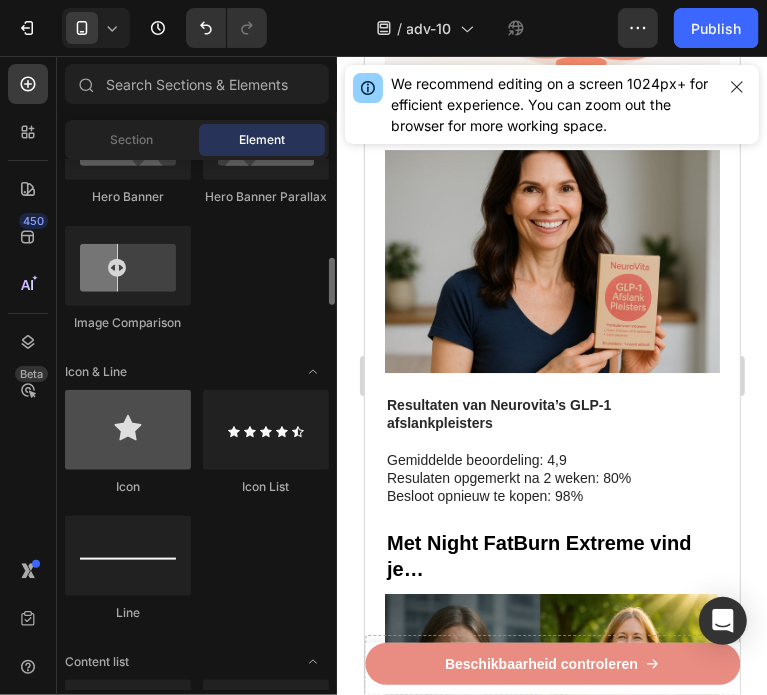 scroll, scrollTop: 1300, scrollLeft: 0, axis: vertical 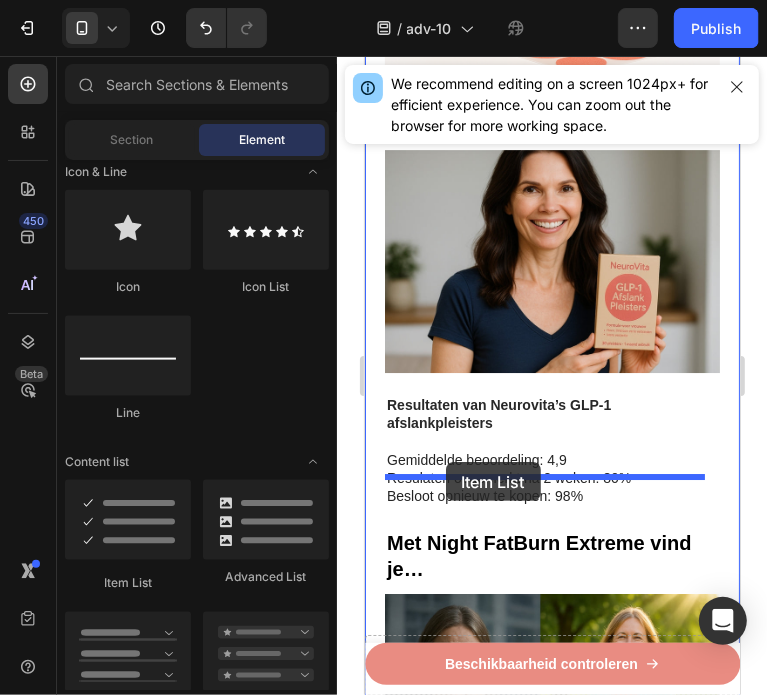 drag, startPoint x: 493, startPoint y: 566, endPoint x: 445, endPoint y: 461, distance: 115.45129 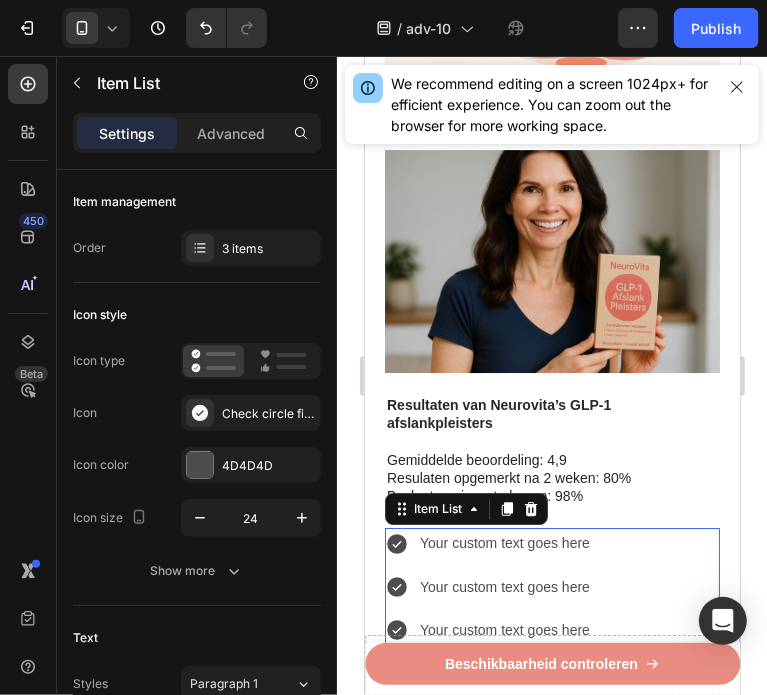 click on "Your custom text goes here" at bounding box center (504, 542) 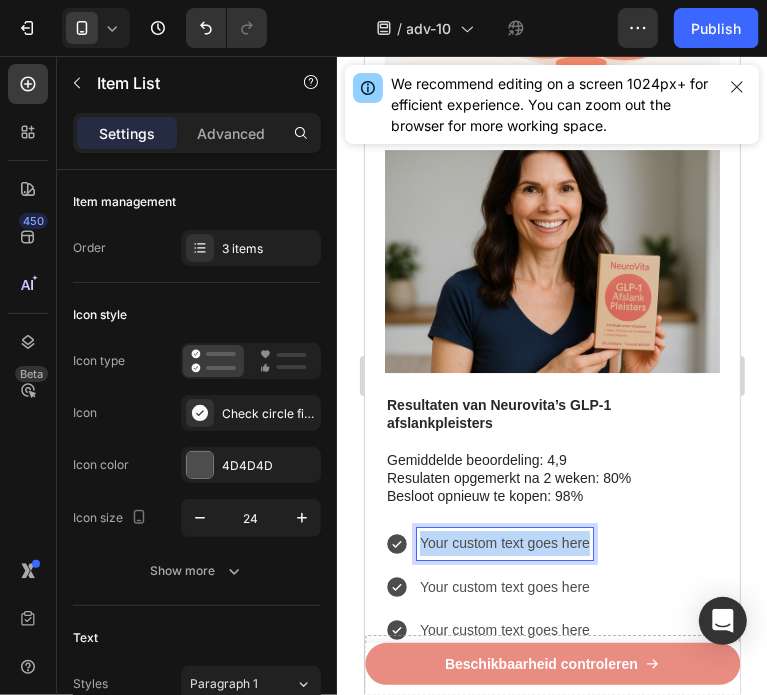 click on "Your custom text goes here" at bounding box center (504, 542) 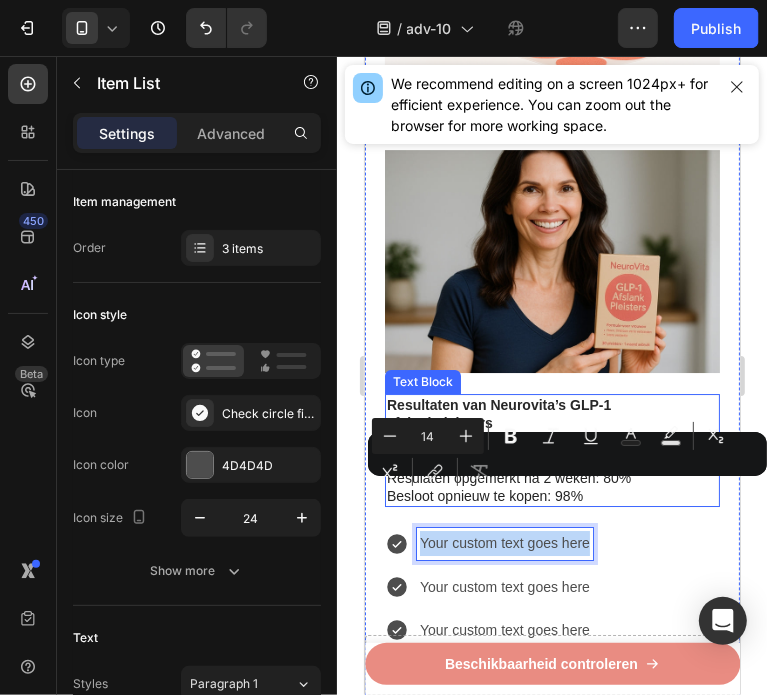 click on "Gemiddelde beoordeling: 4,9" at bounding box center [551, 459] 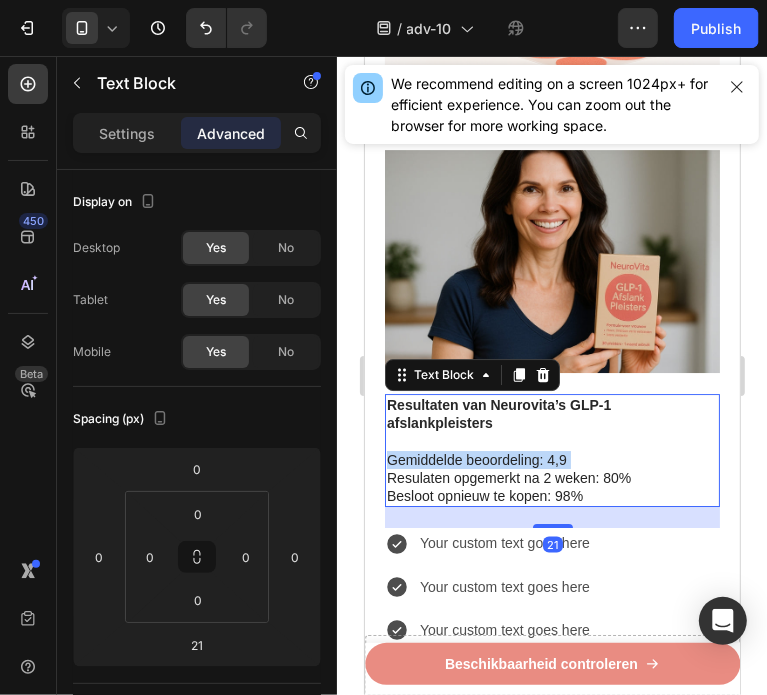 click on "Gemiddelde beoordeling: 4,9" at bounding box center (551, 459) 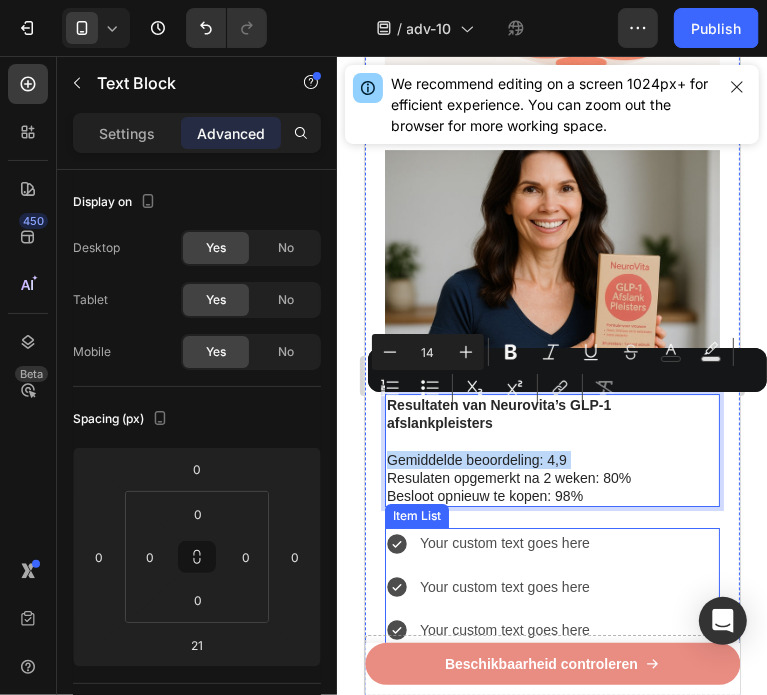 click on "Your custom text goes here" at bounding box center [504, 542] 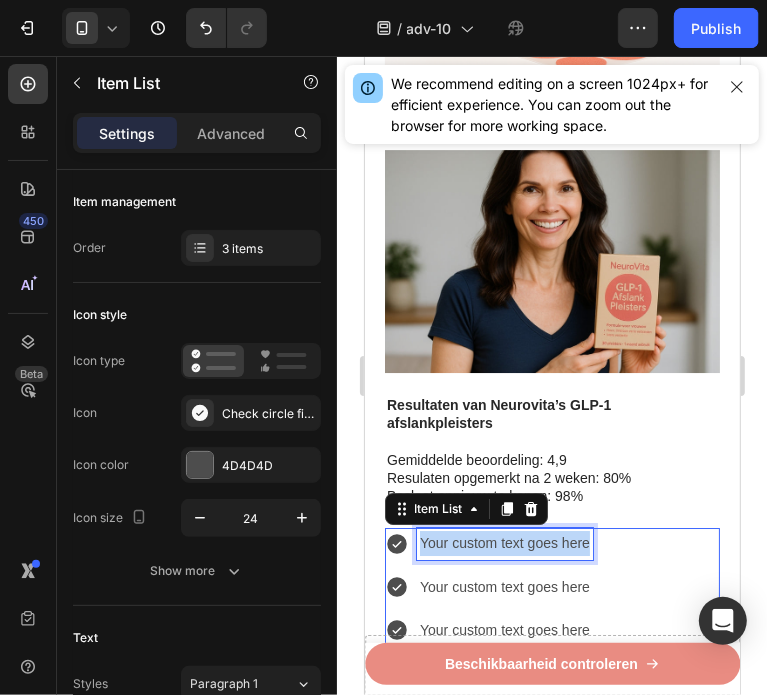 click on "Your custom text goes here" at bounding box center (504, 542) 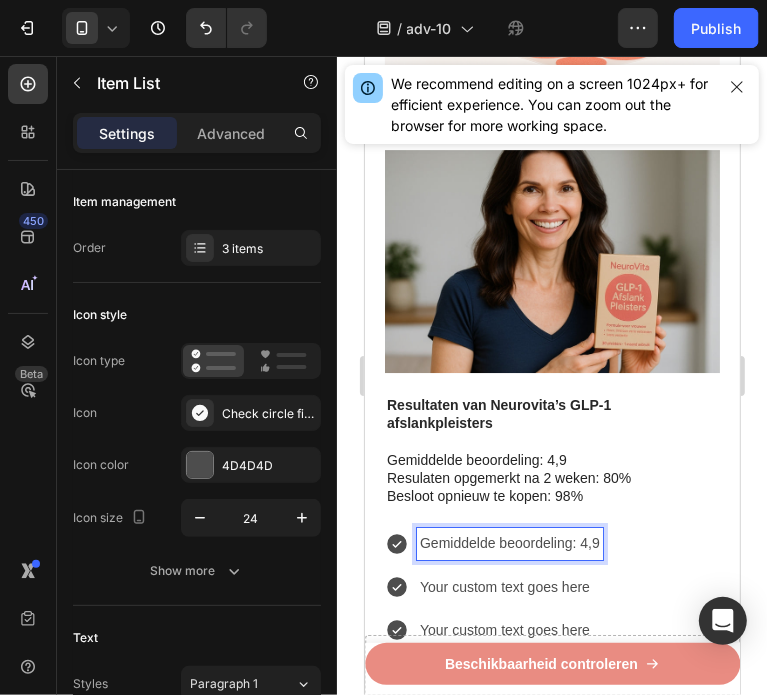 click 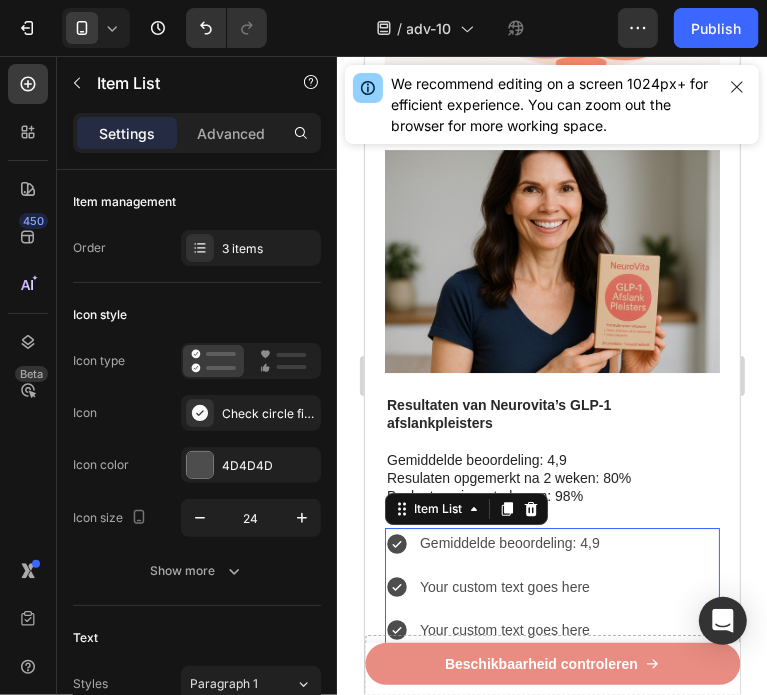 click 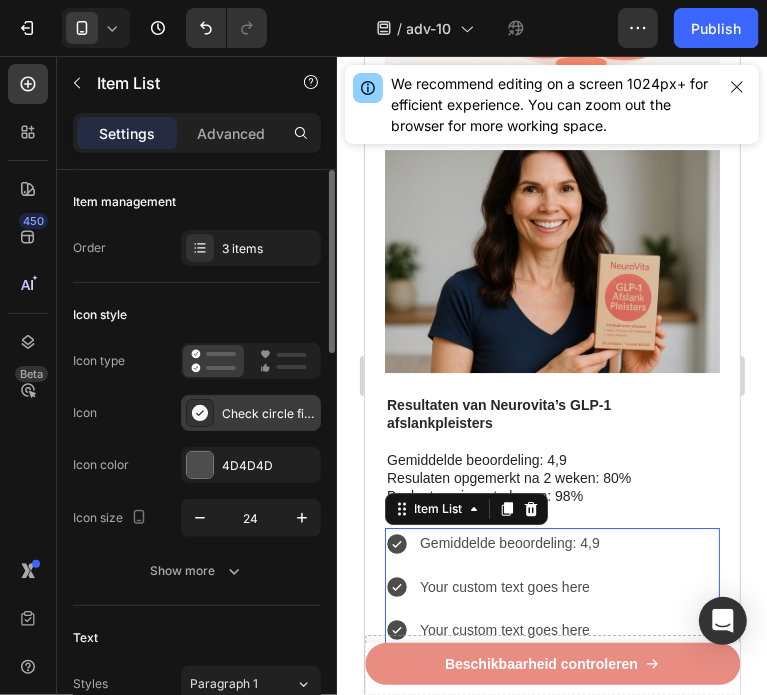 click on "Check circle filled" at bounding box center [269, 414] 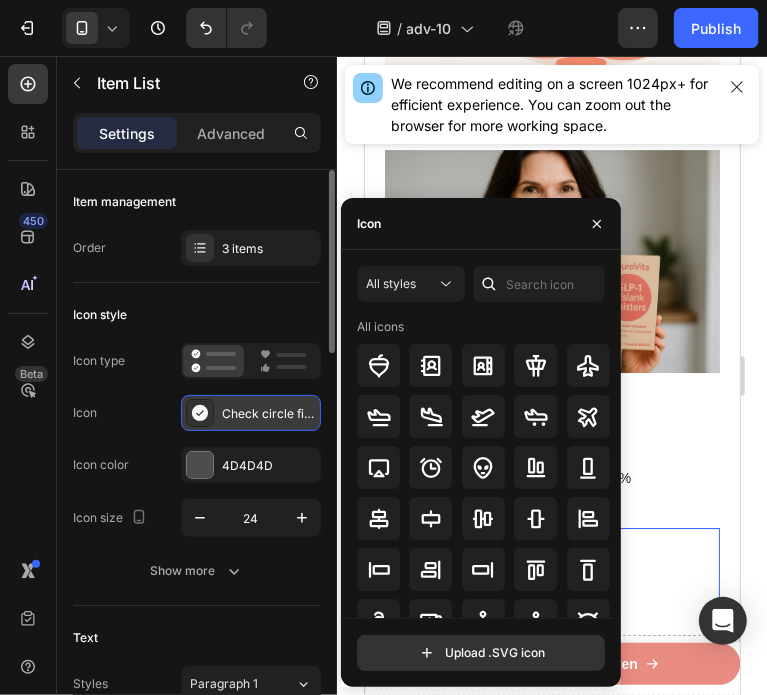 click on "Check circle filled" at bounding box center [269, 414] 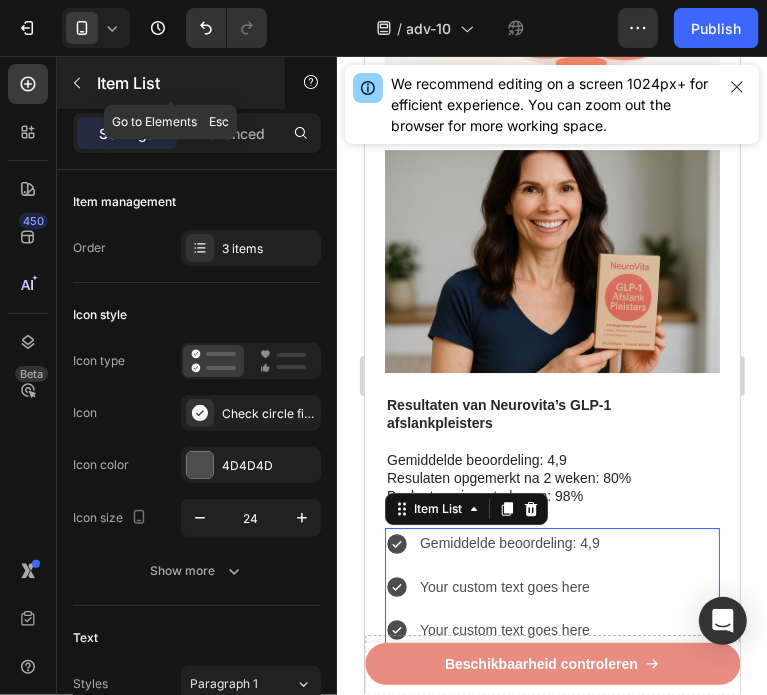 click 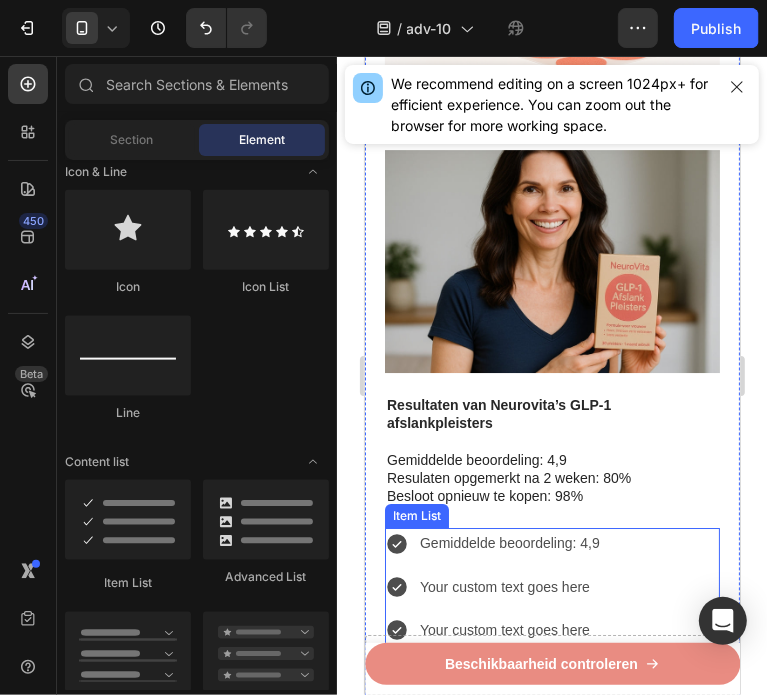 click on "Gemiddelde beoordeling: 4,9 Your custom text goes here Your custom text goes here" at bounding box center (551, 586) 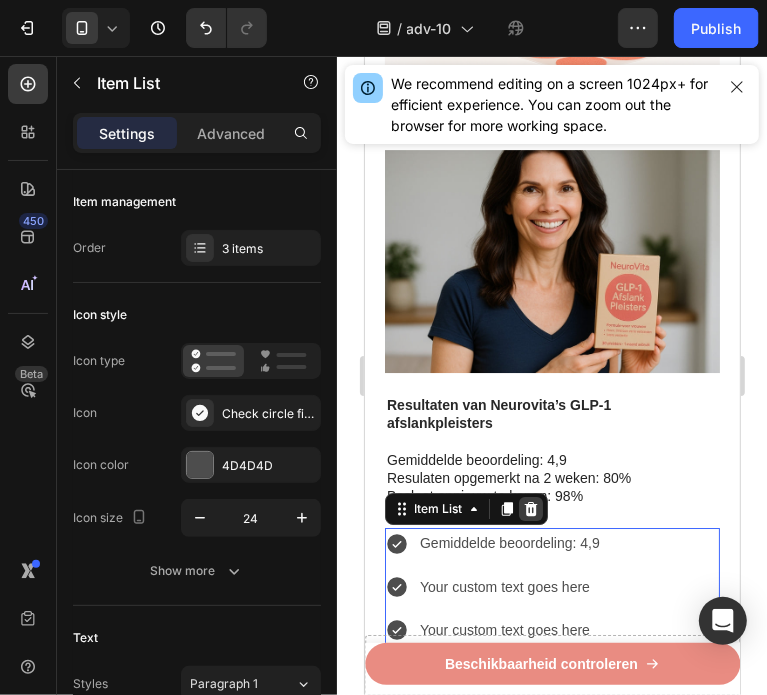 click 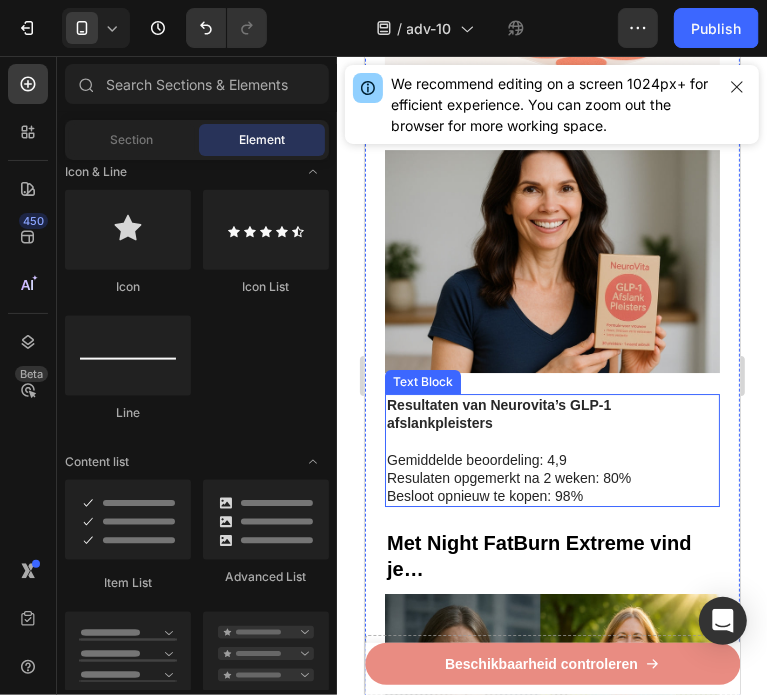 click on "Gemiddelde beoordeling: 4,9" at bounding box center [551, 459] 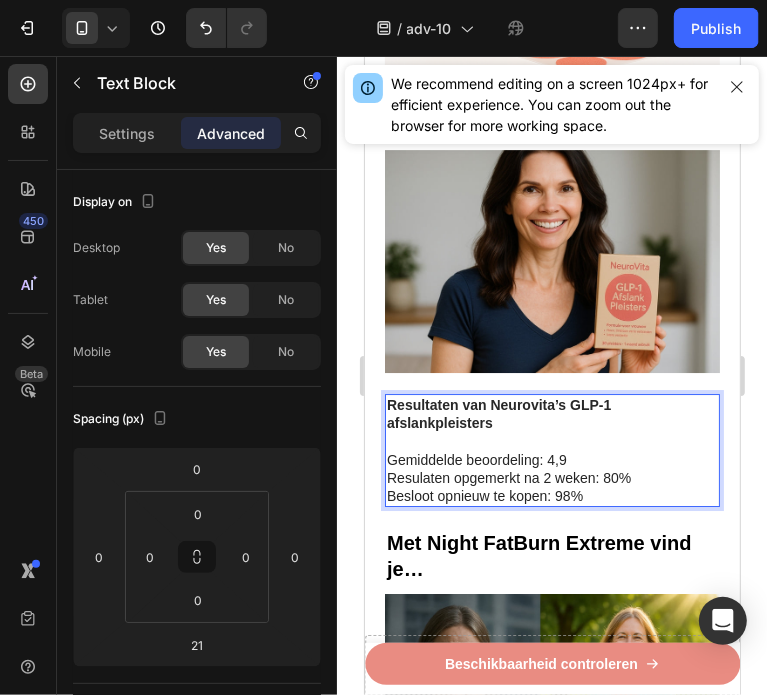 click on "Gemiddelde beoordeling: 4,9" at bounding box center [551, 459] 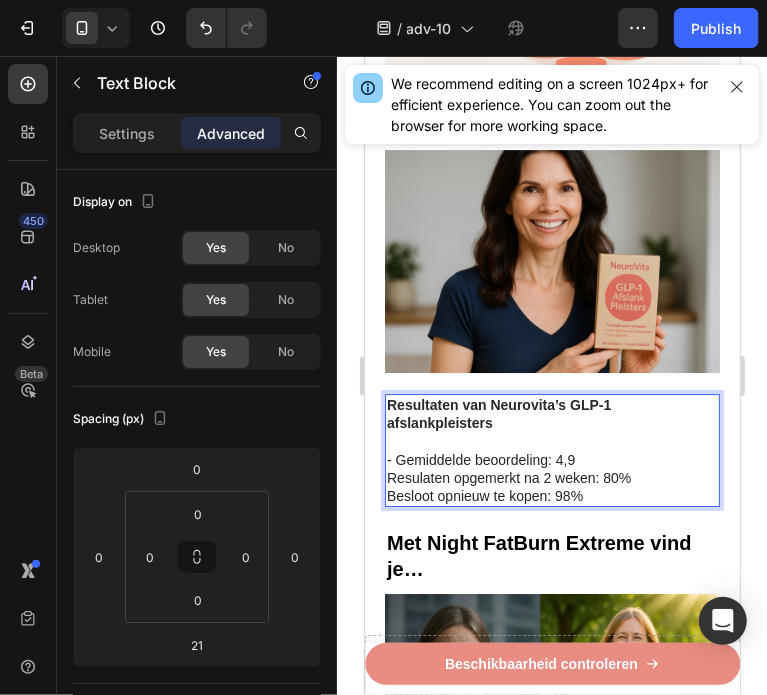 click on "Resultaten van Neurovita’s GLP-1 afslankpleisters - Gemiddelde beoordeling: 4,9 Resulaten opgemerkt na 2 weken: 80% Besloot opnieuw te kopen: 98%" at bounding box center (551, 449) 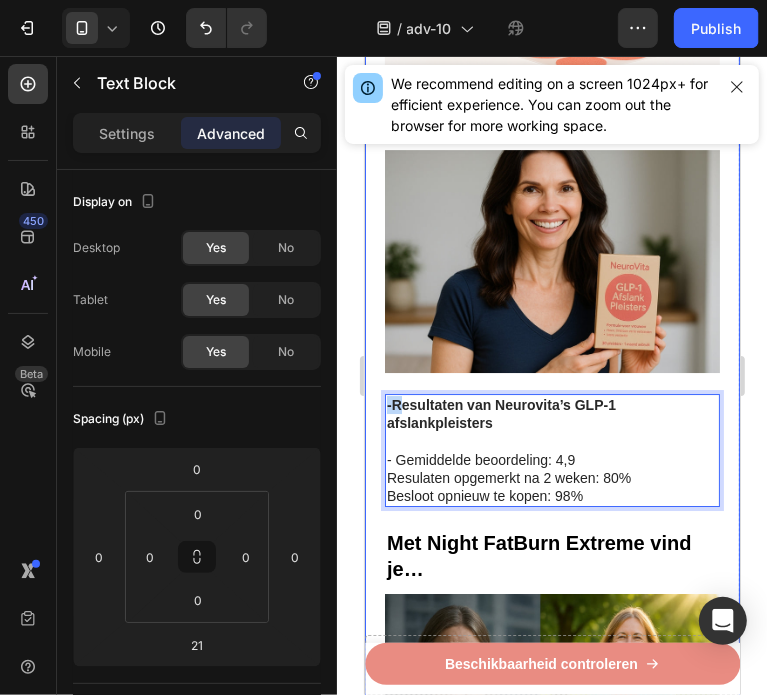 drag, startPoint x: 395, startPoint y: 351, endPoint x: 380, endPoint y: 351, distance: 15 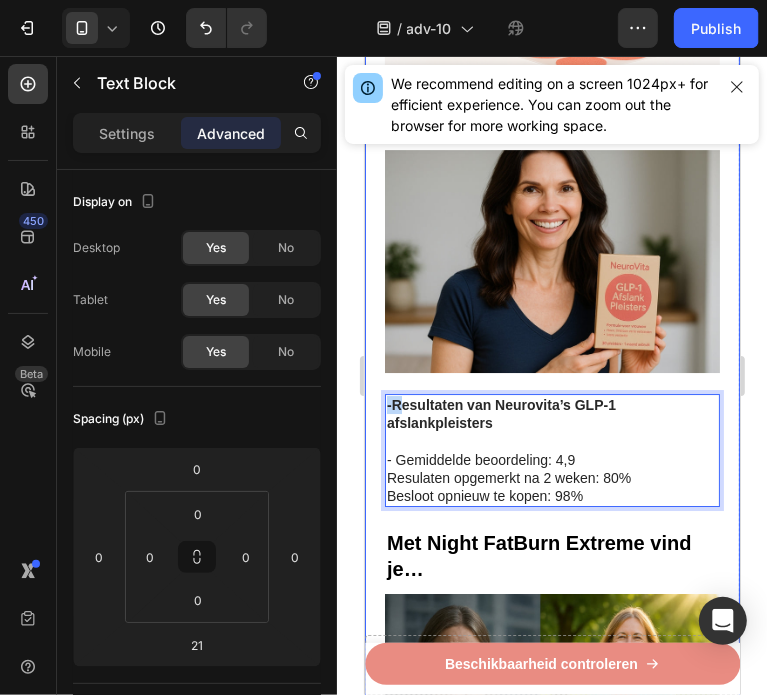 click on "⁠⁠⁠⁠⁠⁠⁠ Recent ontdekt: Italiaanse "bloedvrucht" helpt om broekmaten te verkleinen en vetrollen te verwijderen bij vrouwen In minder dan 3 minuten per dag Heading Image Geschreven door gewichtsconsulente Sanne de Vries  3 juli 2025 Text Block Row Image - Verklein  het  vetreservoir  van uw lichaam - Verlaag  uw  BMI  en middelomtrek - Blokkeer  de vorming en  ophoping van vet -  Begin met het  verbranden van calorieën -  Val  sneller in slaap  en blijf langer in slaap - 100% natuurlijk -  In minder dan 3 minuten per dag Text Block ⁠⁠⁠⁠⁠⁠⁠ De vrucht die helpt voorkomen dat vet zich ophoopt in je lichaam Heading Image Heb je moeite om erachter te komen welke afslankstrategie echt werkt? Heb je het gevoel dat je steeds je best doet, maar dat die vervelende vetrolletjes en dikke armen maar niet verdwijnen? Text Block Image ⁠⁠⁠⁠⁠⁠⁠ Internationale onderzoekers hebben een "bloedvrucht" gevonden die alleen groeit in de buurt van de berg Etna op Sicilië, Italië Heading" at bounding box center [551, -299] 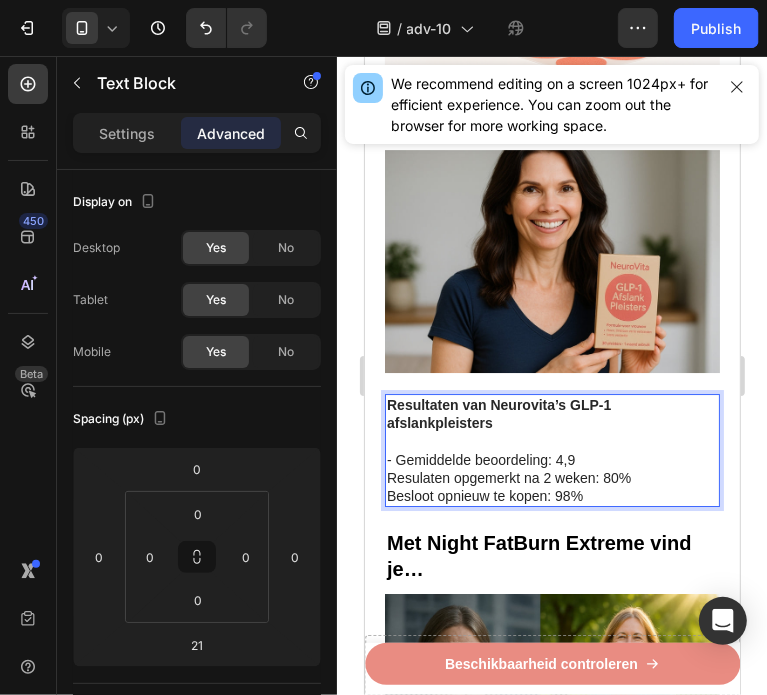 click on "Resulaten opgemerkt na 2 weken: 80%" at bounding box center (551, 477) 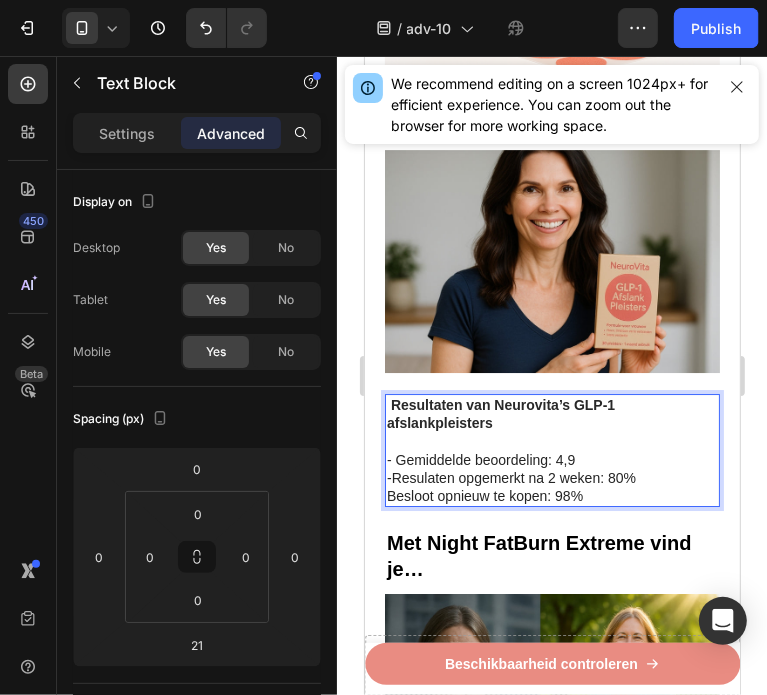 click on "Besloot opnieuw te kopen: 98%" at bounding box center (551, 495) 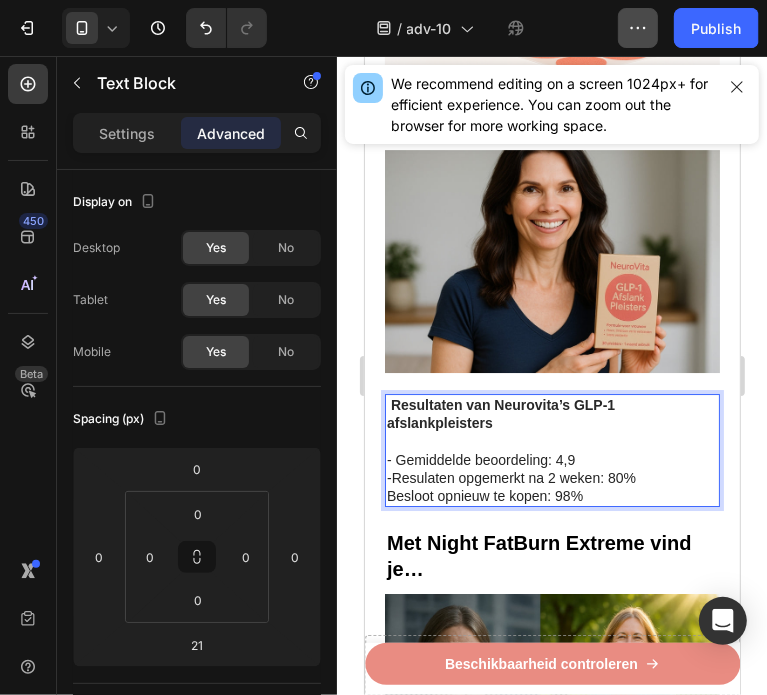 click 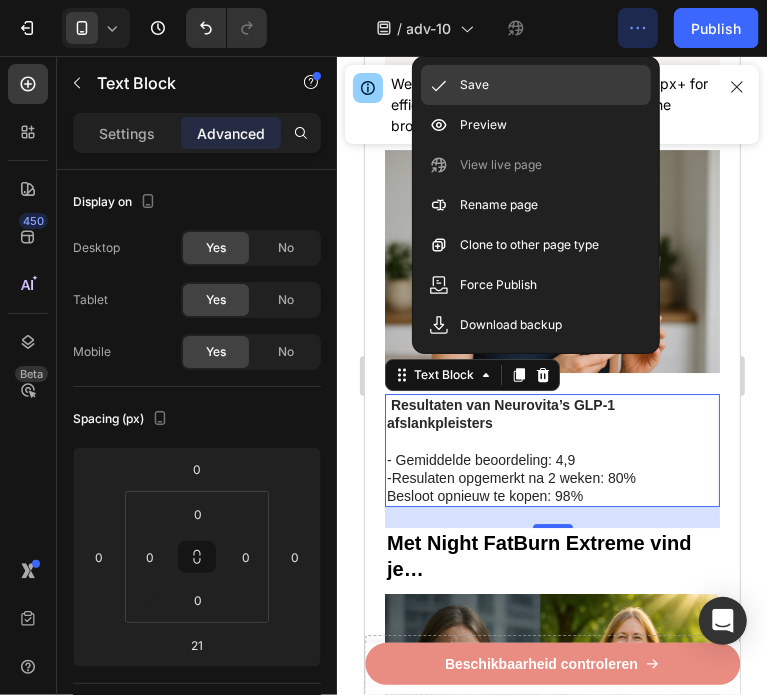 click on "Save" 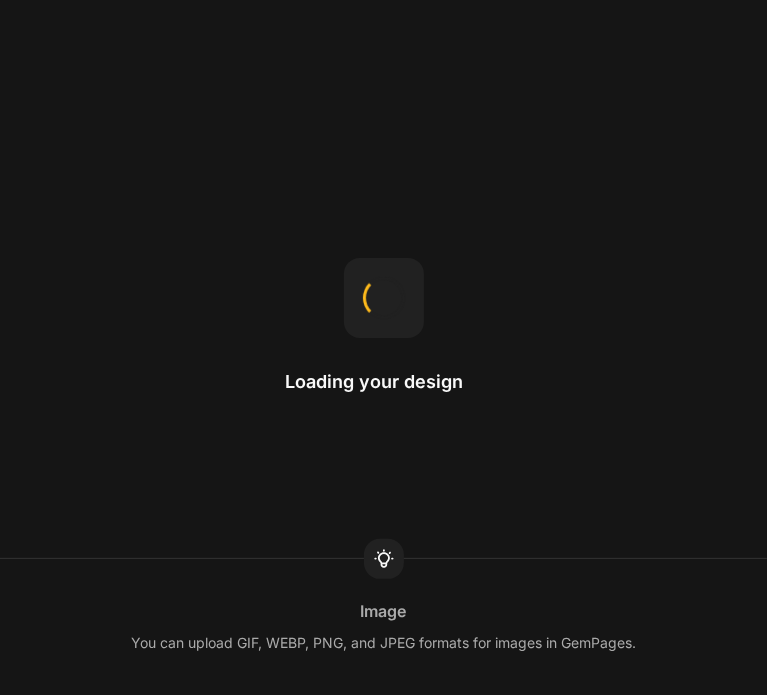 scroll, scrollTop: 0, scrollLeft: 0, axis: both 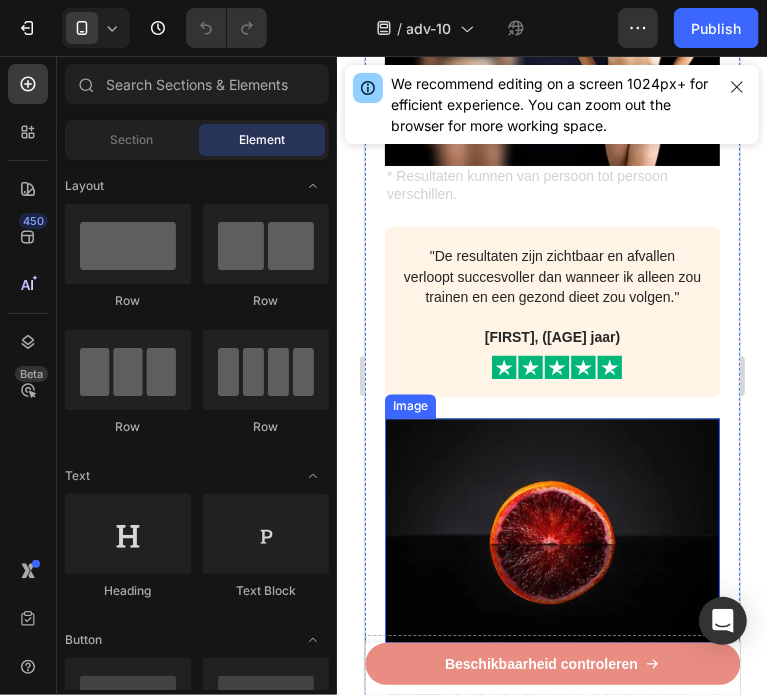 click at bounding box center (551, 530) 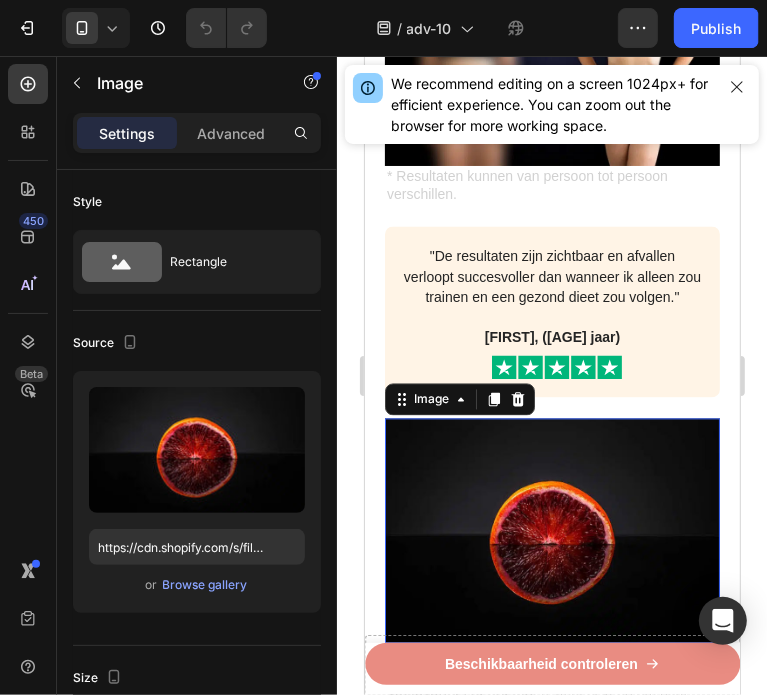 drag, startPoint x: 498, startPoint y: 359, endPoint x: 549, endPoint y: 375, distance: 53.450912 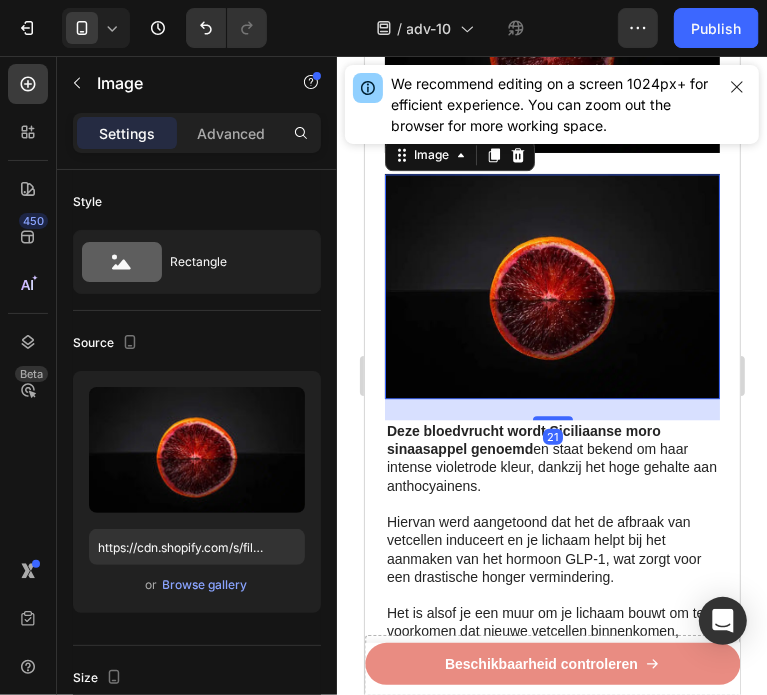 scroll, scrollTop: 2291, scrollLeft: 0, axis: vertical 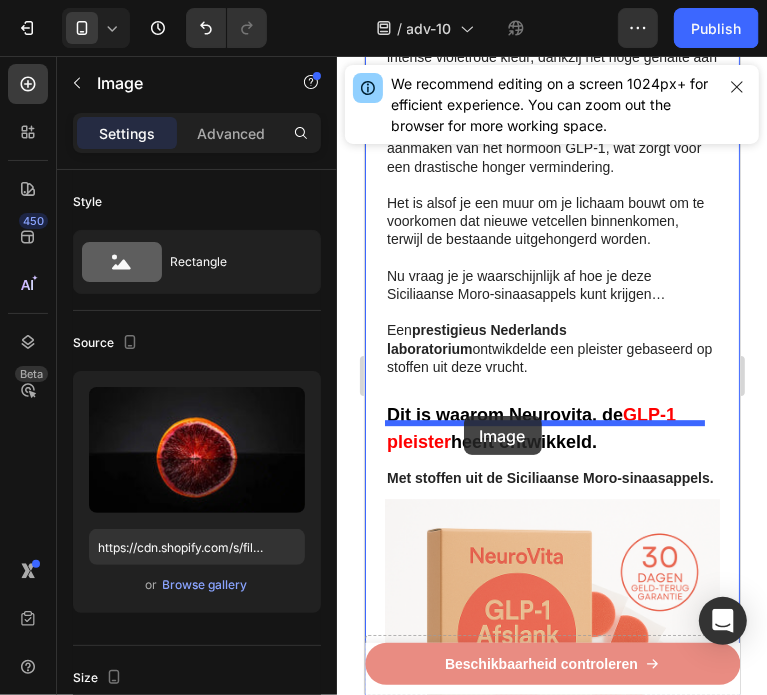 drag, startPoint x: 419, startPoint y: 203, endPoint x: 463, endPoint y: 415, distance: 216.5179 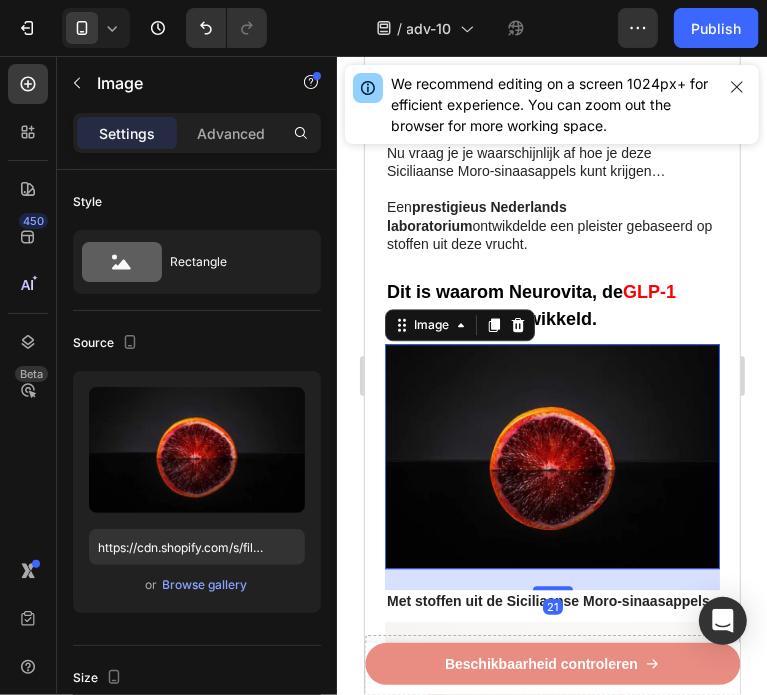 scroll, scrollTop: 2855, scrollLeft: 0, axis: vertical 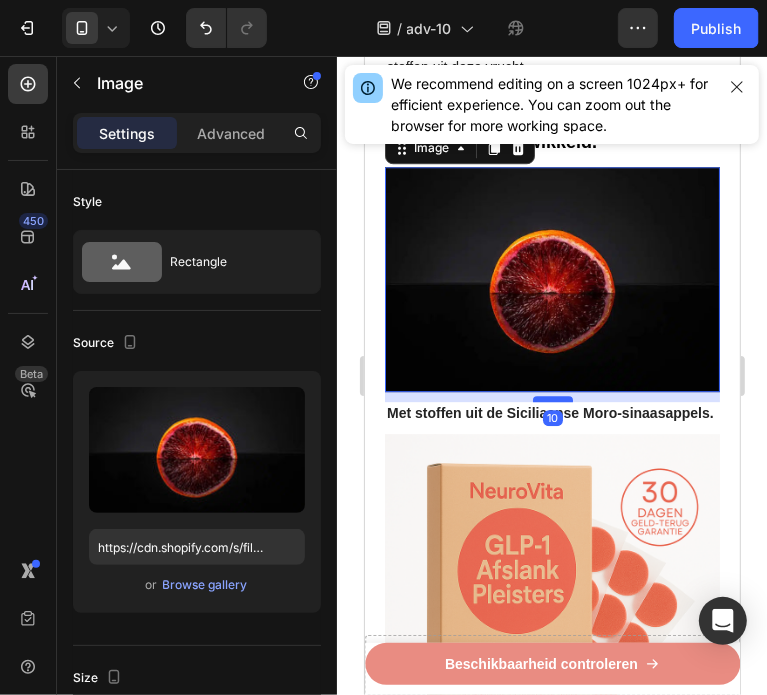 drag, startPoint x: 548, startPoint y: 354, endPoint x: 561, endPoint y: 343, distance: 17.029387 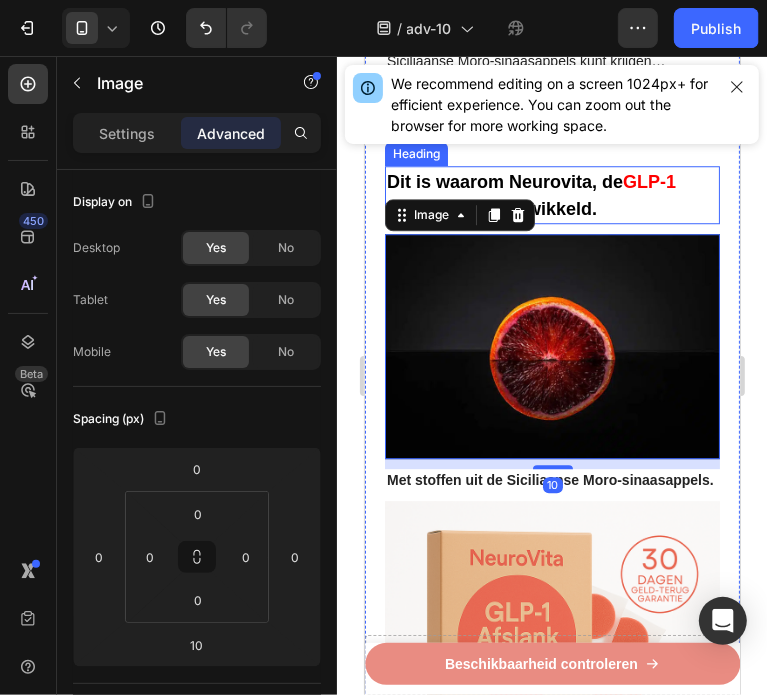 scroll, scrollTop: 2655, scrollLeft: 0, axis: vertical 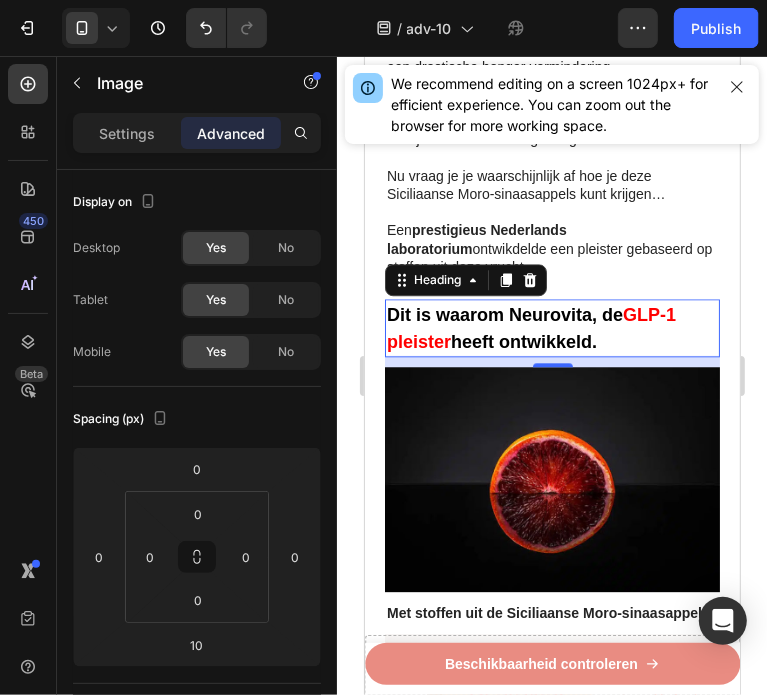 click on "heeft ontwikkeld." at bounding box center (523, 341) 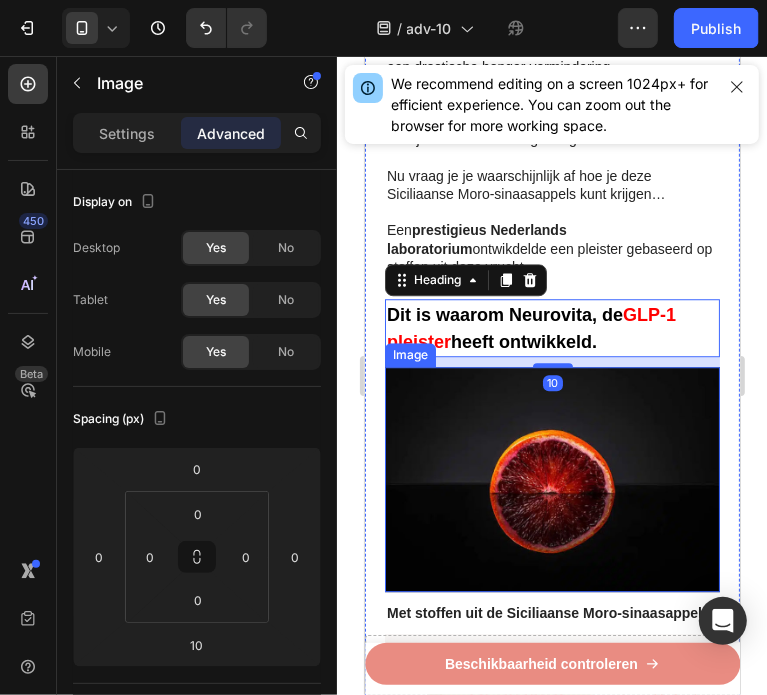 click at bounding box center [551, 478] 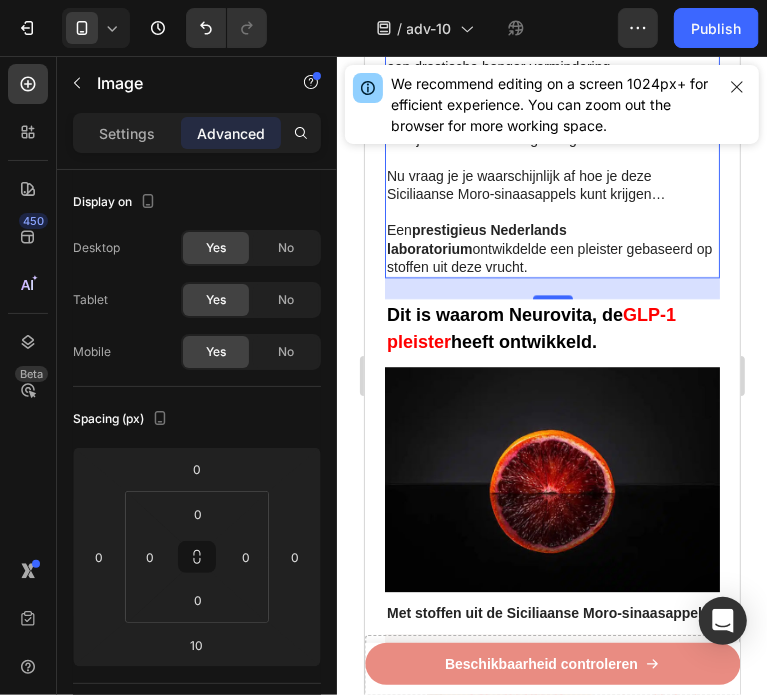 click on "Een  prestigieus Nederlands laboratorium  ontwikdelde een pleister gebaseerd op stoffen uit deze vrucht." at bounding box center (551, 247) 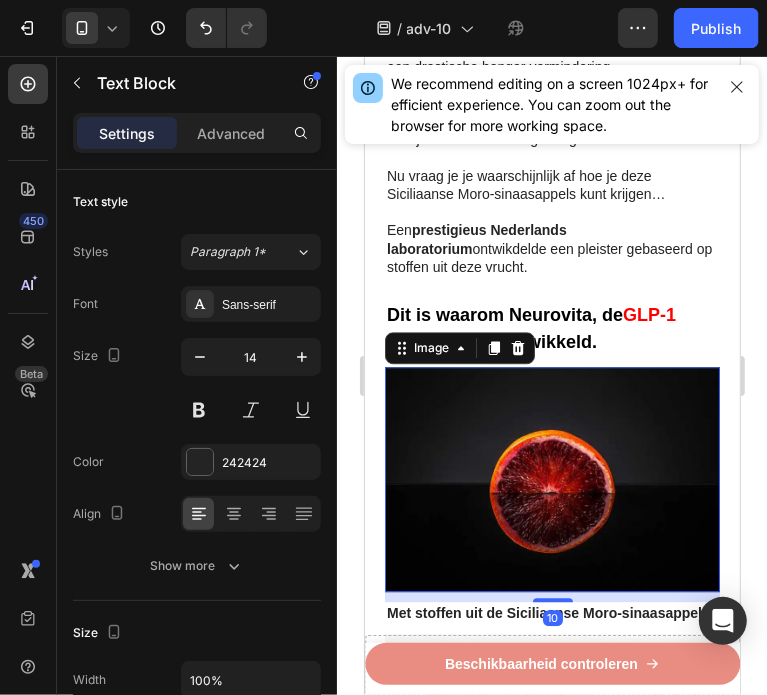 click at bounding box center (551, 478) 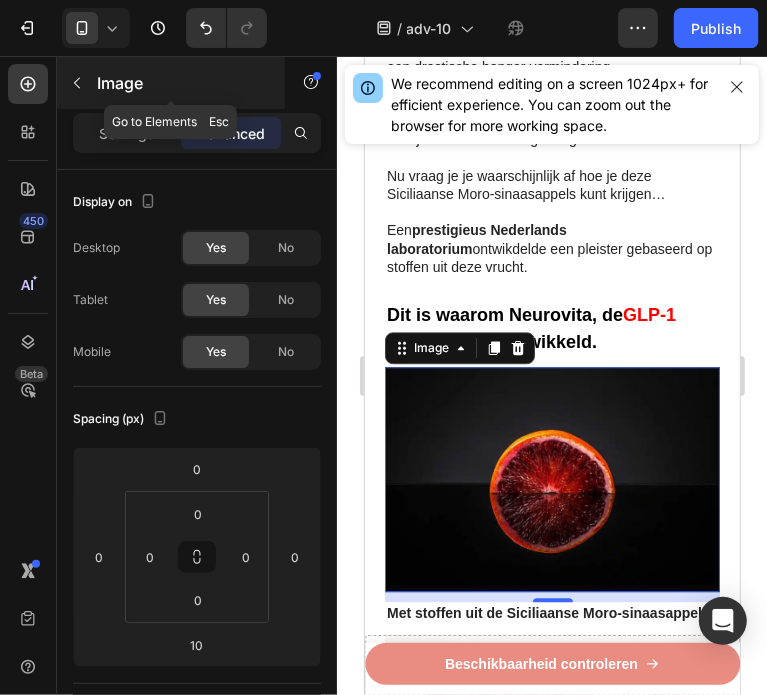 click at bounding box center [77, 83] 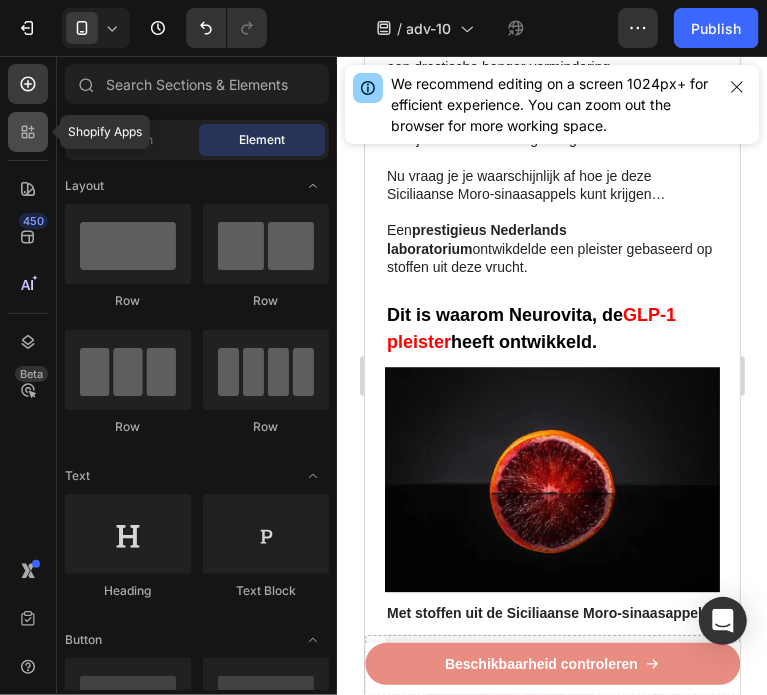 click 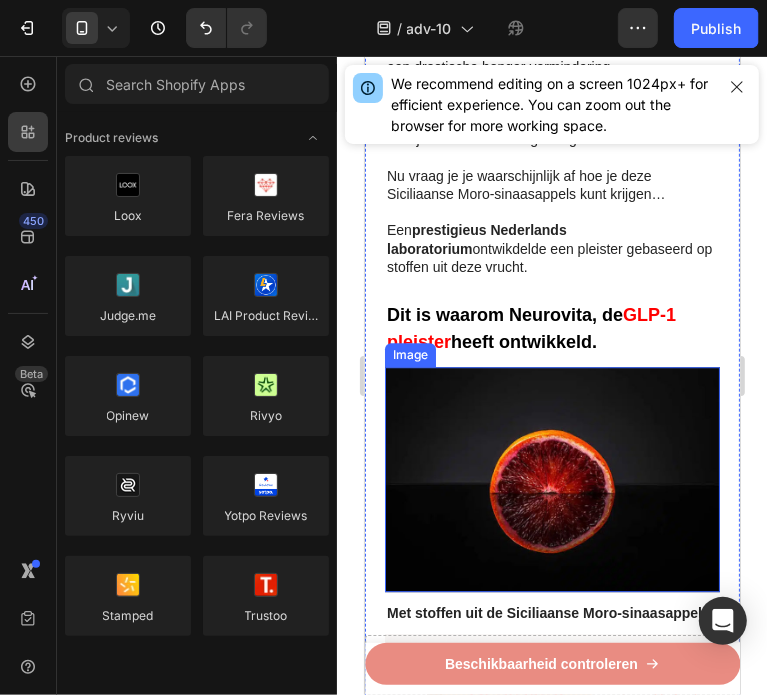 click at bounding box center [551, 478] 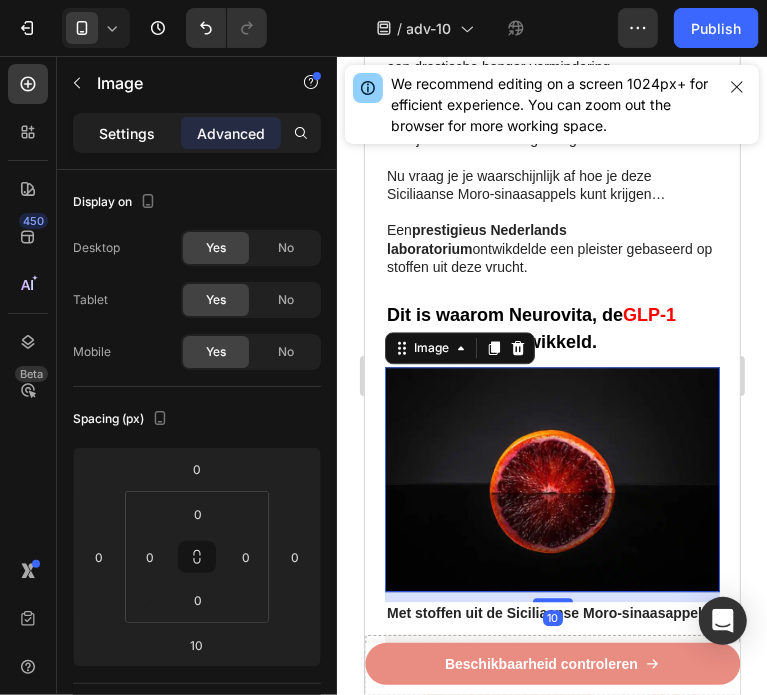 click on "Settings" at bounding box center (127, 133) 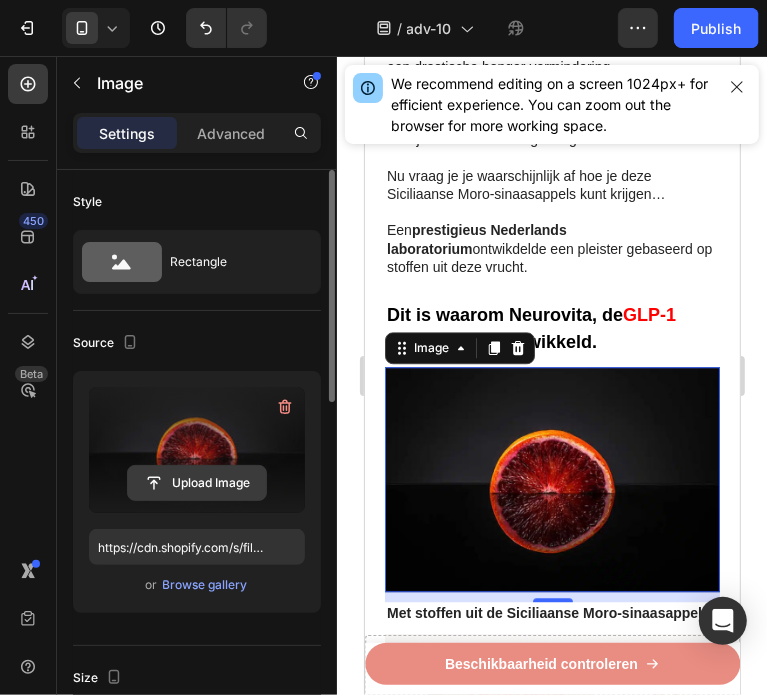 click 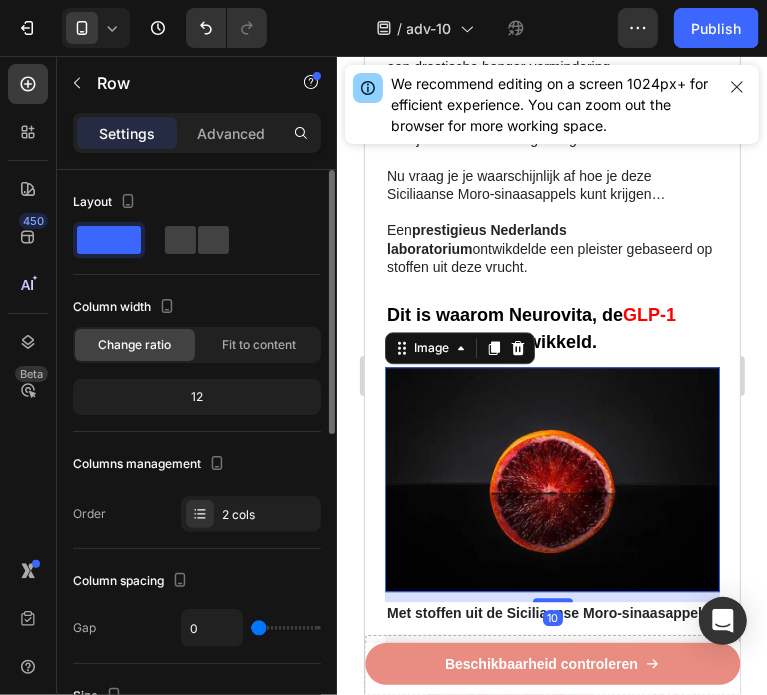 click at bounding box center (551, 478) 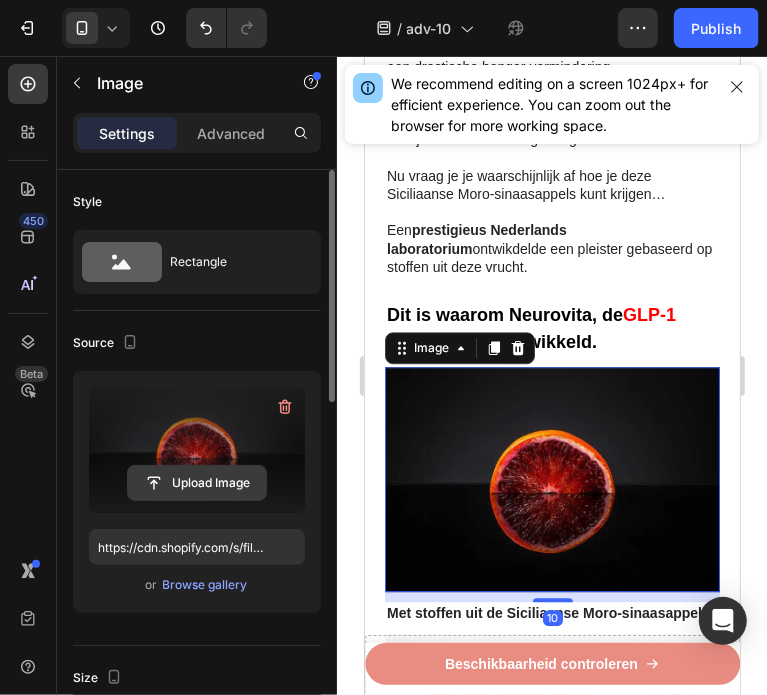 click 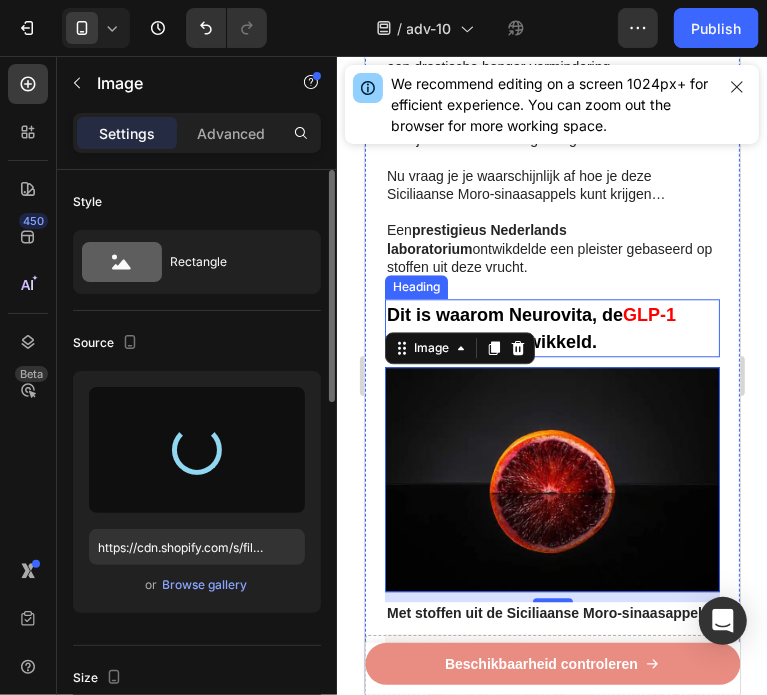 type on "https://cdn.shopify.com/s/files/1/0841/8698/8884/files/gempages_576157732831232963-1a3a361c-add3-4e09-897d-2ed221acb52b.png" 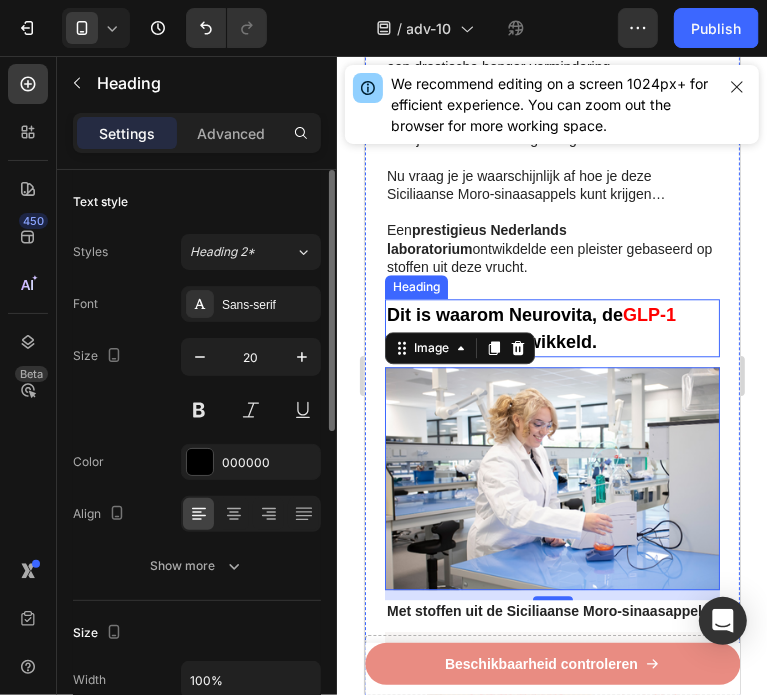 click on "Dit is waarom Neurovita, de  GLP-1 pleister  heeft ontwikkeld." at bounding box center [551, 327] 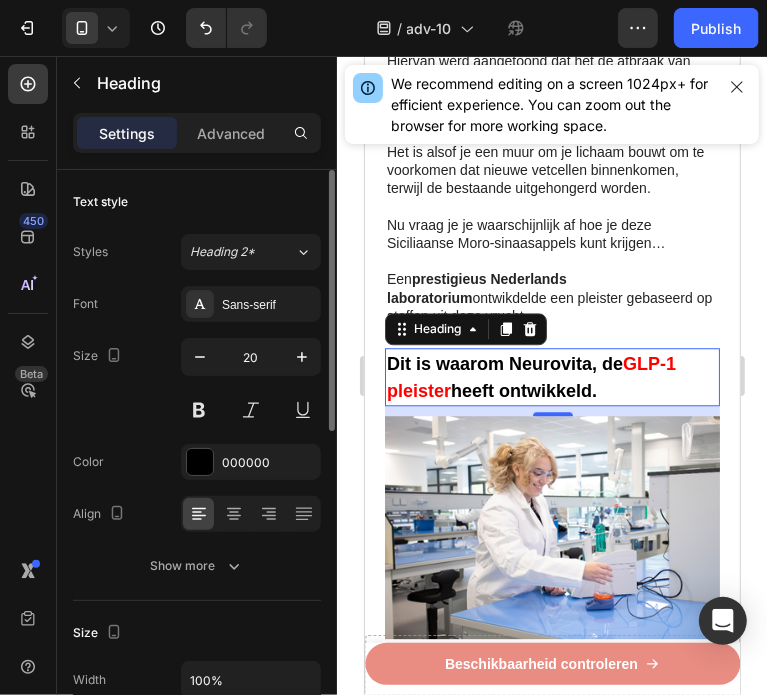 scroll, scrollTop: 2655, scrollLeft: 0, axis: vertical 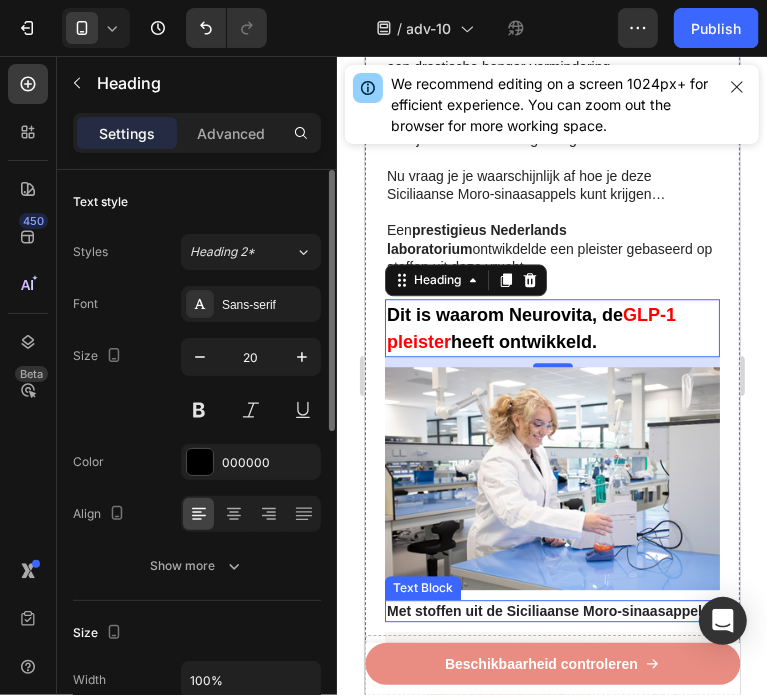 click on "Met stoffen uit de Siciliaanse Moro-sinaasappels." at bounding box center (549, 610) 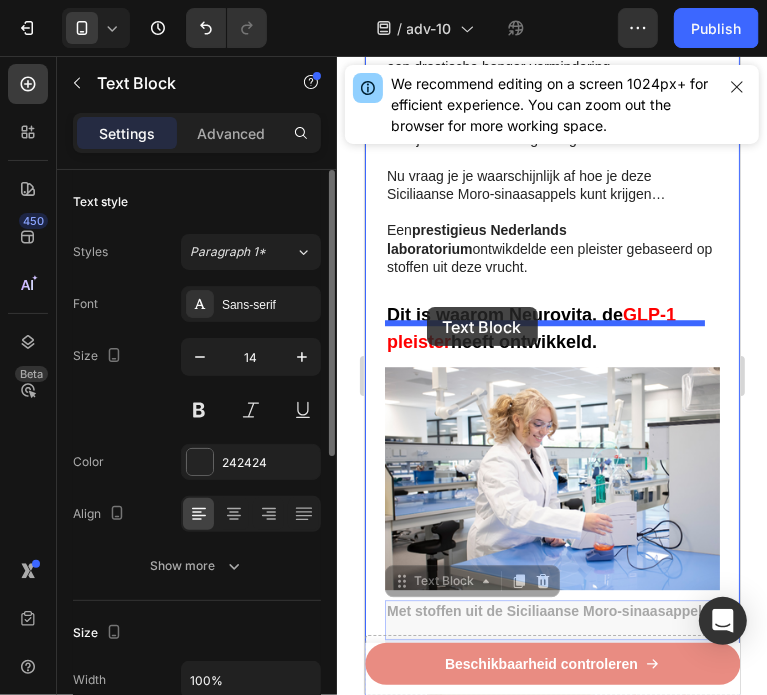 drag, startPoint x: 412, startPoint y: 524, endPoint x: 426, endPoint y: 306, distance: 218.44908 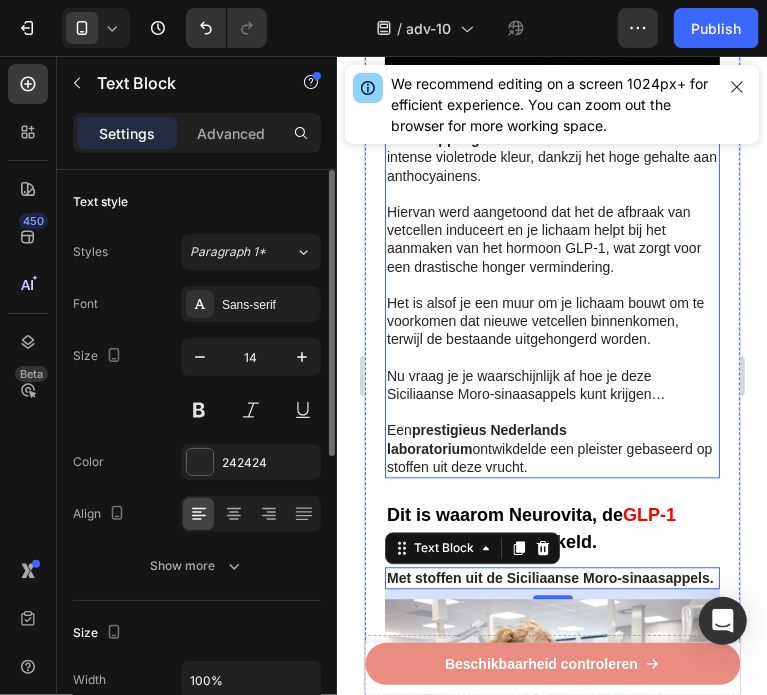 click on "Nu vraag je je waarschijnlijk af hoe je deze Siciliaanse Moro-sinaasappels kunt krijgen…" at bounding box center [551, 384] 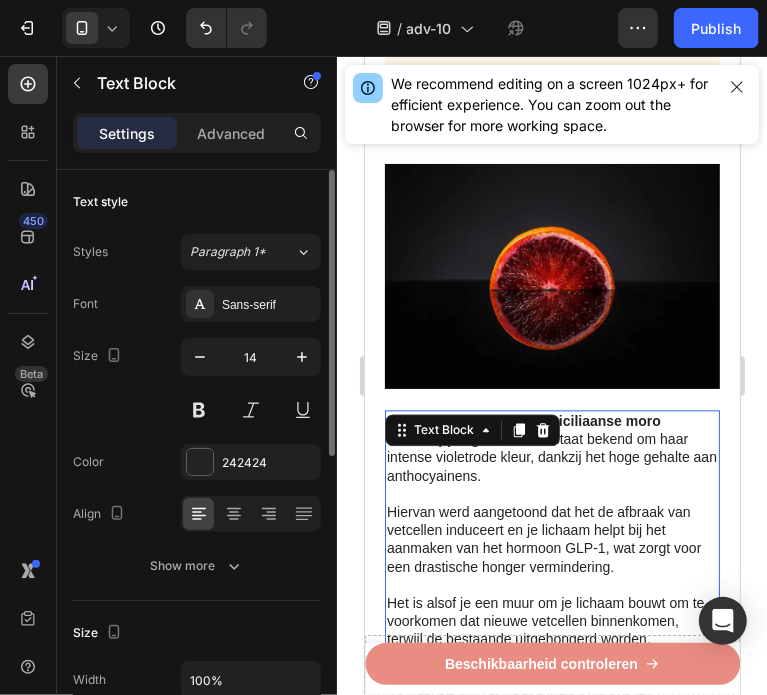 click 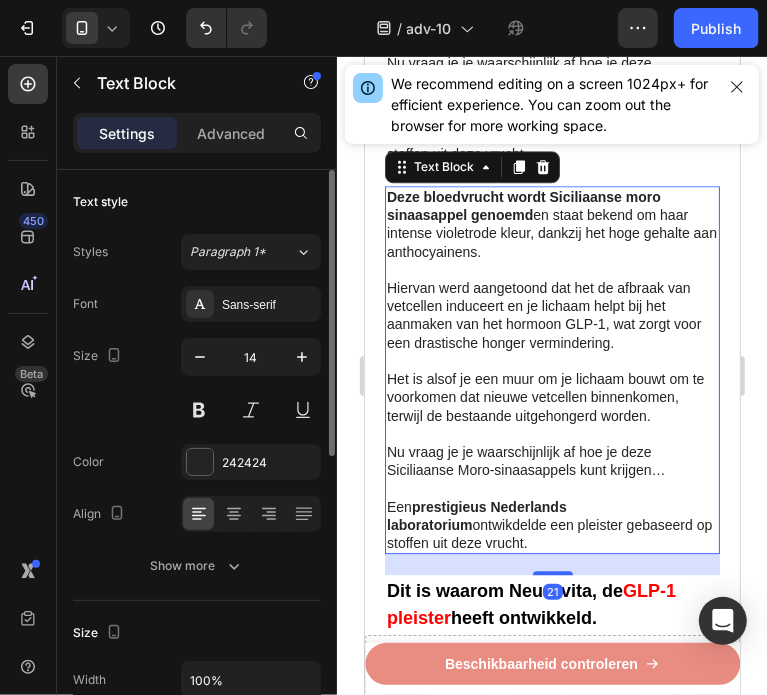 scroll, scrollTop: 2682, scrollLeft: 0, axis: vertical 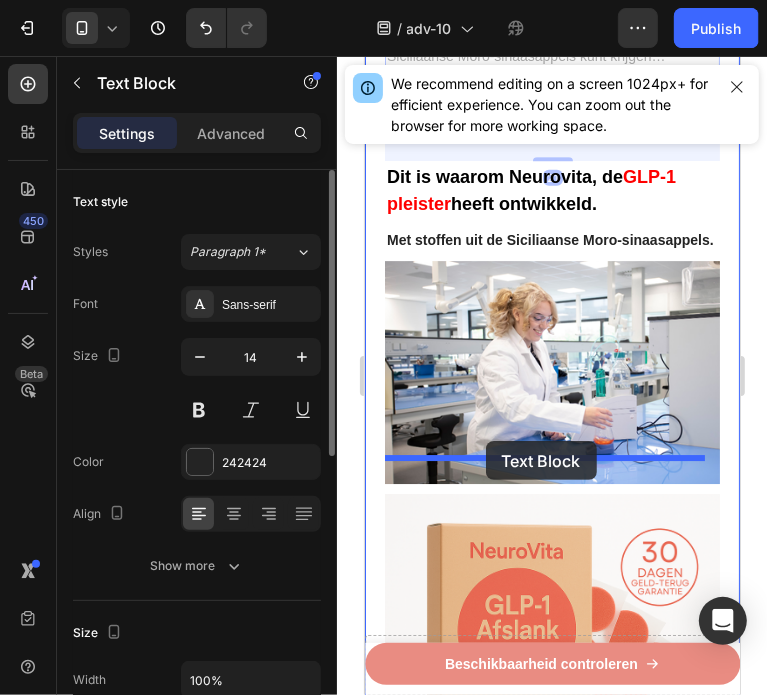 drag, startPoint x: 414, startPoint y: 207, endPoint x: 484, endPoint y: 441, distance: 244.24577 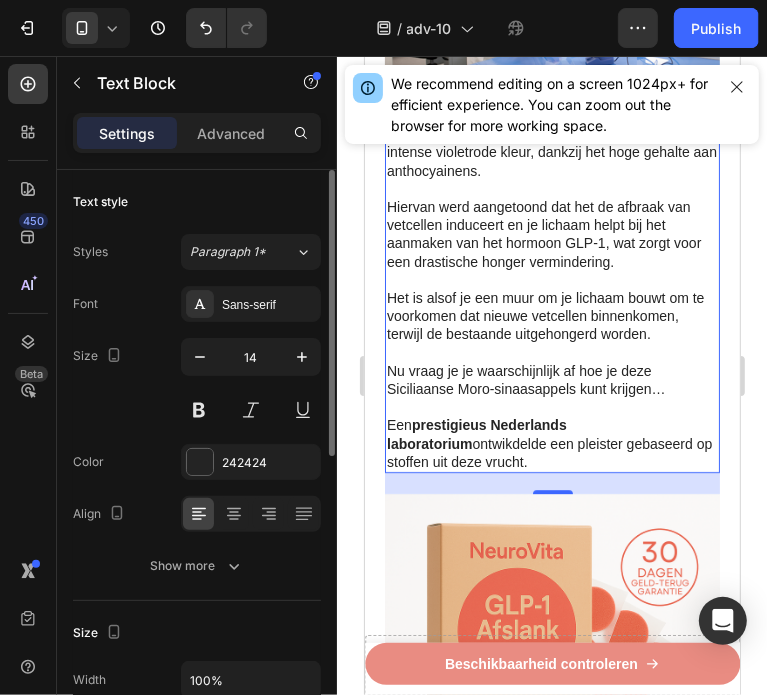 click on "Nu vraag je je waarschijnlijk af hoe je deze Siciliaanse Moro-sinaasappels kunt krijgen…" at bounding box center [551, 379] 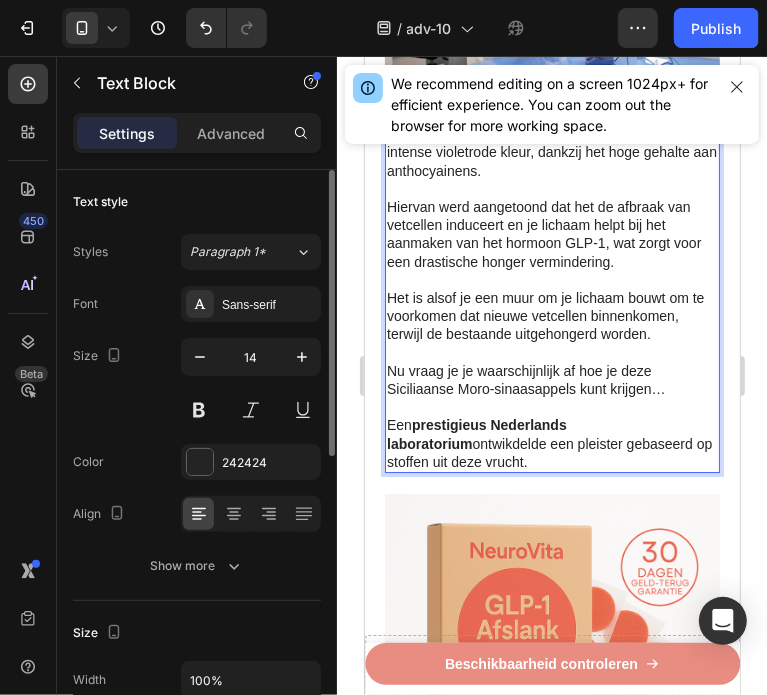 click on "Nu vraag je je waarschijnlijk af hoe je deze Siciliaanse Moro-sinaasappels kunt krijgen…" at bounding box center [551, 379] 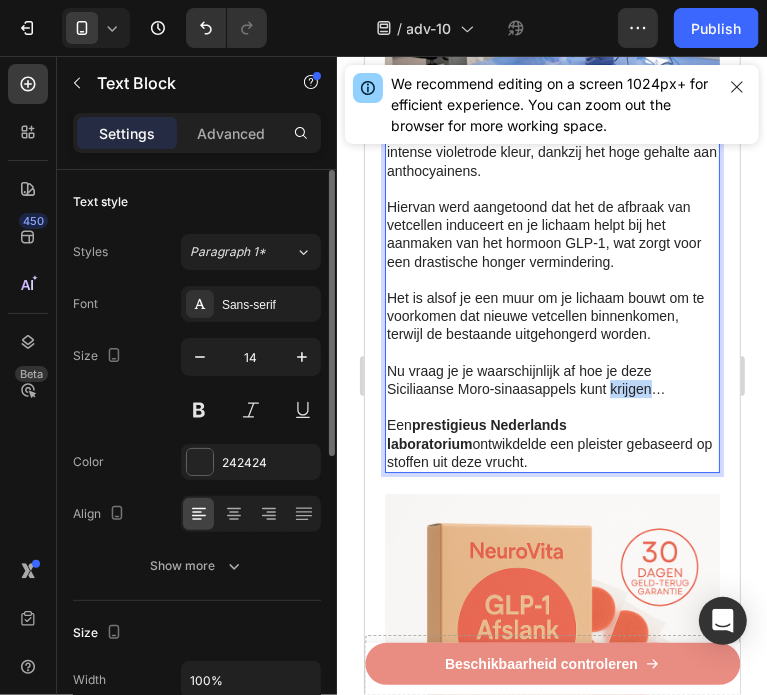 click on "Nu vraag je je waarschijnlijk af hoe je deze Siciliaanse Moro-sinaasappels kunt krijgen…" at bounding box center (551, 379) 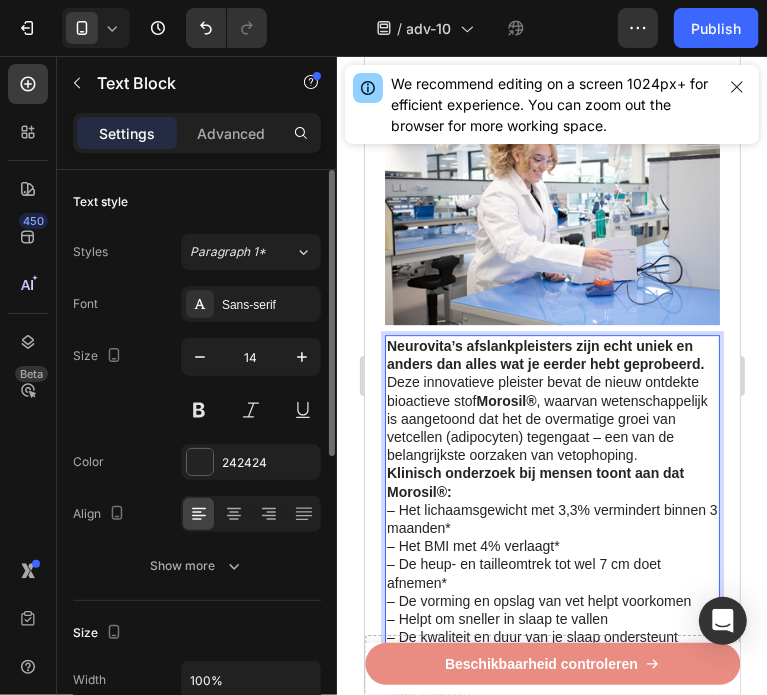 scroll, scrollTop: 2976, scrollLeft: 0, axis: vertical 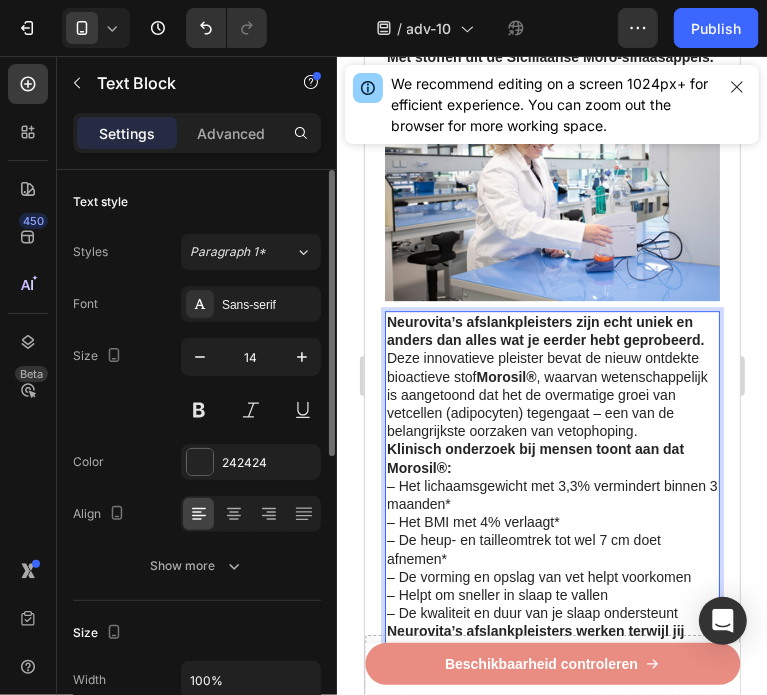 click on "Deze innovatieve pleister bevat de nieuw ontdekte bioactieve stof  Morosil® , waarvan wetenschappelijk is aangetoond dat het de overmatige groei van vetcellen (adipocyten) tegengaat – een van de belangrijkste oorzaken van vetophoping." at bounding box center (551, 393) 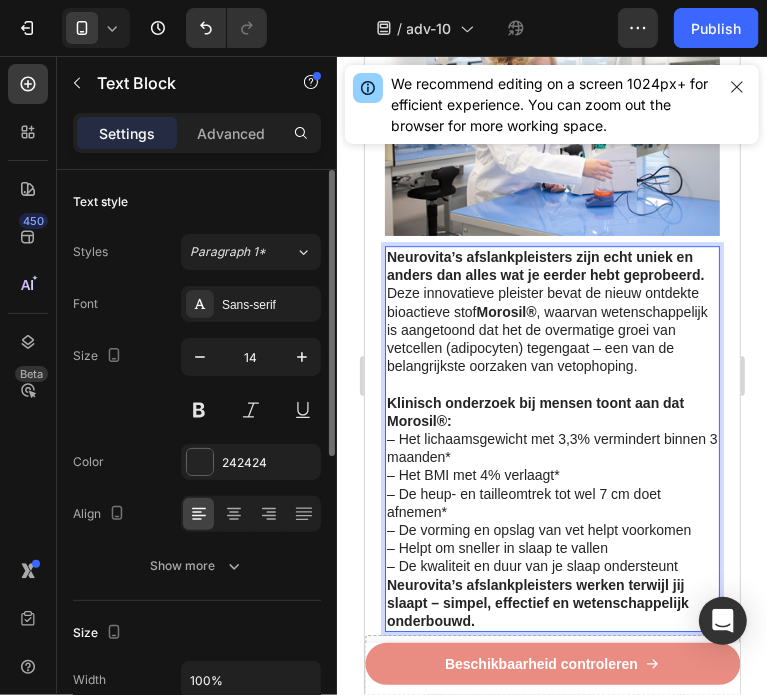 scroll, scrollTop: 3076, scrollLeft: 0, axis: vertical 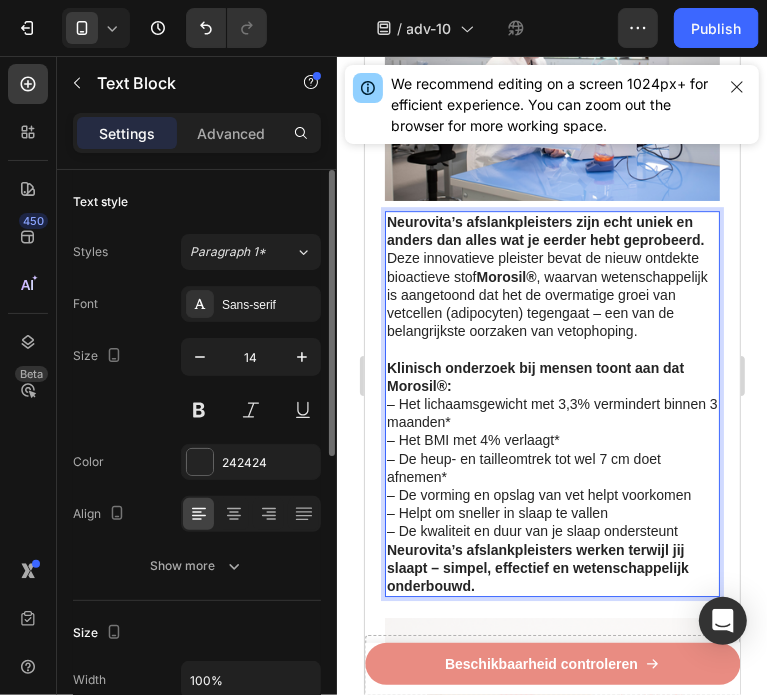 click on "– Het lichaamsgewicht met 3,3% vermindert binnen 3 maanden* – Het BMI met 4% verlaagt* – De heup- en tailleomtrek tot wel 7 cm doet afnemen* – De vorming en opslag van vet helpt voorkomen – Helpt om sneller in slaap te vallen – De kwaliteit en duur van je slaap ondersteunt" at bounding box center (551, 467) 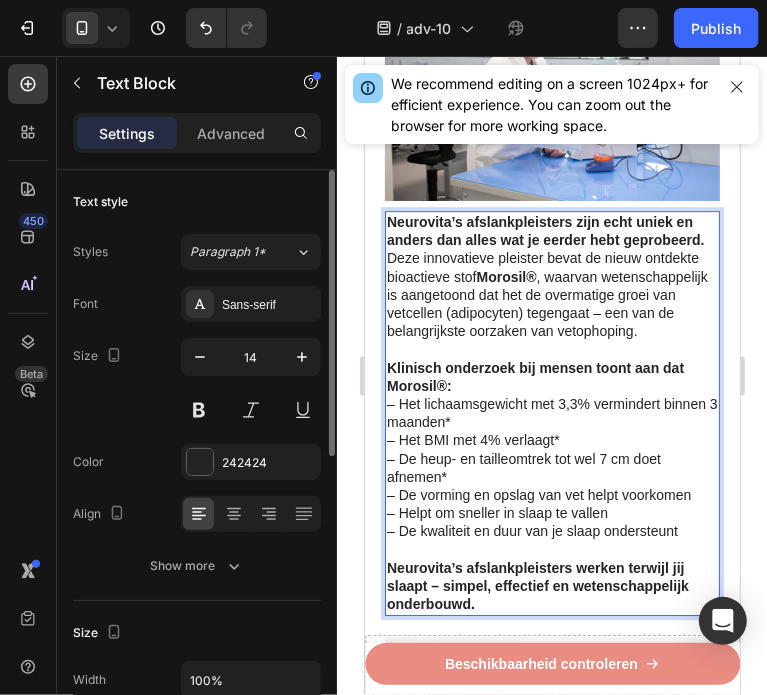 click on "– Het lichaamsgewicht met 3,3% vermindert binnen 3 maanden* – Het BMI met 4% verlaagt* – De heup- en tailleomtrek tot wel 7 cm doet afnemen* – De vorming en opslag van vet helpt voorkomen – Helpt om sneller in slaap te vallen – De kwaliteit en duur van je slaap ondersteunt" at bounding box center [551, 467] 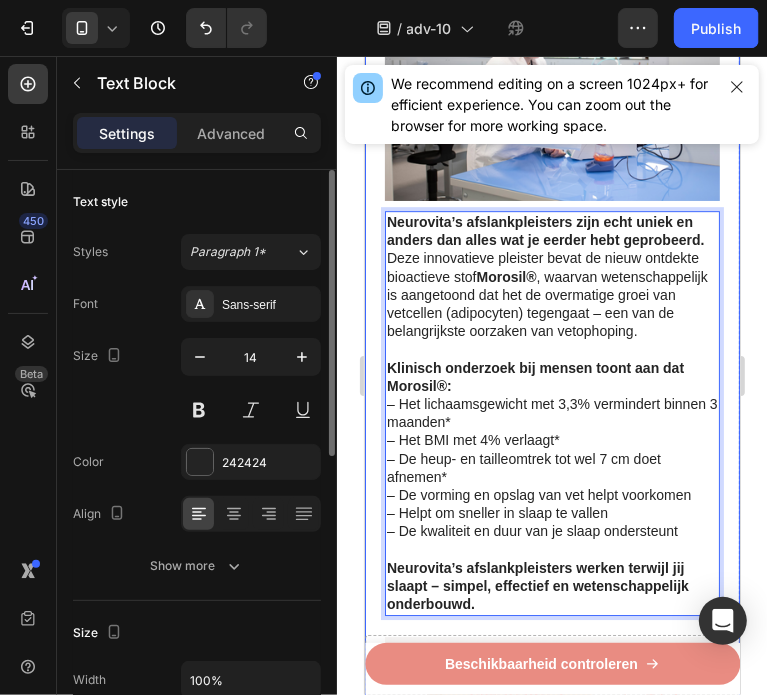 click on "Recent ontdekt: Italiaanse "bloedvrucht" helpt om broekmaten te verkleinen en vetrollen te verwijderen bij vrouwen In minder dan 3 minuten per dag Heading Image Geschreven door gewichtsconsulente [NAME]  3 juli 2025 Text Block Row Image - Verklein  het  vetreservoir  van uw lichaam - Verlaag  uw  BMI  en middelomtrek - Blokkeer  de vorming en  ophoping van vet -  Begin met het  verbranden van calorieën -  Val  sneller in slaap  en blijf langer in slaap - 100% natuurlijk -  In minder dan 3 minuten per dag Text Block De vrucht die helpt voorkomen dat vet zich ophoopt in je lichaam Heading Image Heb je moeite om erachter te komen welke afslankstrategie echt werkt?   Heb je het gevoel dat je in cirkels rent om van vervelende vetrollen en dikke armen af te komen? Text Block Image Internationale onderzoekers hebben een "bloedvrucht" gevonden die alleen groeit in de buurt van de berg Etna op Sicilië, Italië Heading   - Lichaamsgewicht te verminderen - Taille  en heupomtrek te  verkleinen -  -  -  Te" at bounding box center (551, 254) 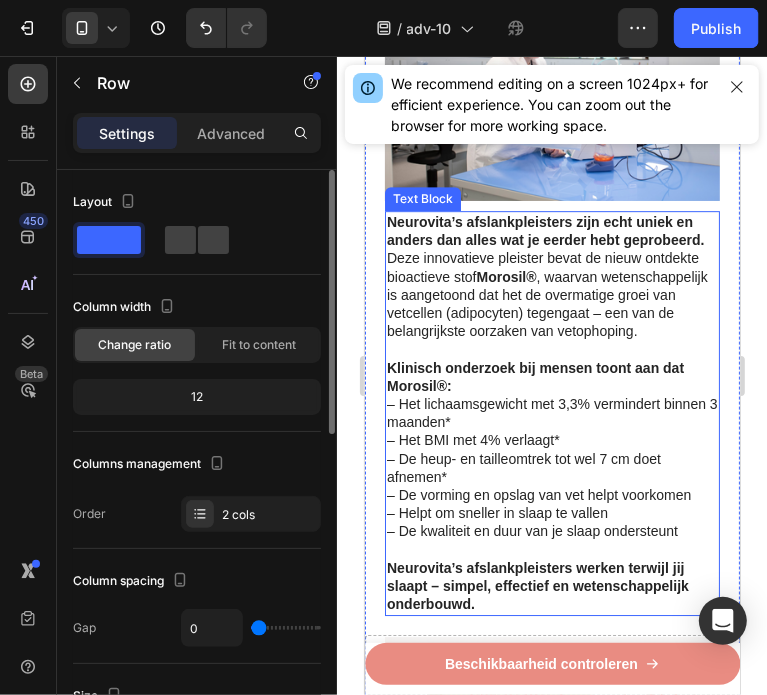 click on "Klinisch onderzoek bij mensen toont aan dat Morosil®:" at bounding box center [534, 376] 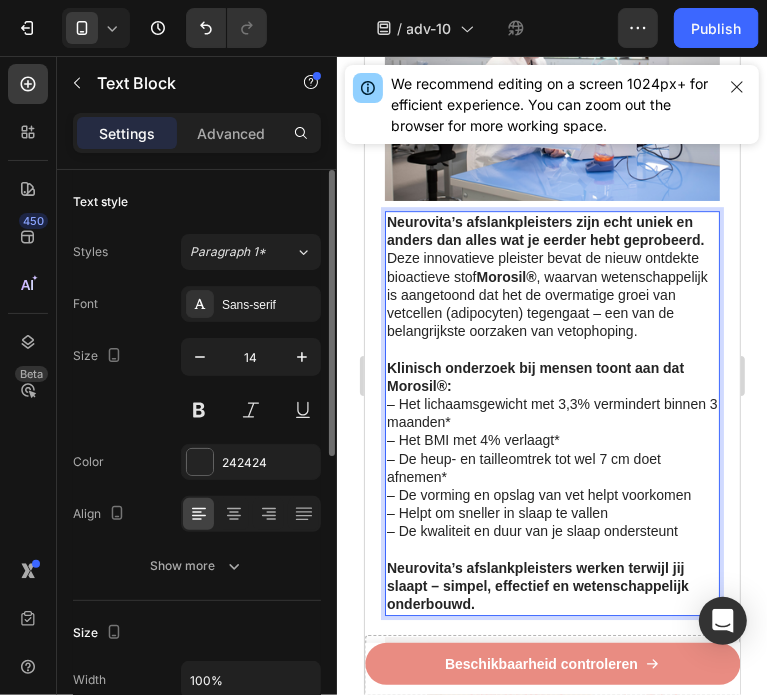 click on "Klinisch onderzoek bij mensen toont aan dat Morosil®:" at bounding box center [551, 376] 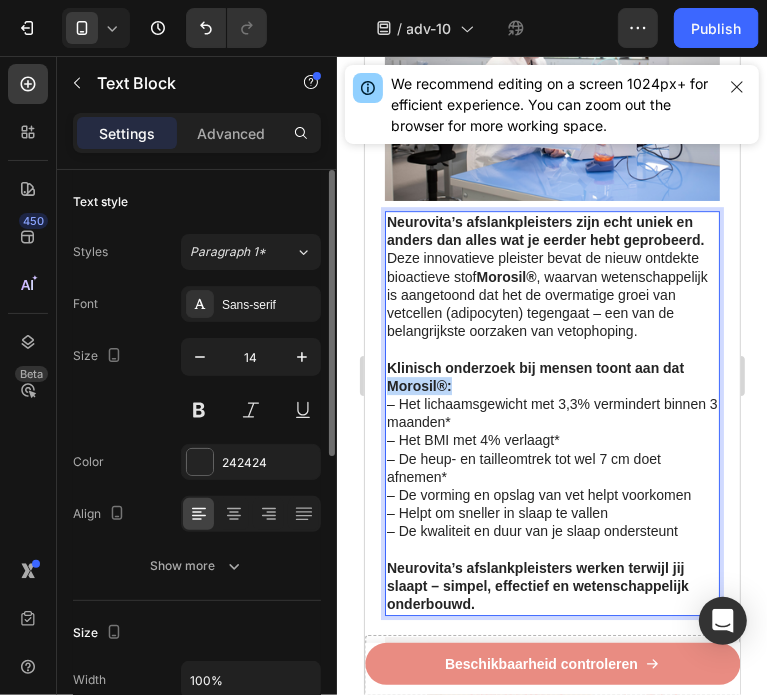 drag, startPoint x: 513, startPoint y: 382, endPoint x: 385, endPoint y: 382, distance: 128 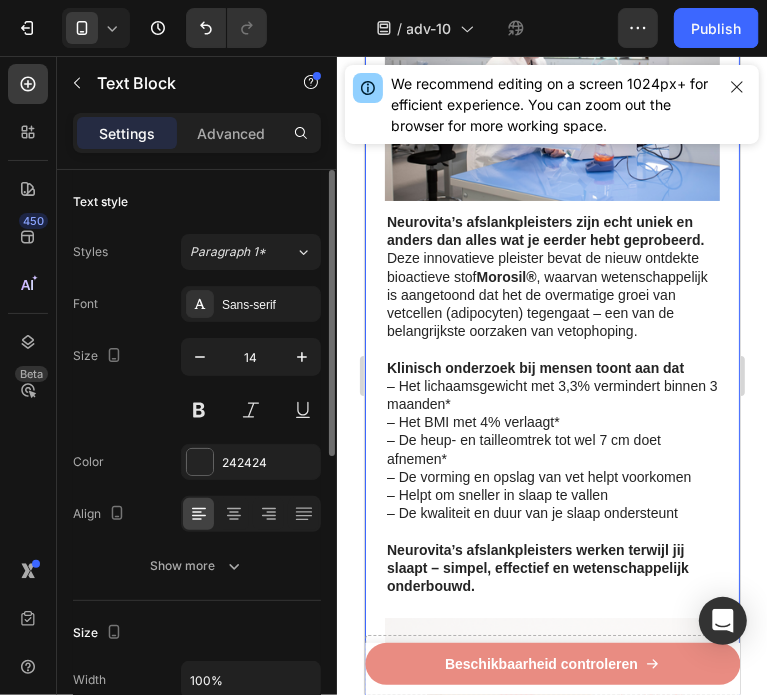 click on "Recent ontdekt: Italiaanse "bloedvrucht" helpt om broekmaten te verkleinen en vetrollen te verwijderen bij vrouwen In minder dan 3 minuten per dag Heading Image Geschreven door gewichtsconsulente [NAME]  3 juli 2025 Text Block Row Image - Verklein  het  vetreservoir  van uw lichaam - Verlaag  uw  BMI  en middelomtrek - Blokkeer  de vorming en  ophoping van vet -  Begin met het  verbranden van calorieën -  Val  sneller in slaap  en blijf langer in slaap - 100% natuurlijk -  In minder dan 3 minuten per dag Text Block De vrucht die helpt voorkomen dat vet zich ophoopt in je lichaam Heading Image Heb je moeite om erachter te komen welke afslankstrategie echt werkt?   Heb je het gevoel dat je in cirkels rent om van vervelende vetrollen en dikke armen af te komen? Text Block Image Internationale onderzoekers hebben een "bloedvrucht" gevonden die alleen groeit in de buurt van de berg Etna op Sicilië, Italië Heading   - Lichaamsgewicht te verminderen - Taille  en heupomtrek te  verkleinen -  -  -  Te" at bounding box center [551, 245] 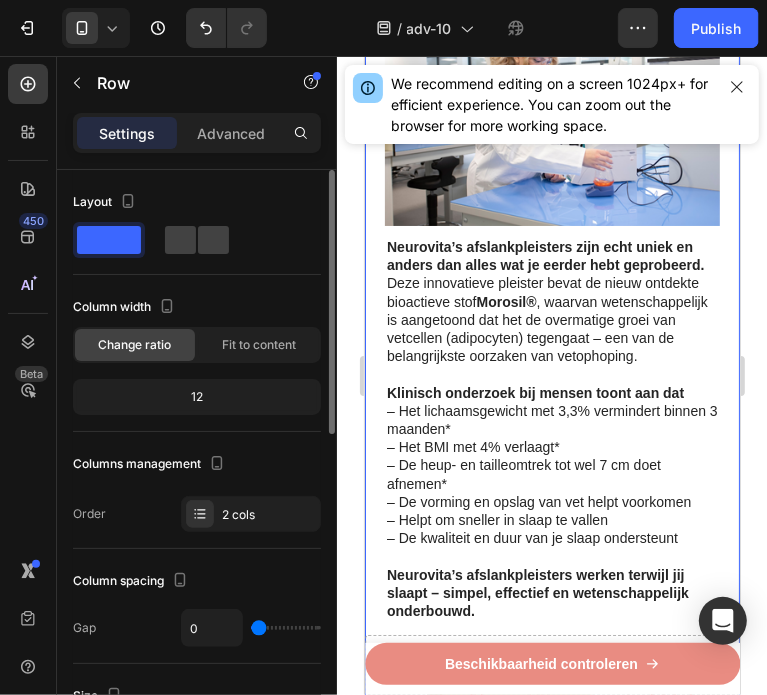 scroll, scrollTop: 2976, scrollLeft: 0, axis: vertical 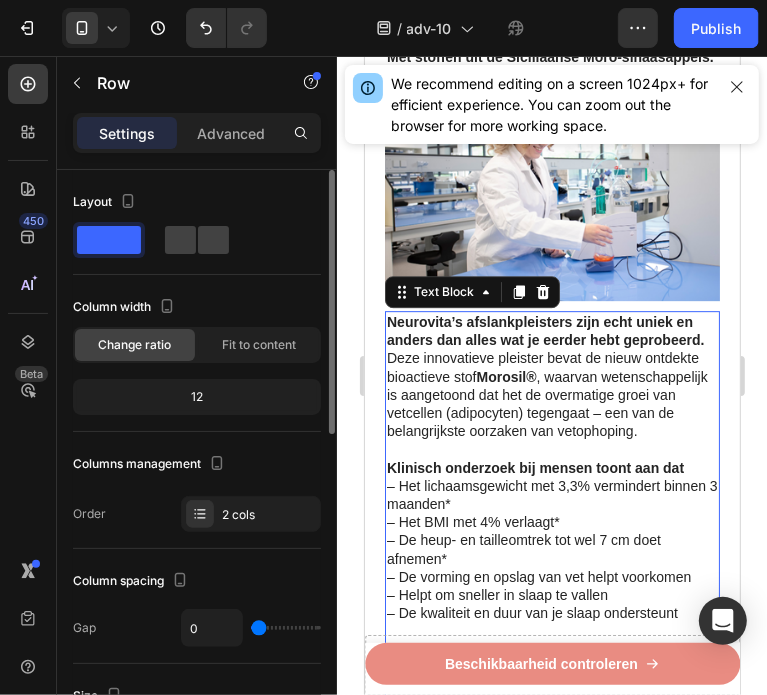 click on "Deze innovatieve pleister bevat de nieuw ontdekte bioactieve stof  Morosil® , waarvan wetenschappelijk is aangetoond dat het de overmatige groei van vetcellen (adipocyten) tegengaat – een van de belangrijkste oorzaken van vetophoping." at bounding box center [551, 393] 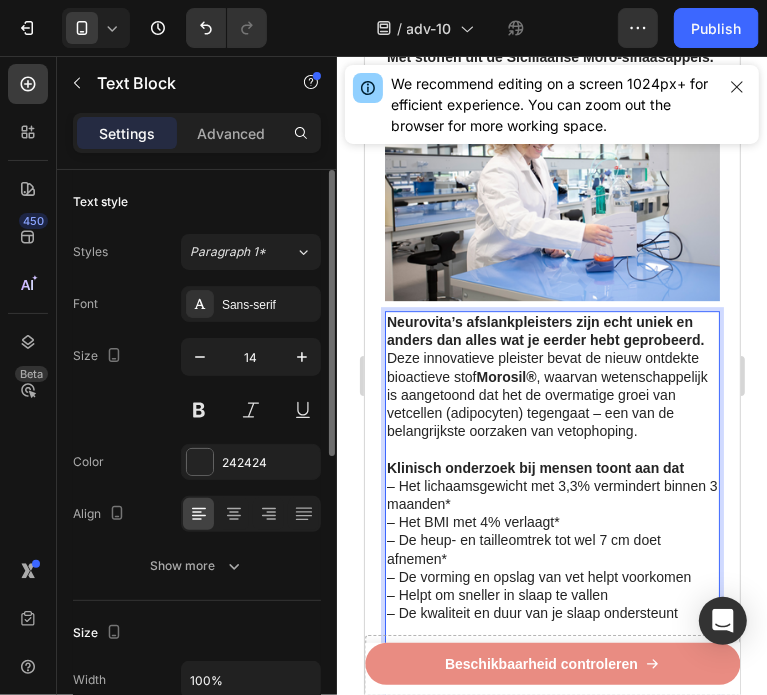 click on "Morosil®" at bounding box center (506, 376) 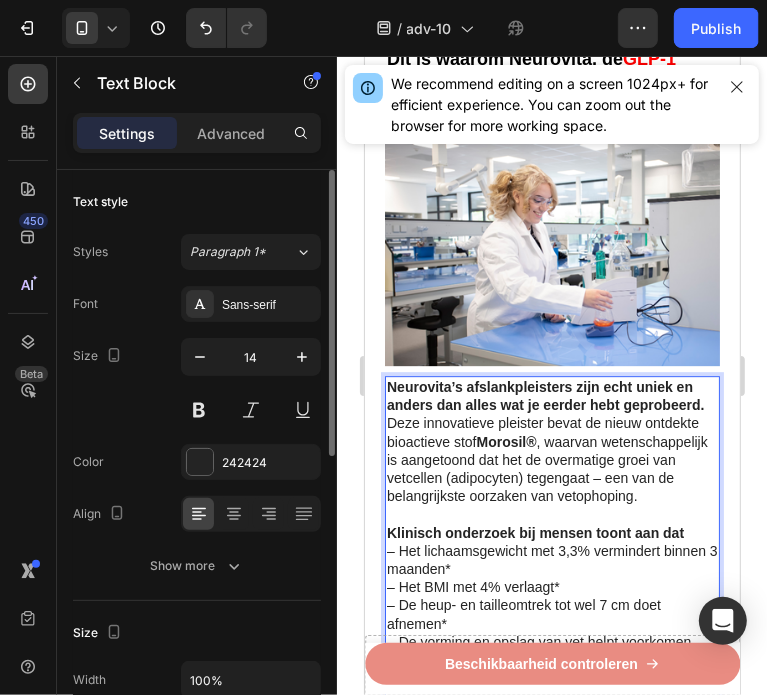 scroll, scrollTop: 2876, scrollLeft: 0, axis: vertical 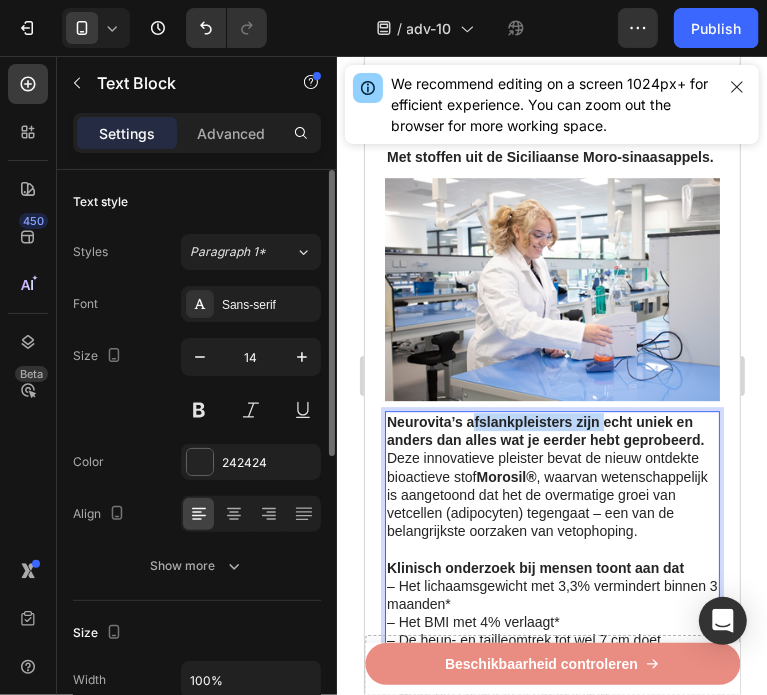 drag, startPoint x: 471, startPoint y: 387, endPoint x: 605, endPoint y: 385, distance: 134.01492 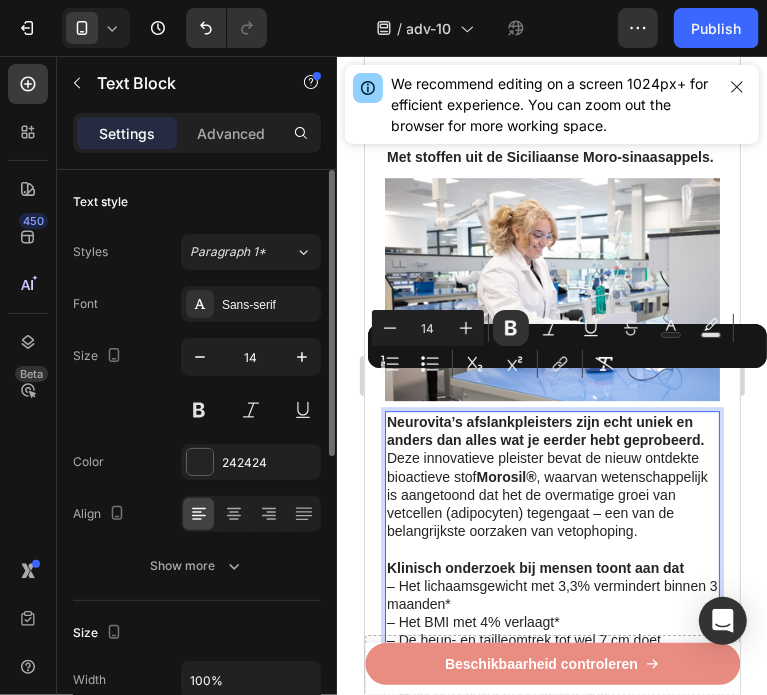 click on "Neurovita’s afslankpleisters zijn echt uniek en anders dan alles wat je eerder hebt geprobeerd." at bounding box center [544, 430] 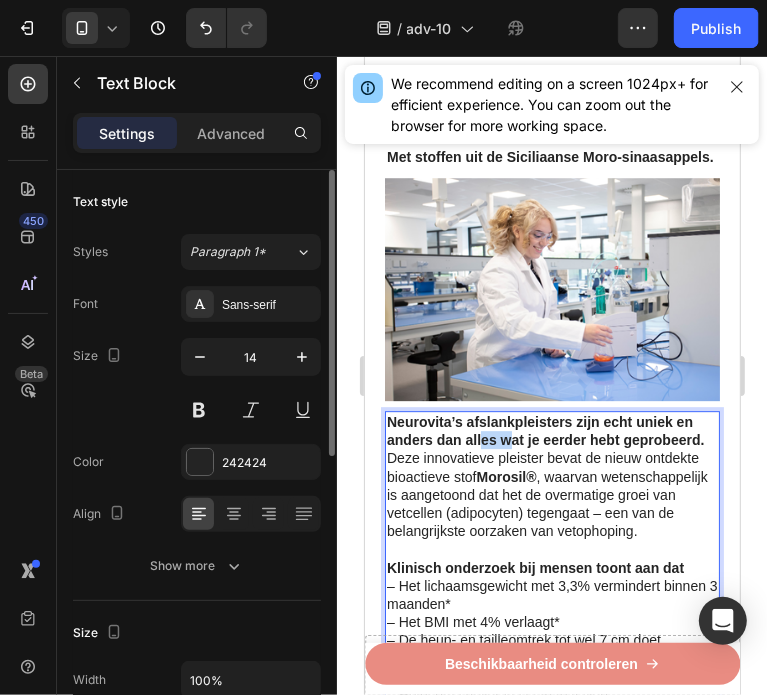 drag, startPoint x: 478, startPoint y: 404, endPoint x: 511, endPoint y: 398, distance: 33.54102 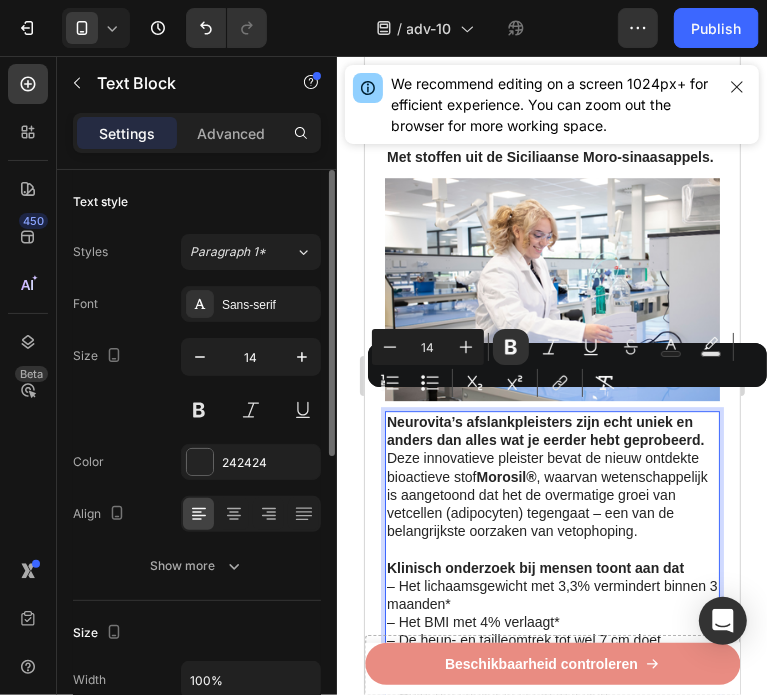 click on "Neurovita’s afslankpleisters zijn echt uniek en anders dan alles wat je eerder hebt geprobeerd." at bounding box center (551, 430) 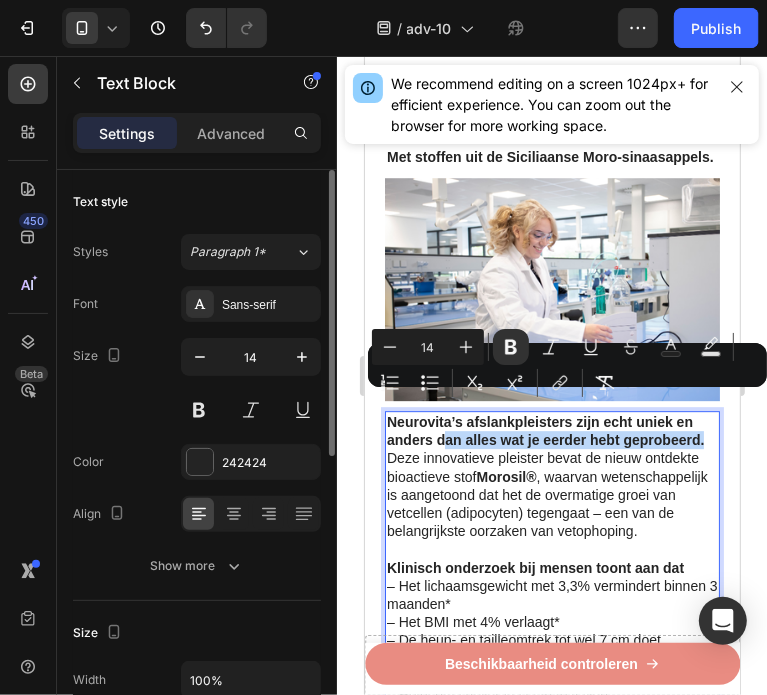 drag, startPoint x: 567, startPoint y: 416, endPoint x: 453, endPoint y: 413, distance: 114.03947 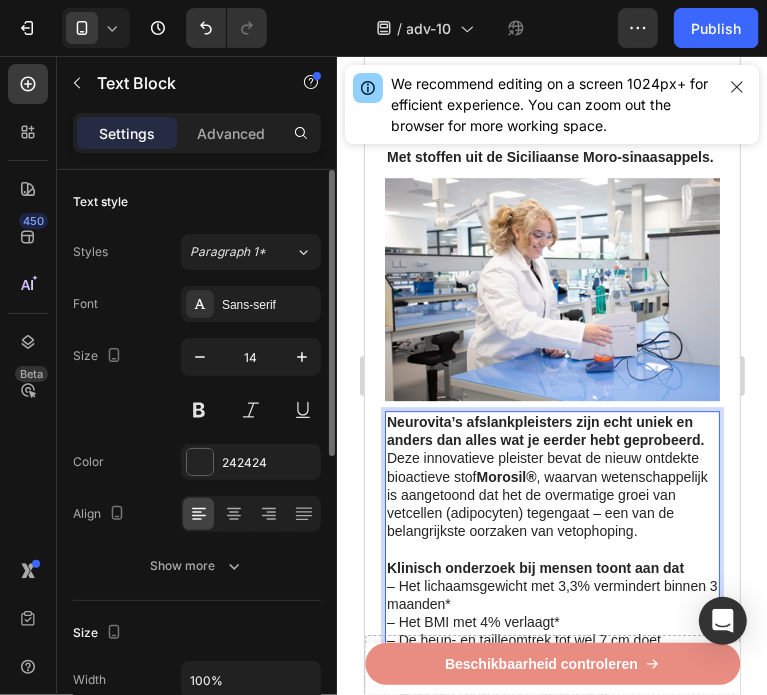 drag, startPoint x: 545, startPoint y: 422, endPoint x: 468, endPoint y: 414, distance: 77.41447 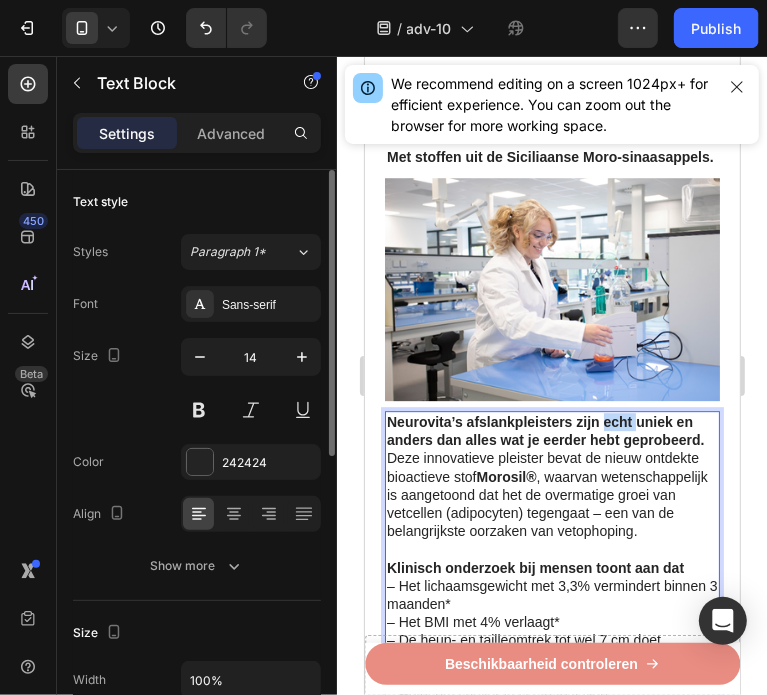 click on "Neurovita’s afslankpleisters zijn echt uniek en anders dan alles wat je eerder hebt geprobeerd." at bounding box center [544, 430] 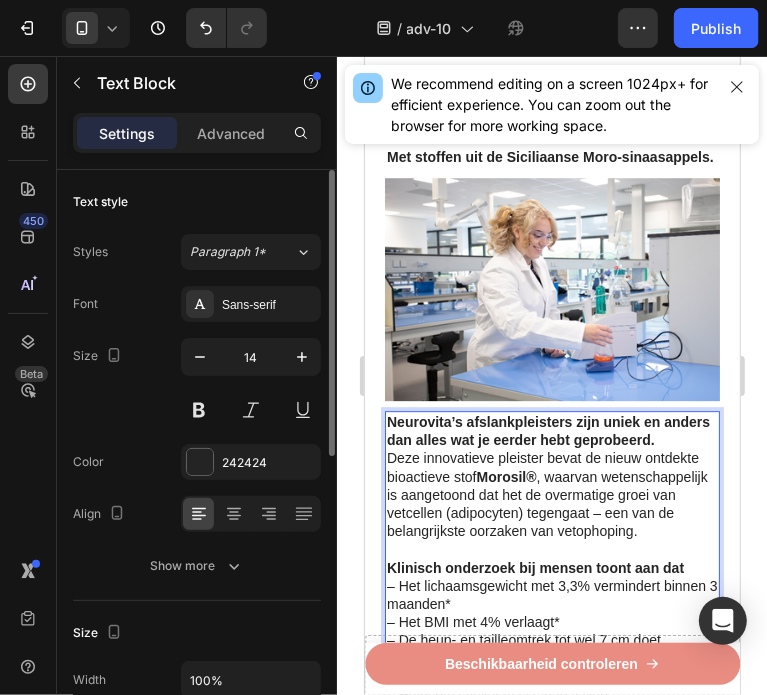 click on "Neurovita’s afslankpleisters zijn uniek en anders dan alles wat je eerder hebt geprobeerd." at bounding box center [551, 430] 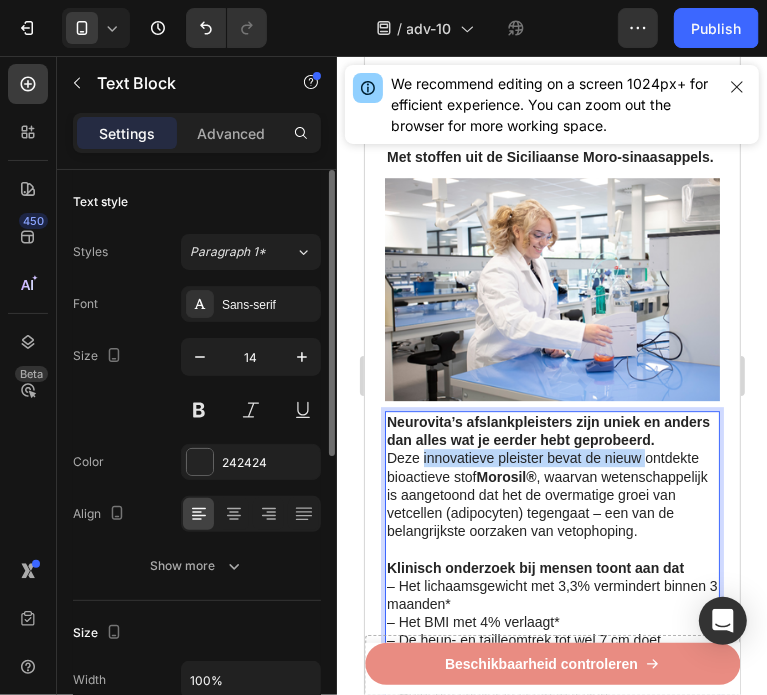 drag, startPoint x: 421, startPoint y: 436, endPoint x: 647, endPoint y: 434, distance: 226.00885 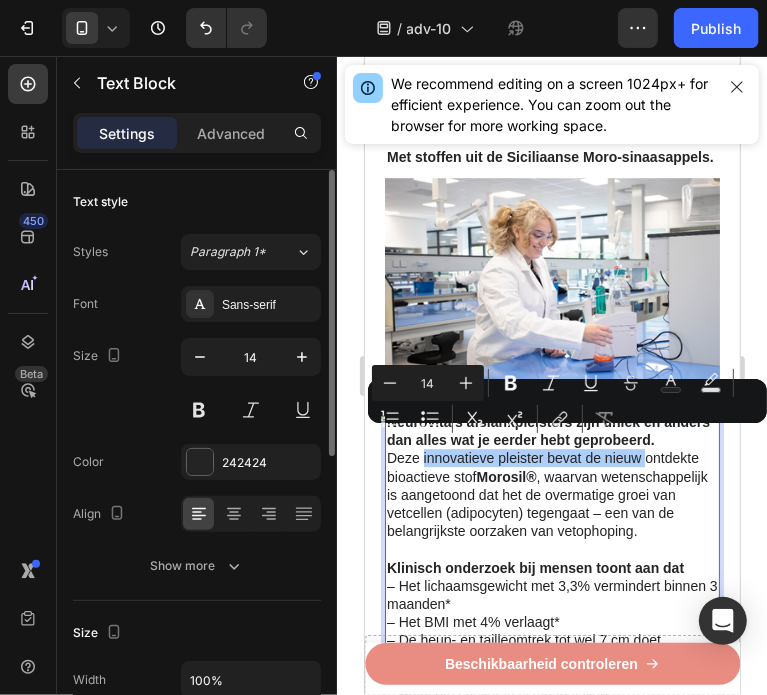click on "Minus 14 Plus Bold Italic Underline       Strikethrough
Text Color
Text Background Color Numbered List Bulleted List Subscript Superscript       link Remove Format" at bounding box center (567, 401) 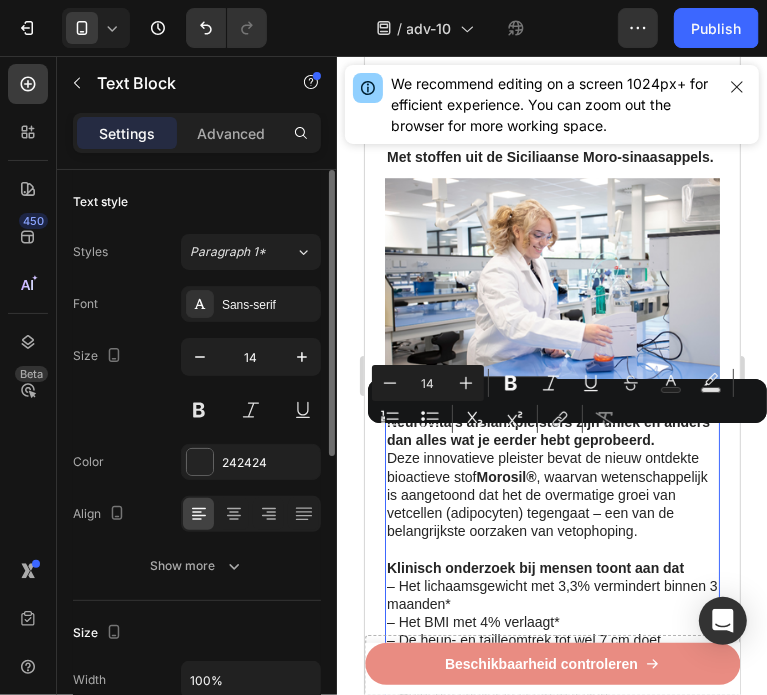 click on "Deze innovatieve pleister bevat de nieuw ontdekte bioactieve stof  Morosil® , waarvan wetenschappelijk is aangetoond dat het de overmatige groei van vetcellen (adipocyten) tegengaat – een van de belangrijkste oorzaken van vetophoping." at bounding box center (551, 493) 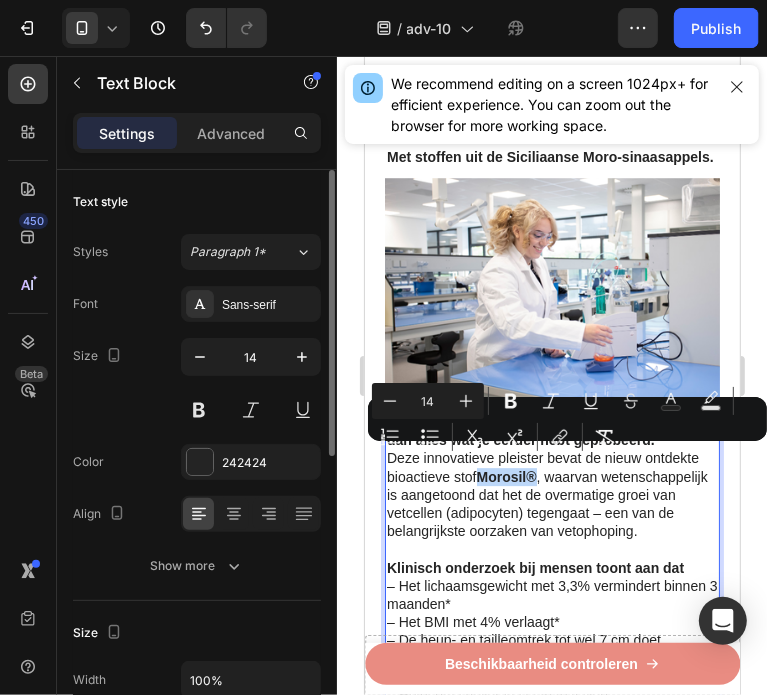 drag, startPoint x: 539, startPoint y: 454, endPoint x: 476, endPoint y: 462, distance: 63.505905 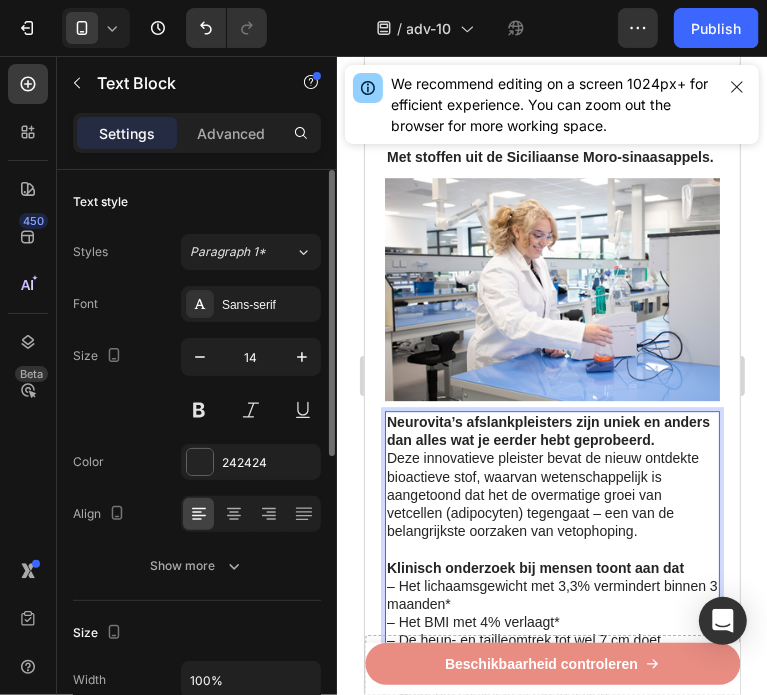 click on "Deze innovatieve pleister bevat de nieuw ontdekte bioactieve stof, waarvan wetenschappelijk is aangetoond dat het de overmatige groei van vetcellen (adipocyten) tegengaat – een van de belangrijkste oorzaken van vetophoping." at bounding box center [551, 493] 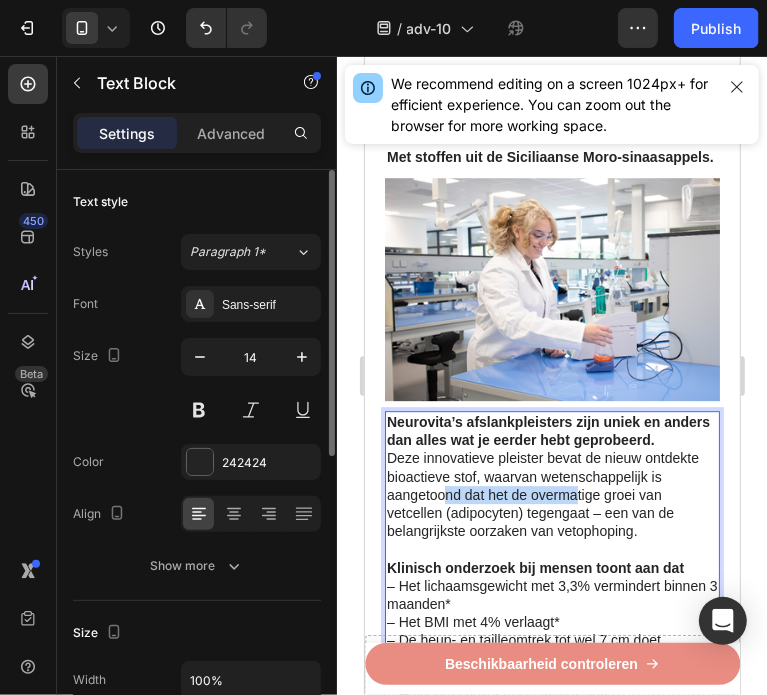 drag, startPoint x: 441, startPoint y: 479, endPoint x: 570, endPoint y: 475, distance: 129.062 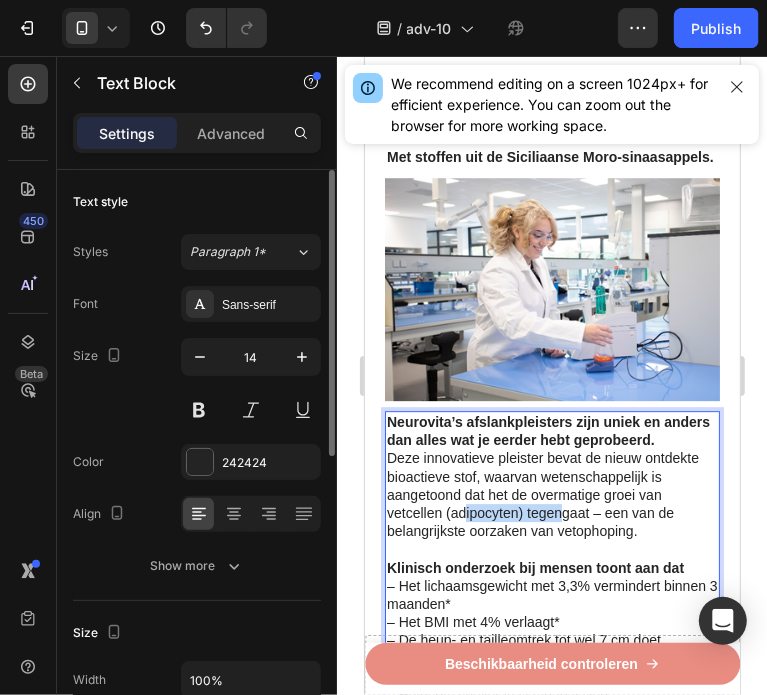 drag, startPoint x: 461, startPoint y: 492, endPoint x: 557, endPoint y: 489, distance: 96.04687 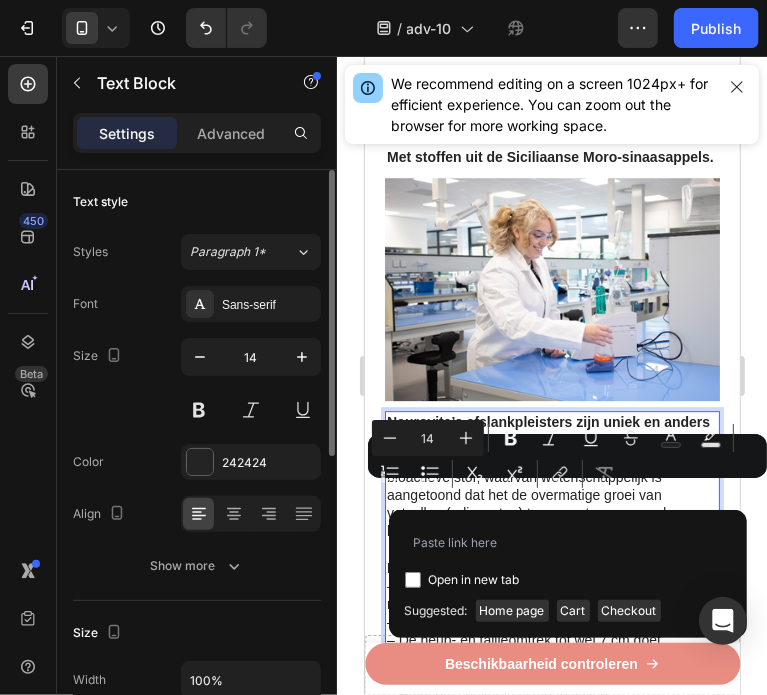 click on "Deze innovatieve pleister bevat de nieuw ontdekte bioactieve stof, waarvan wetenschappelijk is aangetoond dat het de overmatige groei van vetcellen (adipocyten) tegengaat – een van de belangrijkste oorzaken van vetophoping." at bounding box center (551, 493) 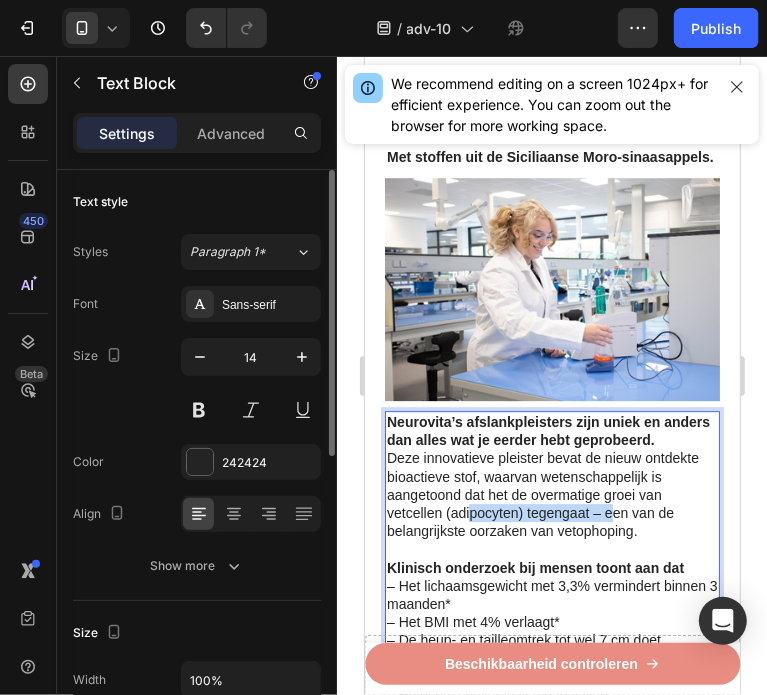 drag, startPoint x: 473, startPoint y: 499, endPoint x: 614, endPoint y: 499, distance: 141 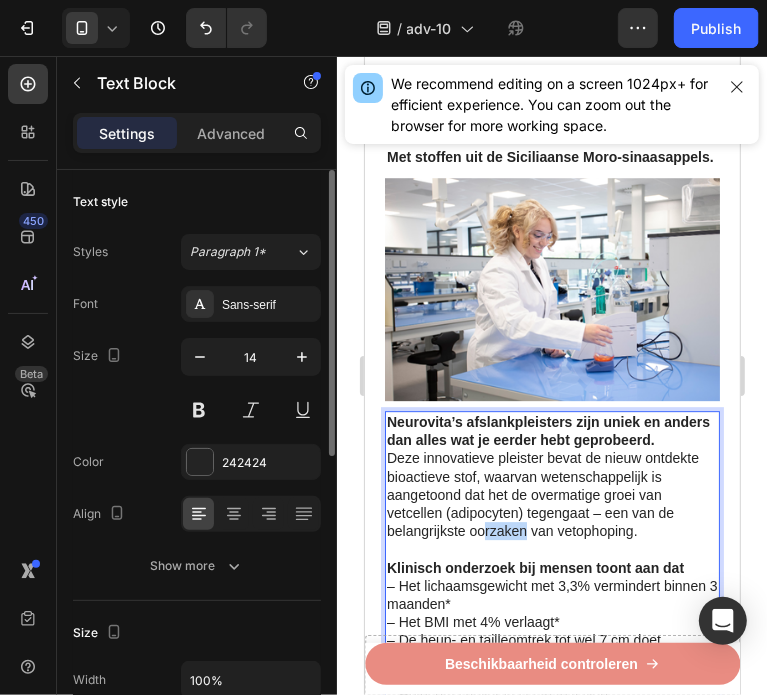 drag, startPoint x: 484, startPoint y: 514, endPoint x: 528, endPoint y: 514, distance: 44 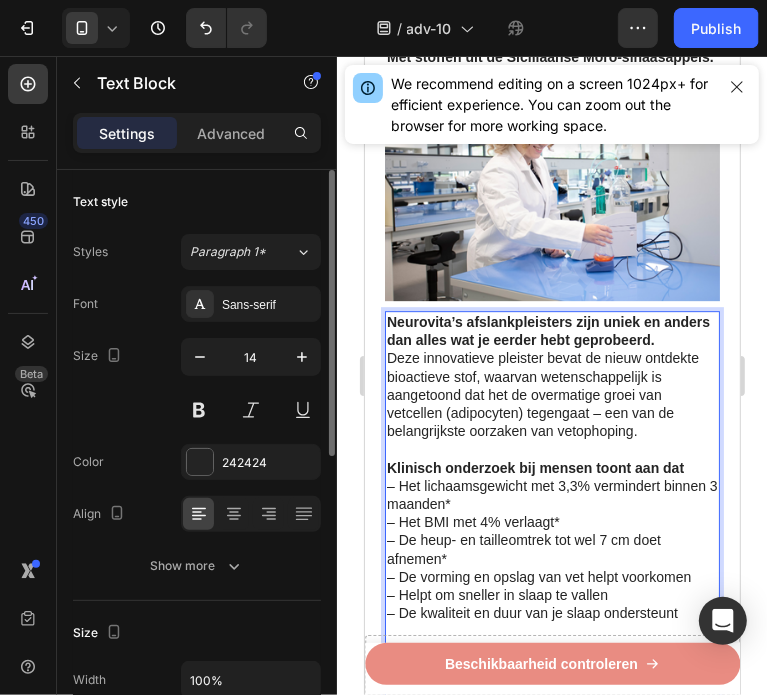 click on "– Het lichaamsgewicht met 3,3% vermindert binnen 3 maanden* – Het BMI met 4% verlaagt* – De heup- en tailleomtrek tot wel 7 cm doet afnemen* – De vorming en opslag van vet helpt voorkomen – Helpt om sneller in slaap te vallen – De kwaliteit en duur van je slaap ondersteunt" at bounding box center (551, 549) 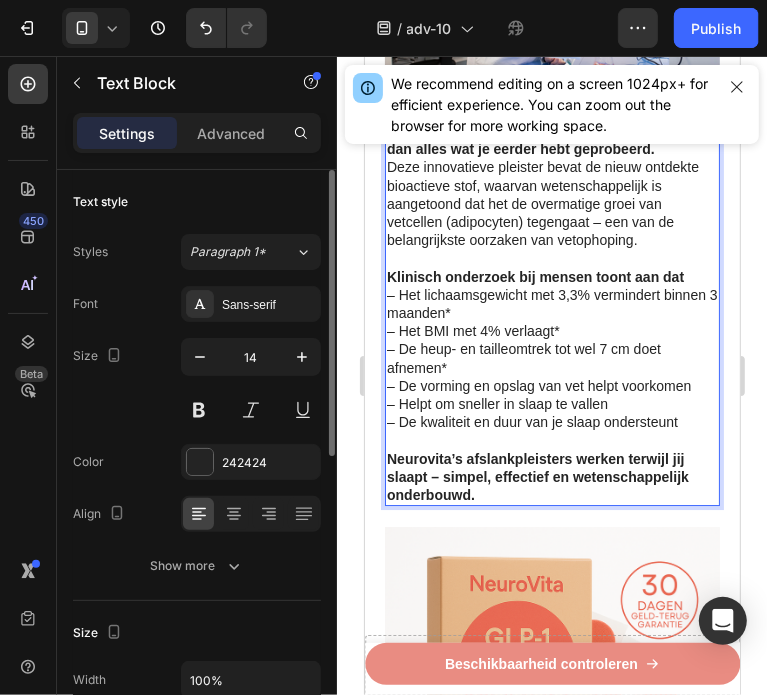 scroll, scrollTop: 3176, scrollLeft: 0, axis: vertical 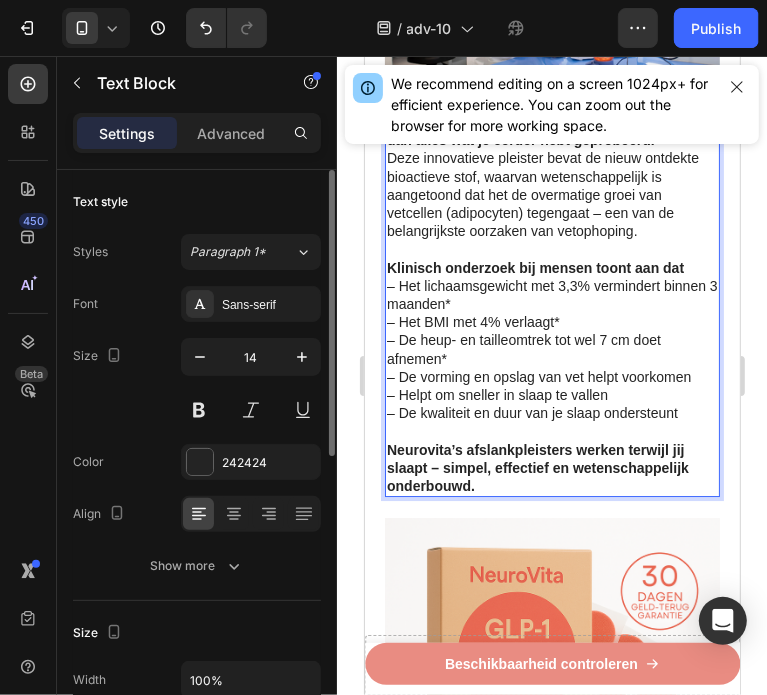 click on "Neurovita’s afslankpleisters werken terwijl jij slaapt – simpel, effectief en wetenschappelijk onderbouwd." at bounding box center (537, 467) 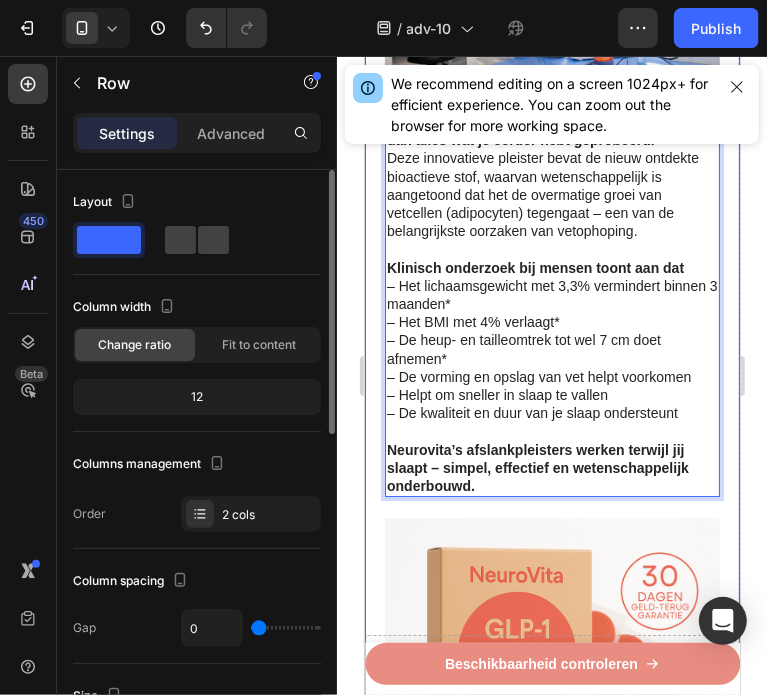 click on "Dit is waarom Neurovita, de  GLP-1 pleister  heeft ontwikkeld. Heading Met stoffen uit de Siciliaanse Moro-sinaasappels. Text Block Image Neurovita’s afslankpleisters zijn uniek en anders dan alles wat je eerder hebt geprobeerd. Deze innovatieve pleister bevat de nieuw ontdekte bioactieve stof, waarvan wetenschappelijk is aangetoond dat het de overmatige groei van vetcellen (adipocyten) tegengaat – een van de belangrijkste oorzaken van vetophoping. Klinisch onderzoek bij mensen toont aan dat – Het lichaamsgewicht met 3,3% vermindert binnen 3 maanden* – Het BMI met 4% verlaagt* – De heup- en tailleomtrek tot wel 7 cm doet afnemen* – De vorming en opslag van vet helpt voorkomen – Helpt om sneller in slaap te vallen – De kwaliteit en duur van je slaap ondersteunt Neurovita’s afslankpleisters werken terwijl jij slaapt – simpel, effectief en wetenschappelijk onderbouwd. Text Block   21 Image 30 dagen geld-terug-garantie Heading Image   Resultaten van Neurovita’s GLP-1 afslankpleisters" at bounding box center (551, 1520) 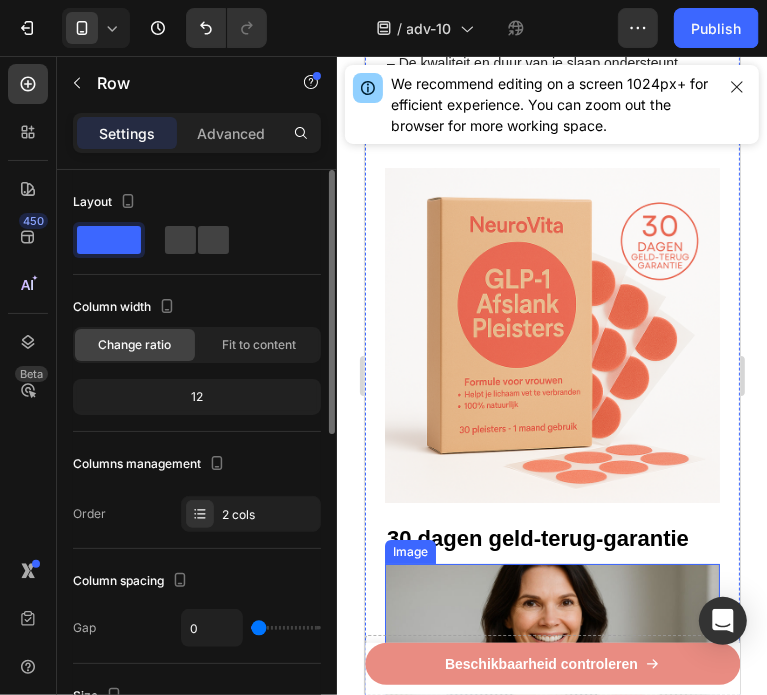 scroll, scrollTop: 3476, scrollLeft: 0, axis: vertical 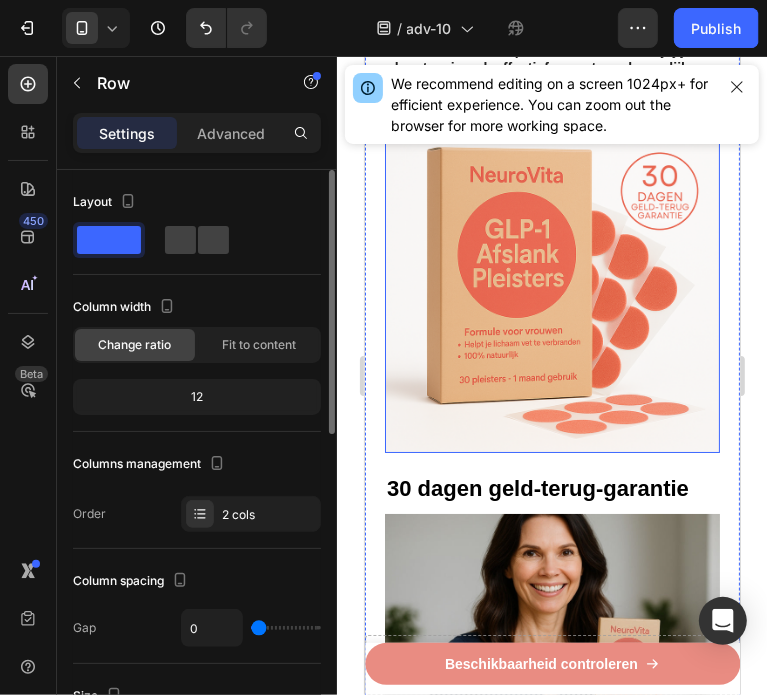 click at bounding box center (551, 284) 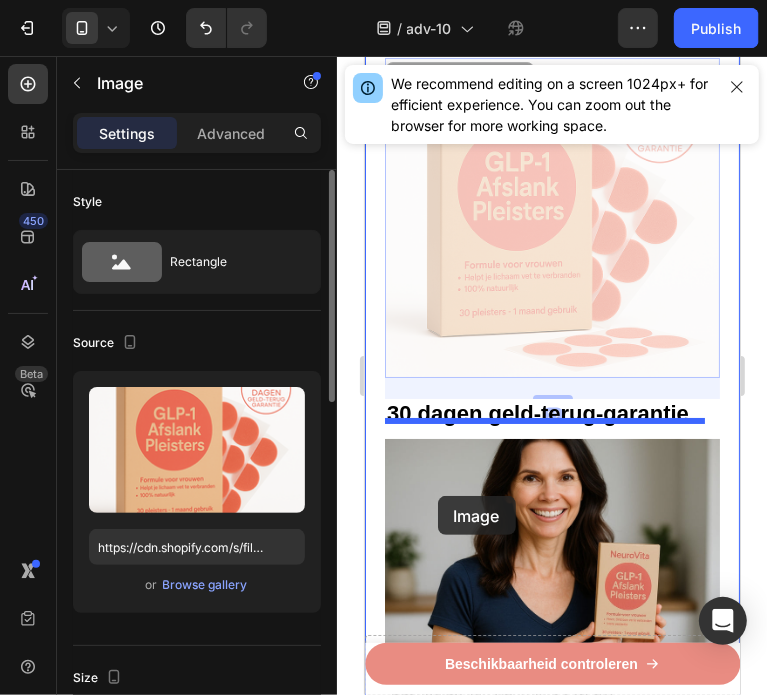 scroll, scrollTop: 3676, scrollLeft: 0, axis: vertical 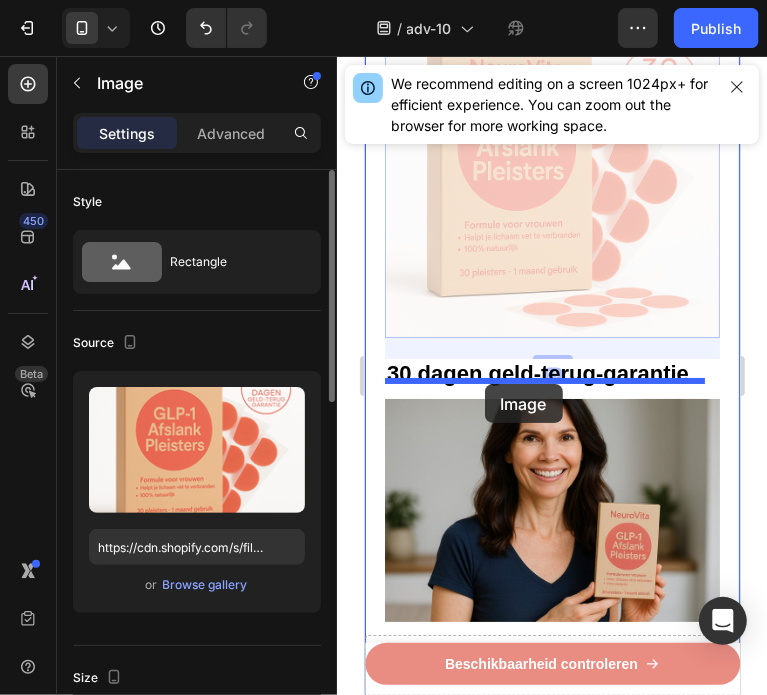 drag, startPoint x: 421, startPoint y: 317, endPoint x: 484, endPoint y: 383, distance: 91.24144 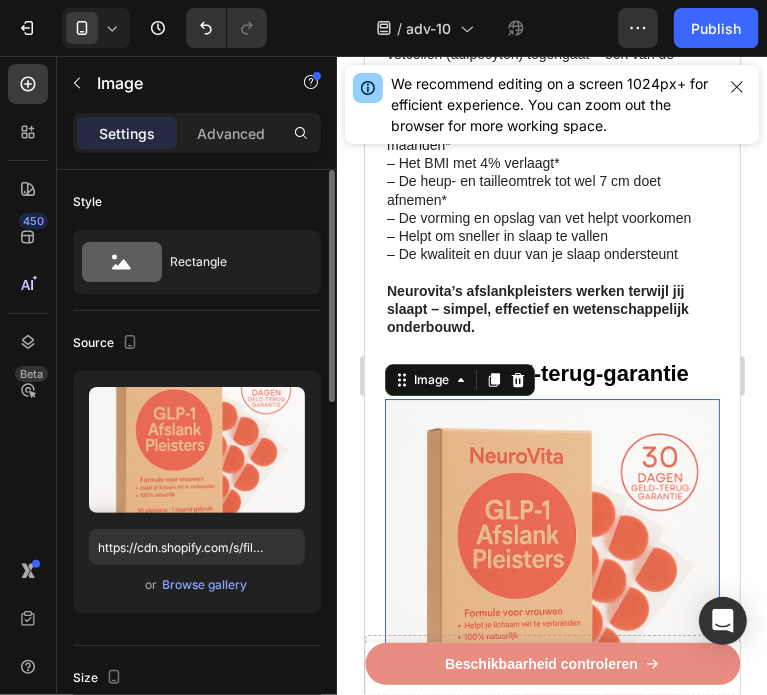 scroll, scrollTop: 3735, scrollLeft: 0, axis: vertical 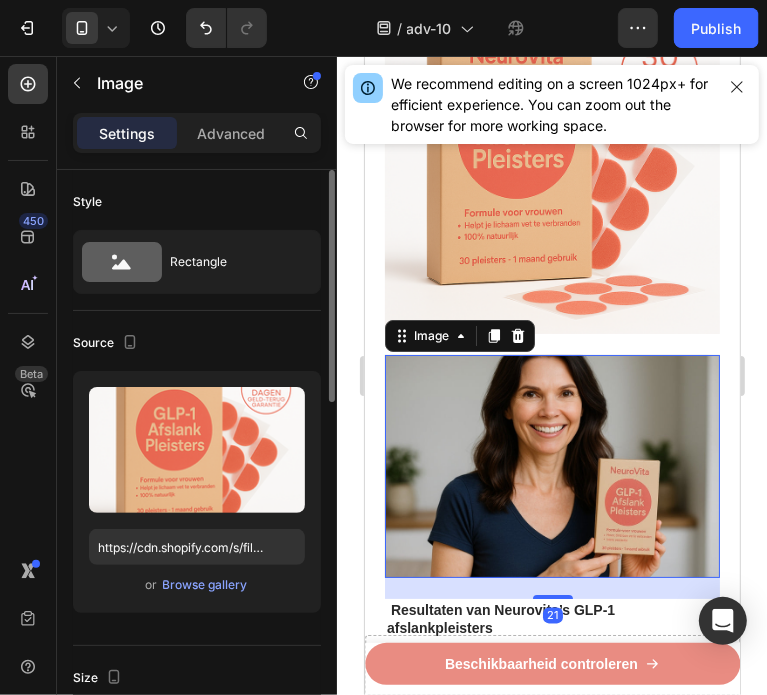 click at bounding box center [551, 465] 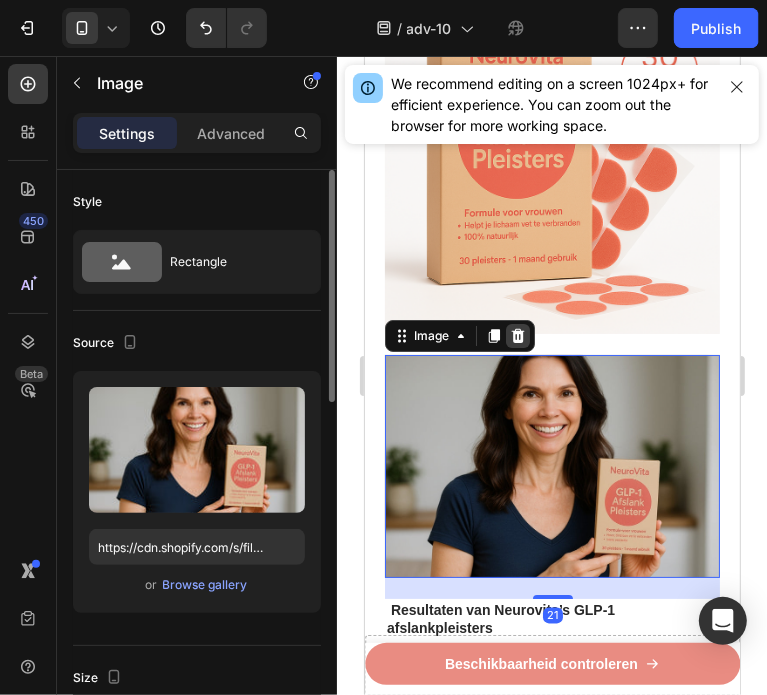 click 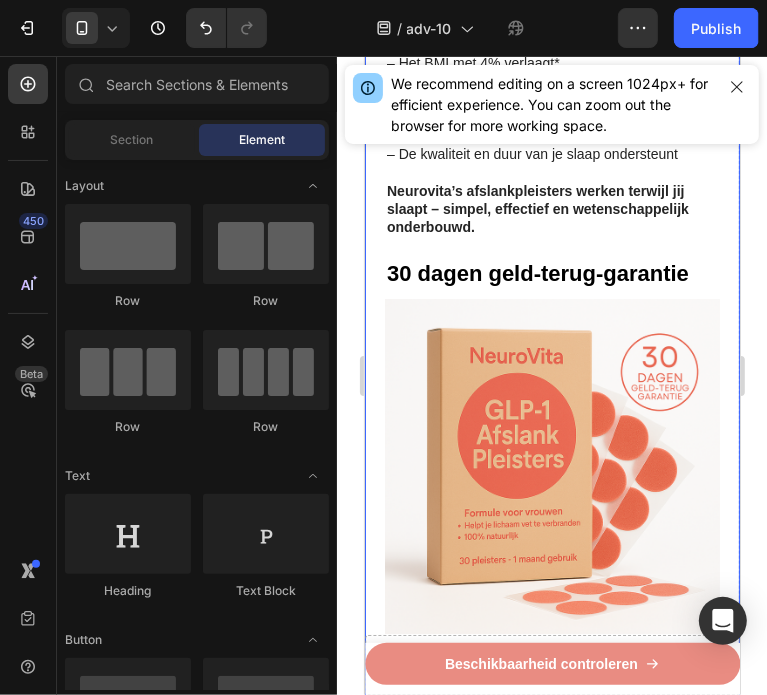 click on "Dit is waarom Neurovita, de  GLP-1 pleister  heeft ontwikkeld. Heading Met stoffen uit de Siciliaanse Moro-sinaasappels. Text Block Image Neurovita’s afslankpleisters zijn uniek en anders dan alles wat je eerder hebt geprobeerd. Deze innovatieve pleister bevat de nieuw ontdekte bioactieve stof, waarvan wetenschappelijk is aangetoond dat het de overmatige groei van vetcellen (adipocyten) tegengaat – een van de belangrijkste oorzaken van vetophoping. Klinisch onderzoek bij mensen toont aan dat – Het lichaamsgewicht met 3,3% vermindert binnen 3 maanden* – Het BMI met 4% verlaagt* – De heup- en tailleomtrek tot wel 7 cm doet afnemen* – De vorming en opslag van vet helpt voorkomen – Helpt om sneller in slaap te vallen – De kwaliteit en duur van je slaap ondersteunt Neurovita’s afslankpleisters werken terwijl jij slaapt – simpel, effectief en wetenschappelijk onderbouwd. Text Block 30 dagen geld-terug-garantie Heading Image   Resultaten van Neurovita’s GLP-1 afslankpleisters   Text Block" at bounding box center (551, 1139) 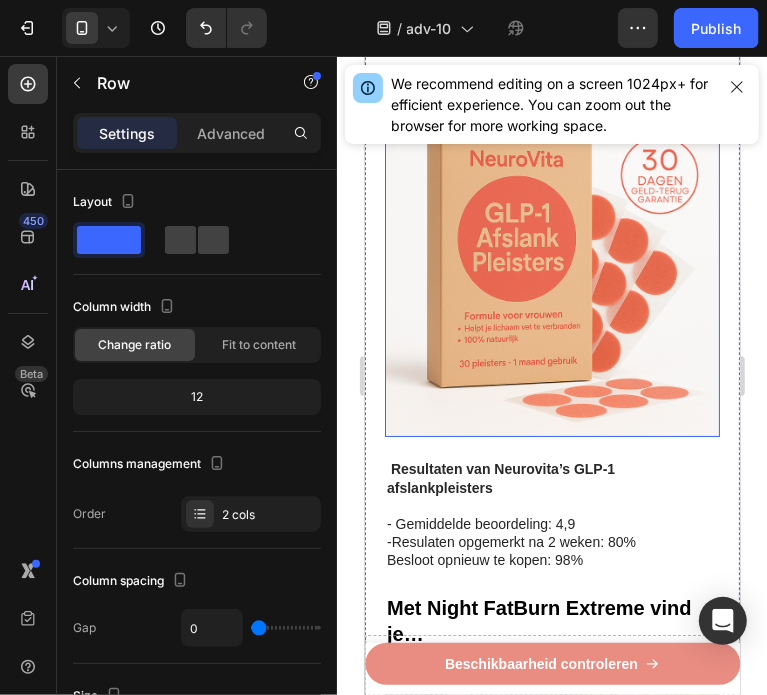 scroll, scrollTop: 3635, scrollLeft: 0, axis: vertical 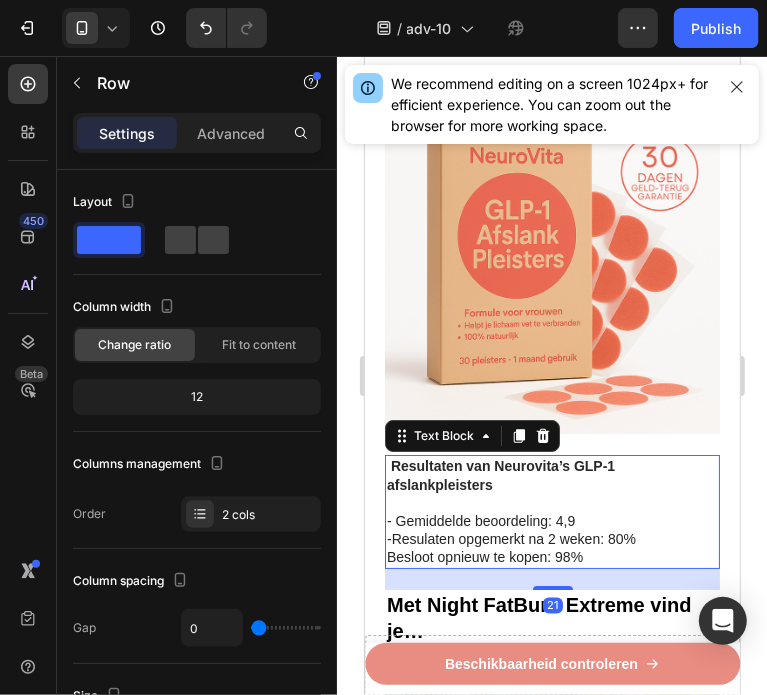 click on "Resultaten van Neurovita’s GLP-1 afslankpleisters" at bounding box center [500, 474] 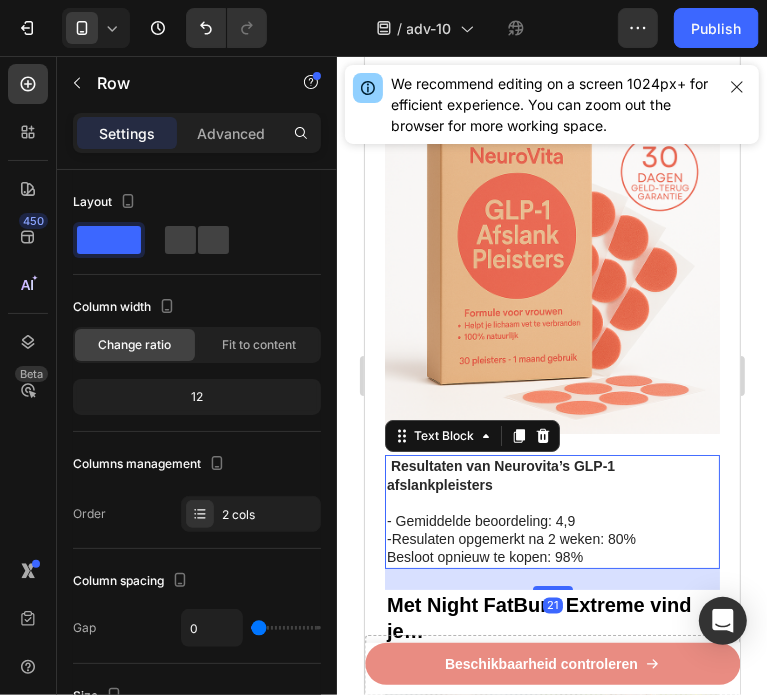 click on "Resultaten van Neurovita’s GLP-1 afslankpleisters" at bounding box center (500, 474) 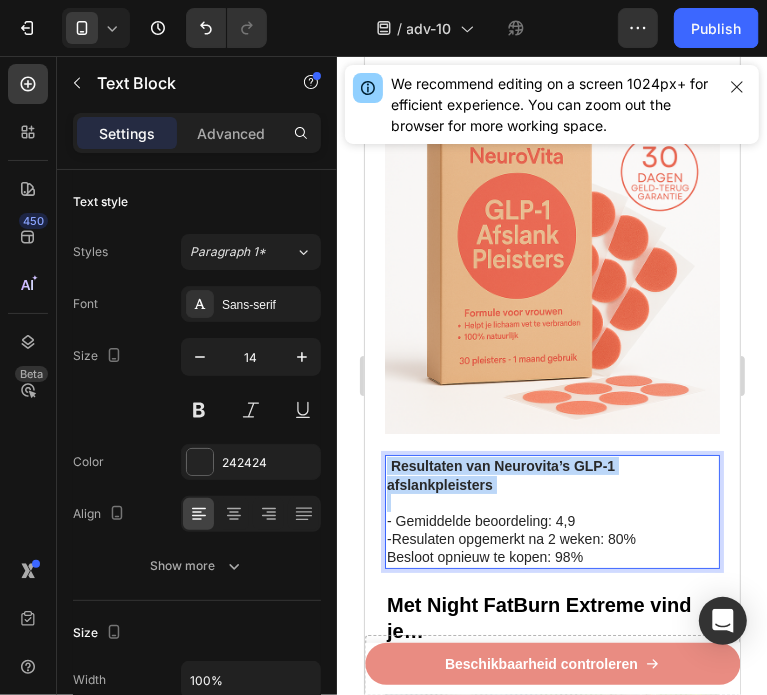 click on "Resultaten van Neurovita’s GLP-1 afslankpleisters" at bounding box center [500, 474] 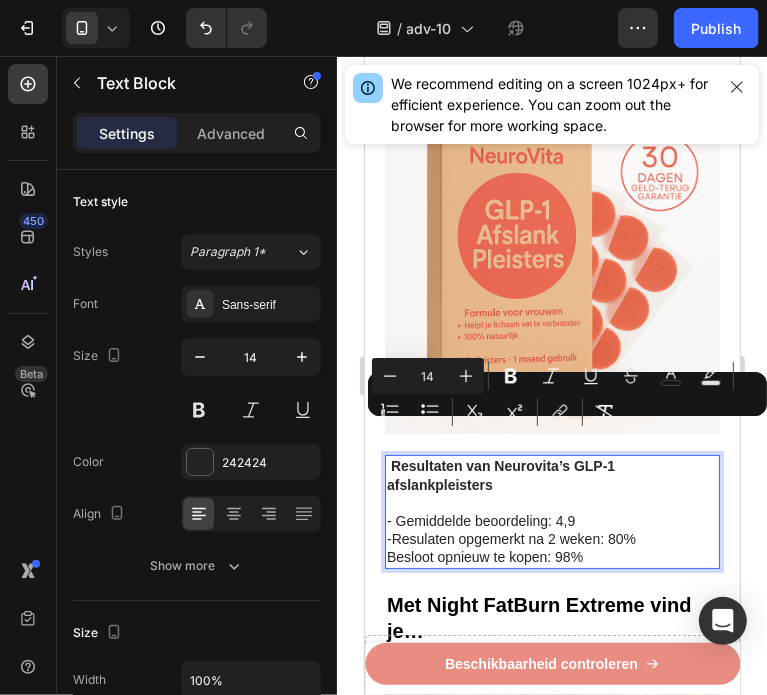 click on "- Gemiddelde beoordeling: 4,9" at bounding box center [551, 520] 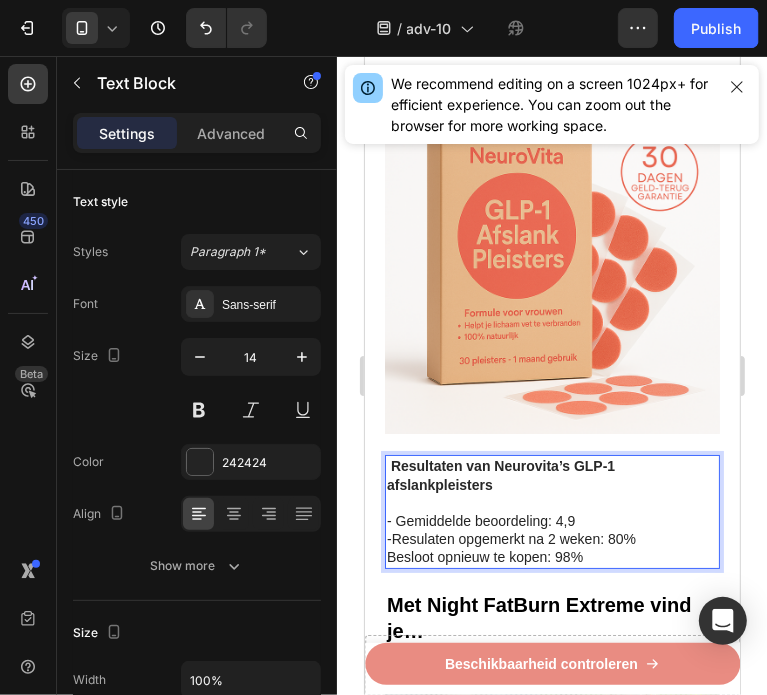 click on "Resultaten van Neurovita’s GLP-1 afslankpleisters" at bounding box center (551, 474) 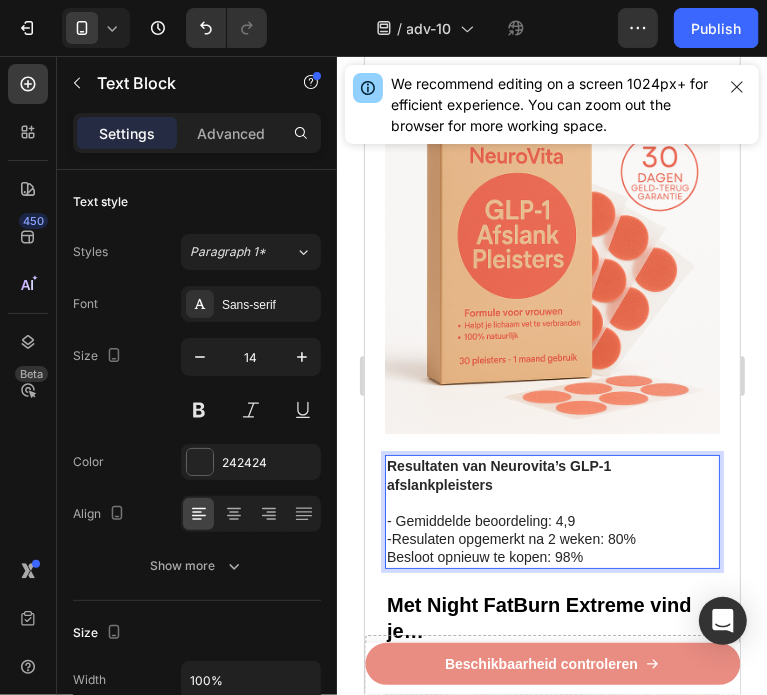 click on "-Resulaten opgemerkt na 2 weken: 80%" at bounding box center (551, 538) 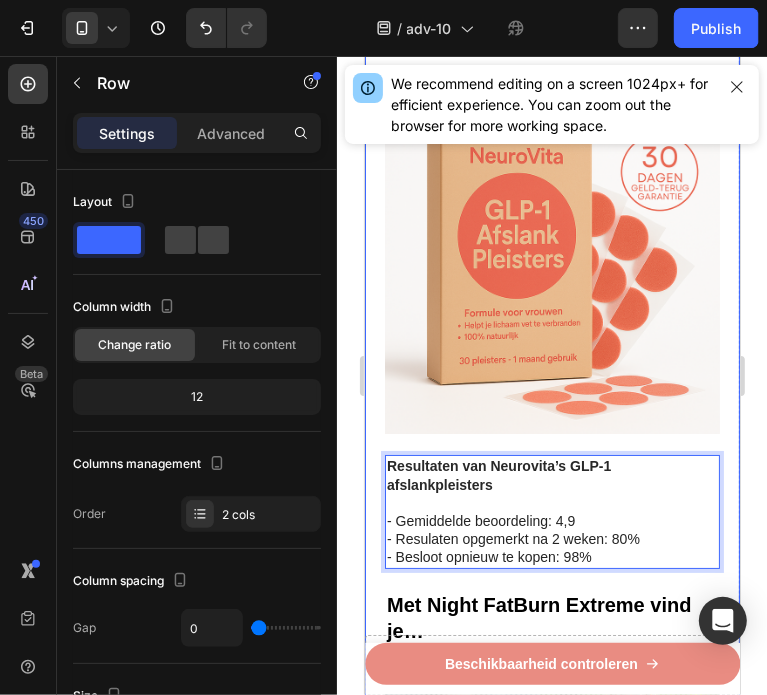 click on "Dit is waarom Neurovita, de  GLP-1 pleister  heeft ontwikkeld. Heading Met stoffen uit de Siciliaanse Moro-sinaasappels. Text Block Image Neurovita’s afslankpleisters zijn uniek en anders dan alles wat je eerder hebt geprobeerd. Deze innovatieve pleister bevat de nieuw ontdekte bioactieve stof, waarvan wetenschappelijk is aangetoond dat het de overmatige groei van vetcellen (adipocyten) tegengaat – een van de belangrijkste oorzaken van vetophoping. Klinisch onderzoek bij mensen toont aan dat – Het lichaamsgewicht met 3,3% vermindert binnen 3 maanden* – Het BMI met 4% verlaagt* – De heup- en tailleomtrek tot wel 7 cm doet afnemen* – De vorming en opslag van vet helpt voorkomen – Helpt om sneller in slaap te vallen – De kwaliteit en duur van je slaap ondersteunt Neurovita’s afslankpleisters werken terwijl jij slaapt – simpel, effectief en wetenschappelijk onderbouwd. Text Block 30 dagen geld-terug-garantie Heading Image Resultaten van Neurovita’s GLP-1 afslankpleisters Text Block   21" at bounding box center [551, 939] 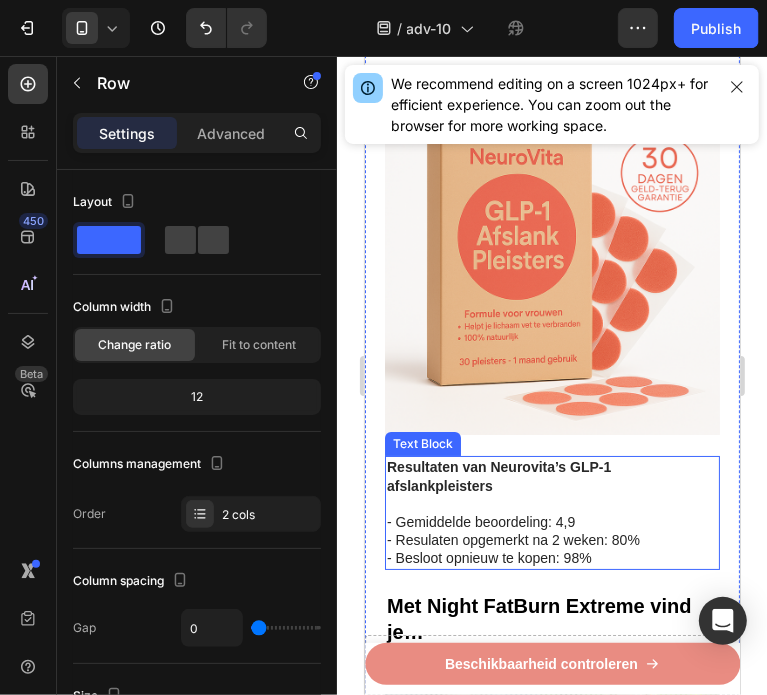 scroll, scrollTop: 3635, scrollLeft: 0, axis: vertical 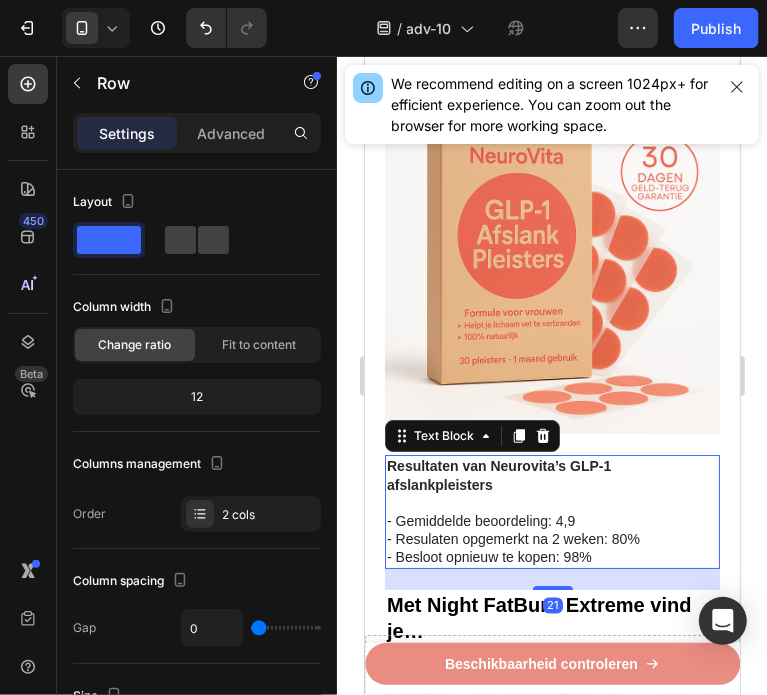 click at bounding box center [551, 502] 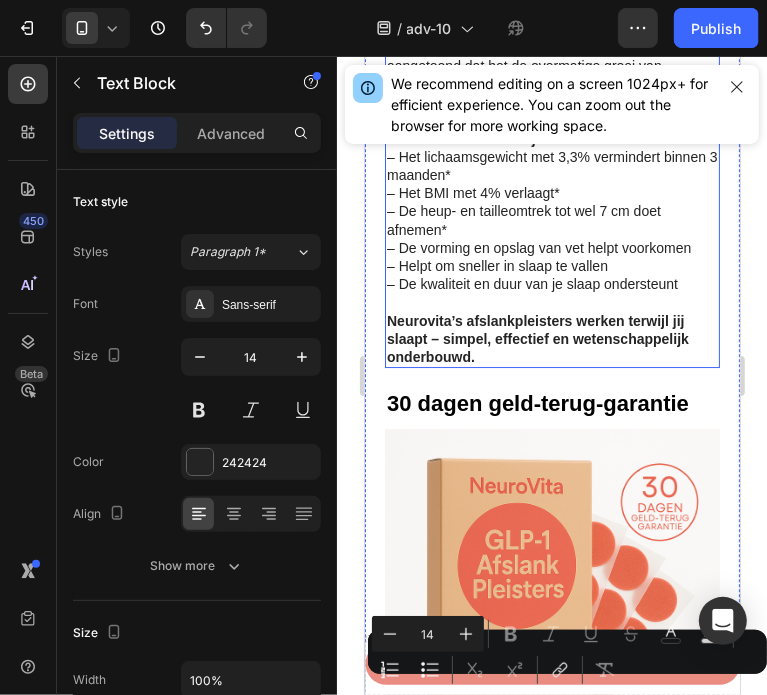 scroll, scrollTop: 3035, scrollLeft: 0, axis: vertical 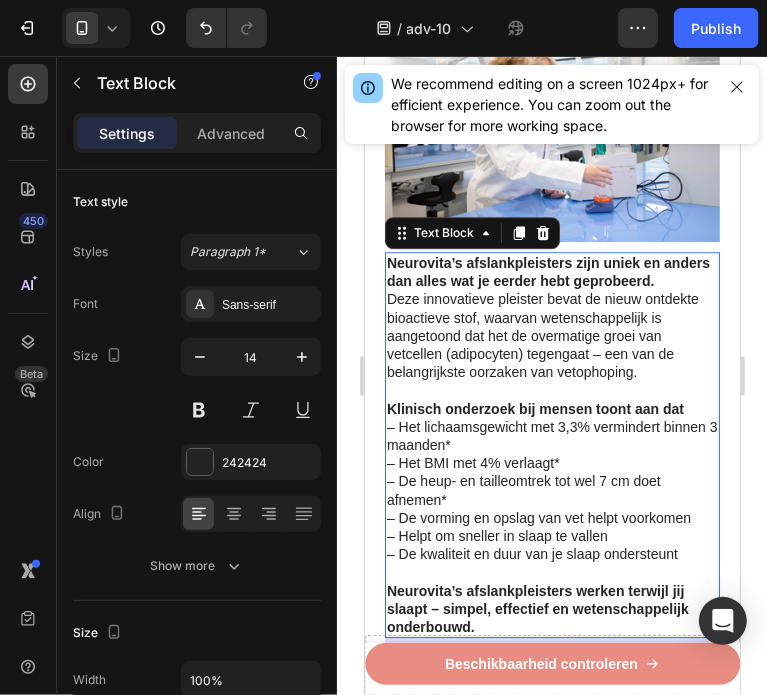 click on "– Het lichaamsgewicht met 3,3% vermindert binnen 3 maanden* – Het BMI met 4% verlaagt* – De heup- en tailleomtrek tot wel 7 cm doet afnemen* – De vorming en opslag van vet helpt voorkomen – Helpt om sneller in slaap te vallen – De kwaliteit en duur van je slaap ondersteunt" at bounding box center [551, 490] 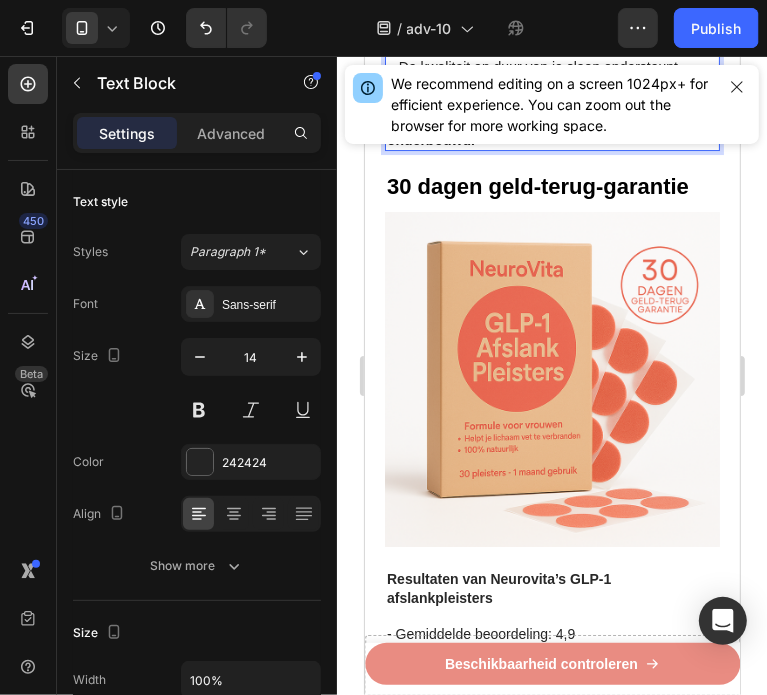 scroll, scrollTop: 3635, scrollLeft: 0, axis: vertical 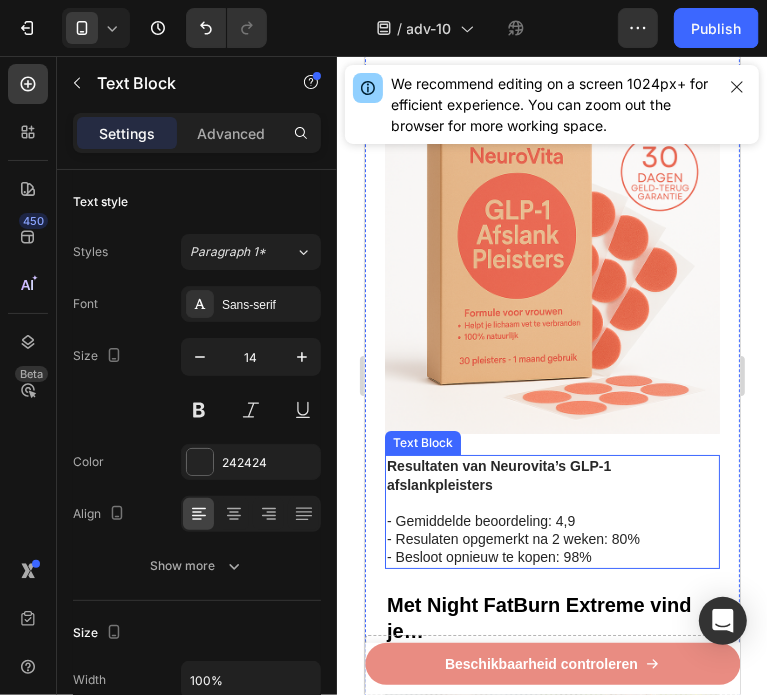 click at bounding box center (551, 502) 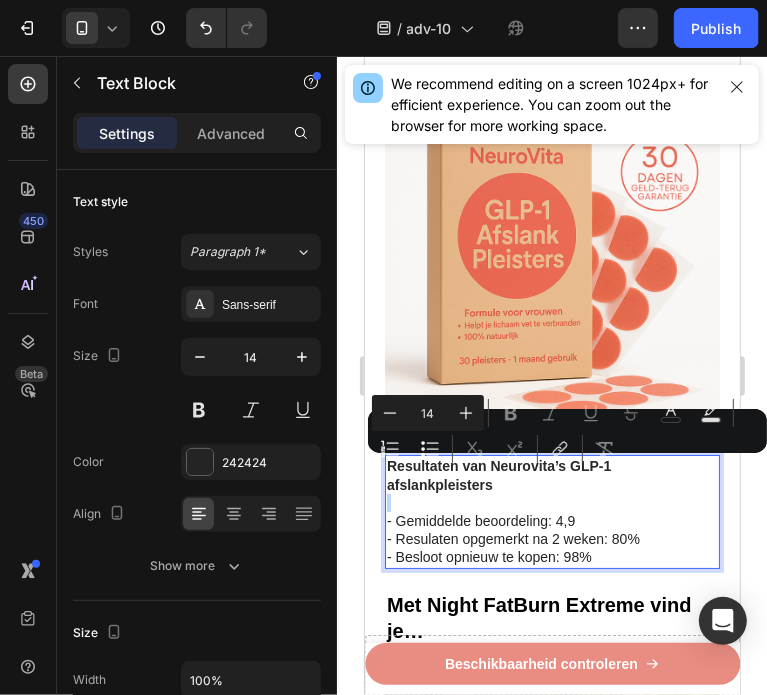 click at bounding box center [551, 502] 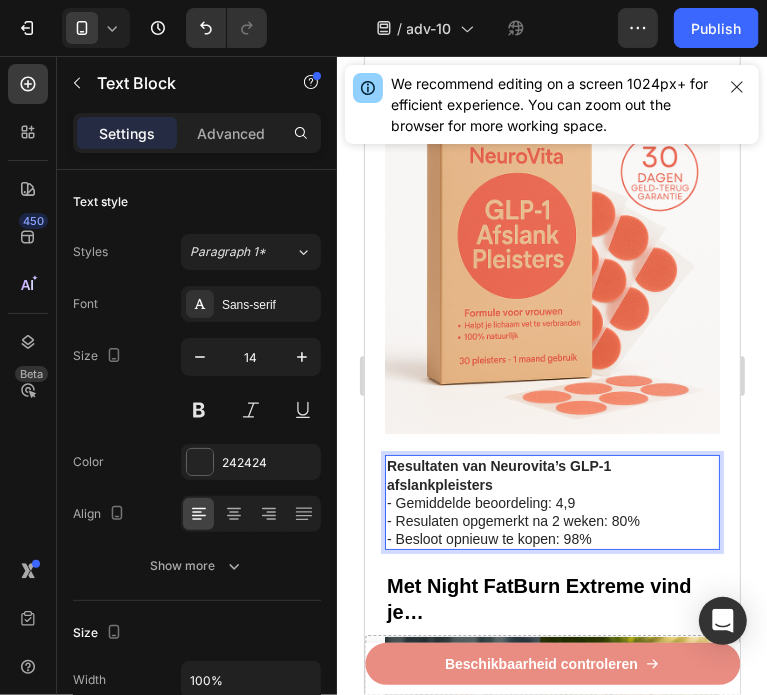 click on "Resultaten van Neurovita’s GLP-1 afslankpleisters - Gemiddelde beoordeling: 4,9 - Resulaten opgemerkt na 2 weken: 80% - Besloot opnieuw te kopen: 98%" at bounding box center [551, 501] 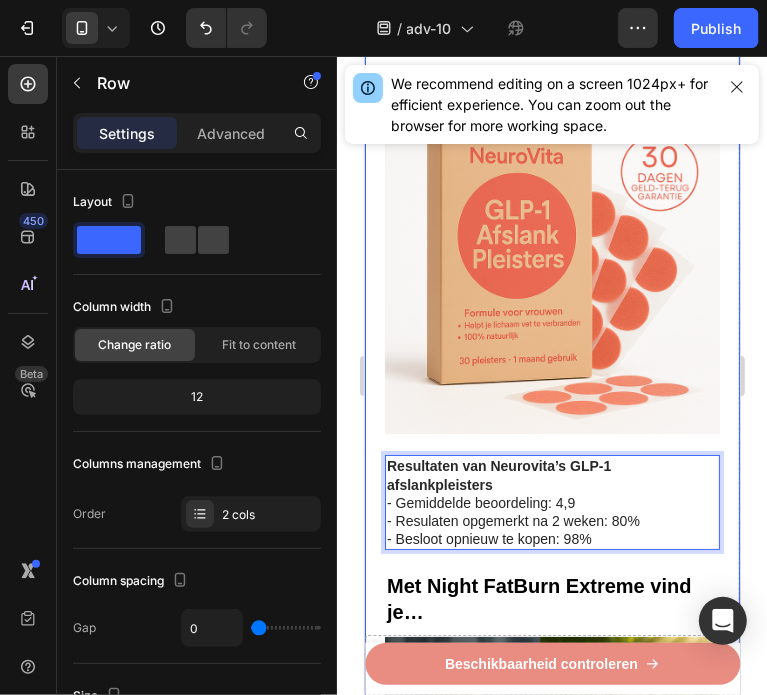 click on "Recent ontdekt: Italiaanse "bloedvrucht" helpt om broekmaten te verkleinen en vetrollen te verwijderen bij vrouwen In minder dan 3 minuten per dag Heading Image Geschreven door gewichtsconsulente [NAME]  3 juli 2025 Text Block Row Image - Verklein  het  vetreservoir  van uw lichaam - Verlaag  uw  BMI  en middelomtrek - Blokkeer  de vorming en  ophoping van vet -  Begin met het  verbranden van calorieën -  Val  sneller in slaap  en blijf langer in slaap - 100% natuurlijk -  In minder dan 3 minuten per dag Text Block De vrucht die helpt voorkomen dat vet zich ophoopt in je lichaam Heading Image Heb je moeite om erachter te komen welke afslankstrategie echt werkt?   Heb je het gevoel dat je in cirkels rent om van vervelende vetrollen en dikke armen af te komen? Text Block Image Internationale onderzoekers hebben een "bloedvrucht" gevonden die alleen groeit in de buurt van de berg Etna op Sicilië, Italië Heading   - Lichaamsgewicht te verminderen - Taille  en heupomtrek te  verkleinen -  -  -  Te" at bounding box center [551, -445] 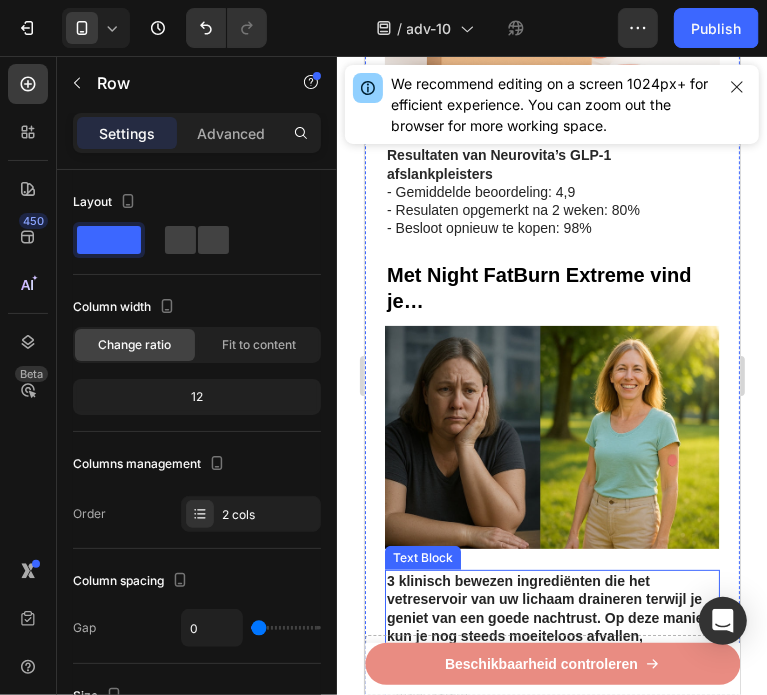 scroll, scrollTop: 3935, scrollLeft: 0, axis: vertical 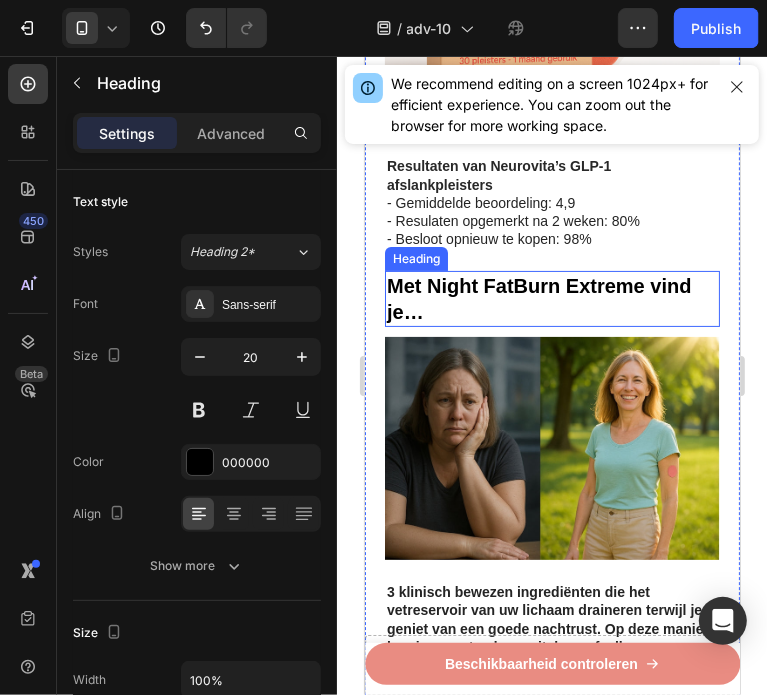 click on "Met Night FatBurn Extreme vind je…" at bounding box center [551, 298] 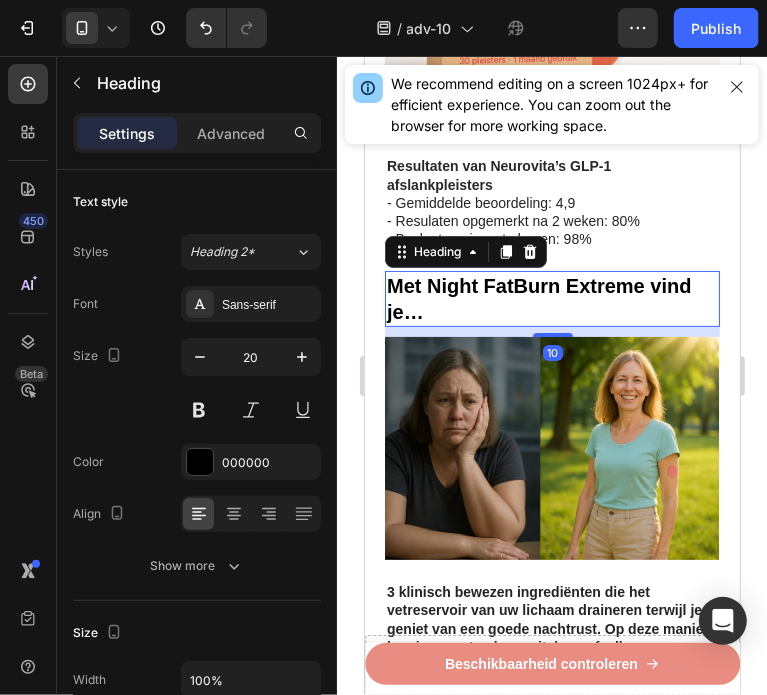 click on "Met Night FatBurn Extreme vind je…" at bounding box center [551, 298] 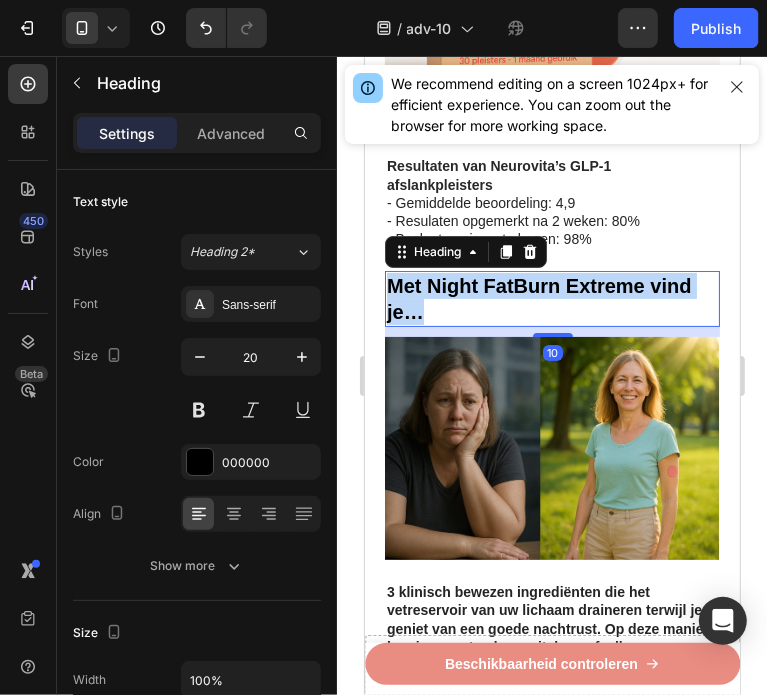 click on "Met Night FatBurn Extreme vind je…" at bounding box center (551, 298) 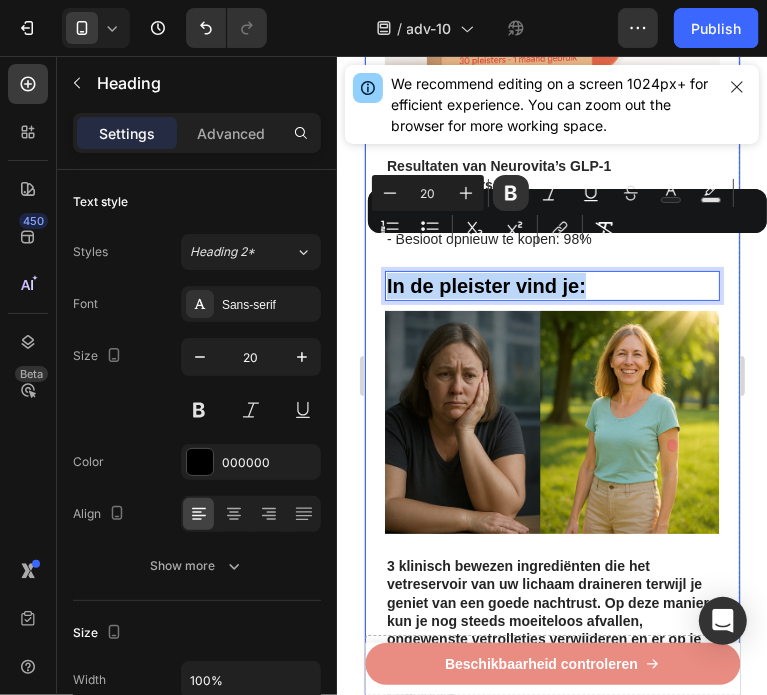 drag, startPoint x: 583, startPoint y: 253, endPoint x: 376, endPoint y: 248, distance: 207.06038 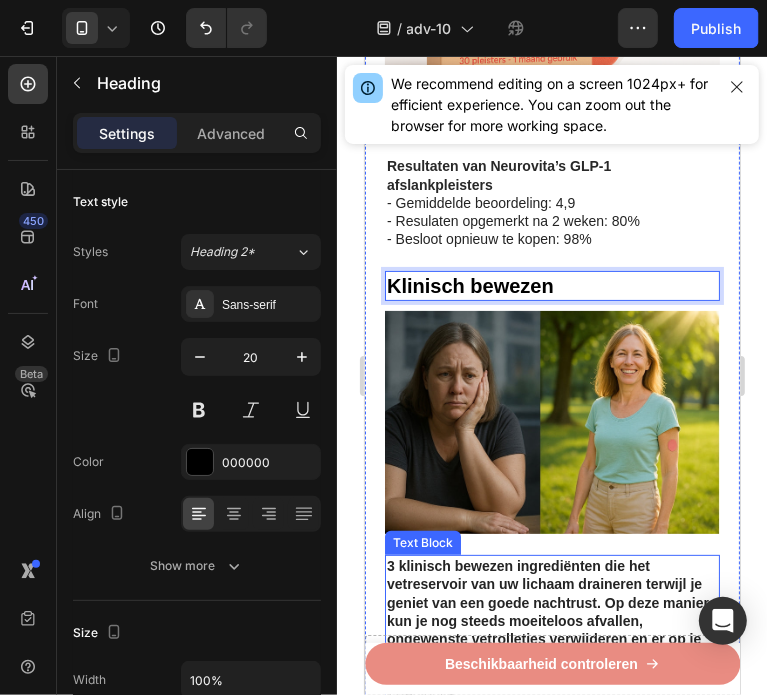 click on "3 klinisch bewezen ingrediënten die het vetreservoir van uw lichaam draineren terwijl je geniet van een goede nachtrust. Op deze manier kun je nog steeds moeiteloos afvallen, ongewenste vetrolletjes verwijderen en er op je best uitzien ondanks een volle agenda." at bounding box center (547, 610) 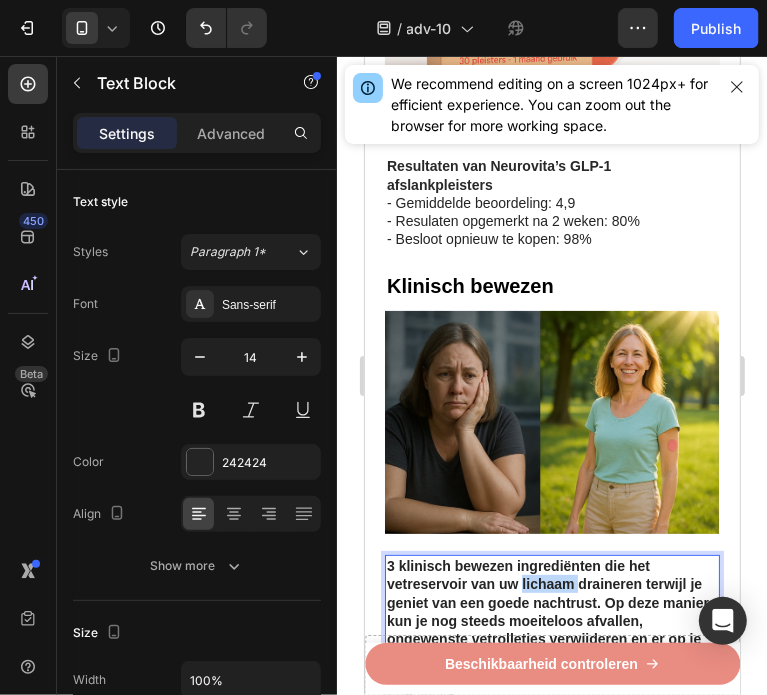 click on "3 klinisch bewezen ingrediënten die het vetreservoir van uw lichaam draineren terwijl je geniet van een goede nachtrust. Op deze manier kun je nog steeds moeiteloos afvallen, ongewenste vetrolletjes verwijderen en er op je best uitzien ondanks een volle agenda." at bounding box center (547, 610) 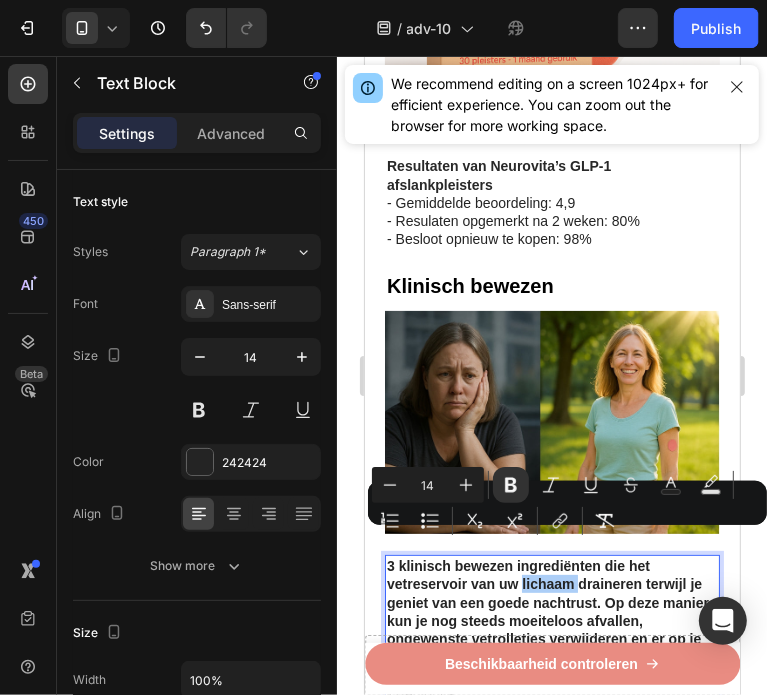 click 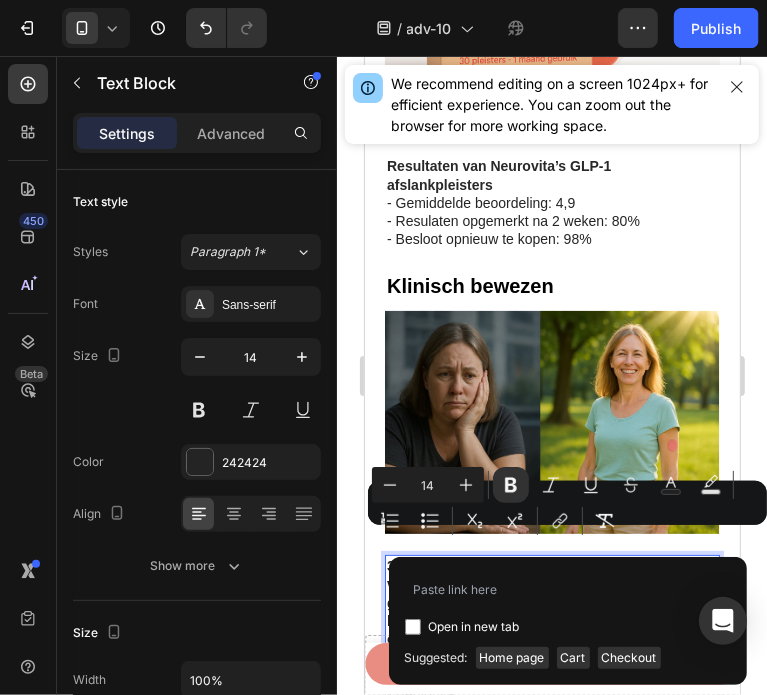 click on "3 klinisch bewezen ingrediënten die het vetreservoir van uw lichaam draineren terwijl je geniet van een goede nachtrust. Op deze manier kun je nog steeds moeiteloos afvallen, ongewenste vetrolletjes verwijderen en er op je best uitzien ondanks een volle agenda." at bounding box center [547, 610] 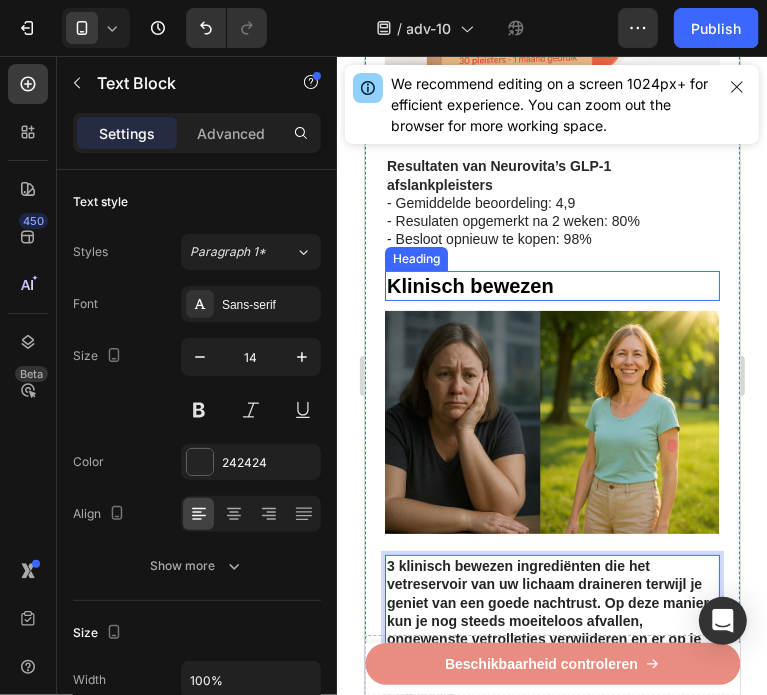 click on "Klinisch bewezen" at bounding box center [469, 285] 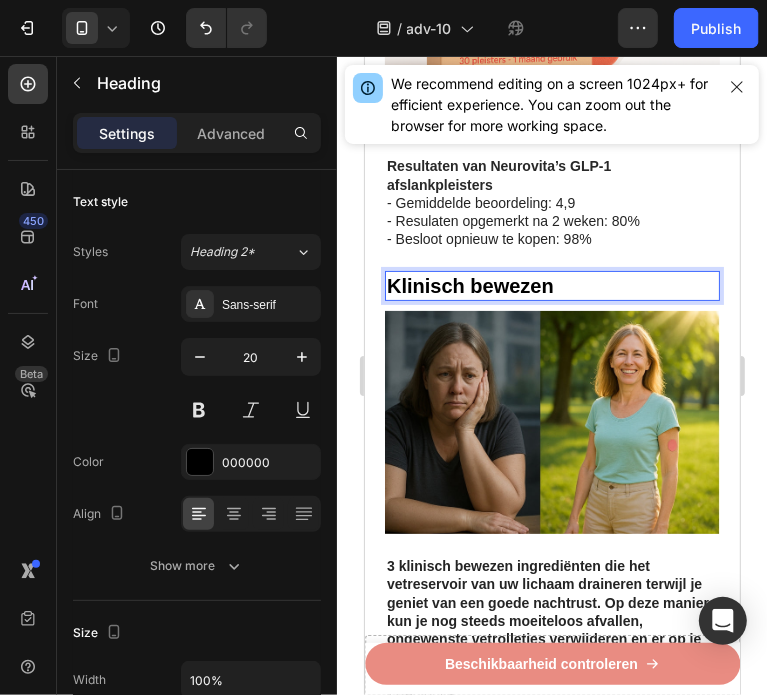 click on "Klinisch bewezen" at bounding box center (551, 285) 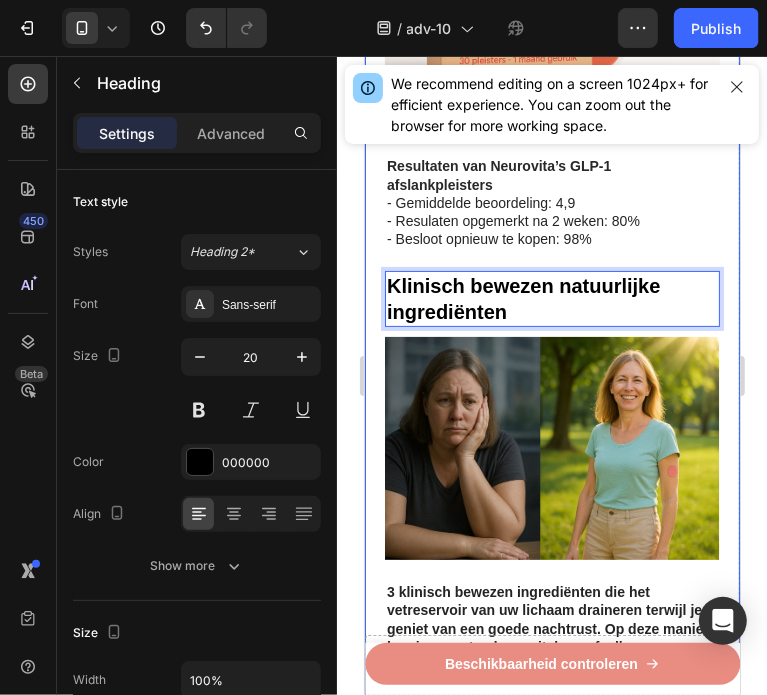 click on "Recent ontdekt: Italiaanse "bloedvrucht" helpt om broekmaten te verkleinen en vetrollen te verwijderen bij vrouwen In minder dan 3 minuten per dag Heading Image Geschreven door gewichtsconsulente [NAME]  3 juli 2025 Text Block Row Image - Verklein  het  vetreservoir  van uw lichaam - Verlaag  uw  BMI  en middelomtrek - Blokkeer  de vorming en  ophoping van vet -  Begin met het  verbranden van calorieën -  Val  sneller in slaap  en blijf langer in slaap - 100% natuurlijk -  In minder dan 3 minuten per dag Text Block De vrucht die helpt voorkomen dat vet zich ophoopt in je lichaam Heading Image Heb je moeite om erachter te komen welke afslankstrategie echt werkt?   Heb je het gevoel dat je in cirkels rent om van vervelende vetrollen en dikke armen af te komen? Text Block Image Internationale onderzoekers hebben een "bloedvrucht" gevonden die alleen groeit in de buurt van de berg Etna op Sicilië, Italië Heading   - Lichaamsgewicht te verminderen - Taille  en heupomtrek te  verkleinen -  -  -  Te" at bounding box center [551, -745] 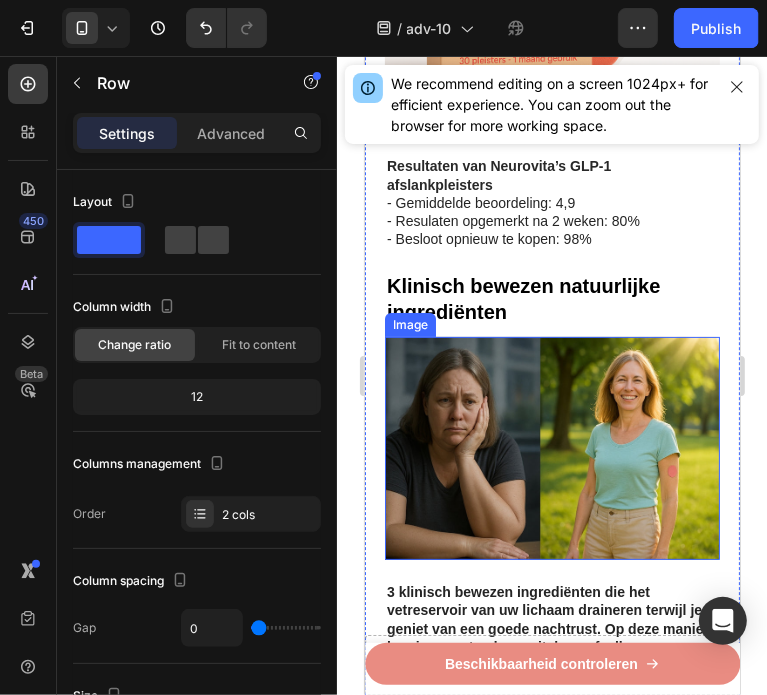 scroll, scrollTop: 4235, scrollLeft: 0, axis: vertical 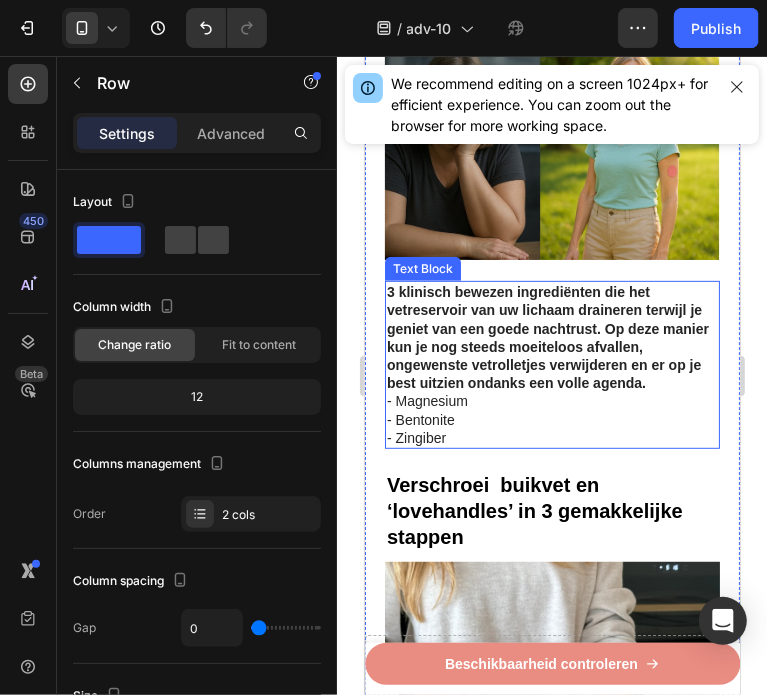 click on "3 klinisch bewezen ingrediënten die het vetreservoir van uw lichaam draineren terwijl je geniet van een goede nachtrust. Op deze manier kun je nog steeds moeiteloos afvallen, ongewenste vetrolletjes verwijderen en er op je best uitzien ondanks een volle agenda." at bounding box center (547, 336) 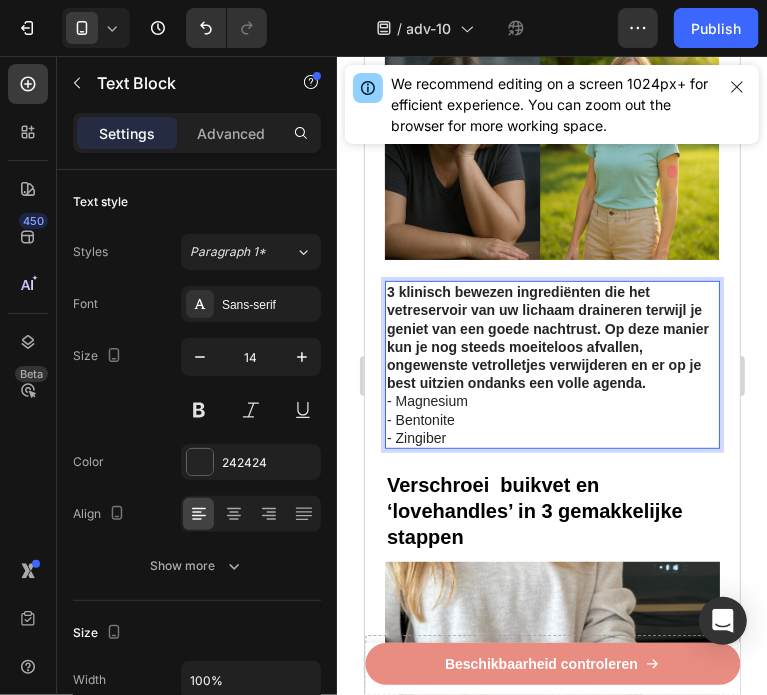 click on "- Bentonite" at bounding box center [551, 419] 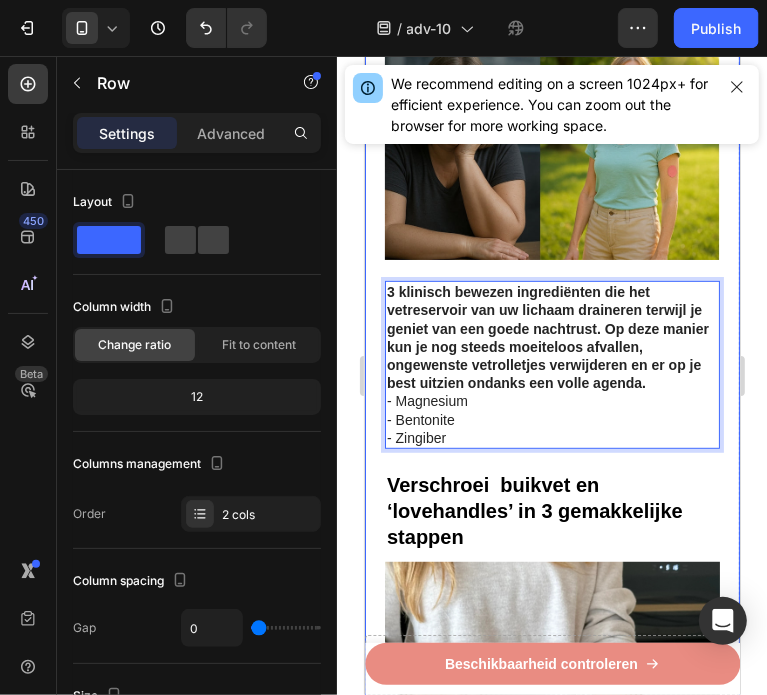 click on "Dit is waarom Neurovita, de  GLP-1 pleister  heeft ontwikkeld. Heading Met stoffen uit de Siciliaanse Moro-sinaasappels. Text Block Image Neurovita’s afslankpleisters zijn uniek en anders dan alles wat je eerder hebt geprobeerd. Deze innovatieve pleister bevat de nieuw ontdekte bioactieve stof, waarvan wetenschappelijk is aangetoond dat het de overmatige groei van vetcellen (adipocyten) tegengaat – een van de belangrijkste oorzaken van vetophoping. Klinisch onderzoek bij mensen toont aan dat – Het lichaamsgewicht met 3,3% vermindert binnen 3 maanden* – Het BMI met 4% verlaagt* – De heup- en tailleomtrek tot wel 7 cm doet afnemen* – De vorming en opslag van vet helpt voorkomen – Helpt om sneller in slaap te vallen – De kwaliteit en duur van je slaap ondersteunt Neurovita’s afslankpleisters werken terwijl jij slaapt – simpel, effectief en wetenschappelijk onderbouwd. Text Block 30 dagen geld-terug-garantie Heading Image Resultaten van Neurovita’s GLP-1 afslankpleisters Text Block Heading" at bounding box center [551, 330] 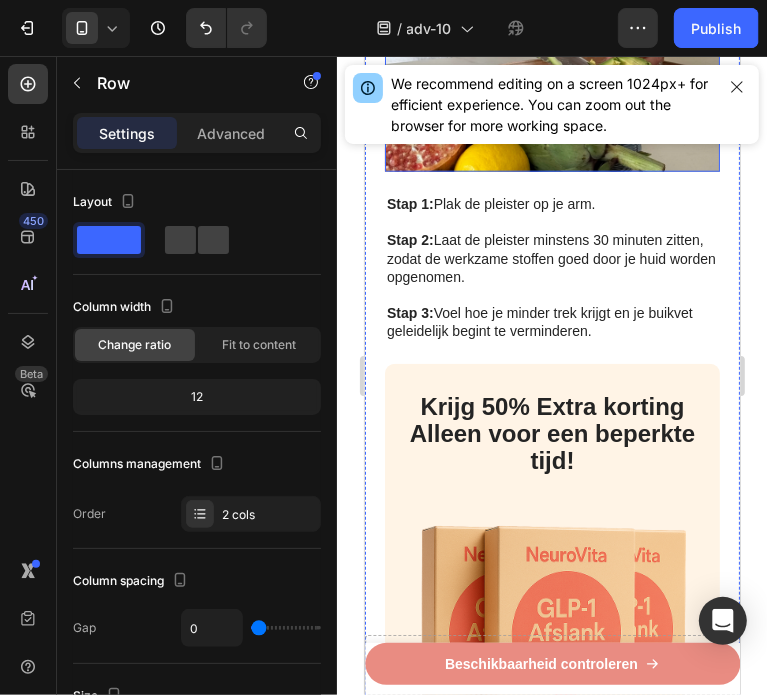 scroll, scrollTop: 4935, scrollLeft: 0, axis: vertical 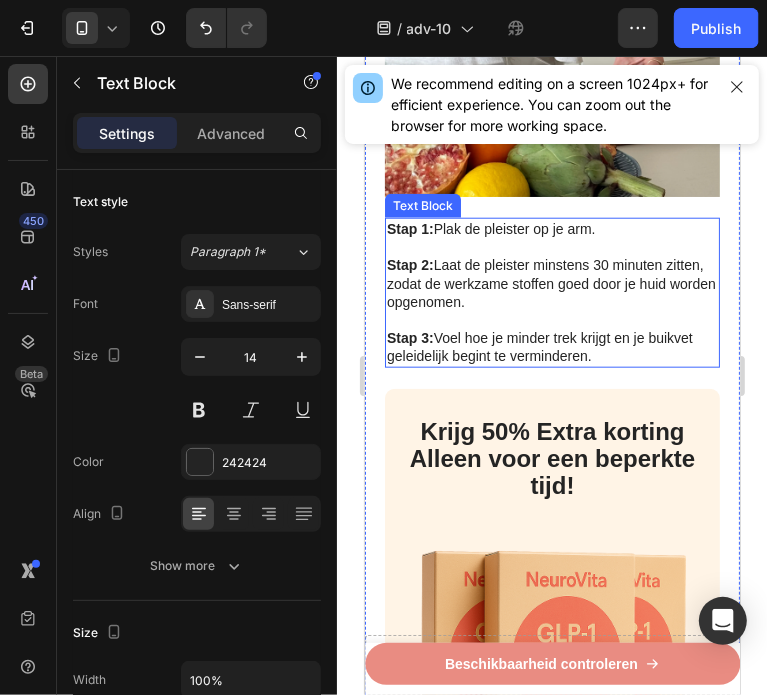 click on "Stap 3:  Voel hoe je minder trek krijgt en je buikvet geleidelijk begint te verminderen." at bounding box center (551, 346) 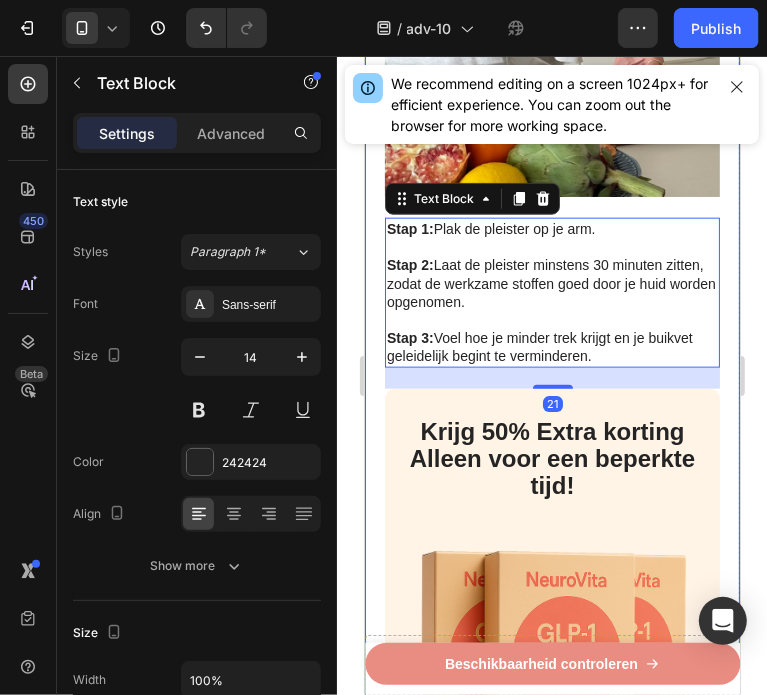 click on "Recent ontdekt: Italiaanse "bloedvrucht" helpt om broekmaten te verkleinen en vetrollen te verwijderen bij vrouwen In minder dan 3 minuten per dag Heading Image Geschreven door gewichtsconsulente [NAME]  3 juli 2025 Text Block Row Image - Verklein  het  vetreservoir  van uw lichaam - Verlaag  uw  BMI  en middelomtrek - Blokkeer  de vorming en  ophoping van vet -  Begin met het  verbranden van calorieën -  Val  sneller in slaap  en blijf langer in slaap - 100% natuurlijk -  In minder dan 3 minuten per dag Text Block De vrucht die helpt voorkomen dat vet zich ophoopt in je lichaam Heading Image Heb je moeite om erachter te komen welke afslankstrategie echt werkt?   Heb je het gevoel dat je in cirkels rent om van vervelende vetrollen en dikke armen af te komen? Text Block Image Internationale onderzoekers hebben een "bloedvrucht" gevonden die alleen groeit in de buurt van de berg Etna op Sicilië, Italië Heading   - Lichaamsgewicht te verminderen - Taille  en heupomtrek te  verkleinen -  -  -  Te" at bounding box center [551, -1745] 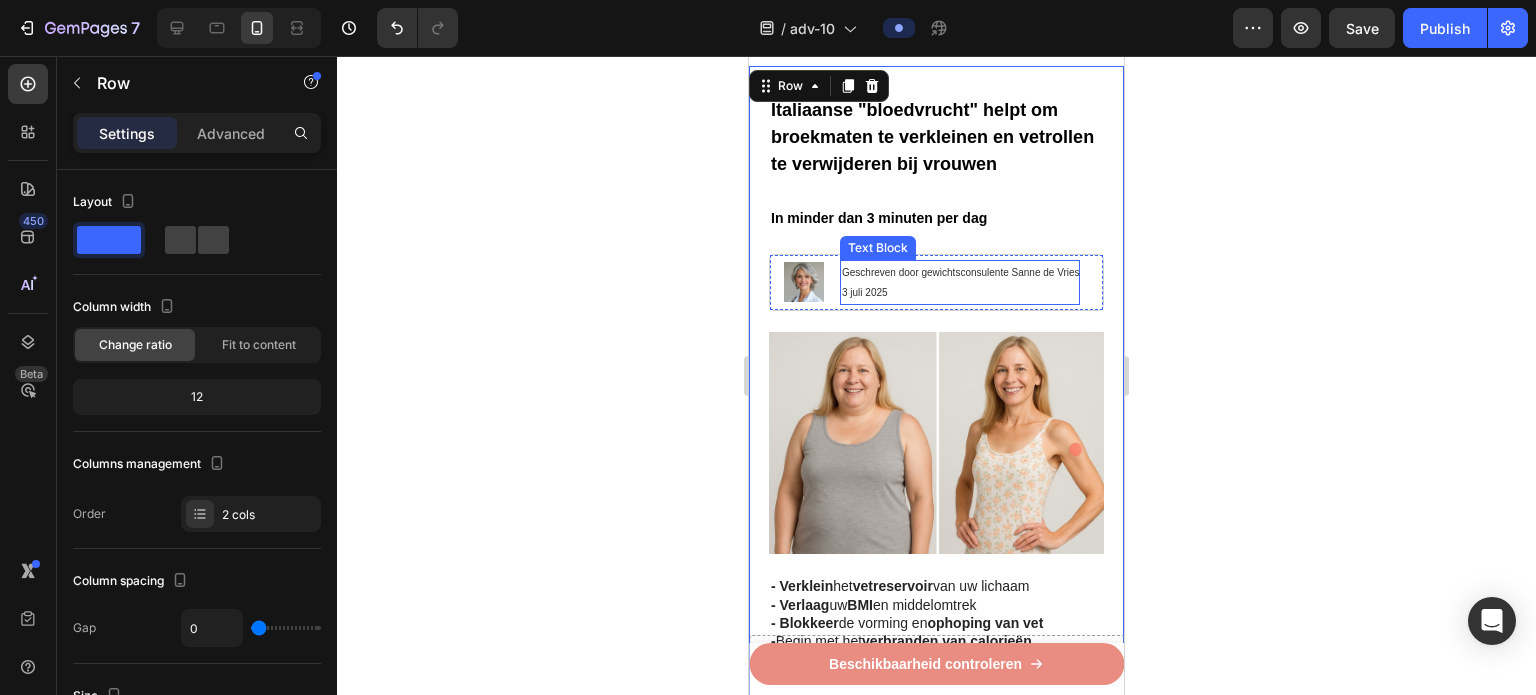 scroll, scrollTop: 0, scrollLeft: 0, axis: both 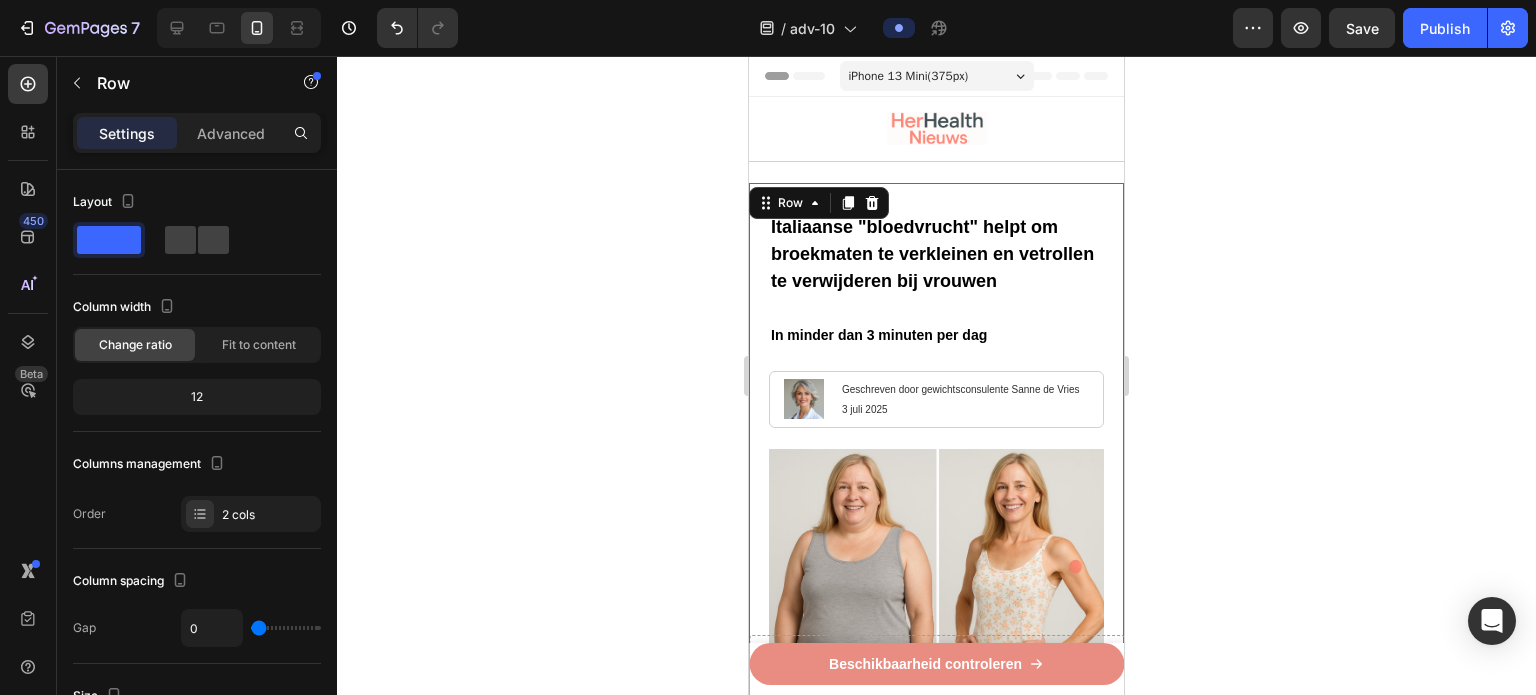 click on "Recent ontdekt: Italiaanse "bloedvrucht" helpt om broekmaten te verkleinen en vetrollen te verwijderen bij vrouwen In minder dan 3 minuten per dag Heading Image Geschreven door gewichtsconsulente [NAME]  3 juli 2025 Text Block Row Image - Verklein  het  vetreservoir  van uw lichaam - Verlaag  uw  BMI  en middelomtrek - Blokkeer  de vorming en  ophoping van vet -  Begin met het  verbranden van calorieën -  Val  sneller in slaap  en blijf langer in slaap - 100% natuurlijk -  In minder dan 3 minuten per dag Text Block De vrucht die helpt voorkomen dat vet zich ophoopt in je lichaam Heading Image Heb je moeite om erachter te komen welke afslankstrategie echt werkt?   Heb je het gevoel dat je in cirkels rent om van vervelende vetrollen en dikke armen af te komen? Text Block Image Internationale onderzoekers hebben een "bloedvrucht" gevonden die alleen groeit in de buurt van de berg Etna op Sicilië, Italië Heading   - Lichaamsgewicht te verminderen - Taille  en heupomtrek te  verkleinen -  -  -  Te" at bounding box center [936, 1568] 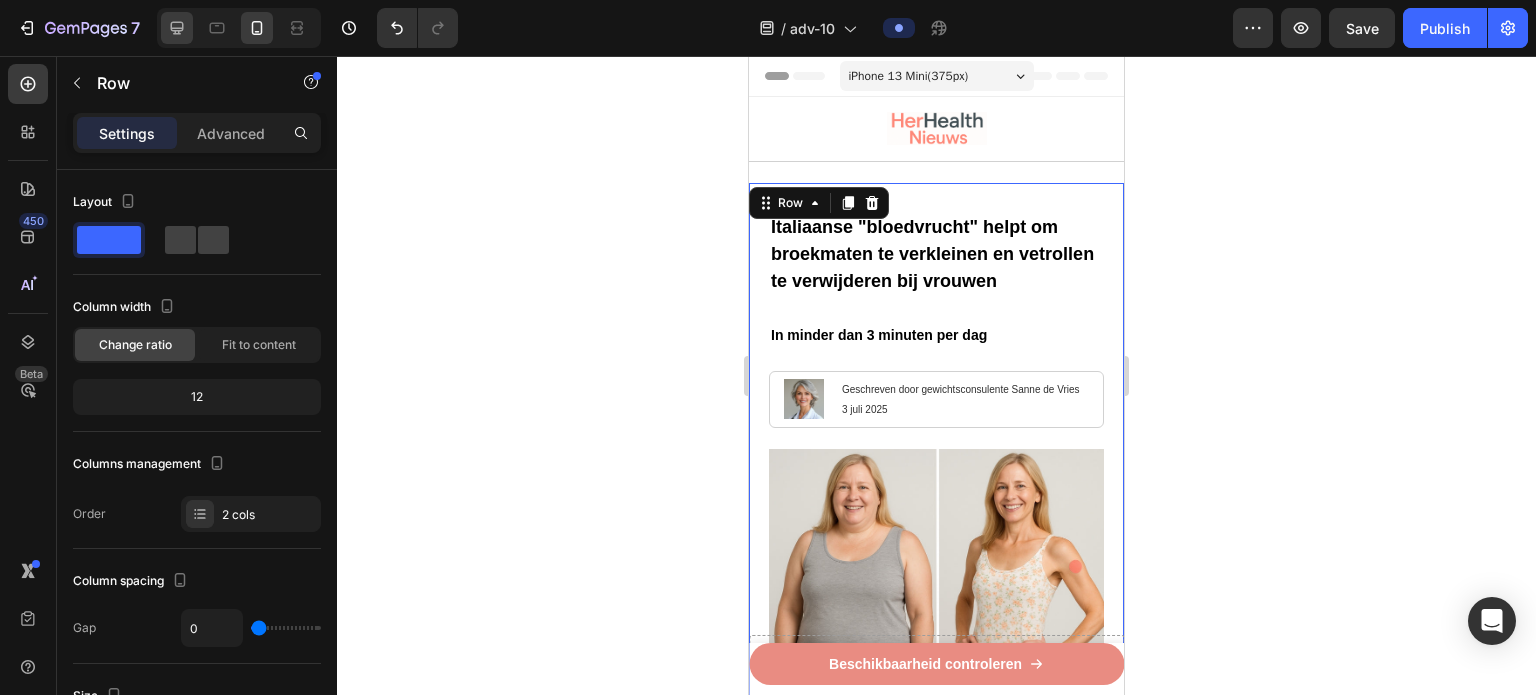 click 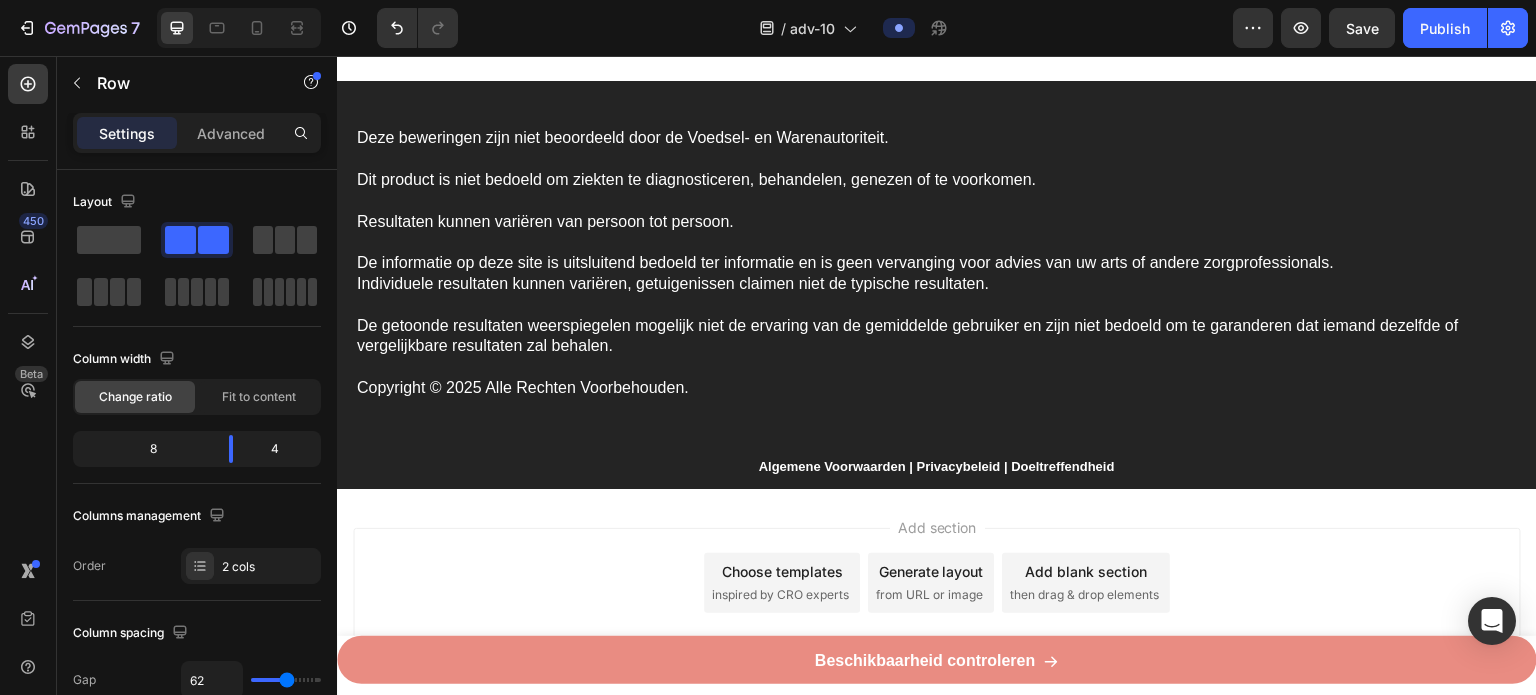 scroll, scrollTop: 3037, scrollLeft: 0, axis: vertical 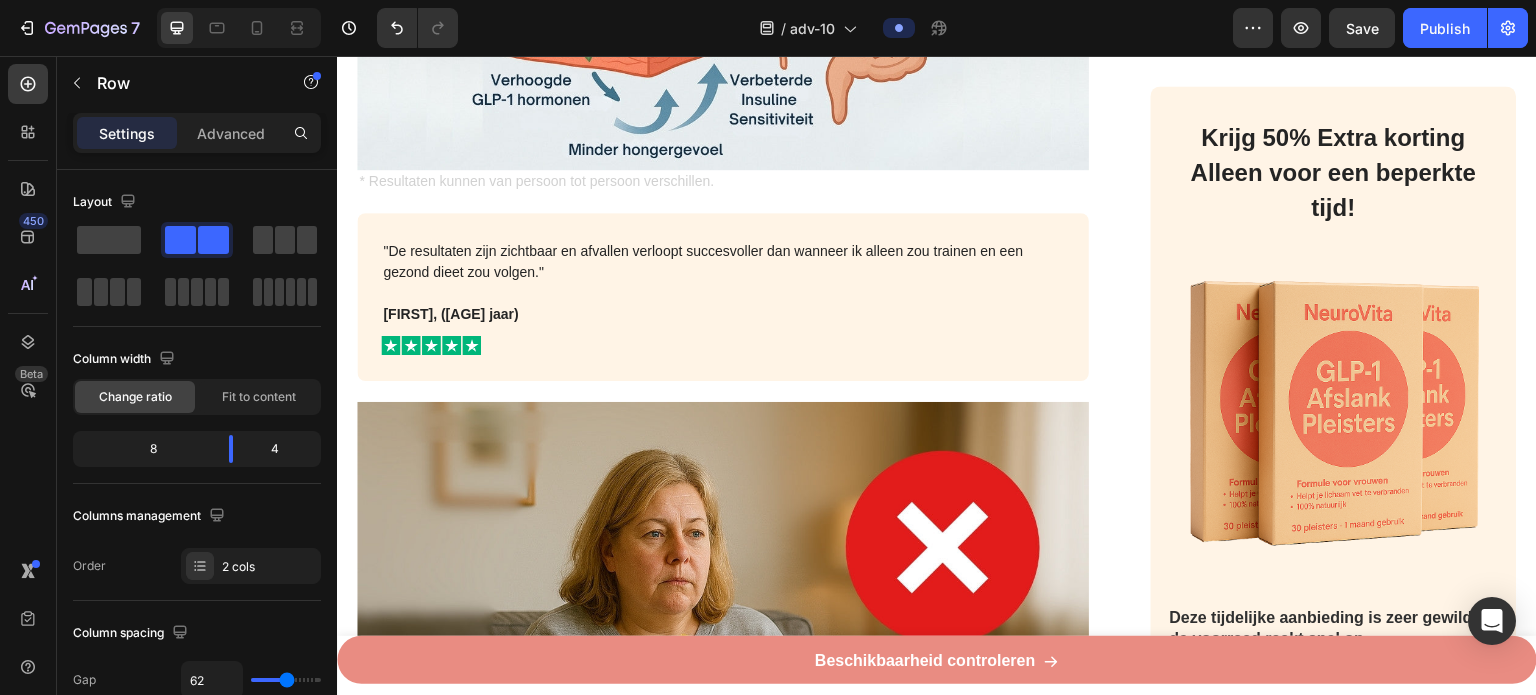 click on "Recent ontdekt: Italiaanse "bloedvrucht" helpt om broekmaten te verkleinen en vetrollen te verwijderen bij vrouwen In minder dan 3 minuten per dag Heading Image Geschreven door gewichtsconsulente [NAME]  3 juli 2025 Text Block Row Image - Verklein  het  vetreservoir  van uw lichaam - Verlaag  uw  BMI  en middelomtrek - Blokkeer  de vorming en  ophoping van vet -  Begin met het  verbranden van calorieën -  Val  sneller in slaap  en blijf langer in slaap - 100% natuurlijk -  In minder dan 3 minuten per dag Text Block De vrucht die helpt voorkomen dat vet zich ophoopt in je lichaam Heading Image Heb je moeite om erachter te komen welke afslankstrategie echt werkt?   Heb je het gevoel dat je in cirkels rent om van vervelende vetrollen en dikke armen af te komen? Text Block Image Internationale onderzoekers hebben een "bloedvrucht" gevonden die alleen groeit in de buurt van de berg Etna op Sicilië, Italië Heading   - Lichaamsgewicht te verminderen - Taille  en heupomtrek te  verkleinen -  -  -  Te" at bounding box center (937, -812) 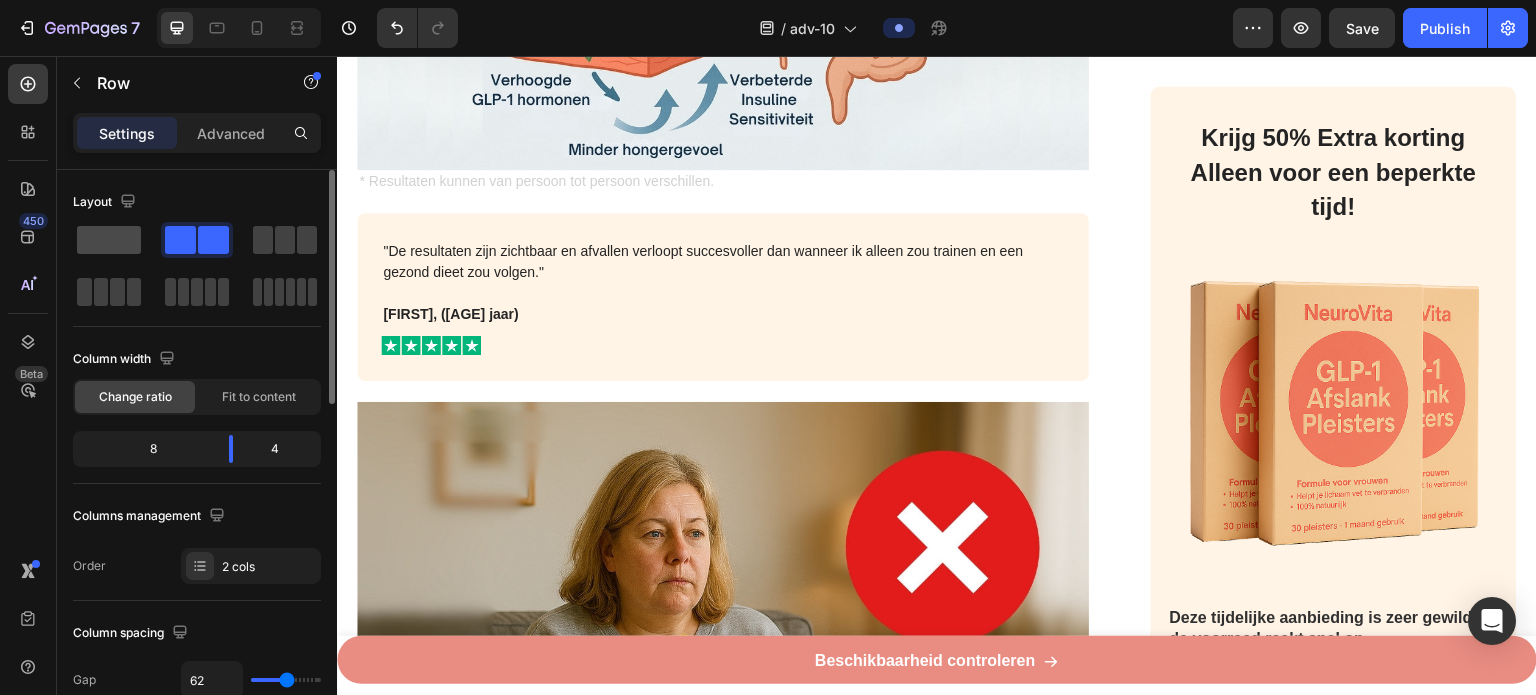 click 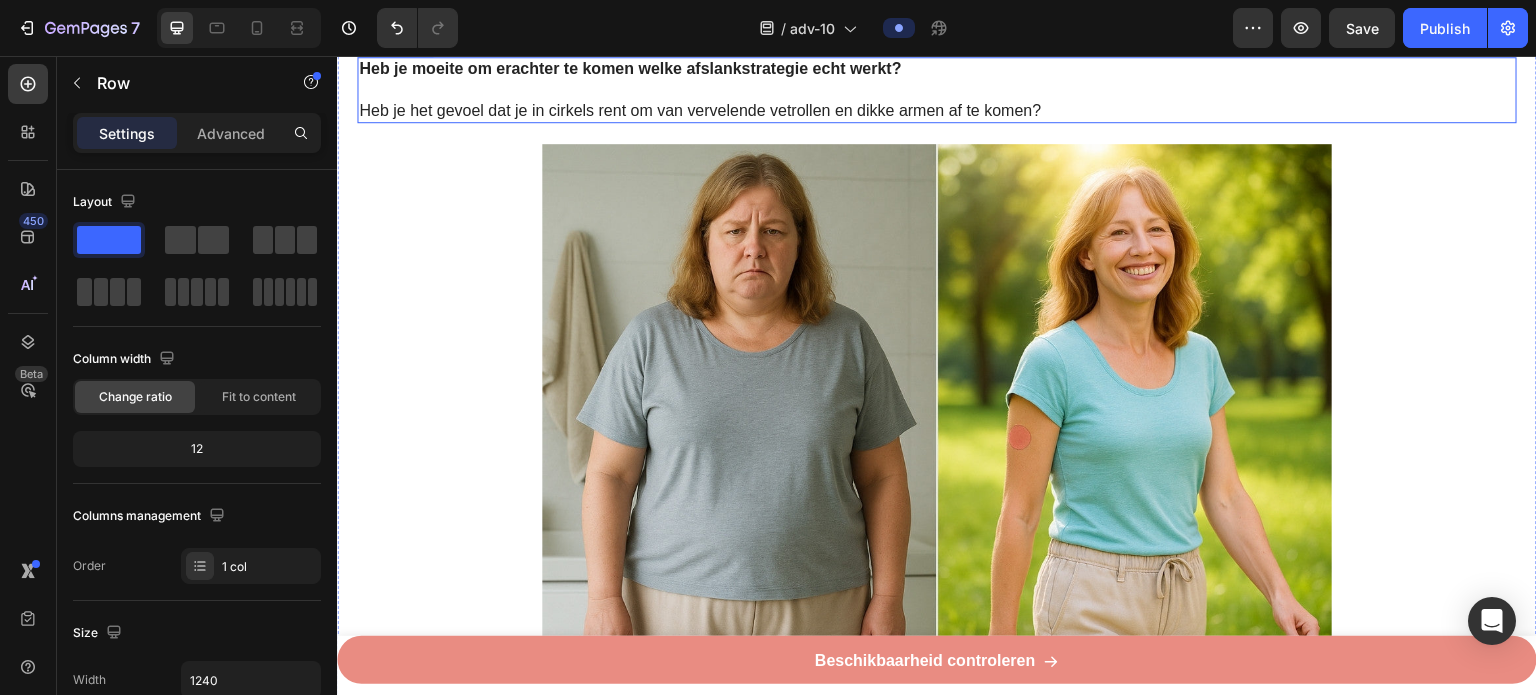 scroll, scrollTop: 1900, scrollLeft: 0, axis: vertical 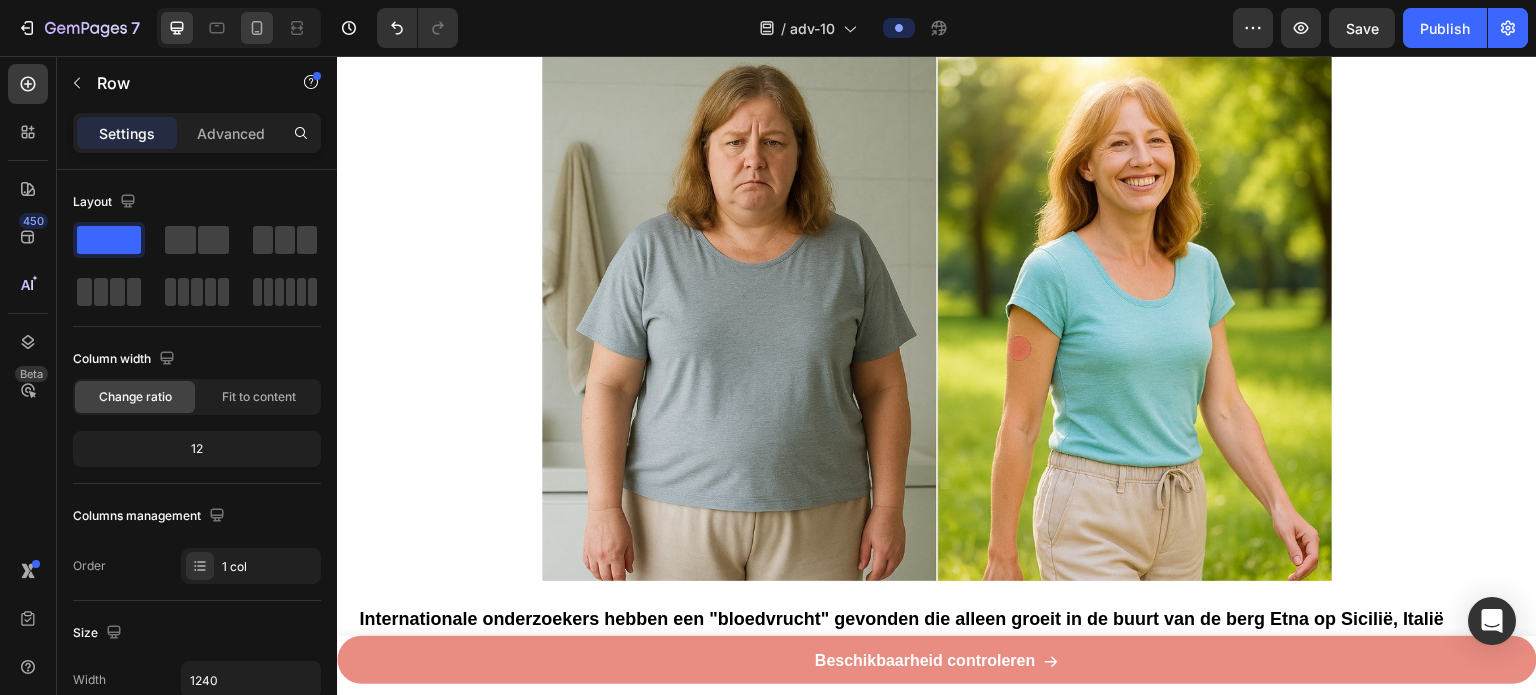 click 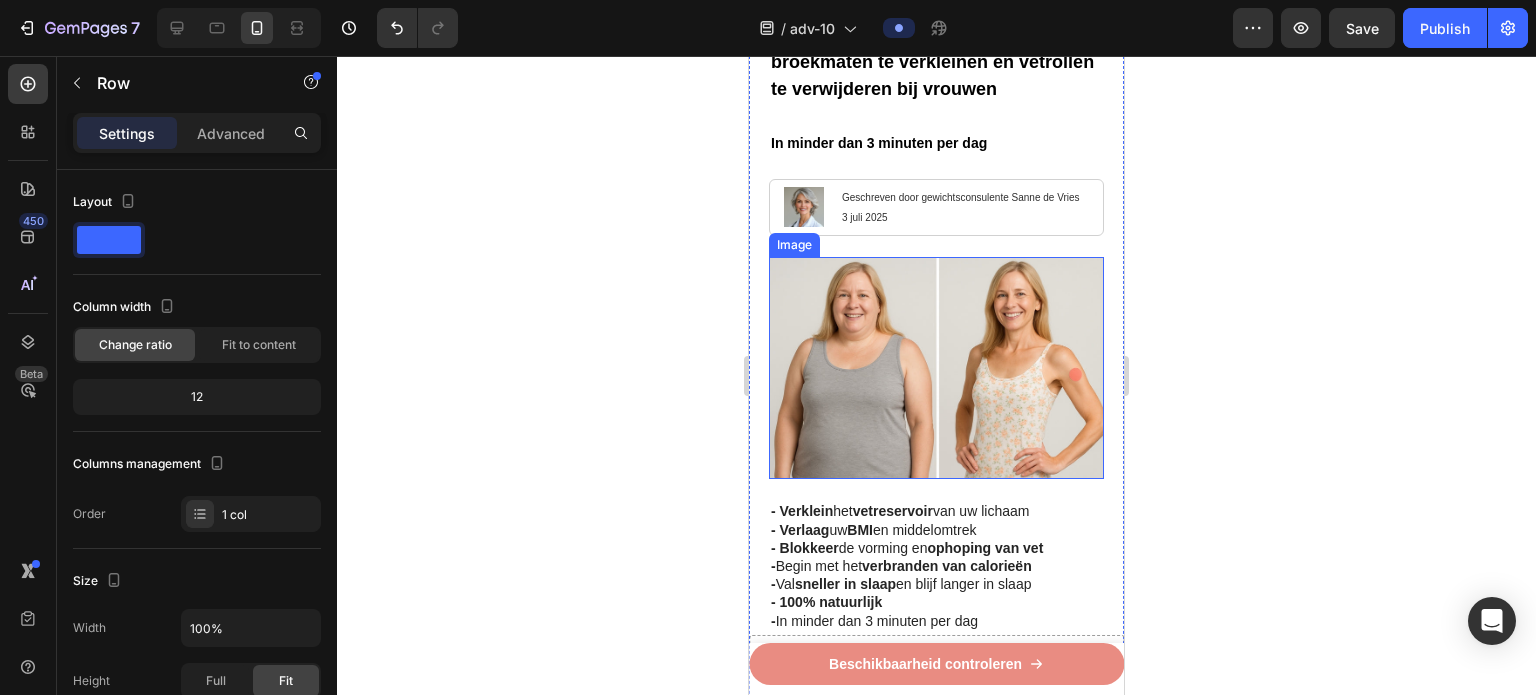 scroll, scrollTop: 0, scrollLeft: 0, axis: both 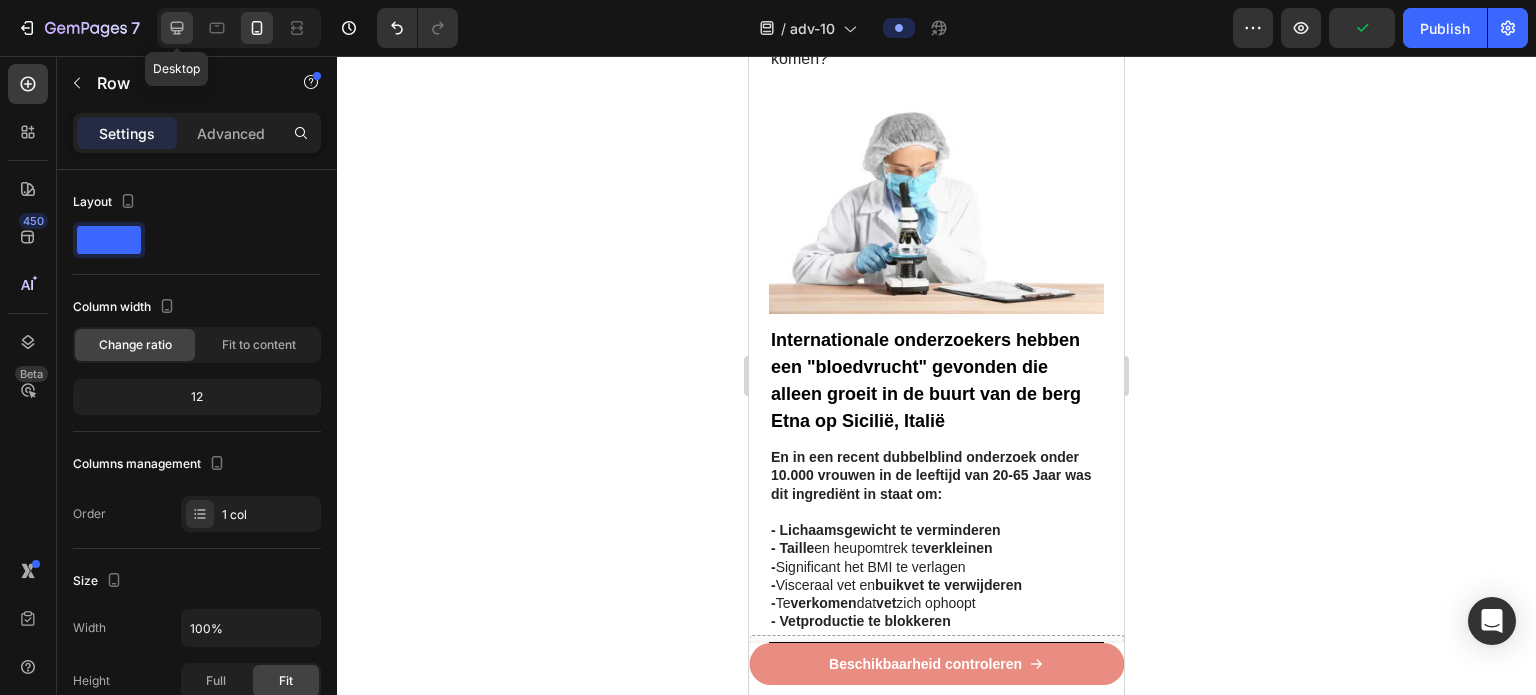click 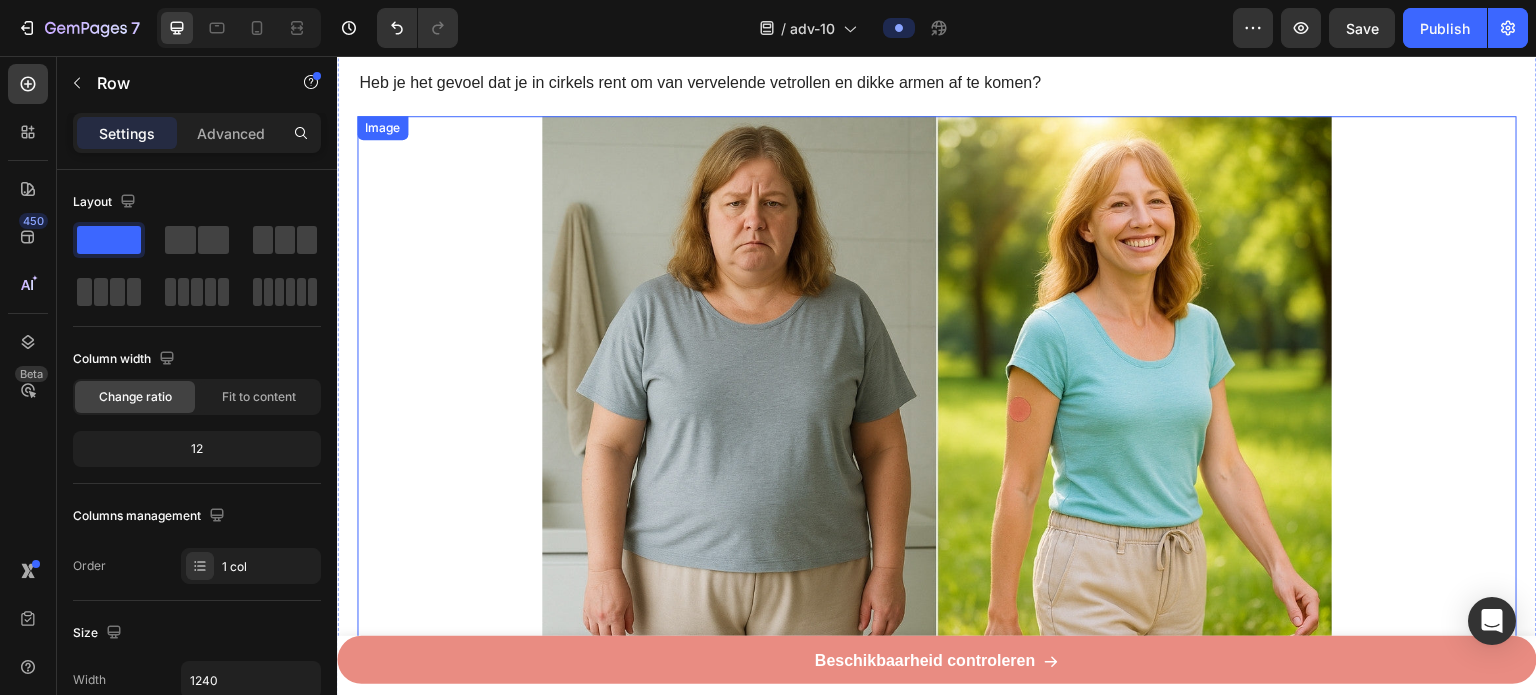 scroll, scrollTop: 1930, scrollLeft: 0, axis: vertical 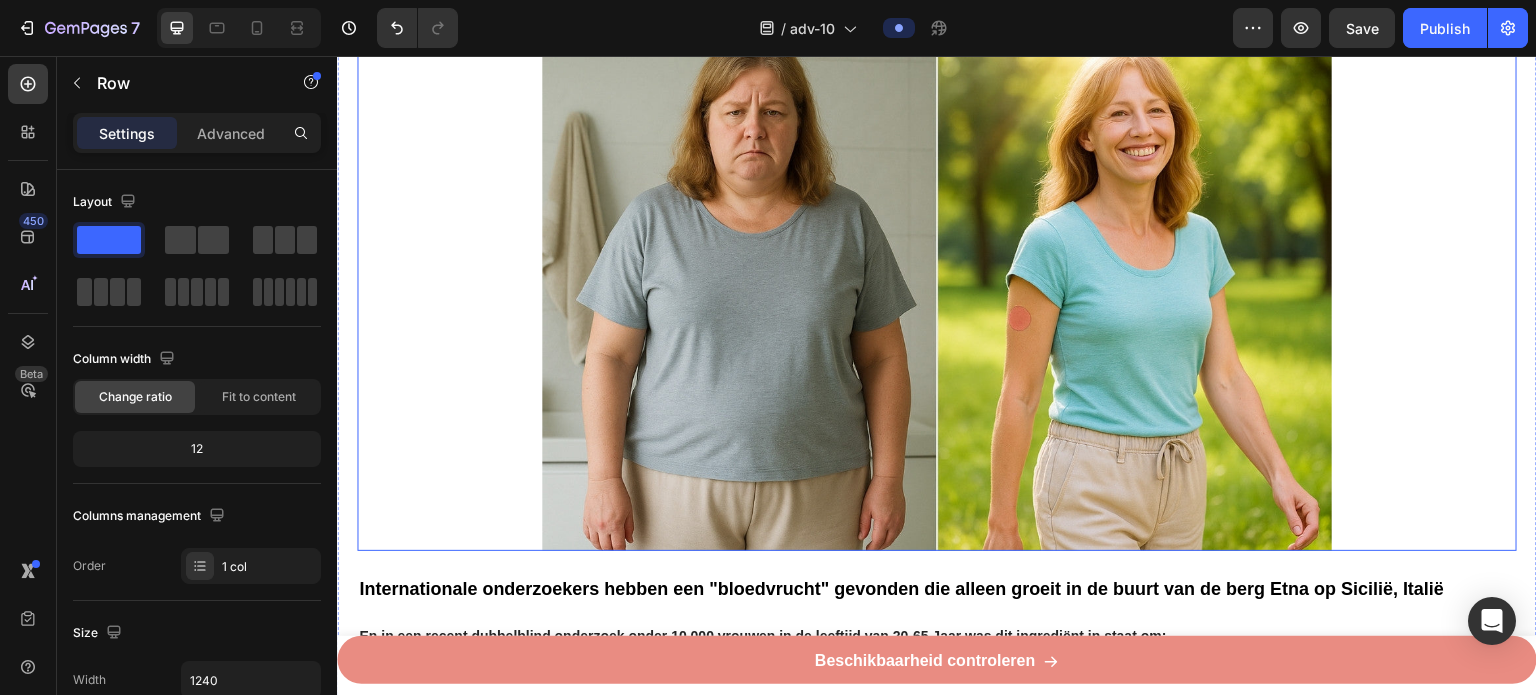 click at bounding box center [937, 287] 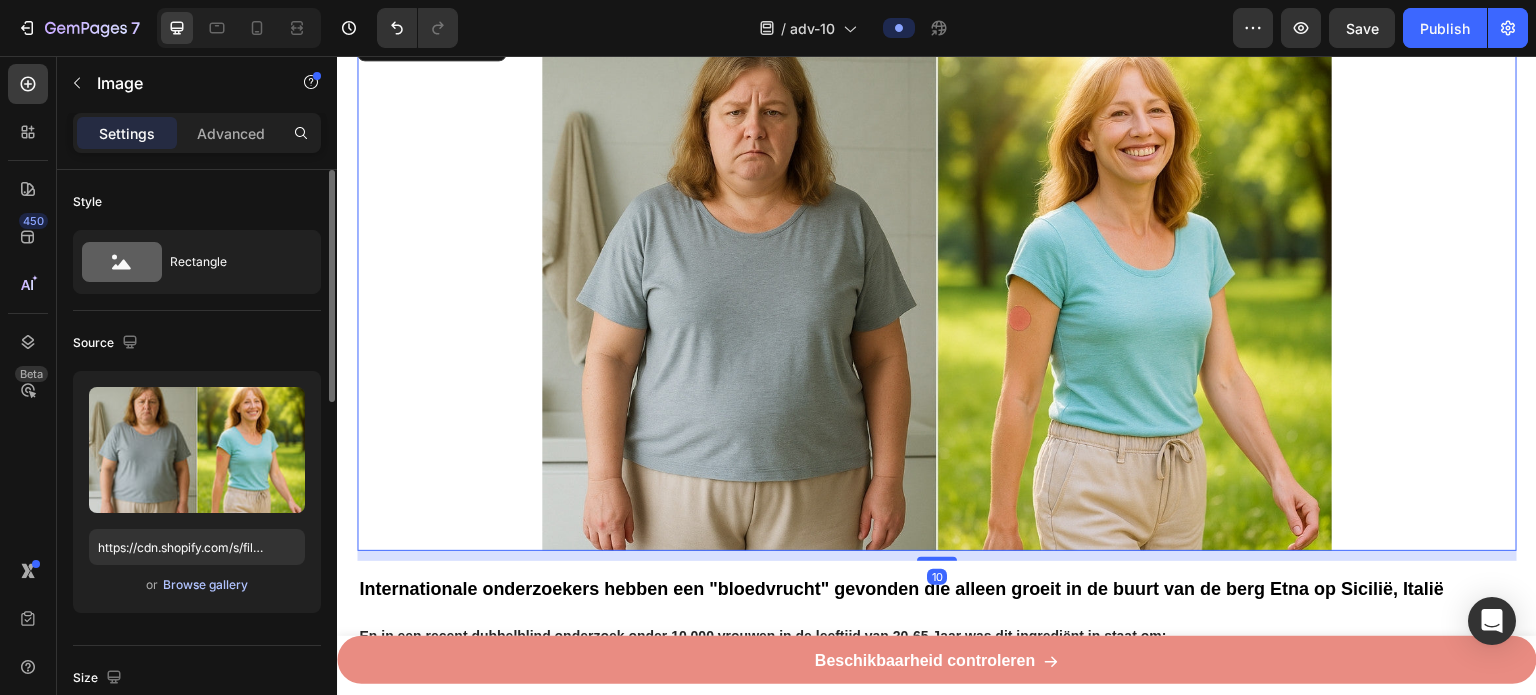 click on "Browse gallery" at bounding box center (205, 585) 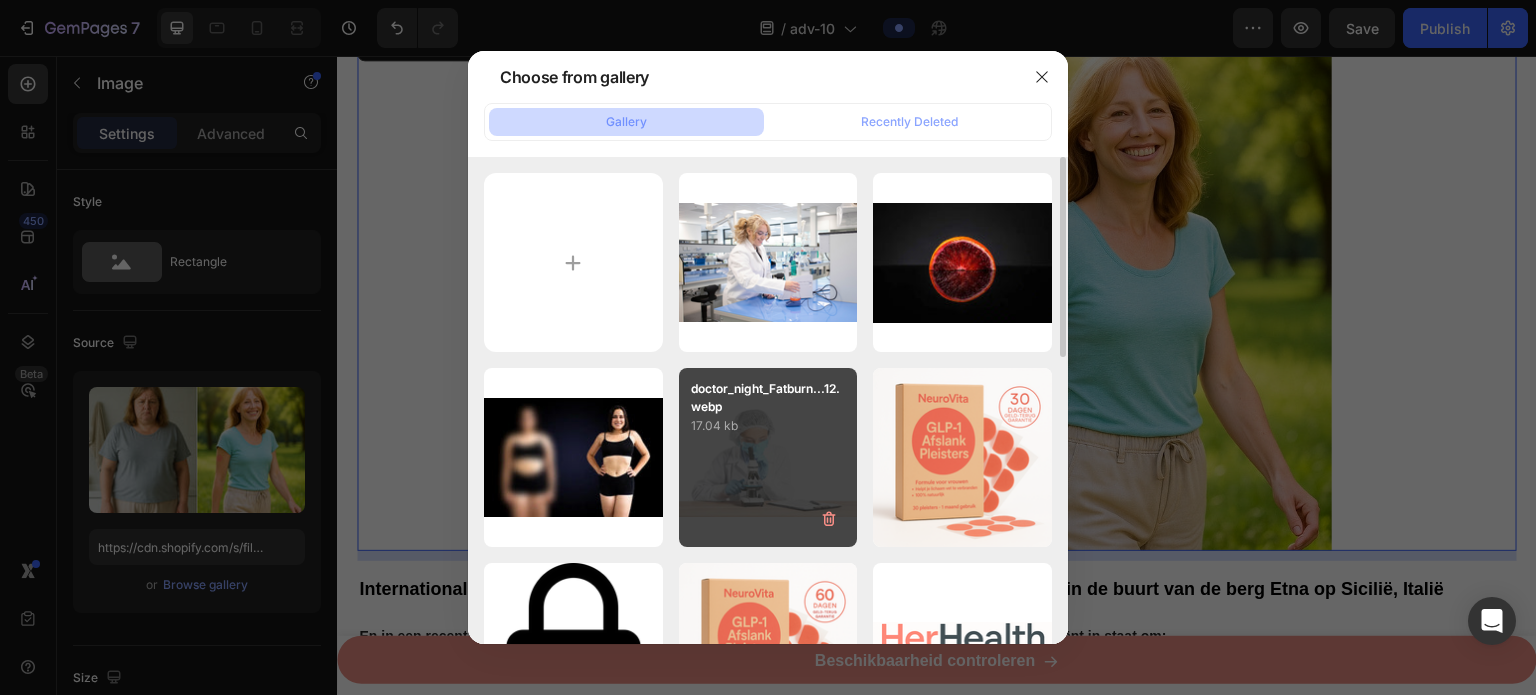 click on "doctor_night_Fatburn...12.webp 17.04 kb" at bounding box center [768, 457] 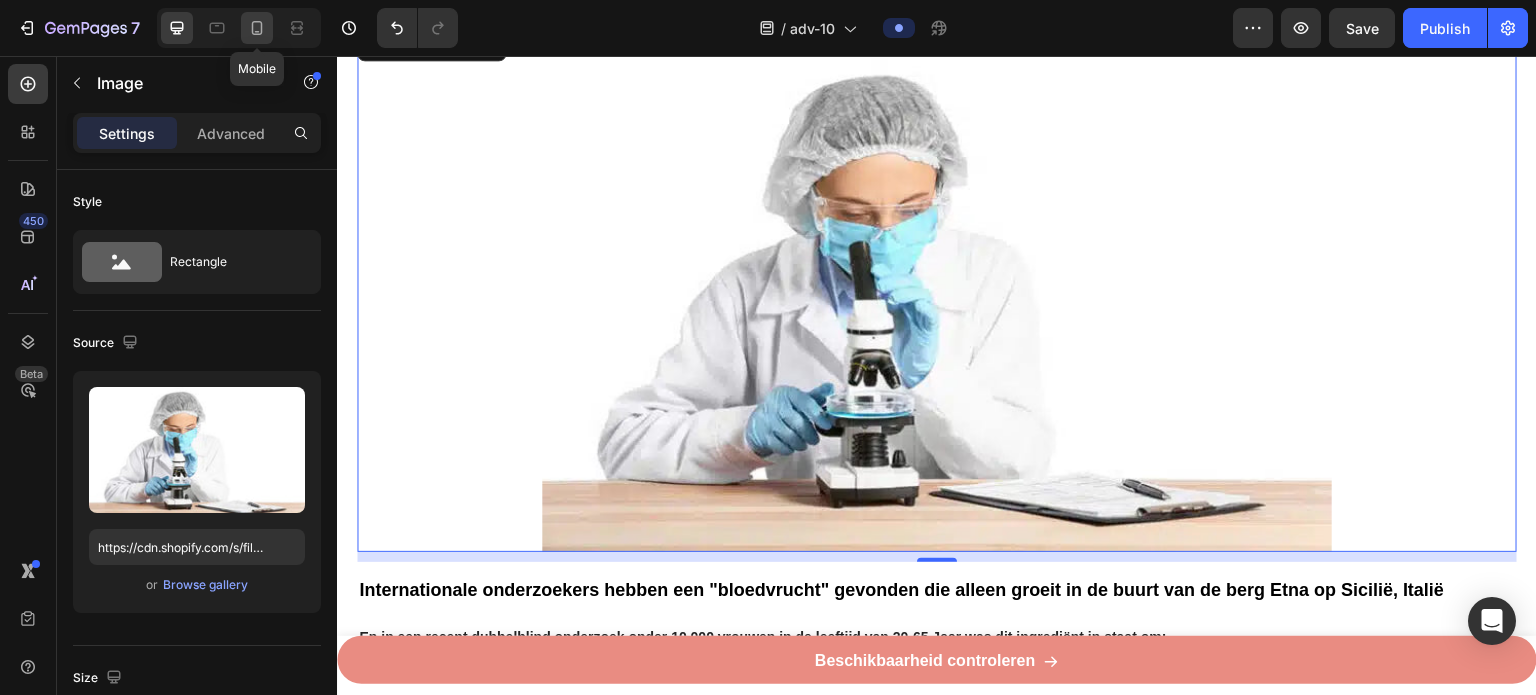 click 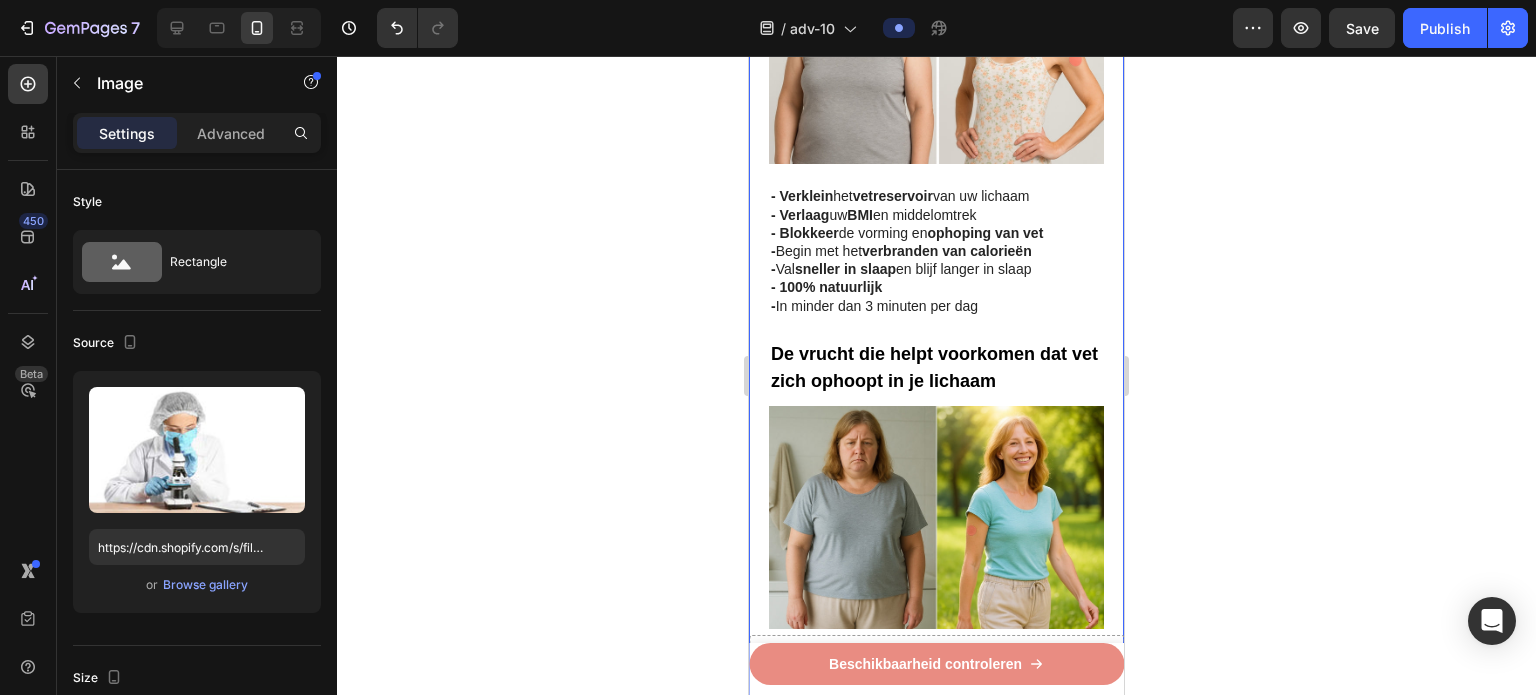 scroll, scrollTop: 1591, scrollLeft: 0, axis: vertical 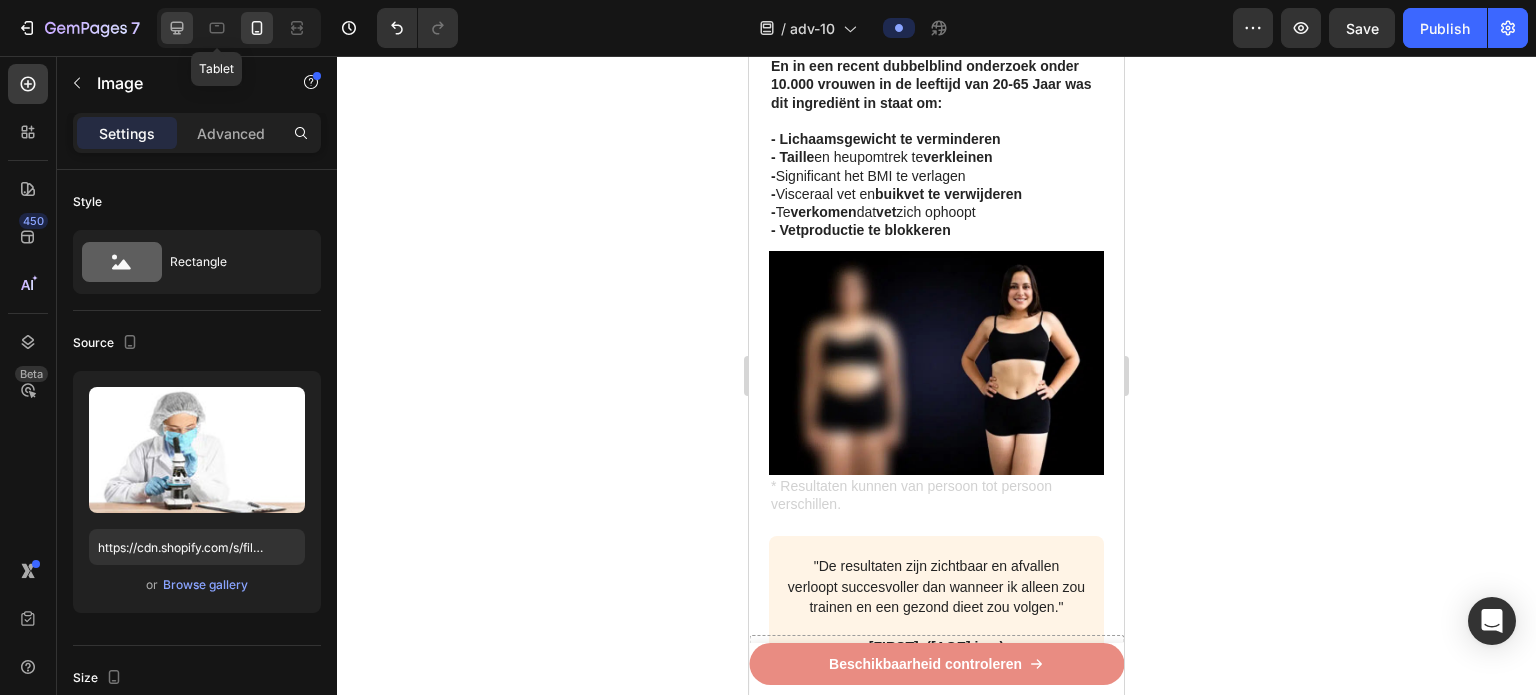 click 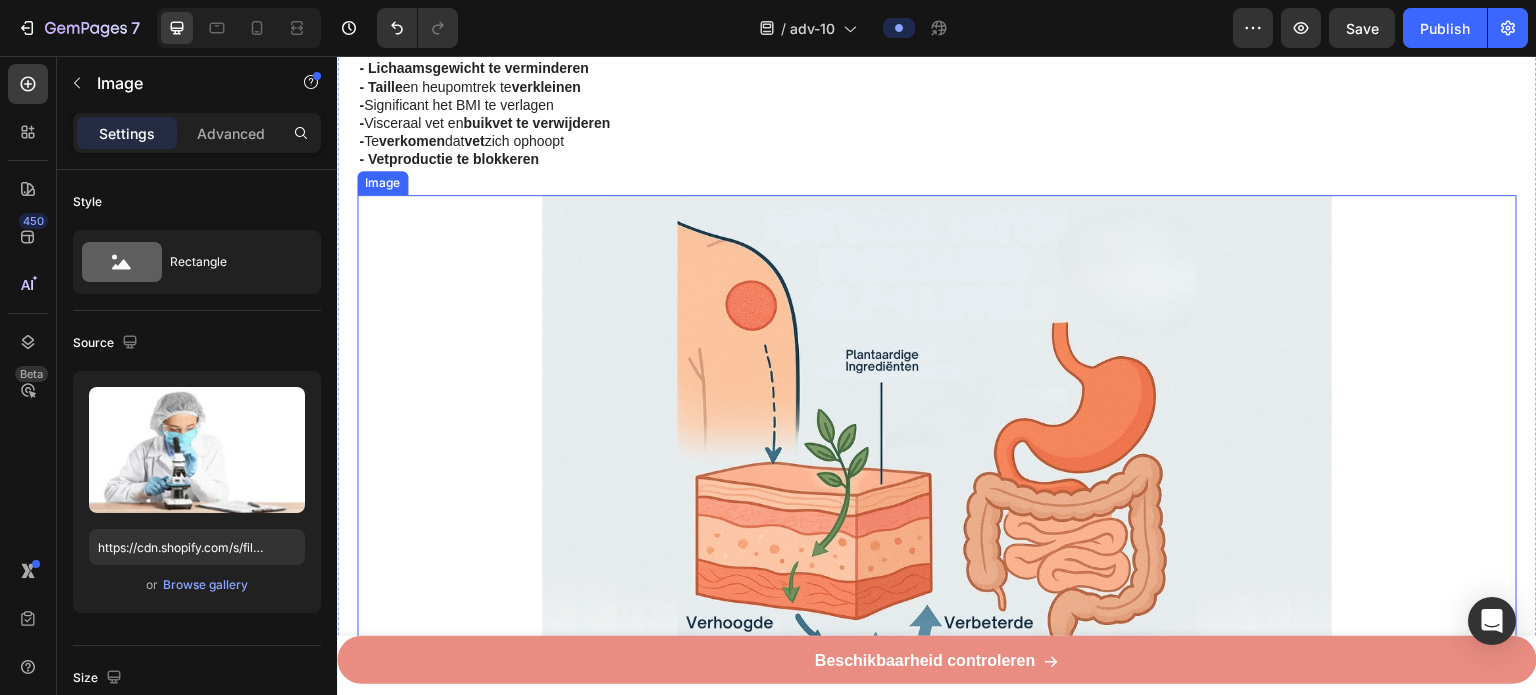 scroll, scrollTop: 2597, scrollLeft: 0, axis: vertical 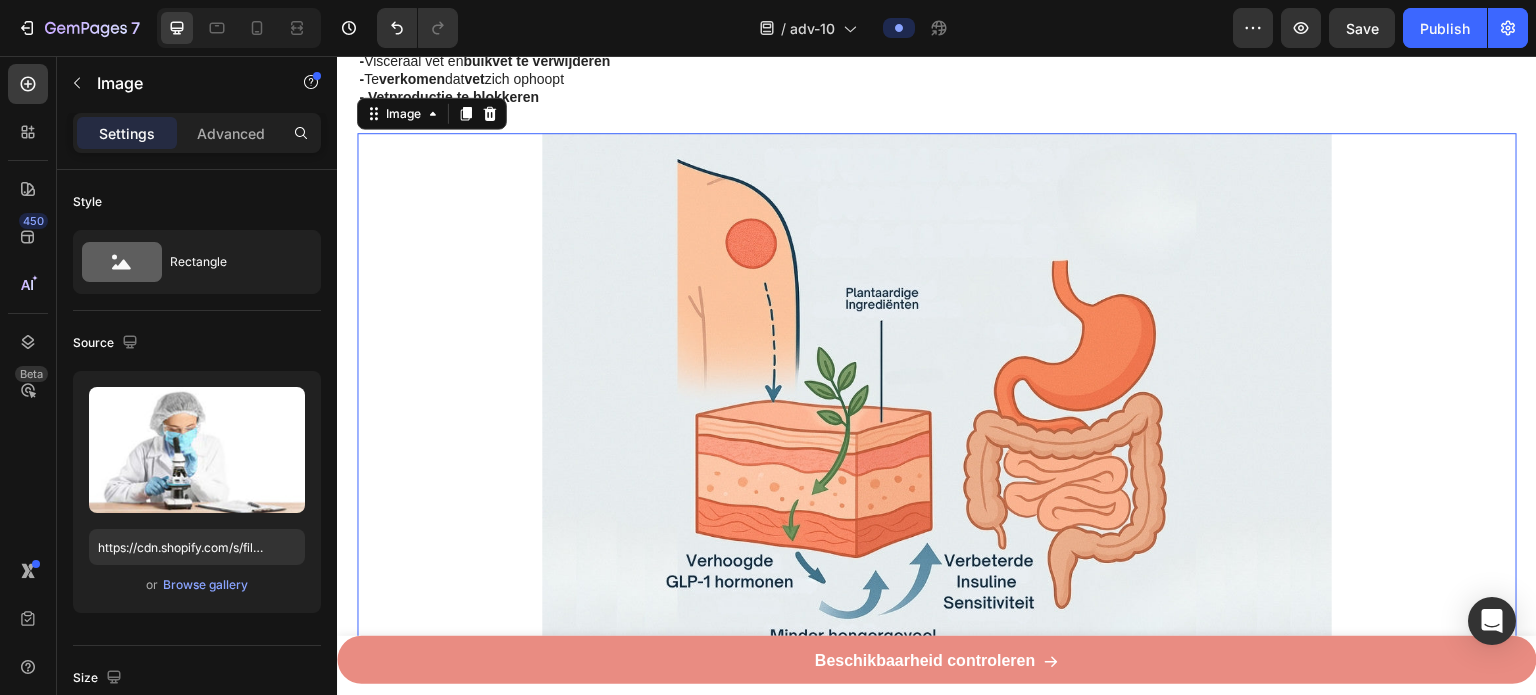 click at bounding box center (937, 395) 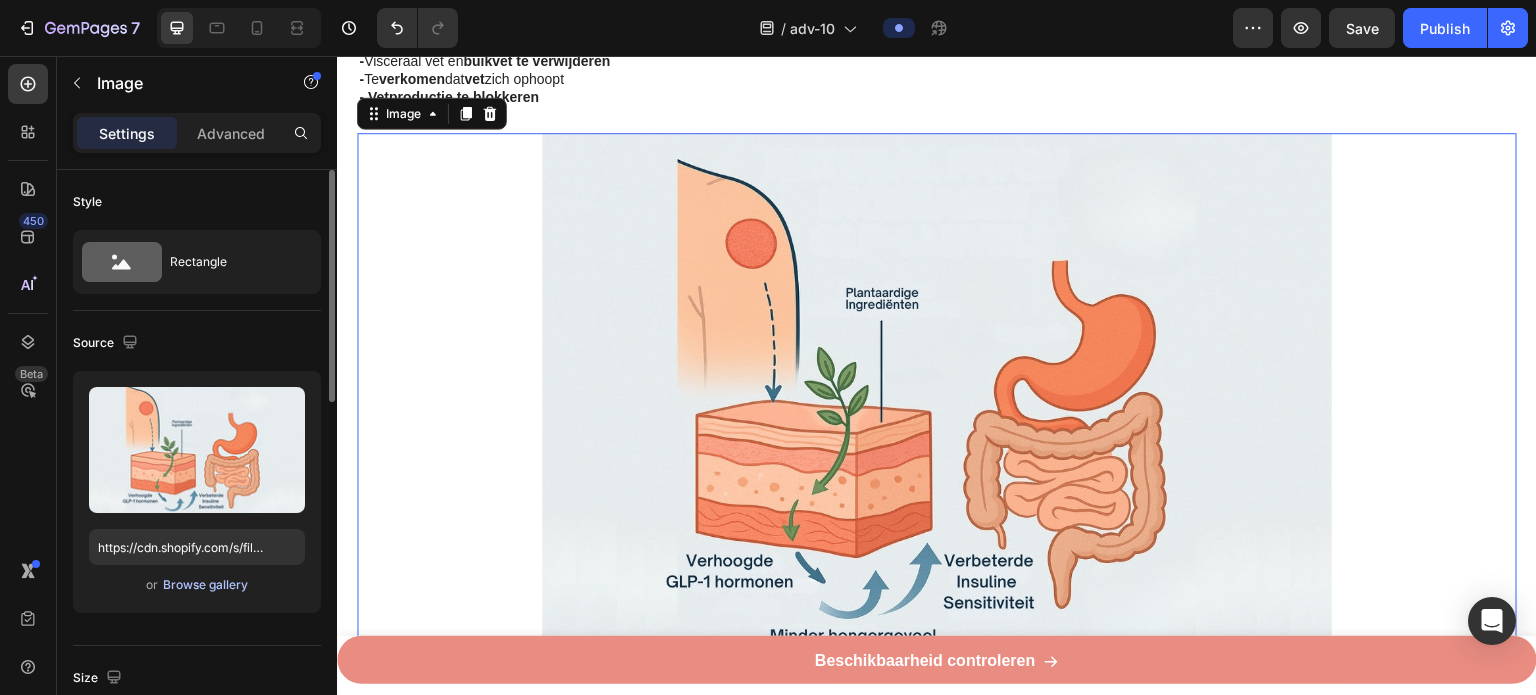 click on "Browse gallery" at bounding box center (205, 585) 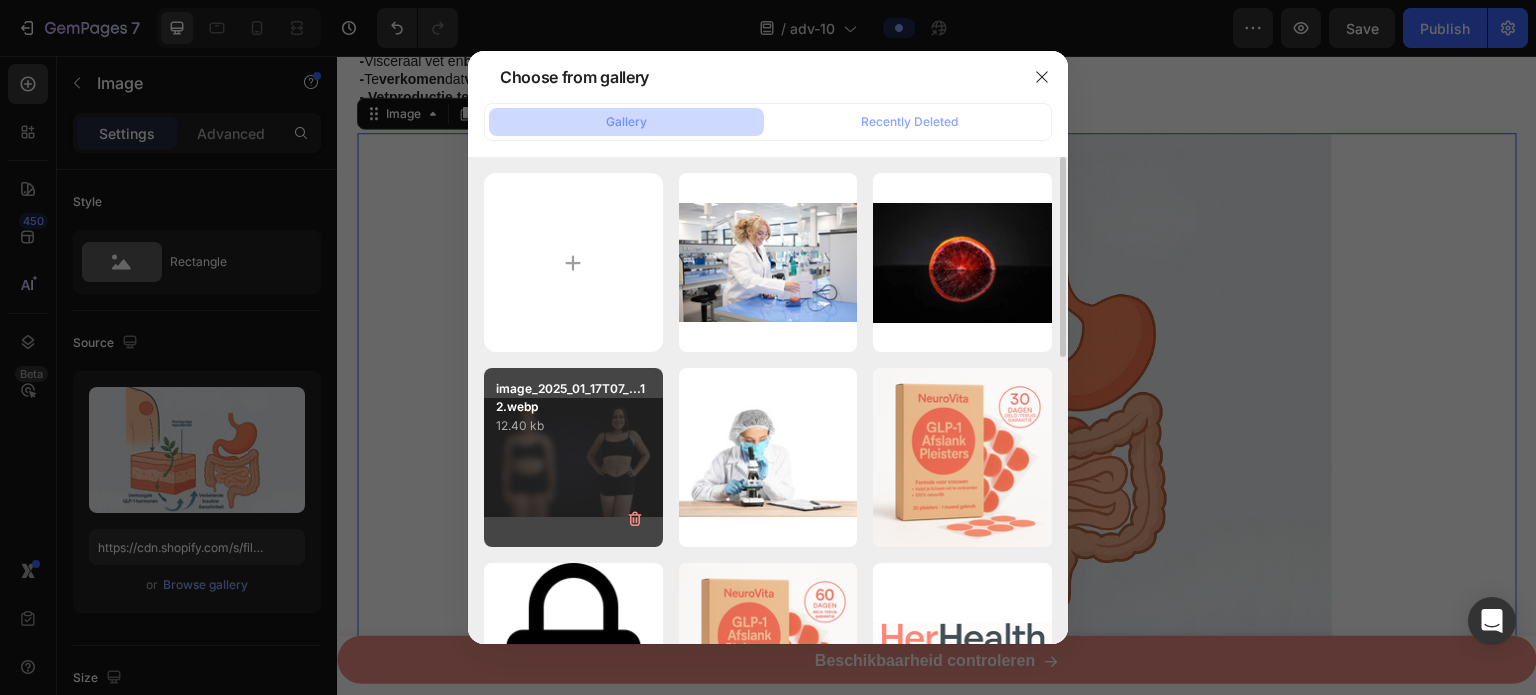 click on "image_2025_01_17T07_...12.webp 12.40 kb" at bounding box center [573, 457] 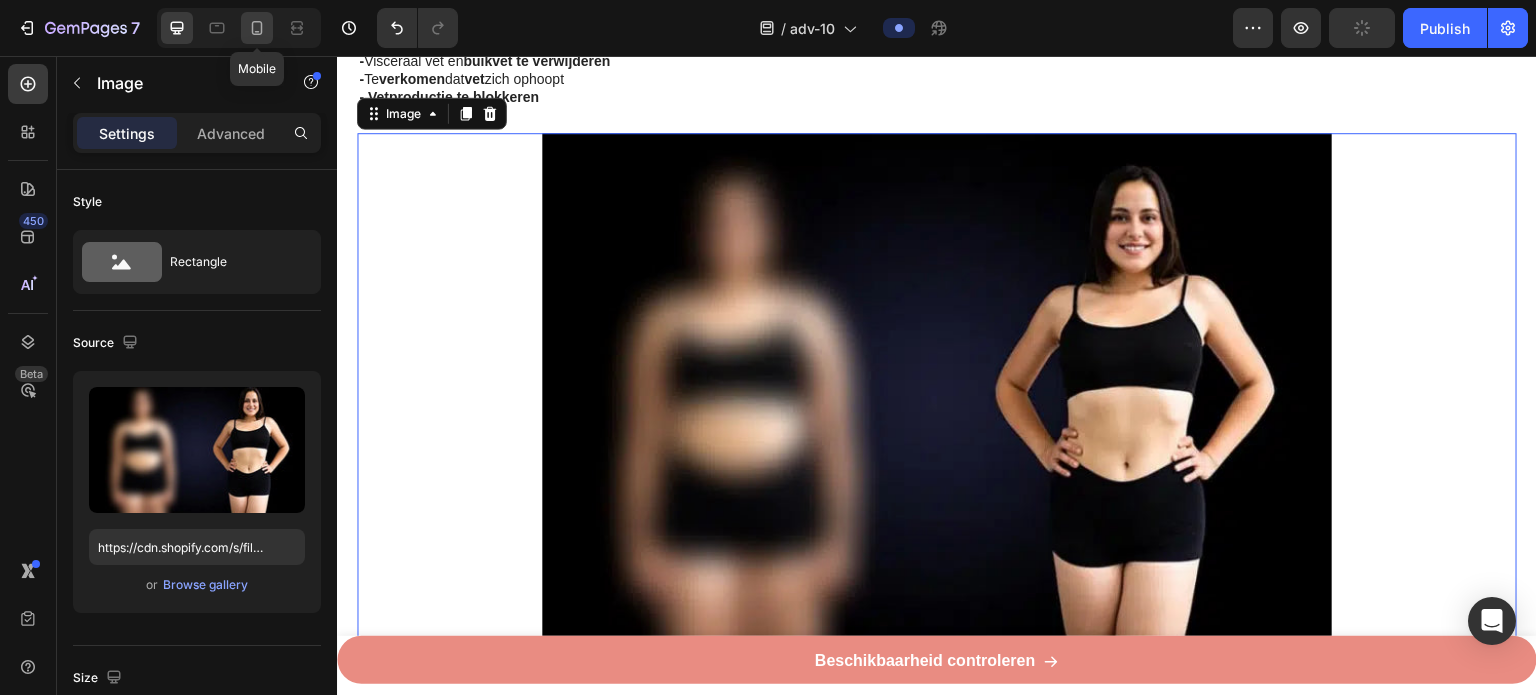 click 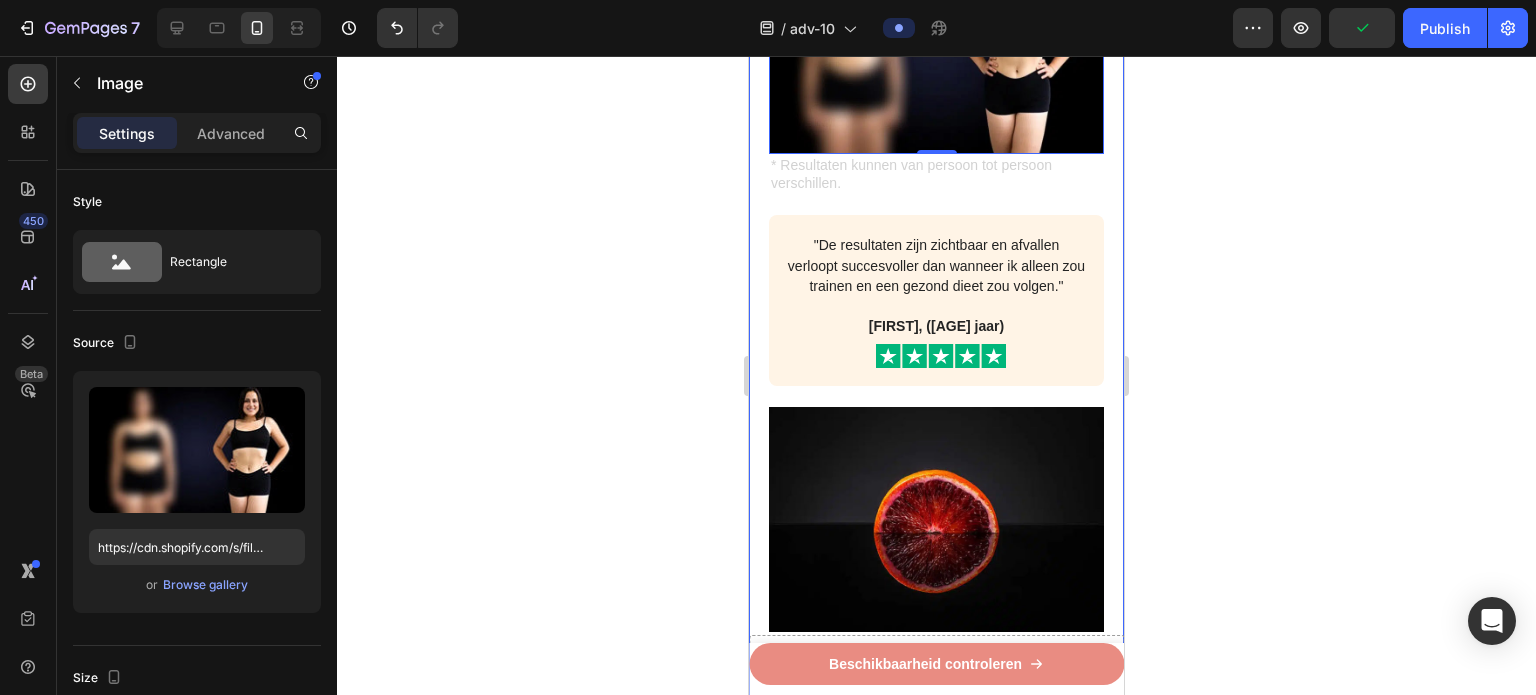 scroll, scrollTop: 1995, scrollLeft: 0, axis: vertical 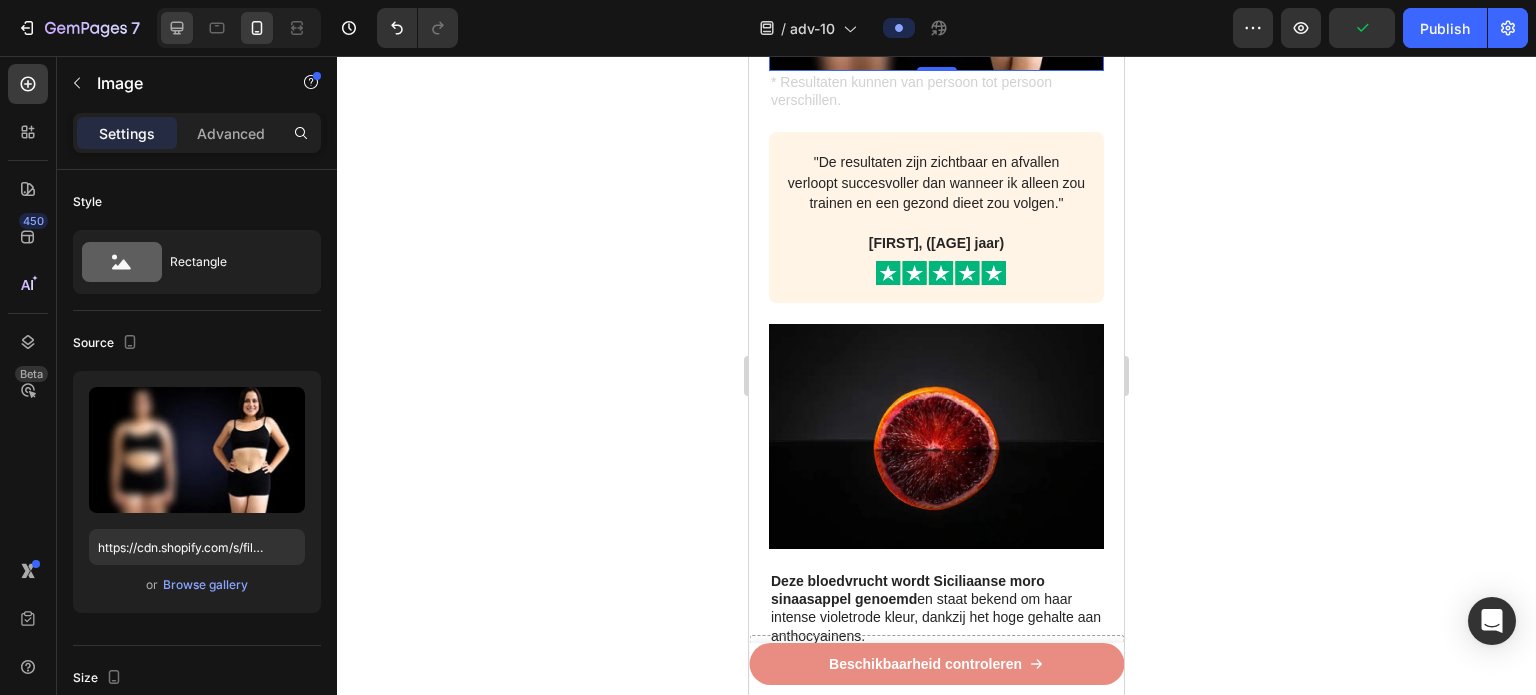 click 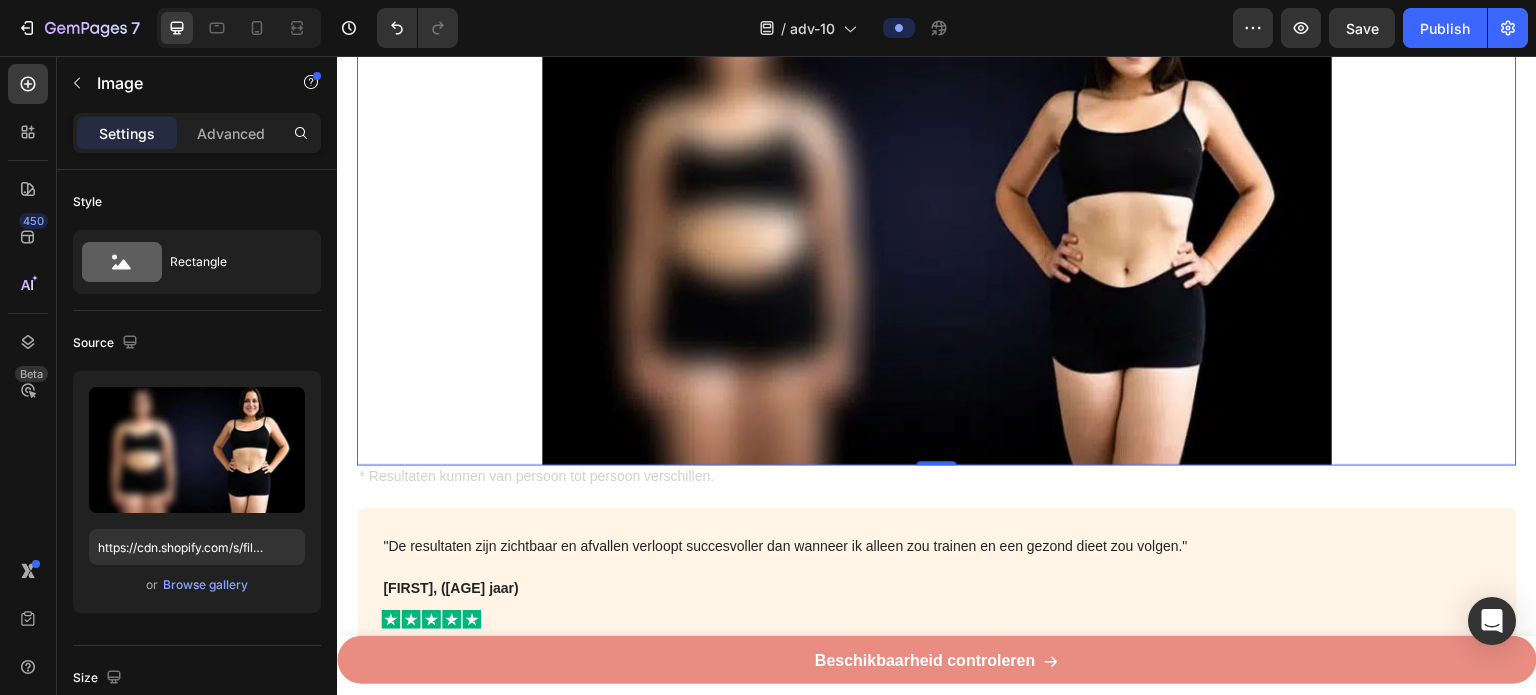 scroll, scrollTop: 3044, scrollLeft: 0, axis: vertical 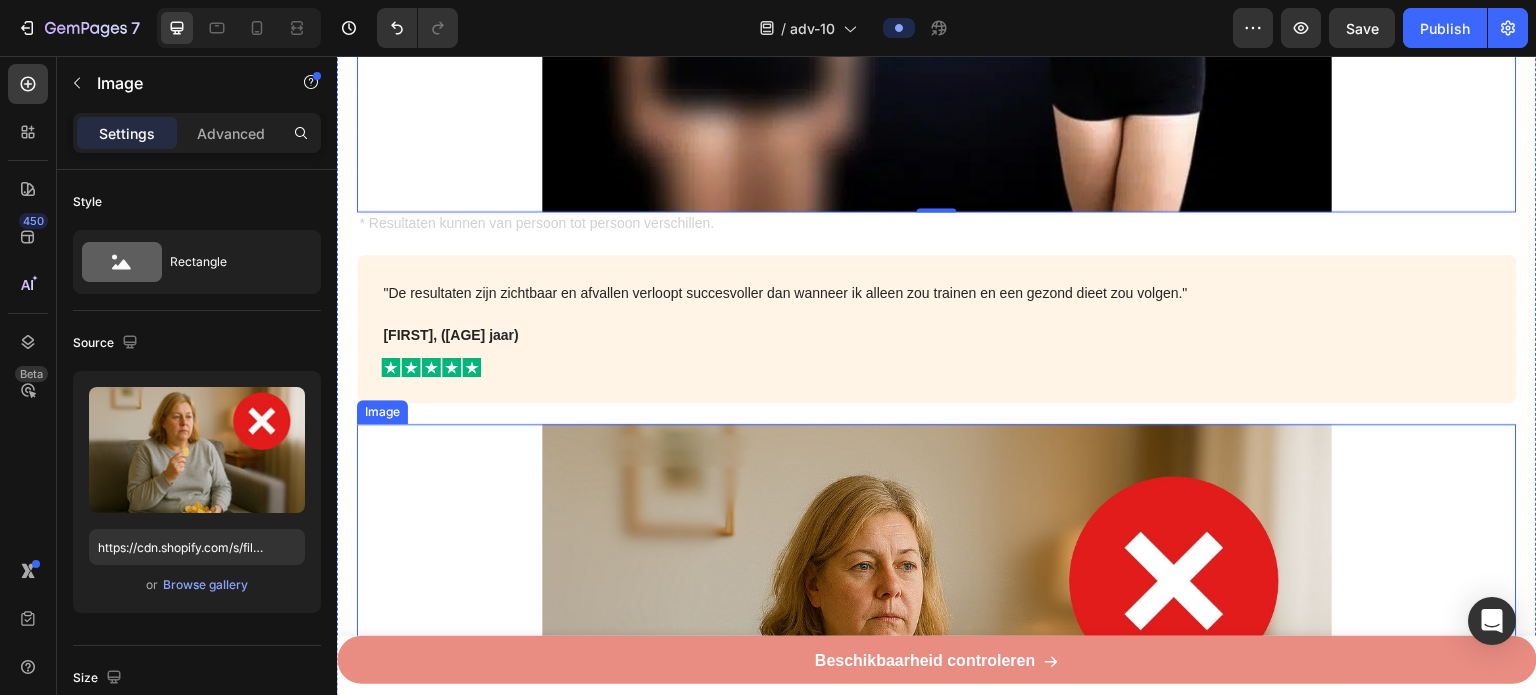 click at bounding box center [937, 686] 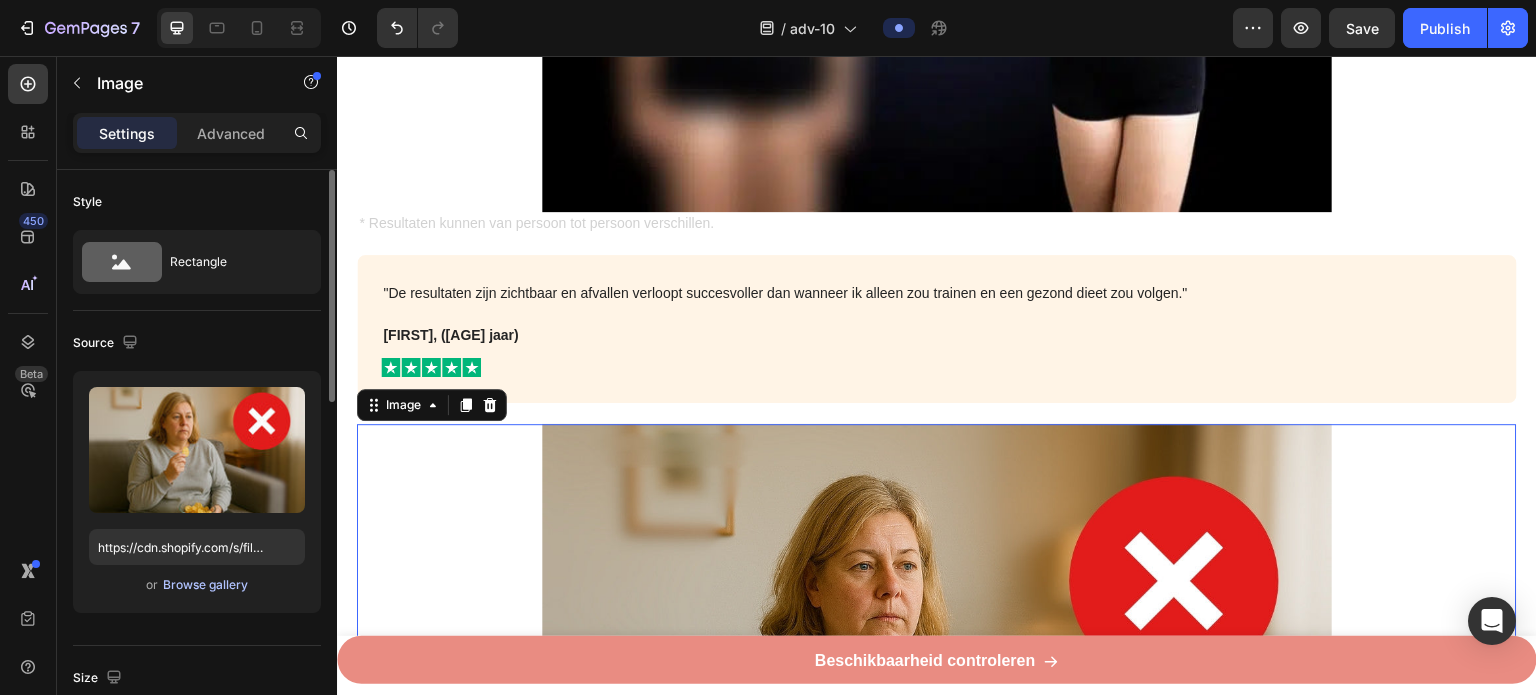 click on "Browse gallery" at bounding box center (205, 585) 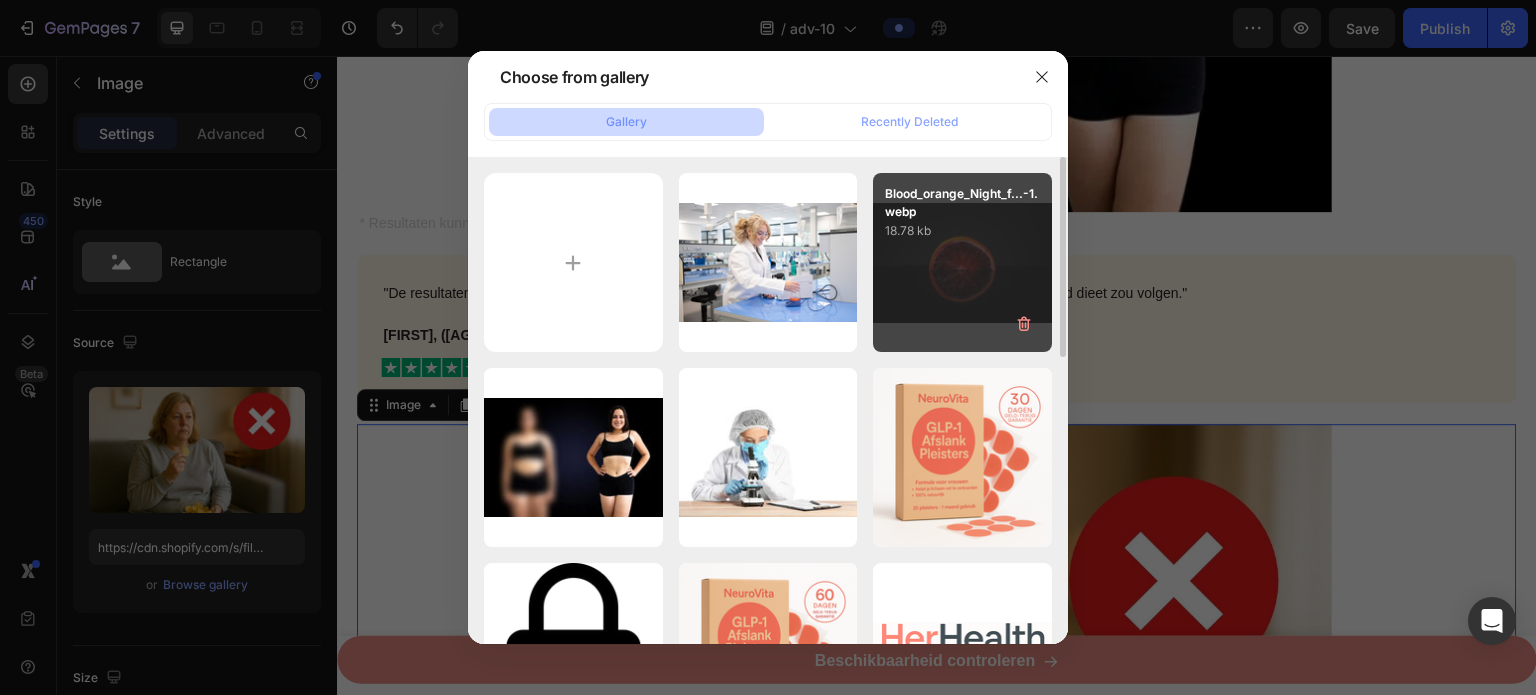 click on "Blood_orange_Night_f...-1.webp 18.78 kb" at bounding box center (962, 262) 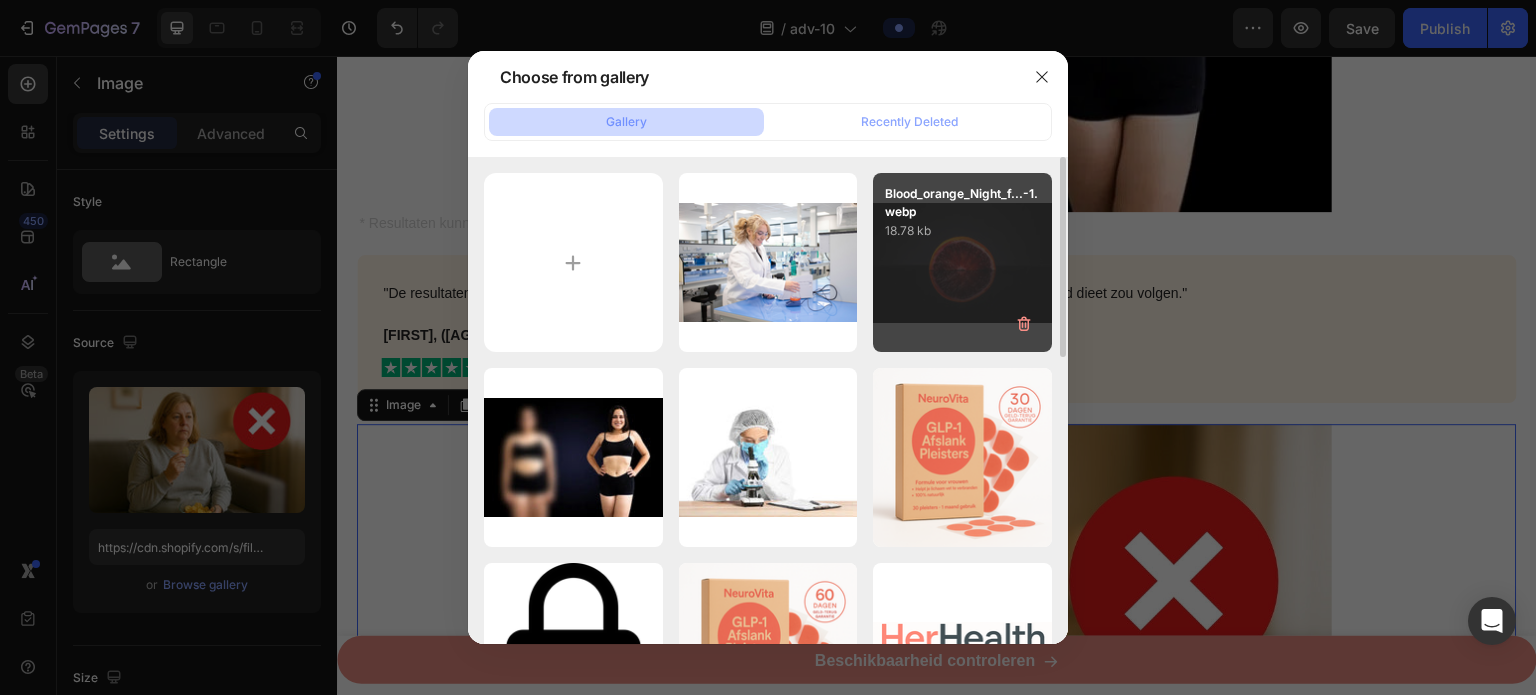 type on "https://cdn.shopify.com/s/files/1/0841/8698/8884/files/gempages_576157732831232963-917103b5-ca08-46e0-8d2b-0db5bd51acae.webp" 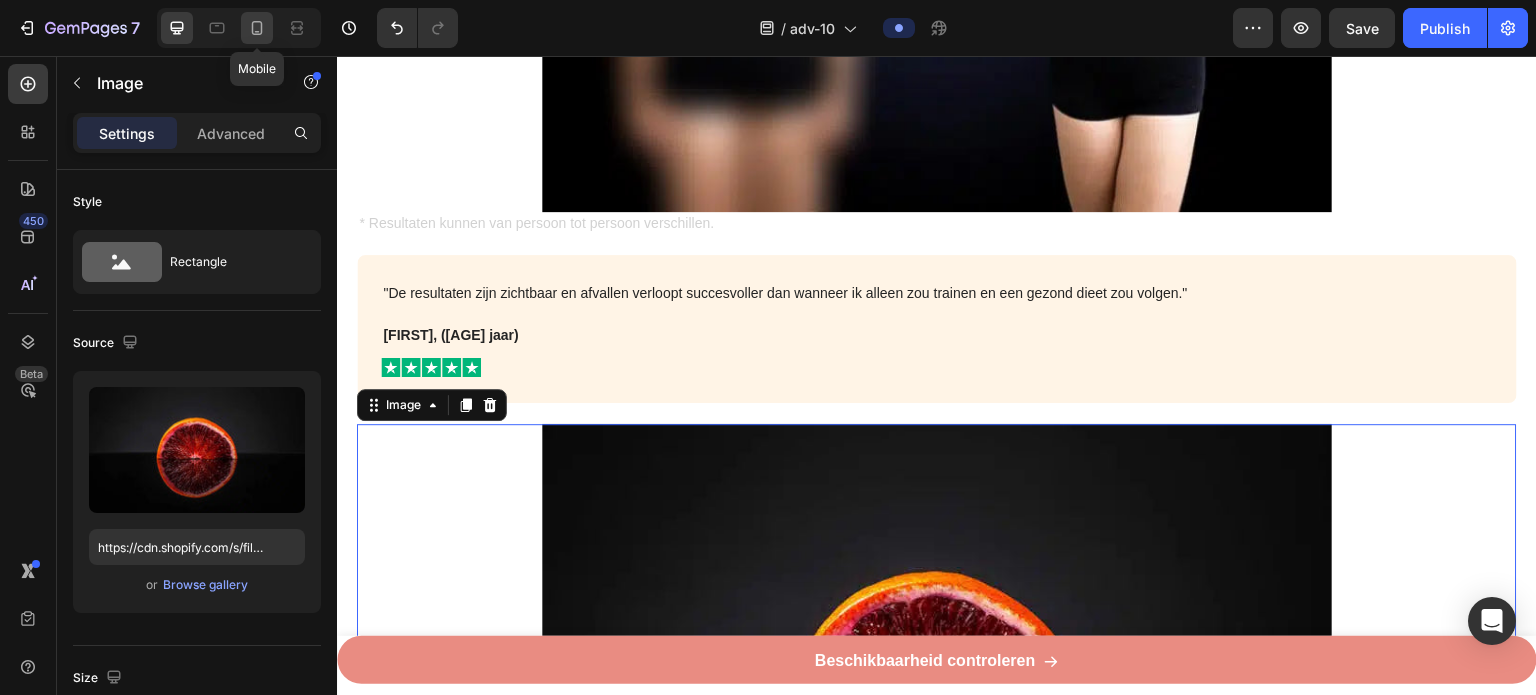 click 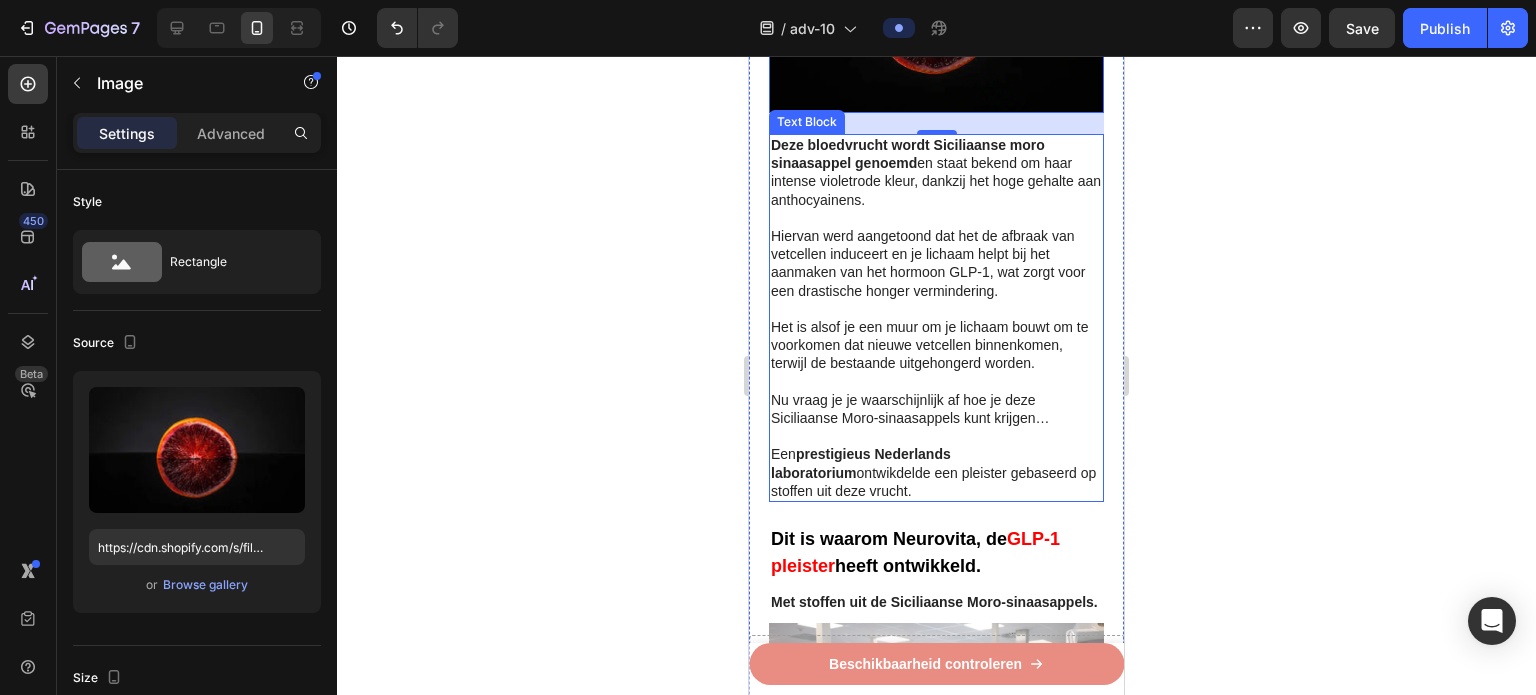 scroll, scrollTop: 2757, scrollLeft: 0, axis: vertical 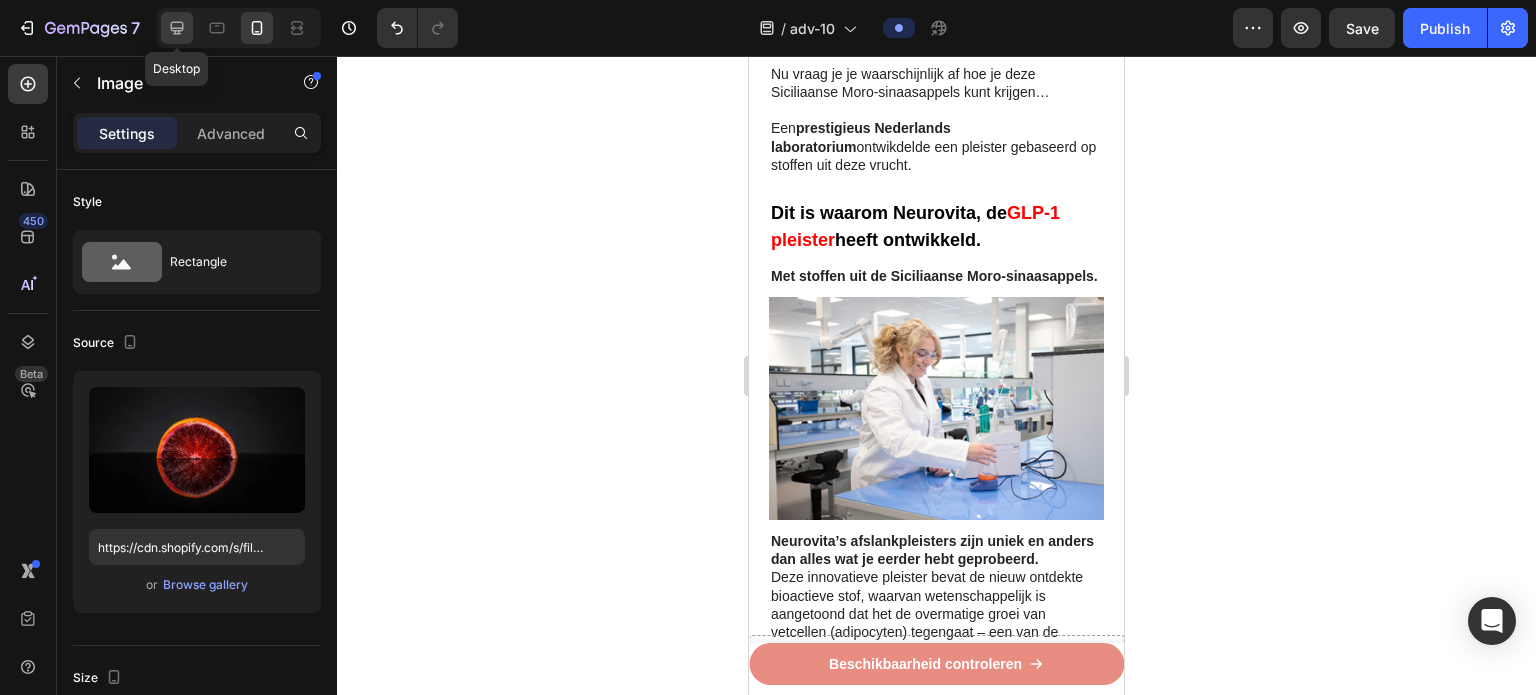 click 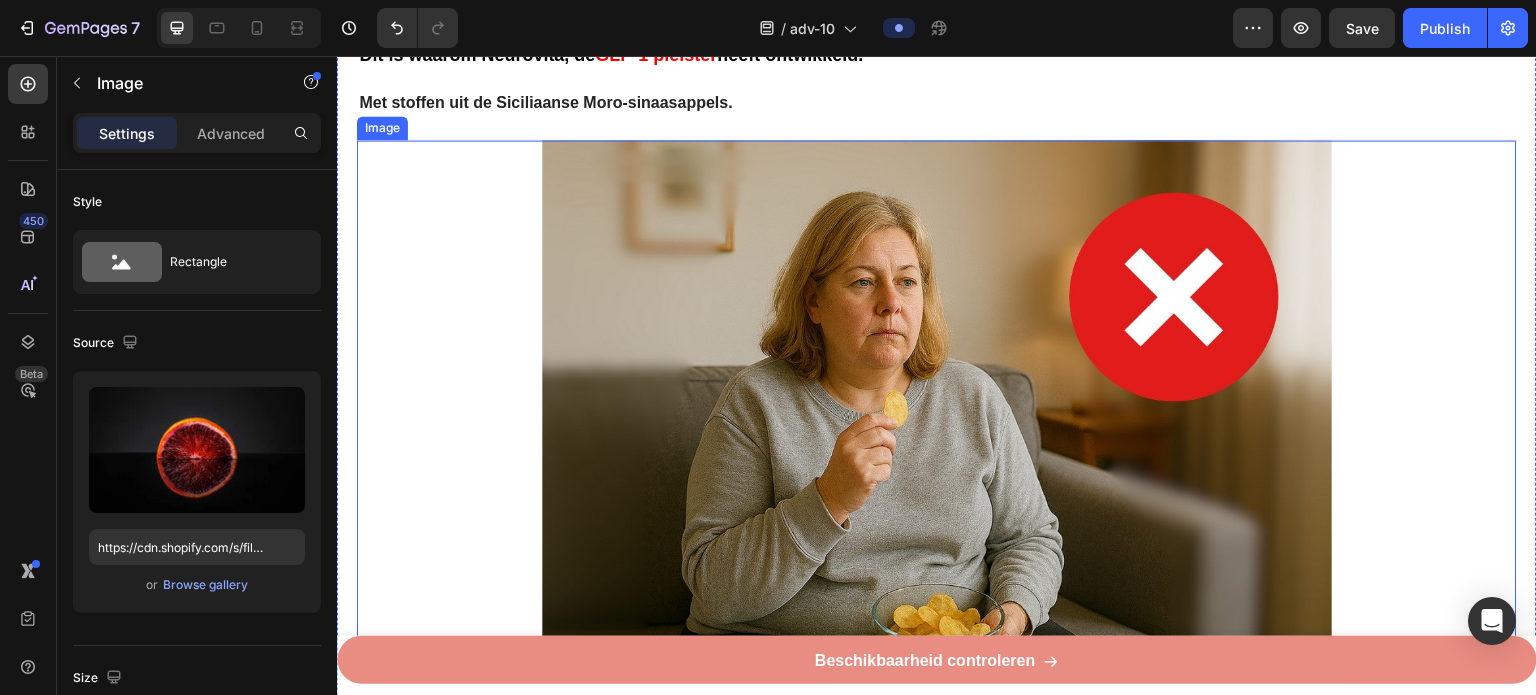 scroll, scrollTop: 4243, scrollLeft: 0, axis: vertical 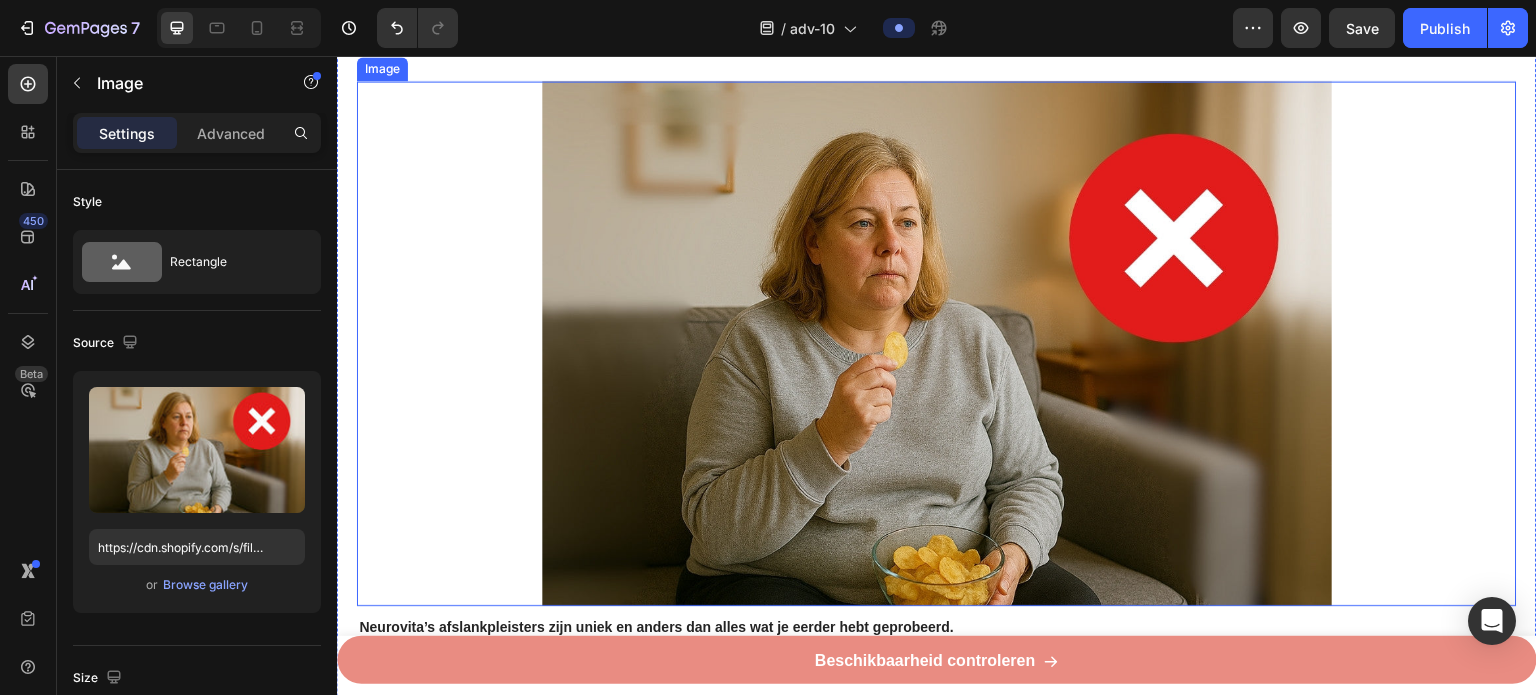 click at bounding box center [937, 343] 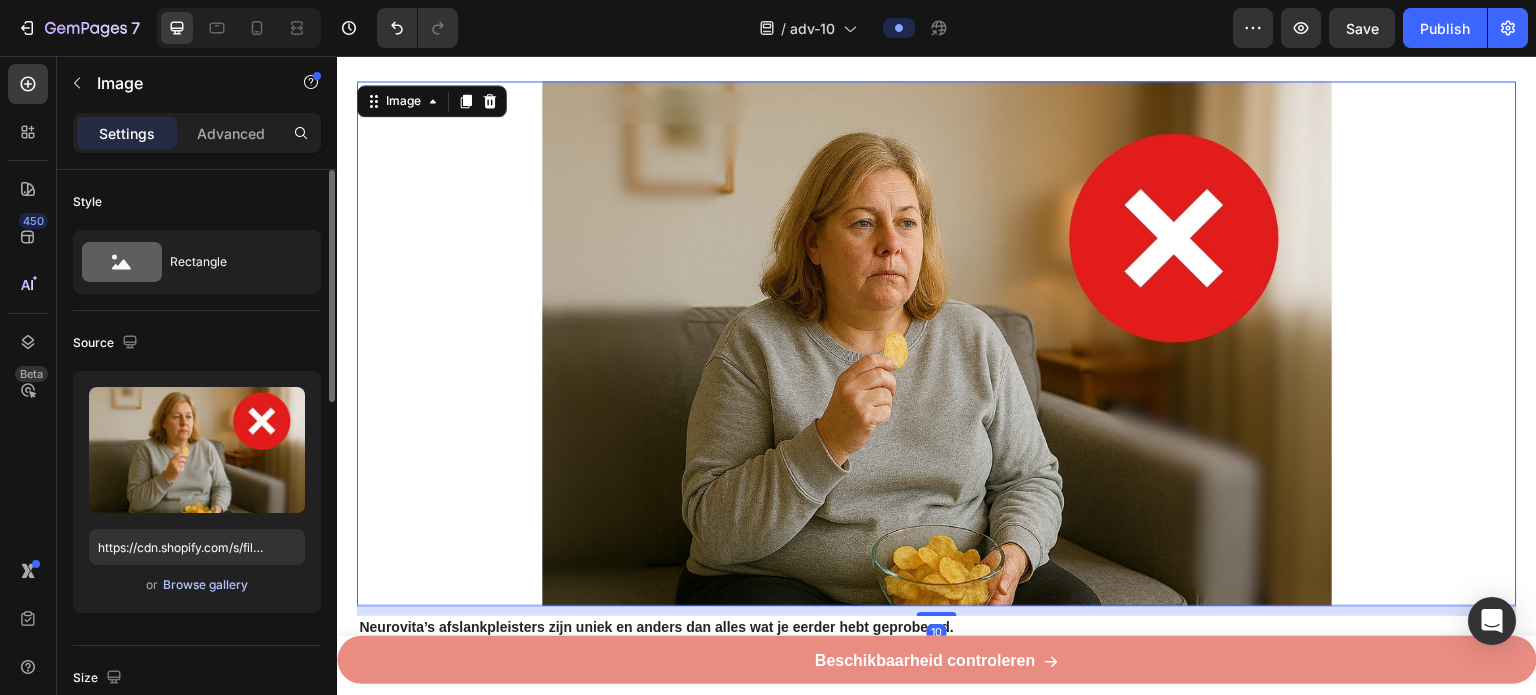 click on "Browse gallery" at bounding box center (205, 585) 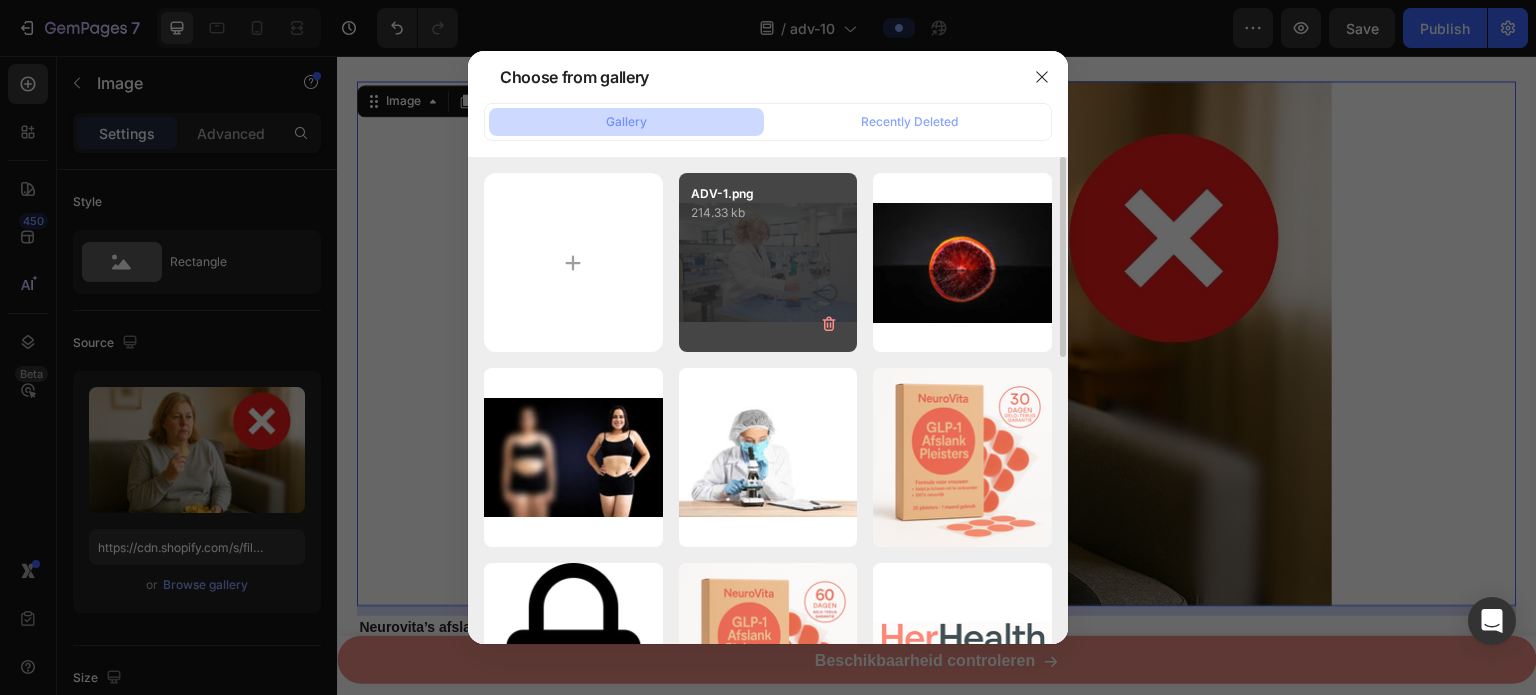 click on "ADV-1.png 214.33 kb" at bounding box center (768, 262) 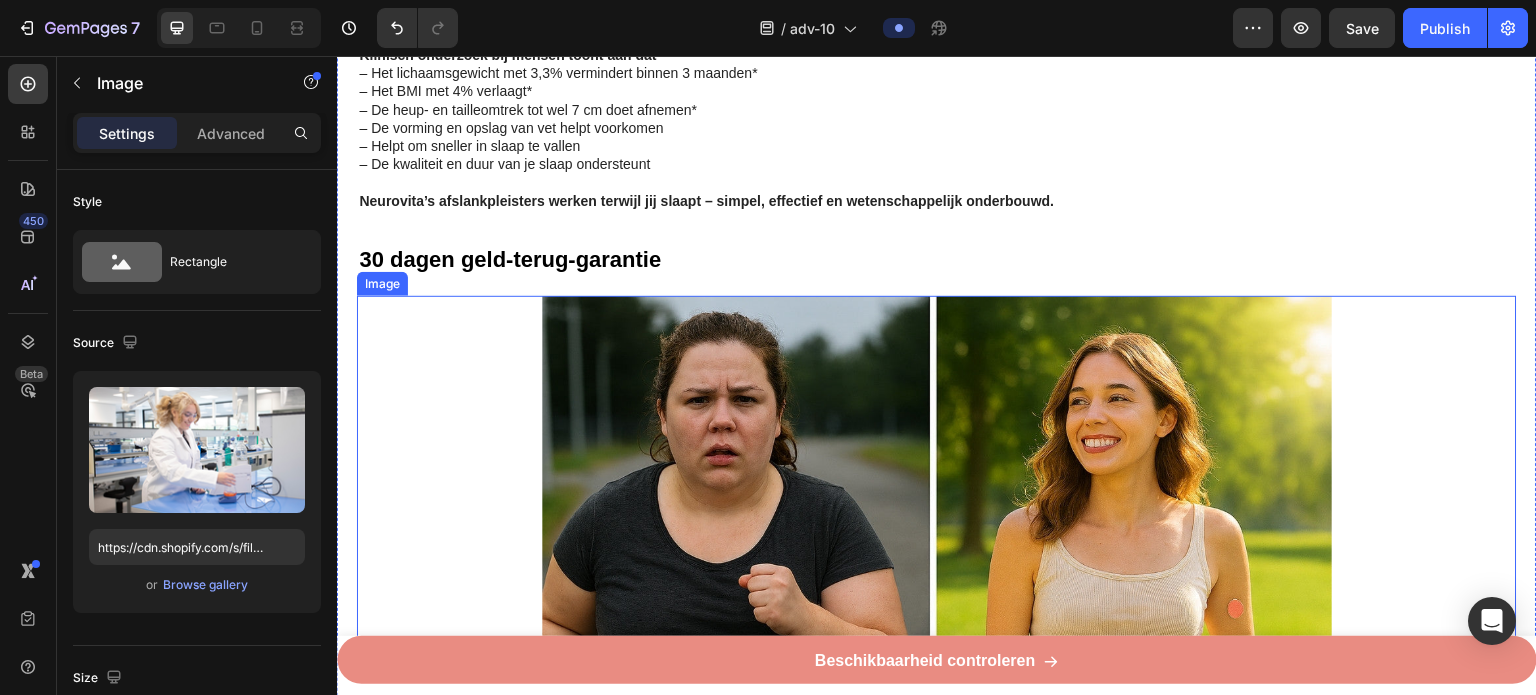 scroll, scrollTop: 4943, scrollLeft: 0, axis: vertical 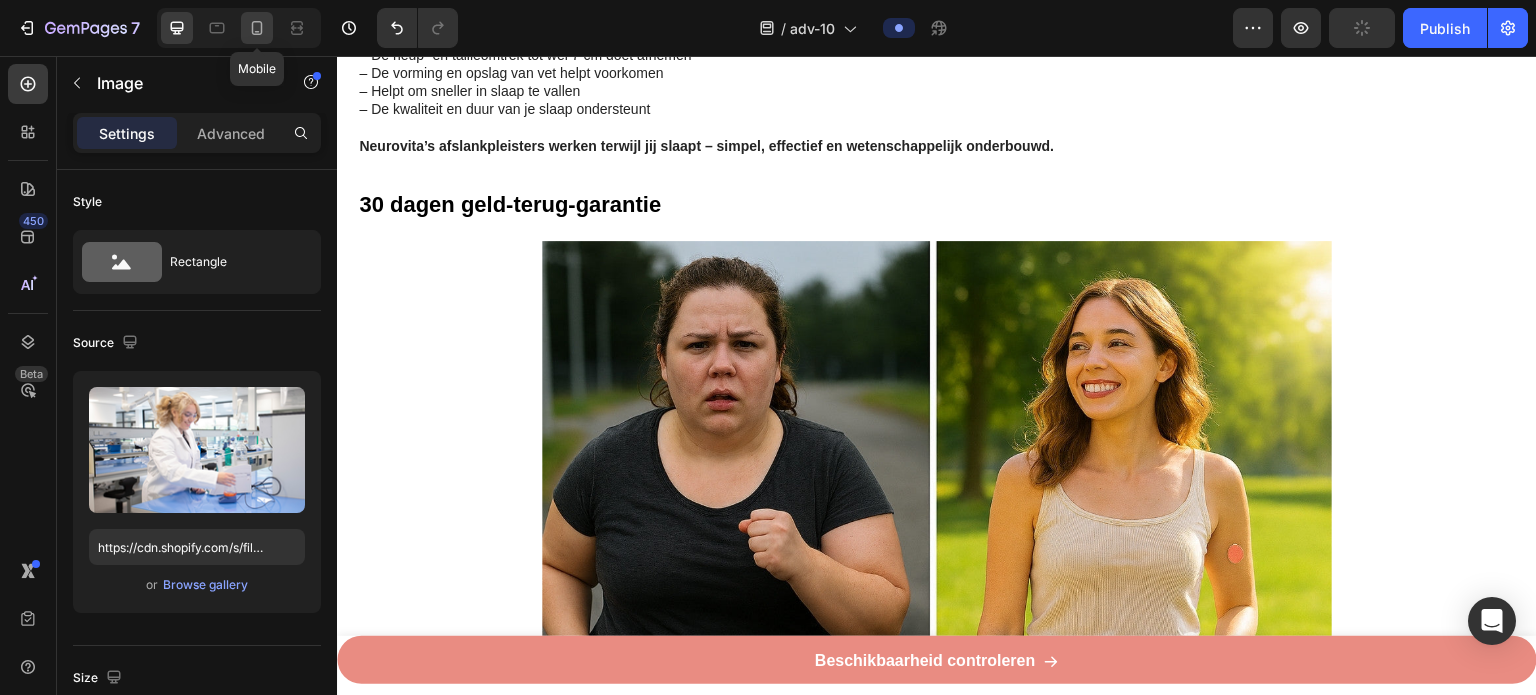click 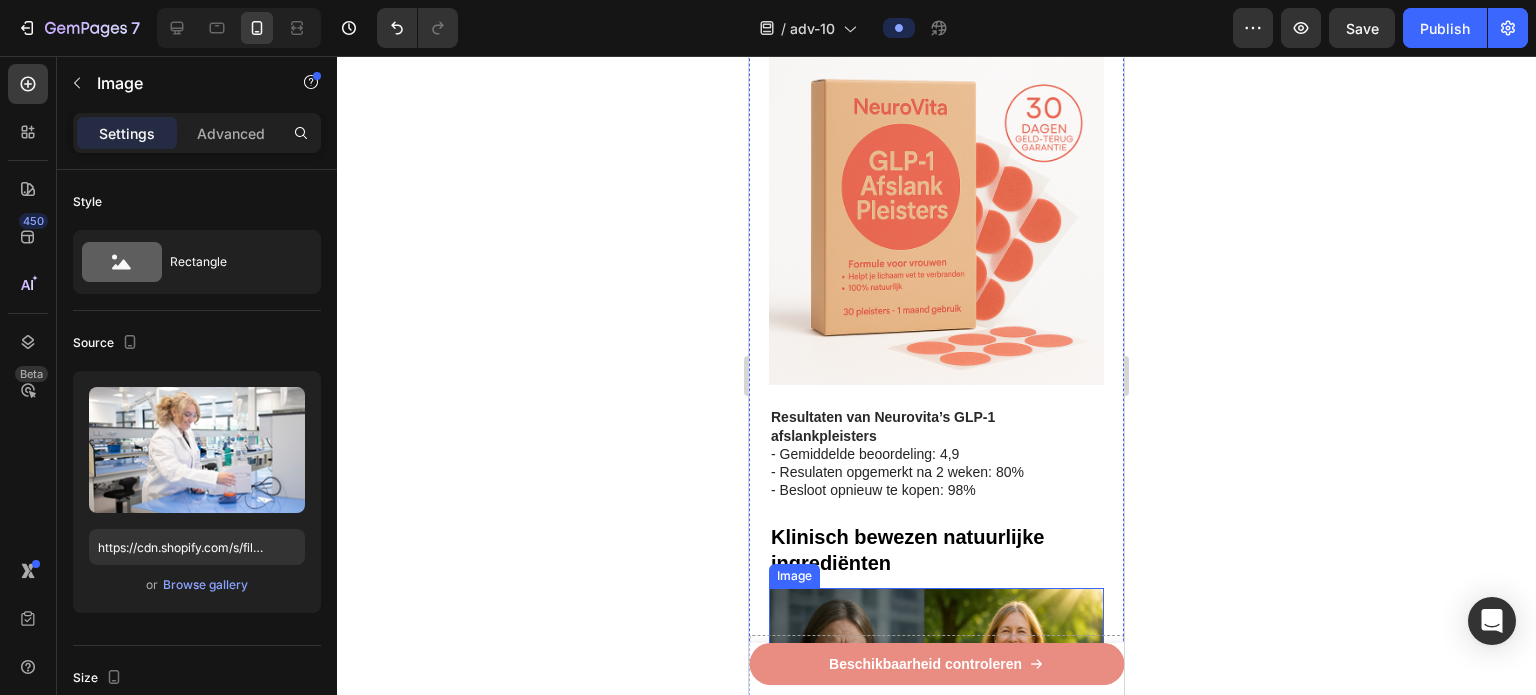 scroll, scrollTop: 3602, scrollLeft: 0, axis: vertical 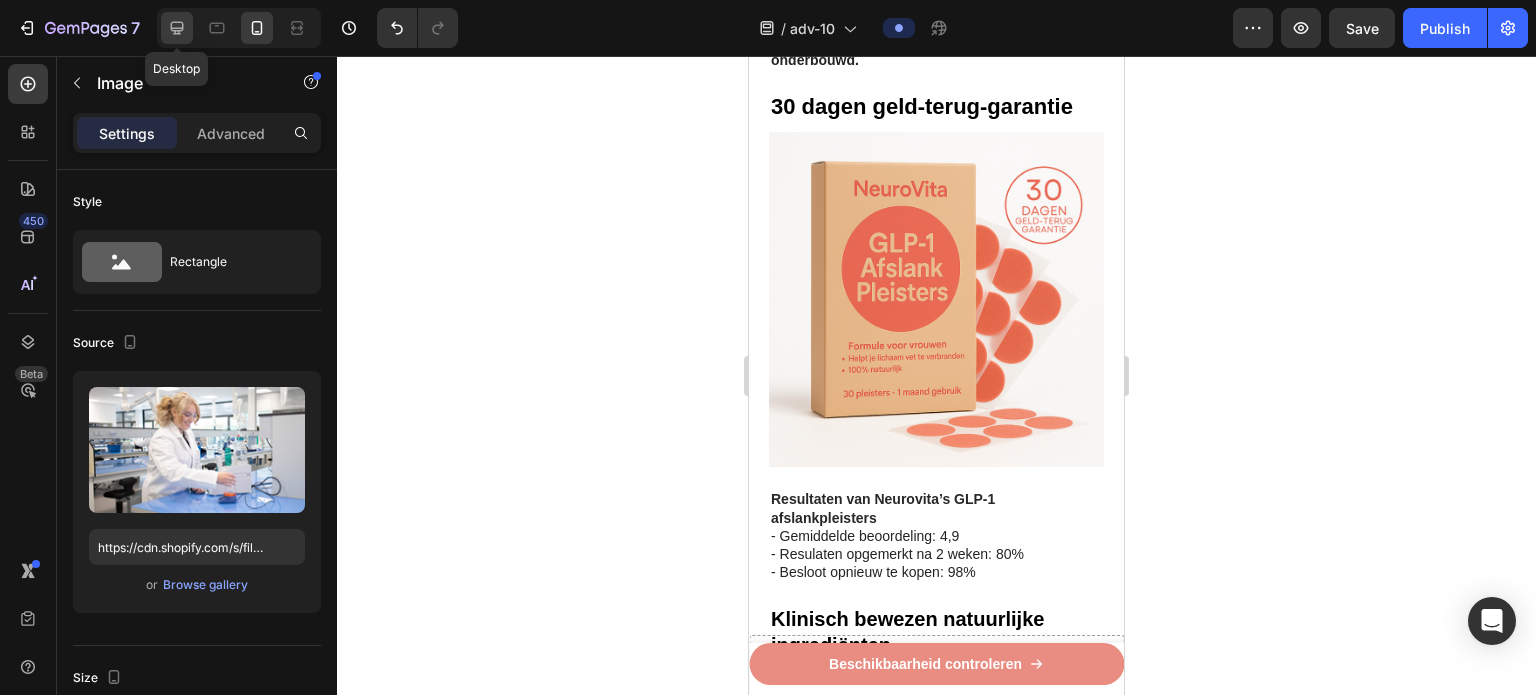 click 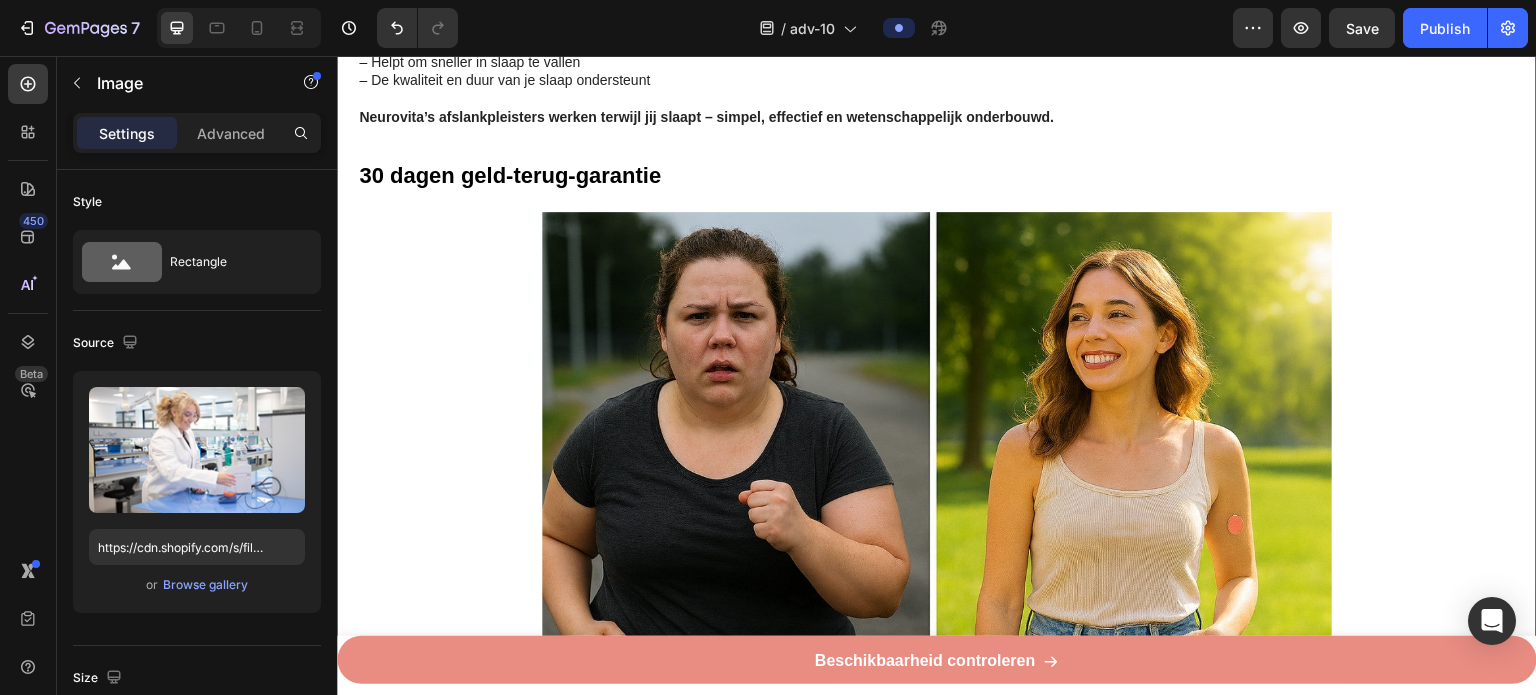 scroll, scrollTop: 5096, scrollLeft: 0, axis: vertical 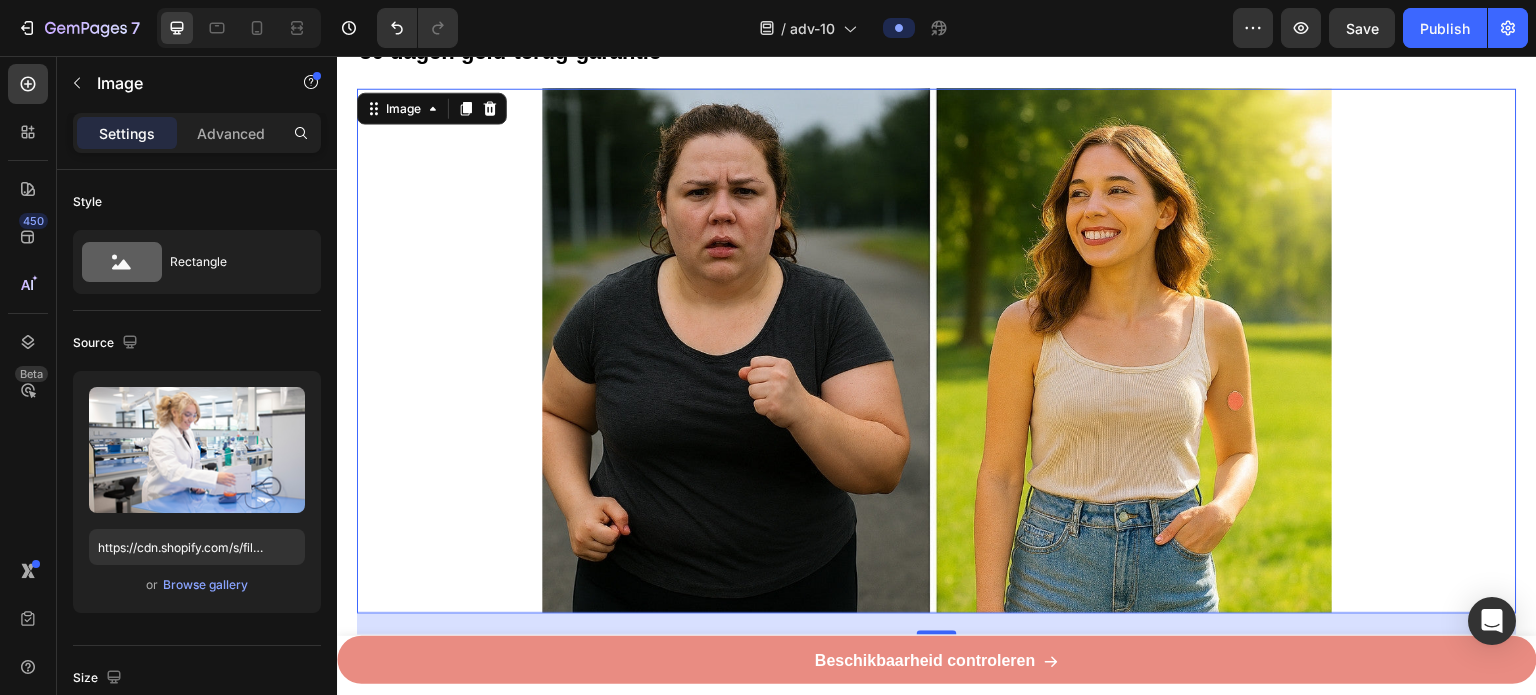 click at bounding box center [937, 350] 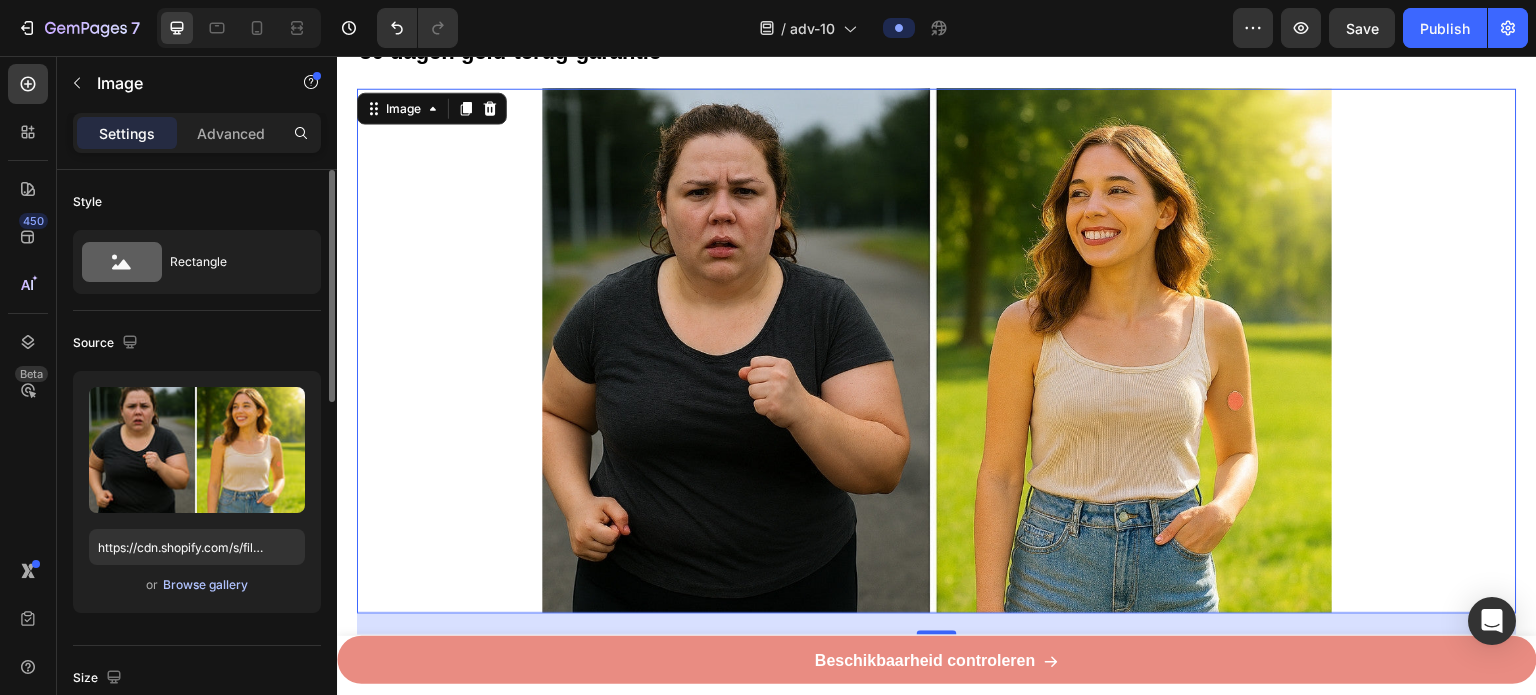click on "Browse gallery" at bounding box center (205, 585) 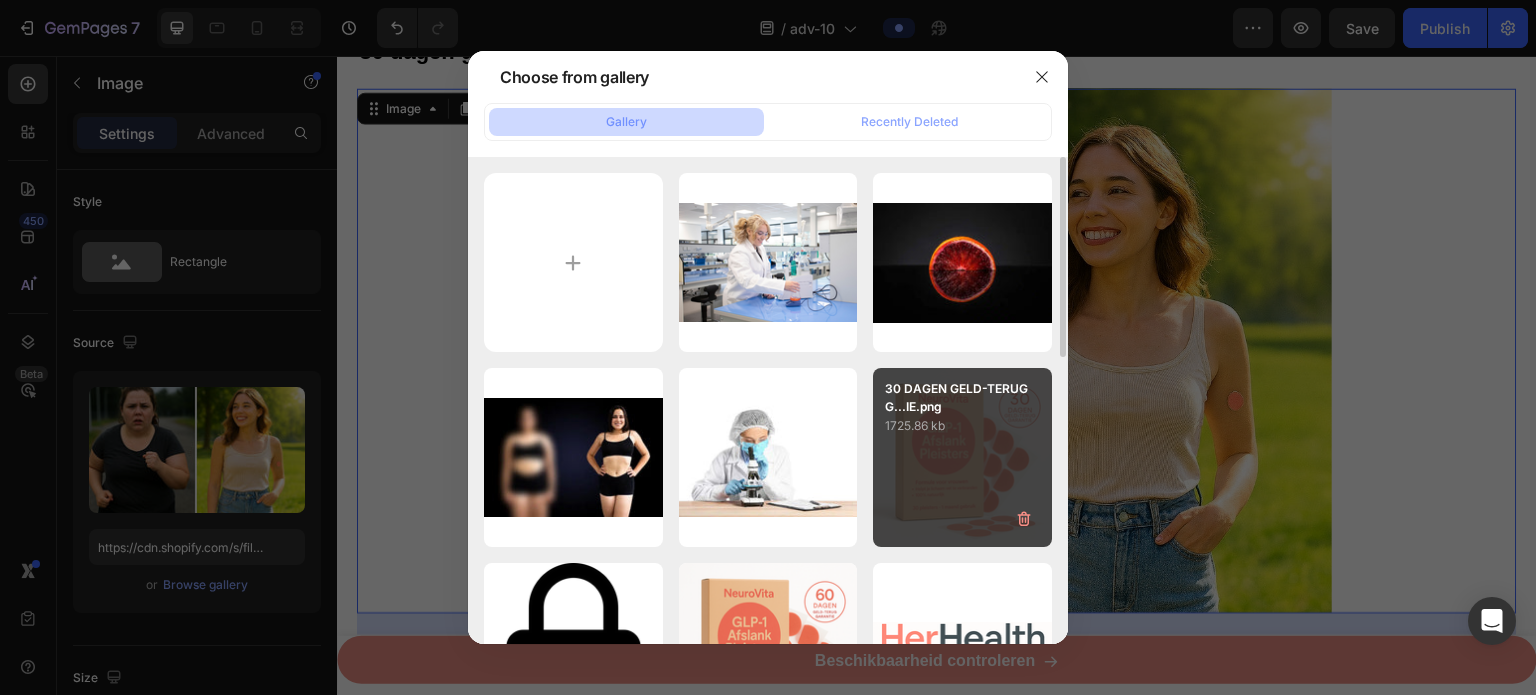 click on "30 DAGEN GELD-TERUG G...IE.png 1725.86 kb" at bounding box center (962, 457) 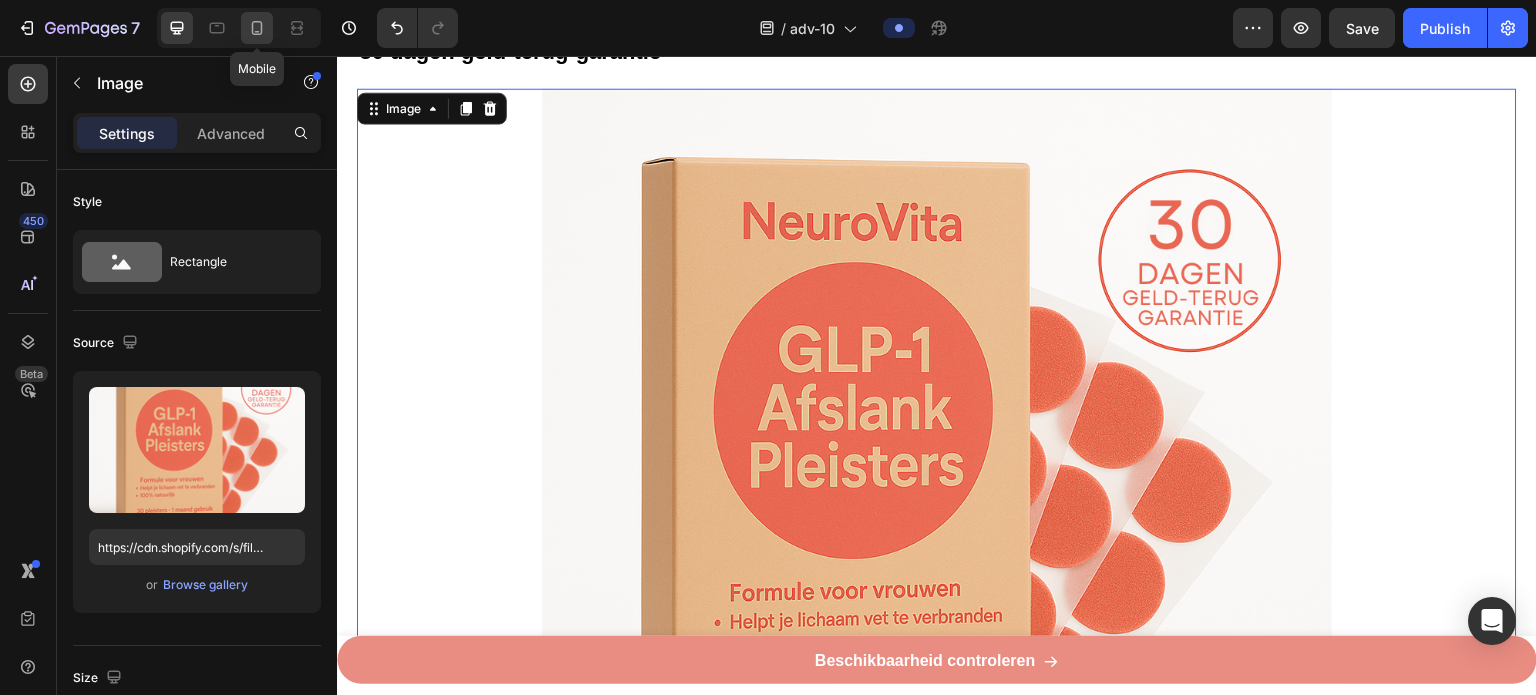 click 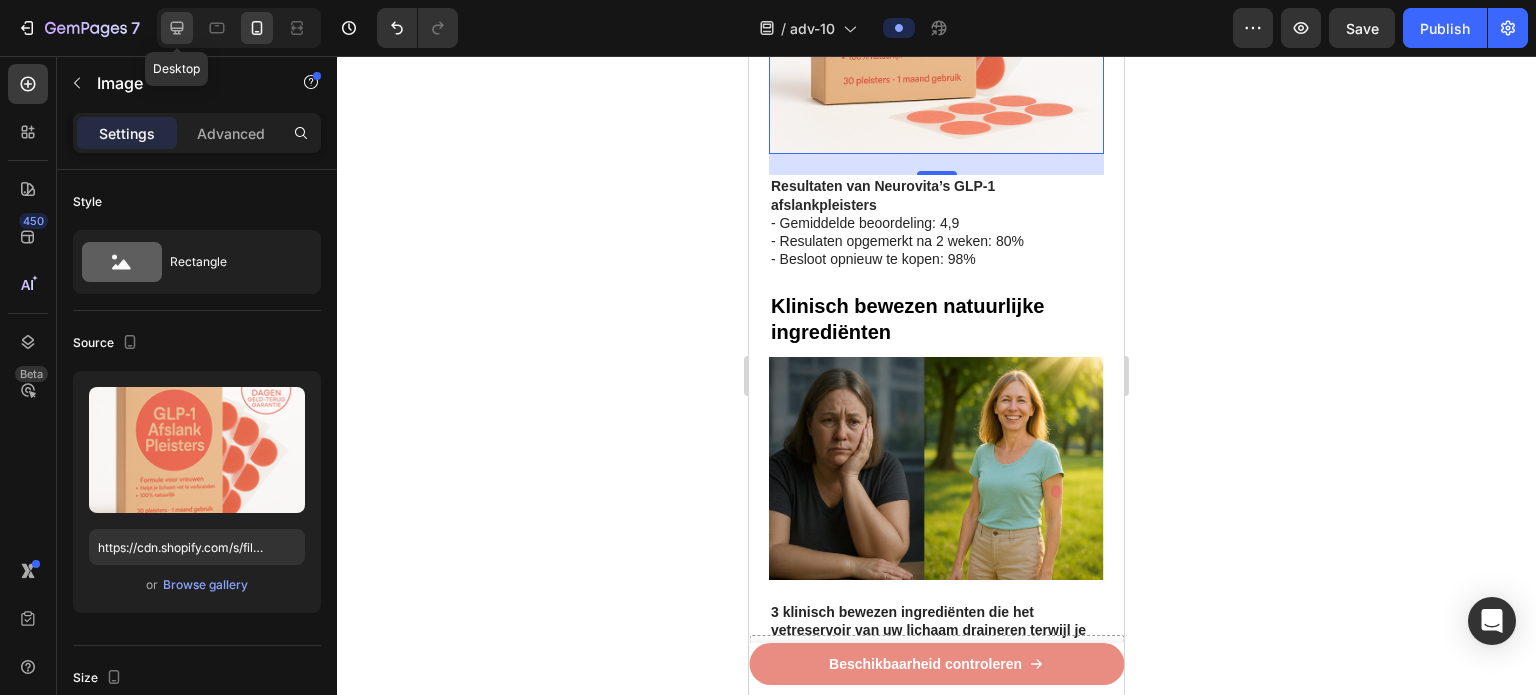 click 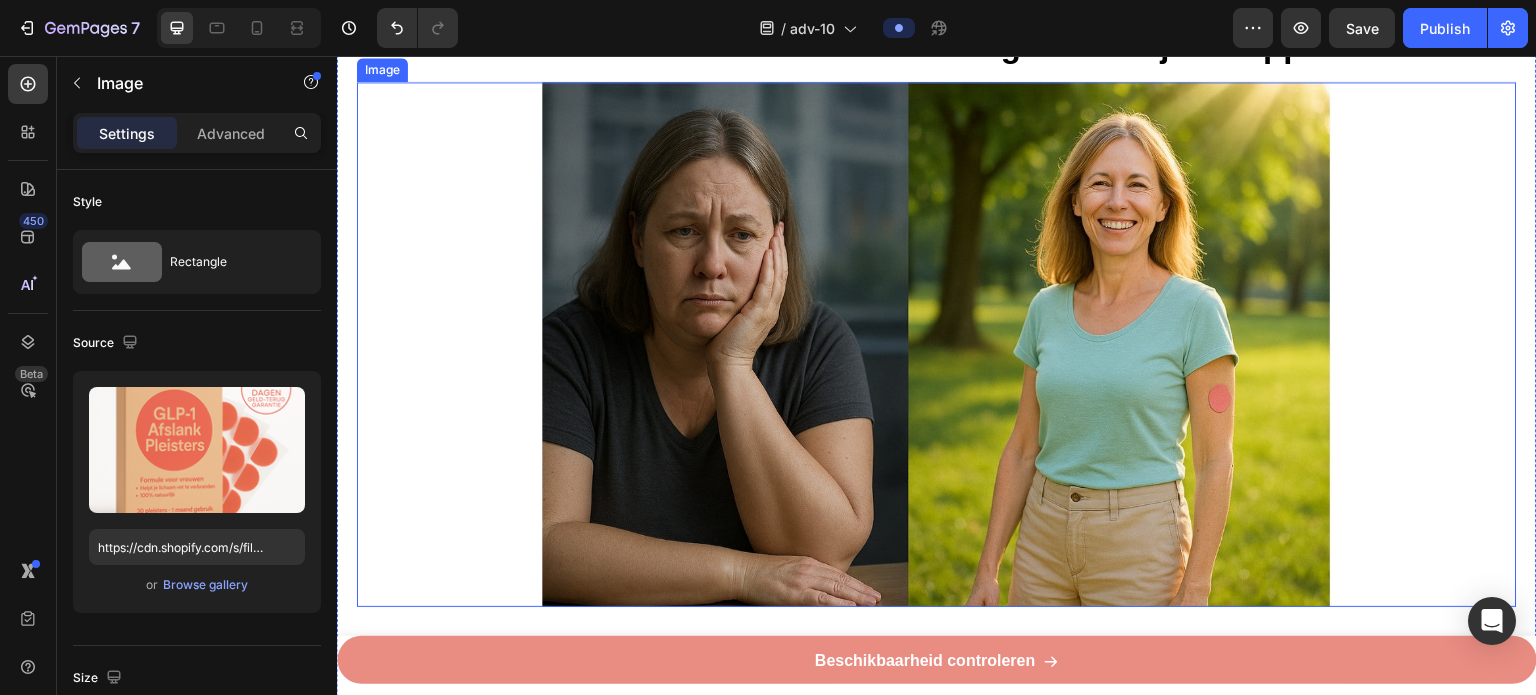 scroll, scrollTop: 6963, scrollLeft: 0, axis: vertical 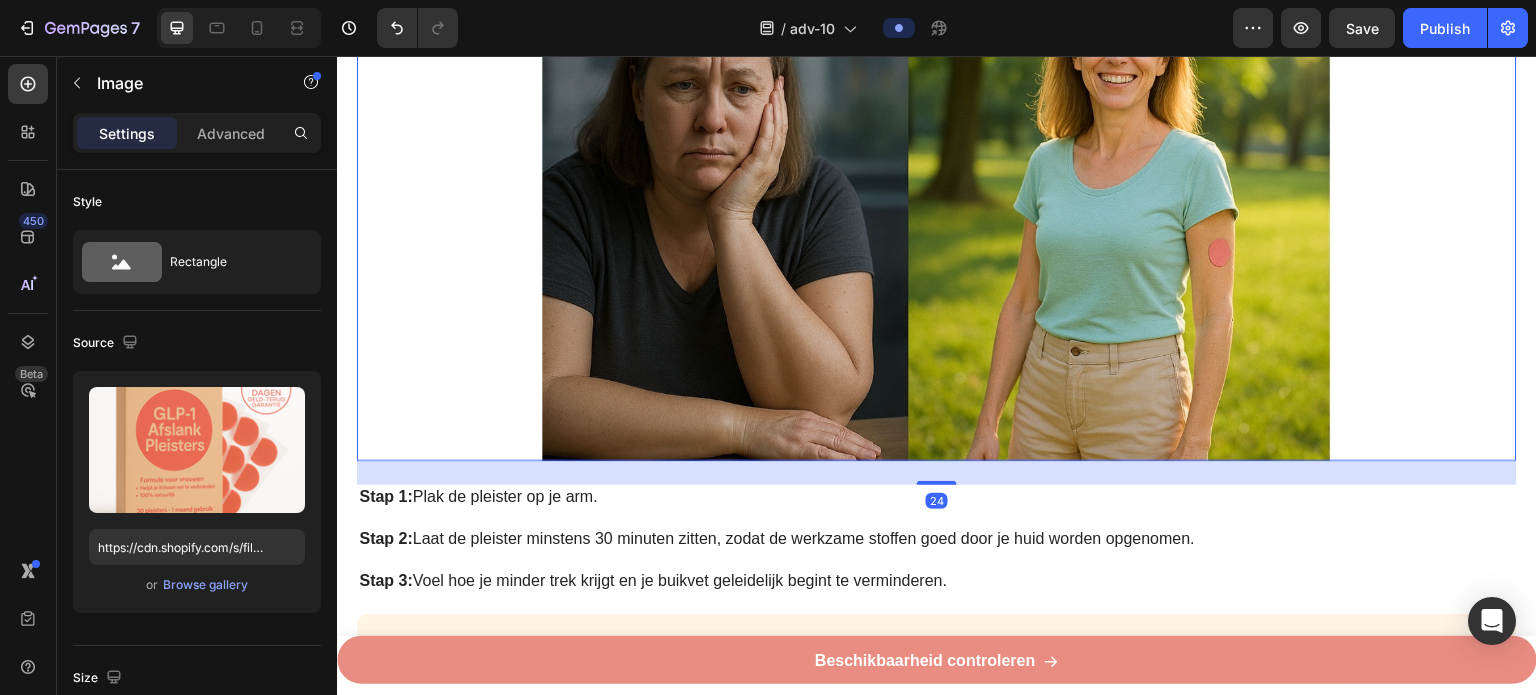 click at bounding box center (937, 198) 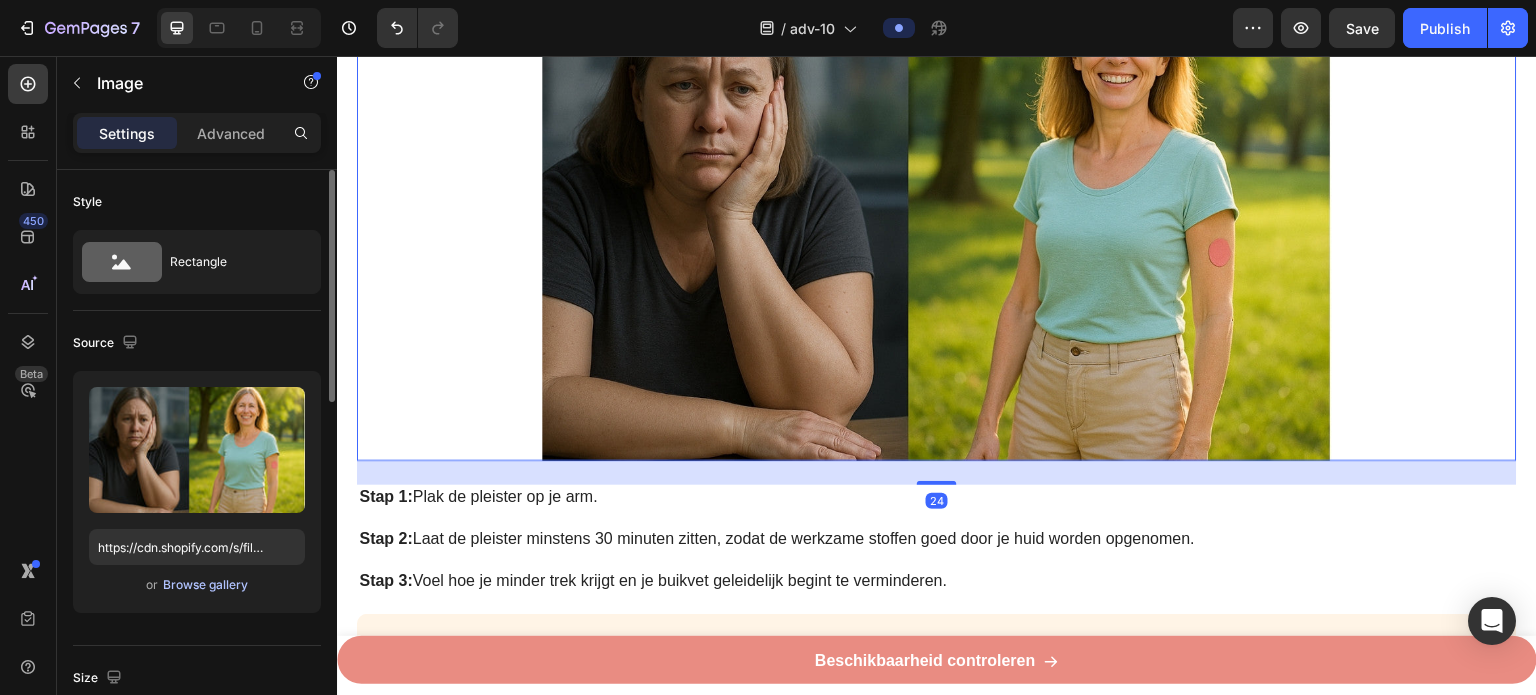 click on "Browse gallery" at bounding box center (205, 585) 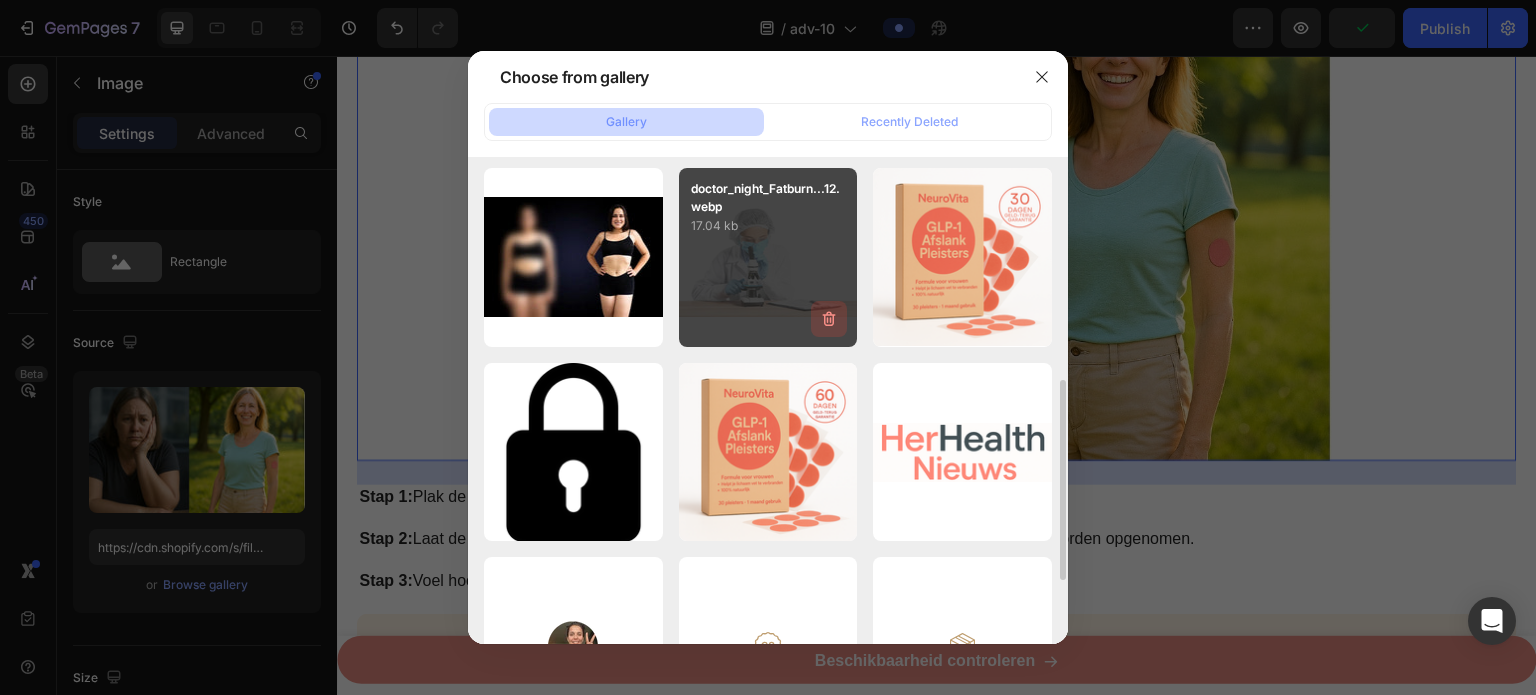 scroll, scrollTop: 300, scrollLeft: 0, axis: vertical 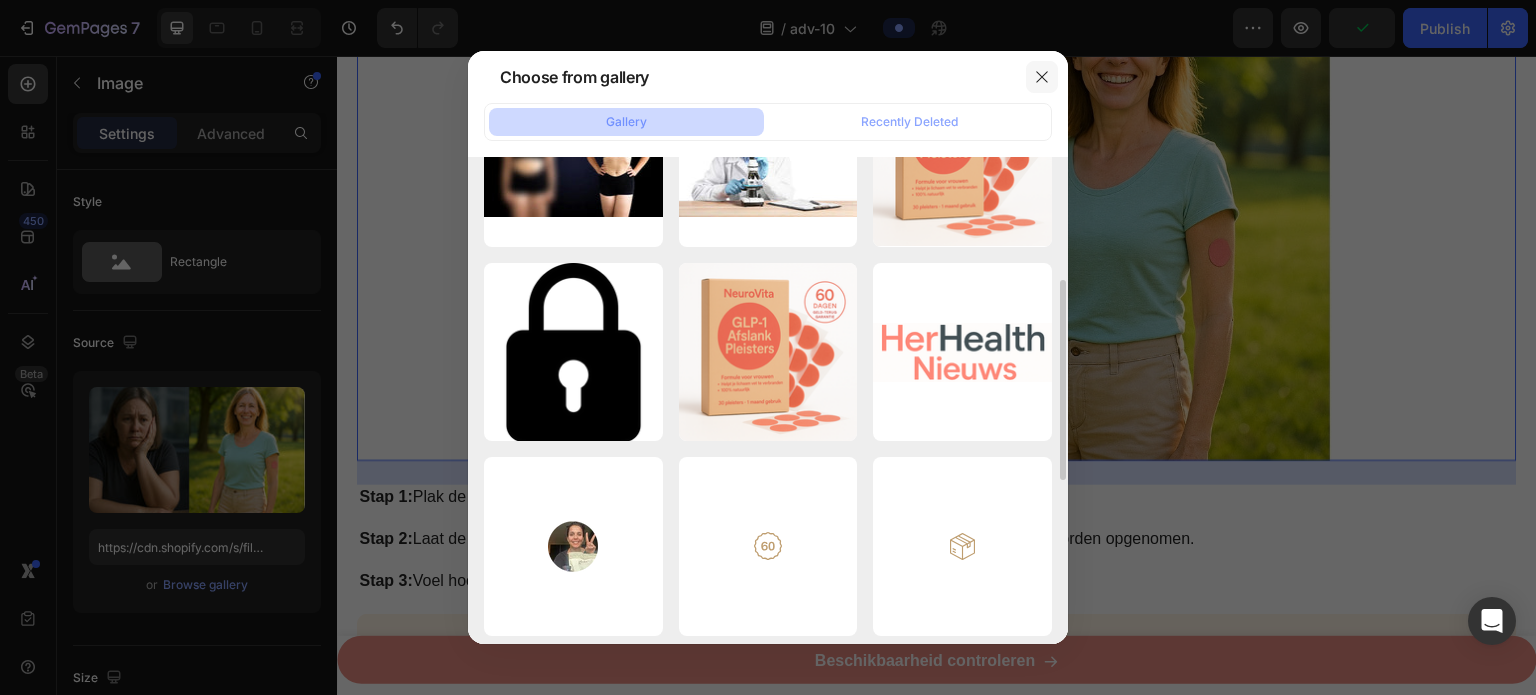 click 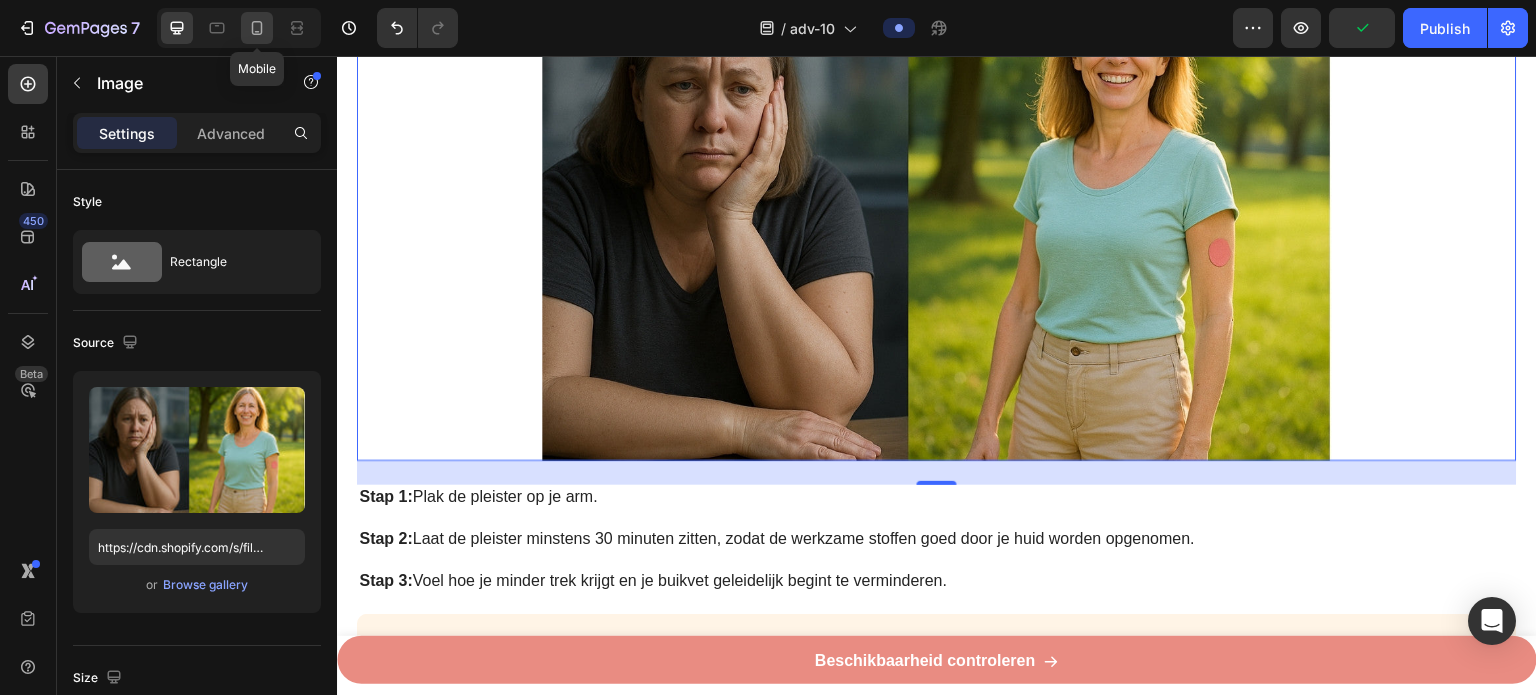 click 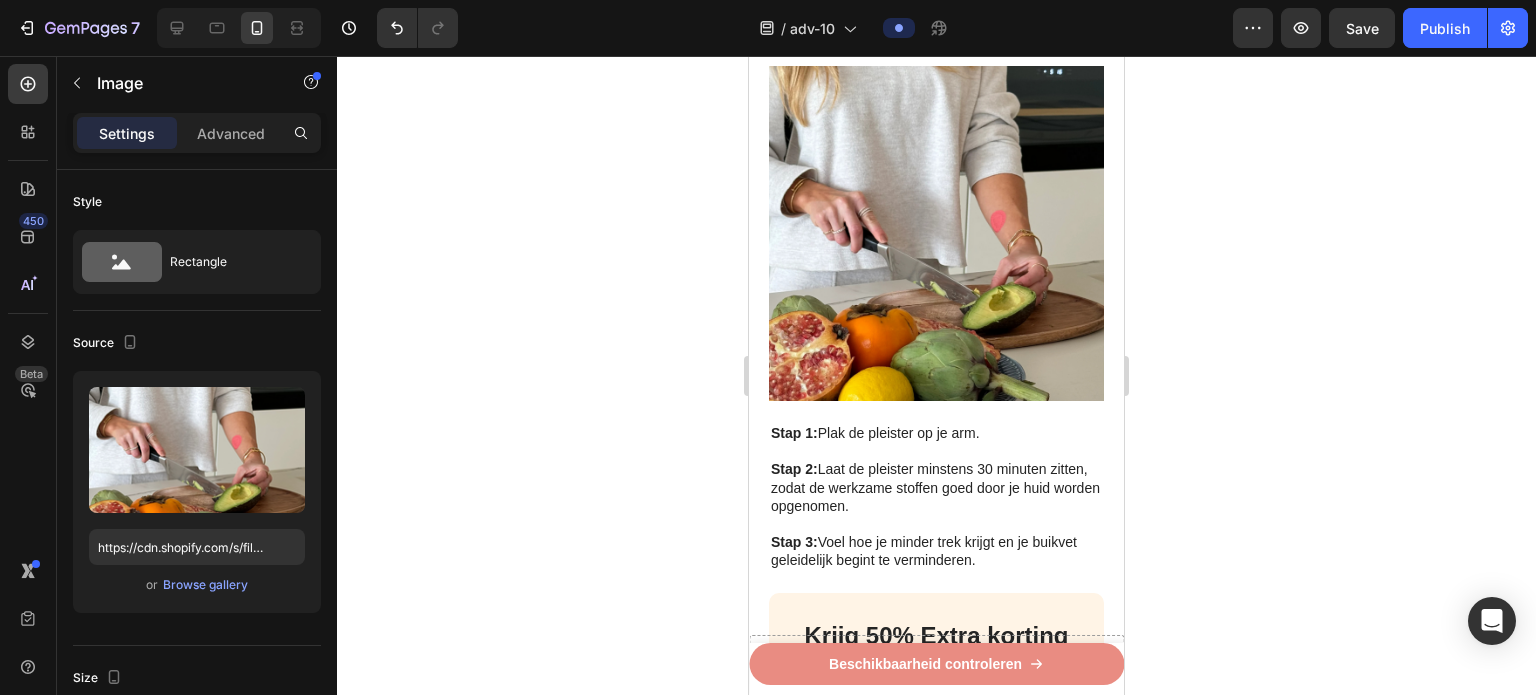 scroll, scrollTop: 4600, scrollLeft: 0, axis: vertical 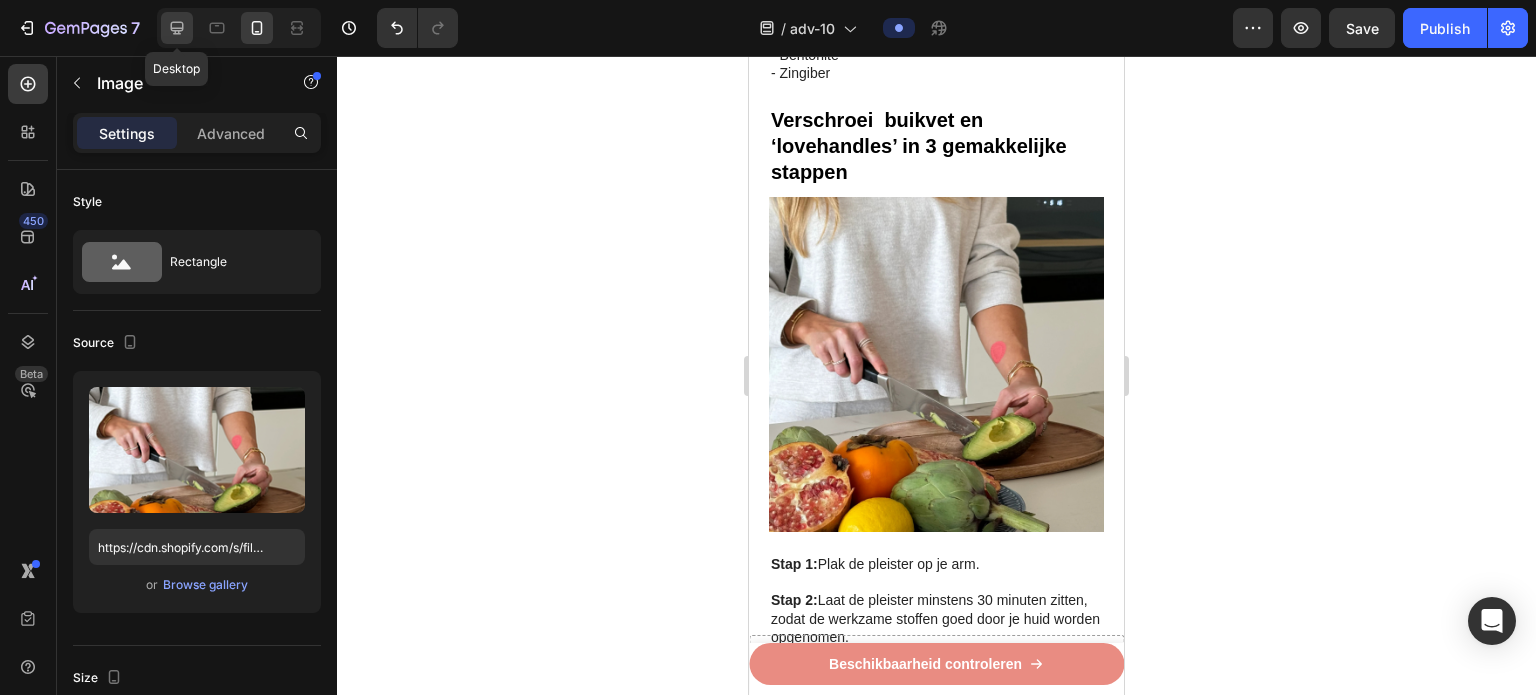 click 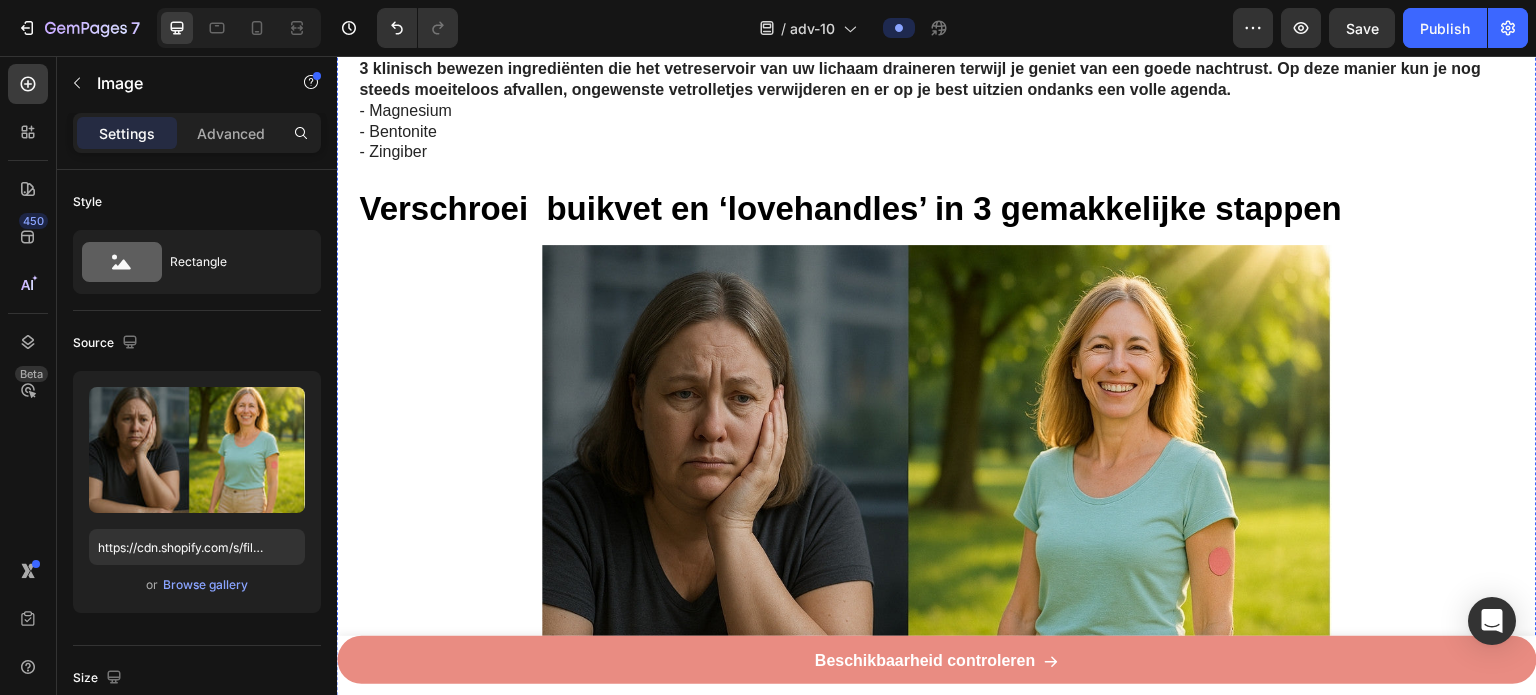 scroll, scrollTop: 6774, scrollLeft: 0, axis: vertical 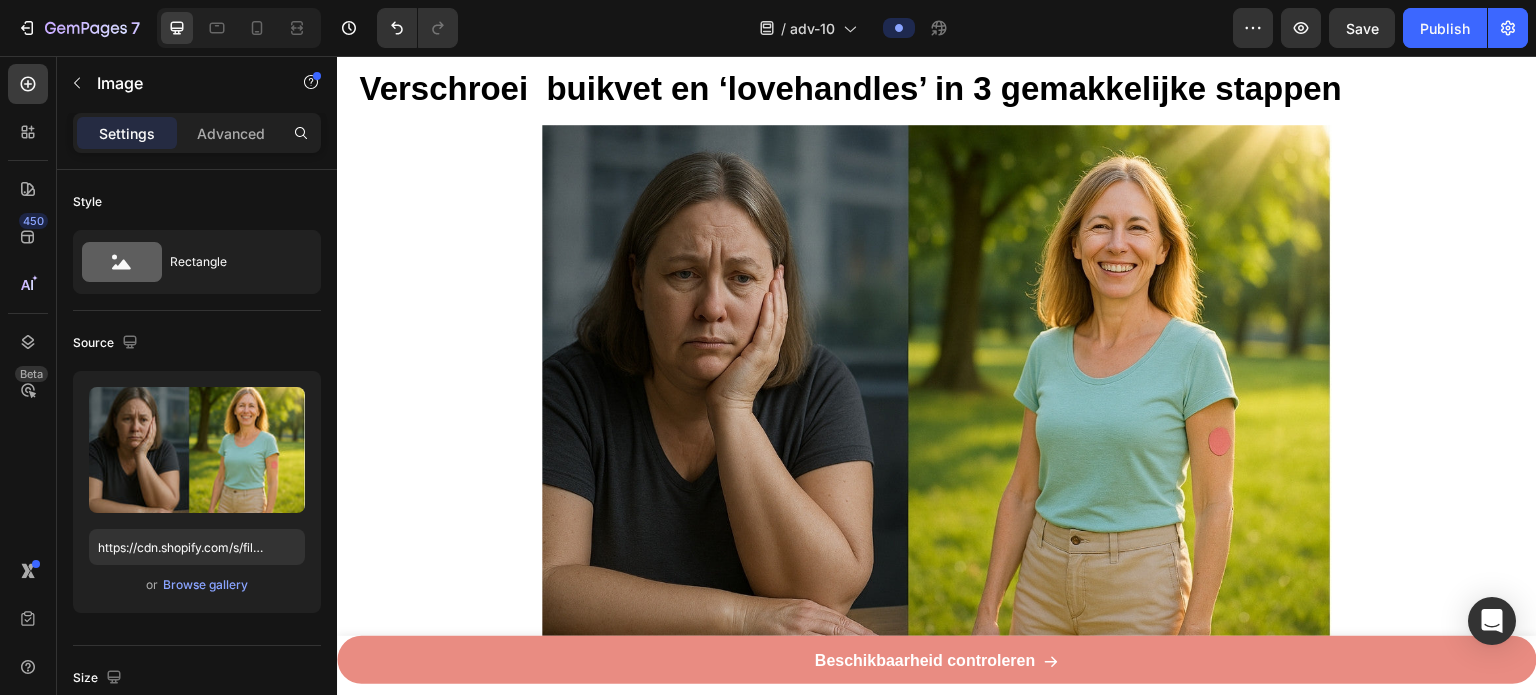 click at bounding box center [937, 387] 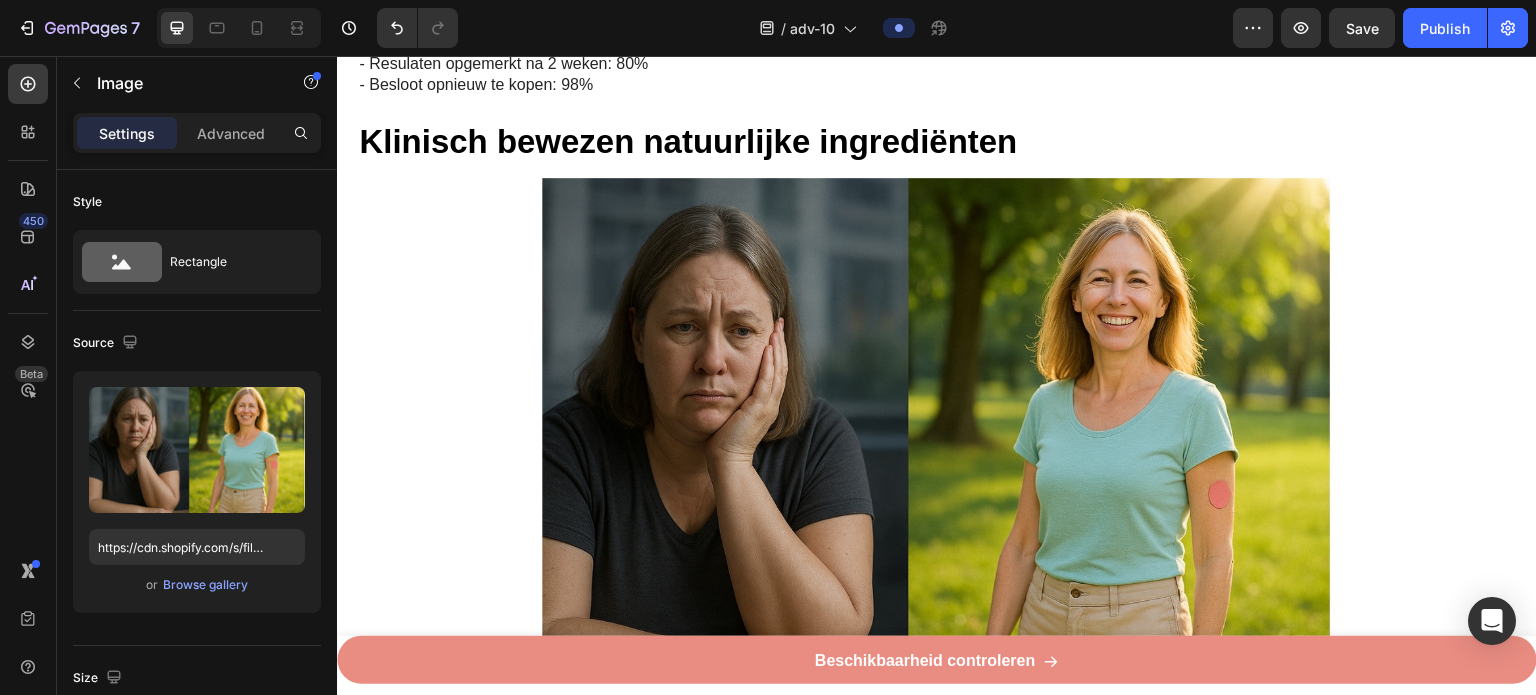 scroll, scrollTop: 5974, scrollLeft: 0, axis: vertical 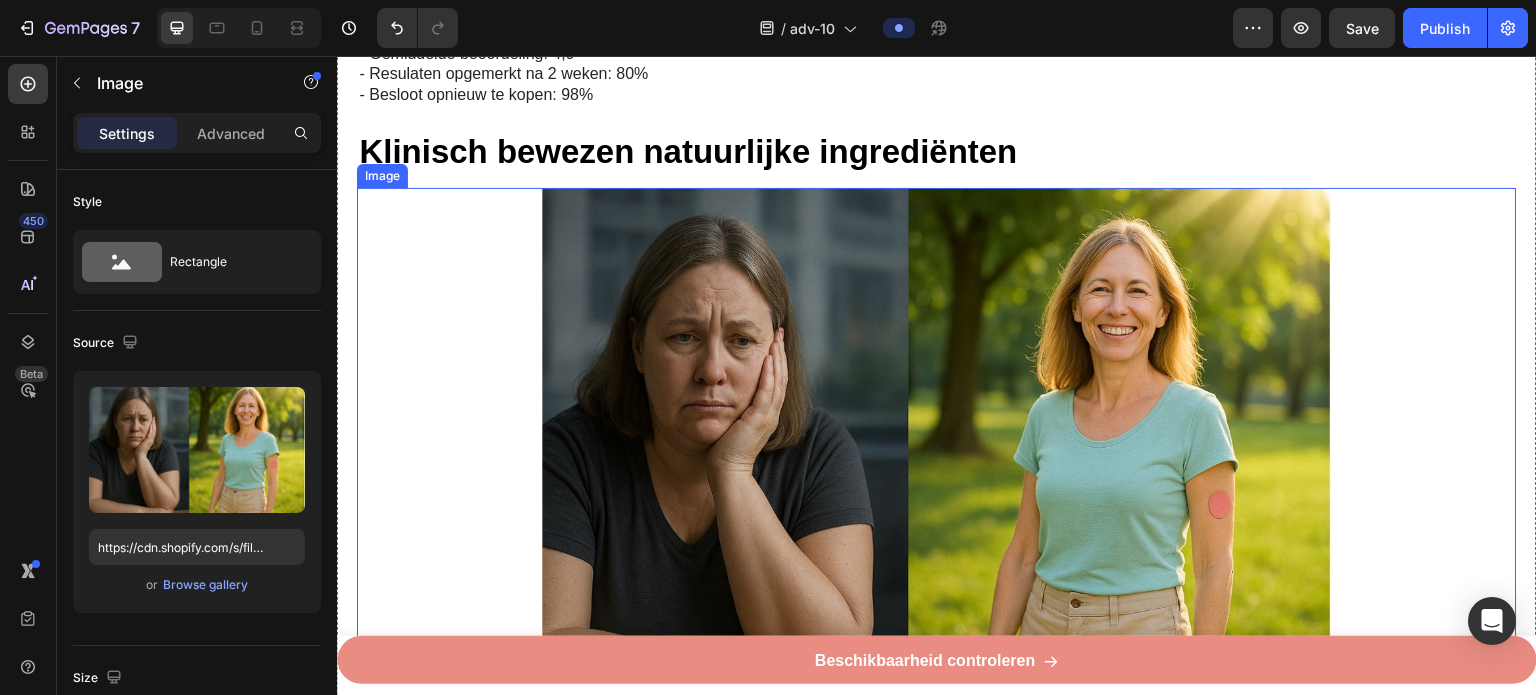 click at bounding box center (937, 450) 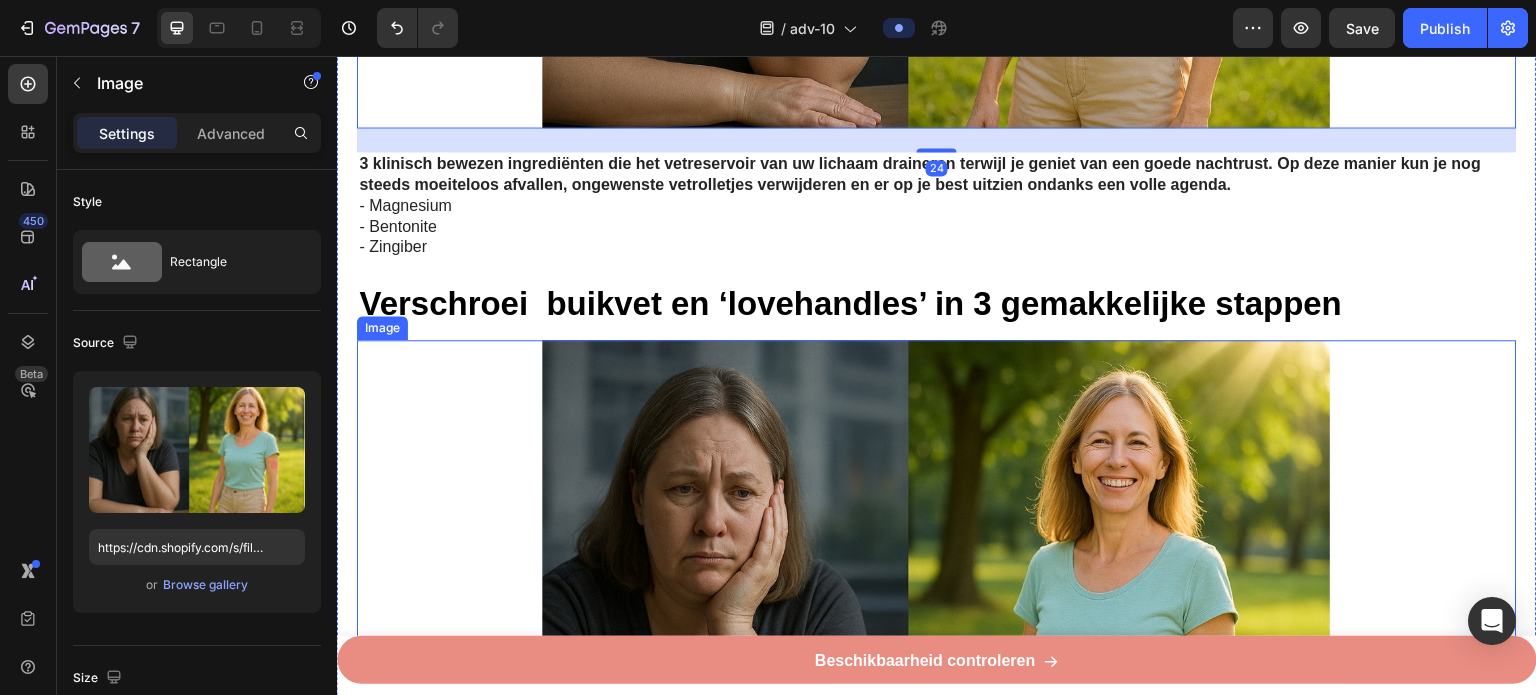 scroll, scrollTop: 6674, scrollLeft: 0, axis: vertical 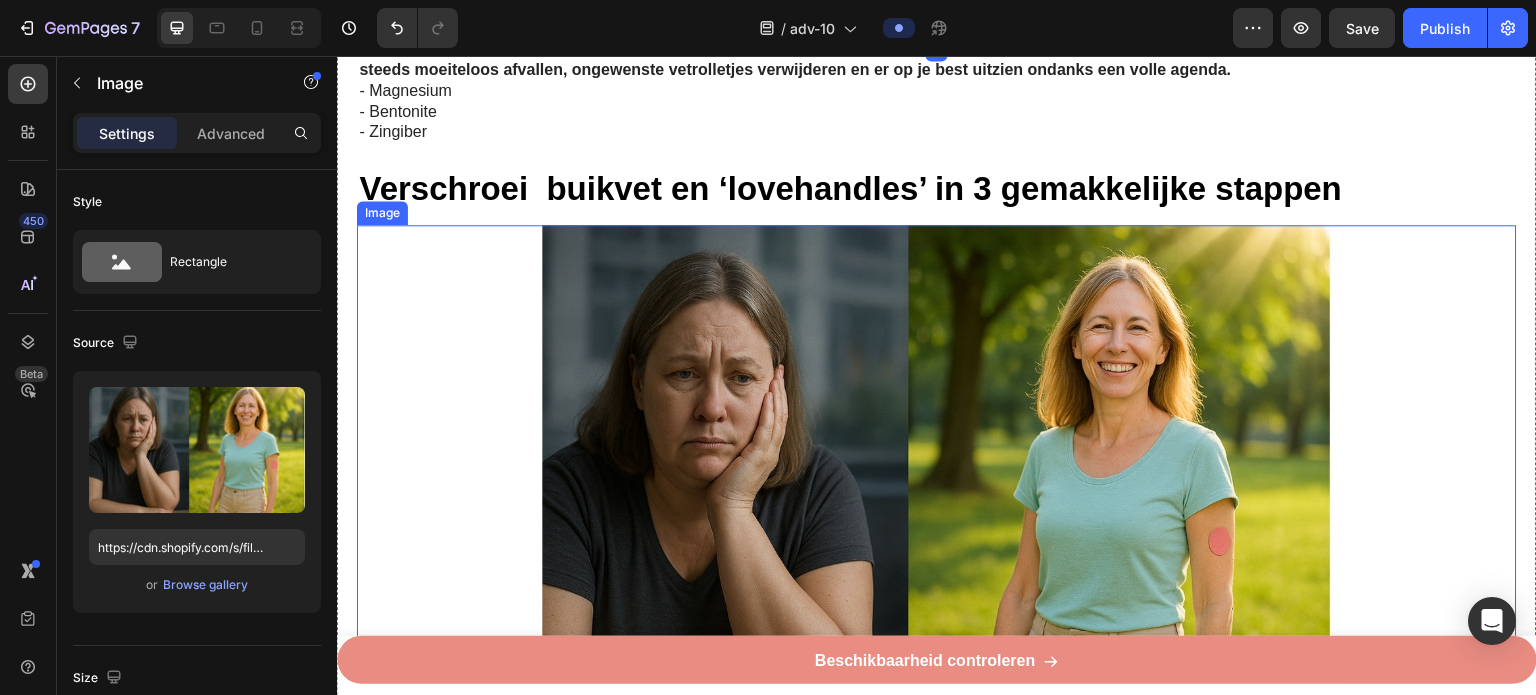 click at bounding box center [937, 487] 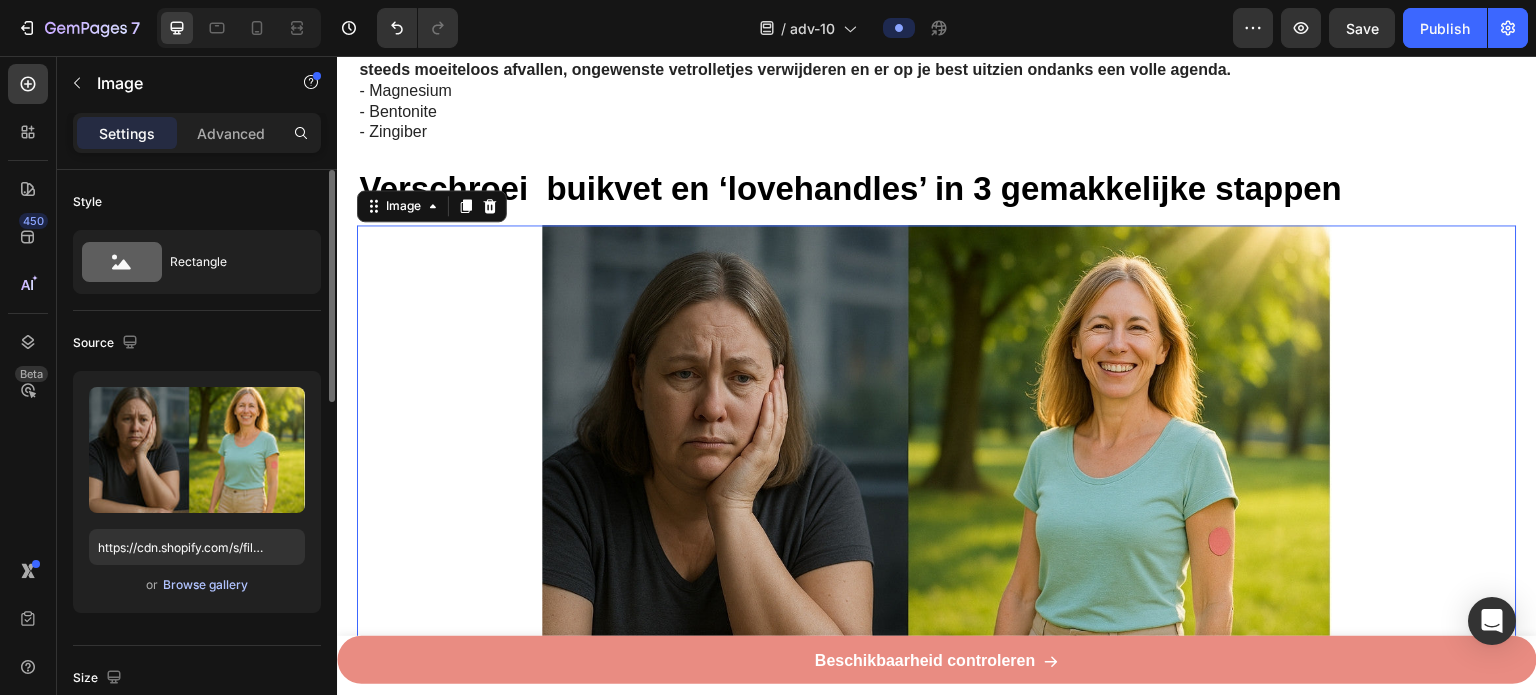 click on "Browse gallery" at bounding box center [205, 585] 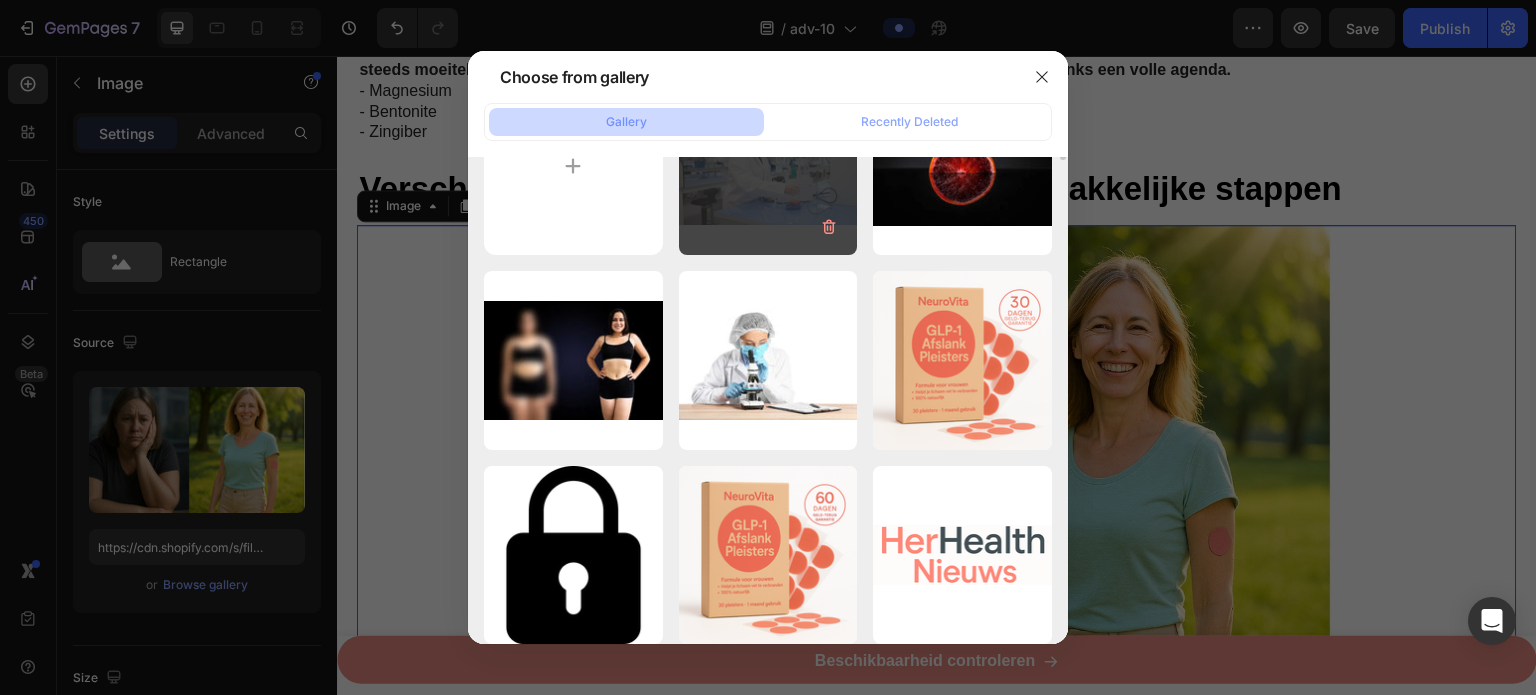 scroll, scrollTop: 0, scrollLeft: 0, axis: both 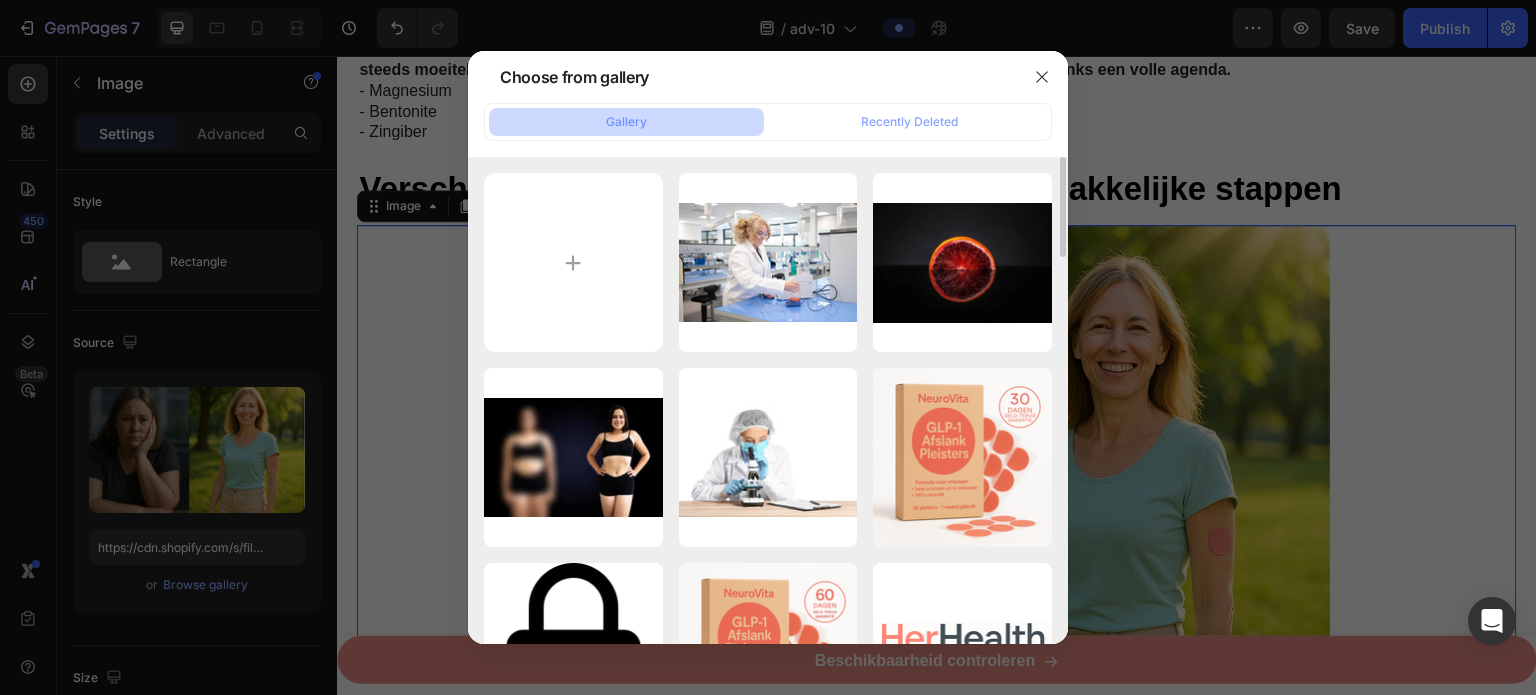 click at bounding box center [768, 347] 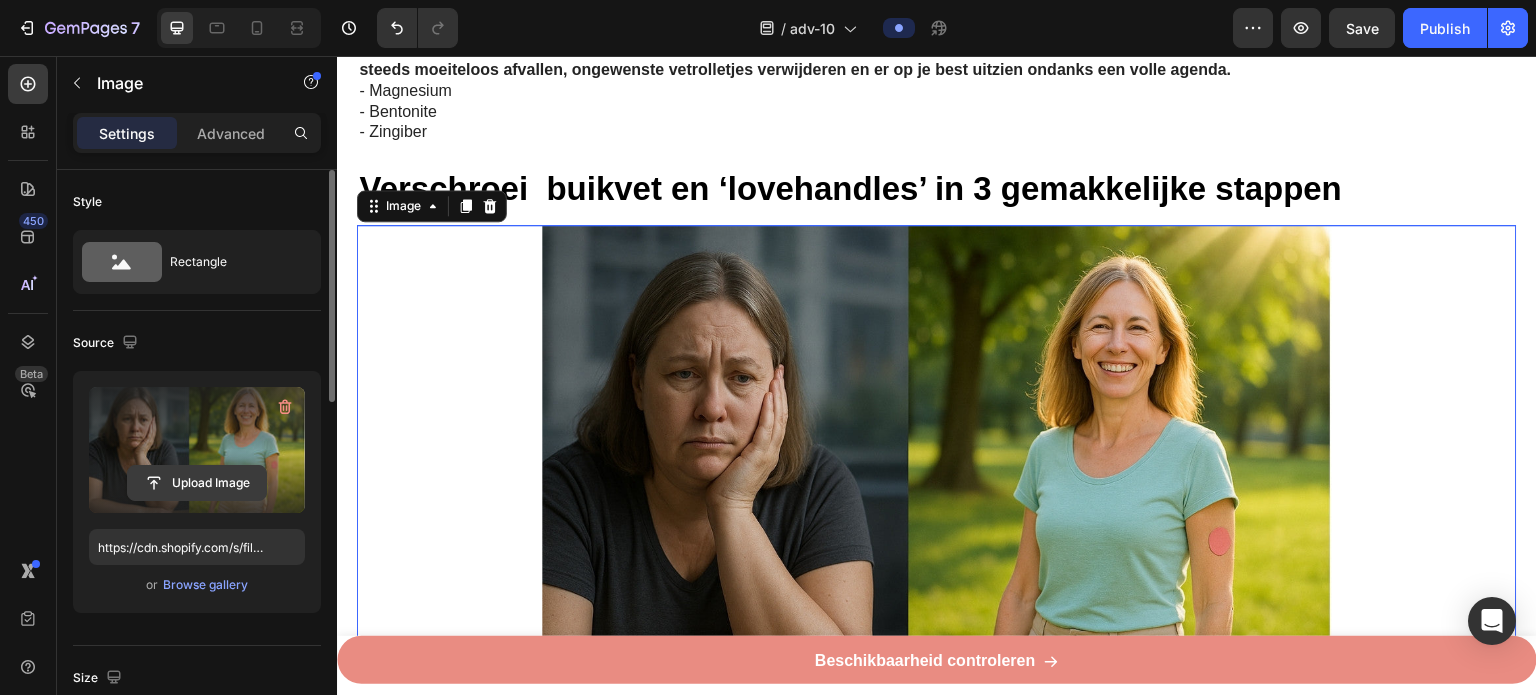 click 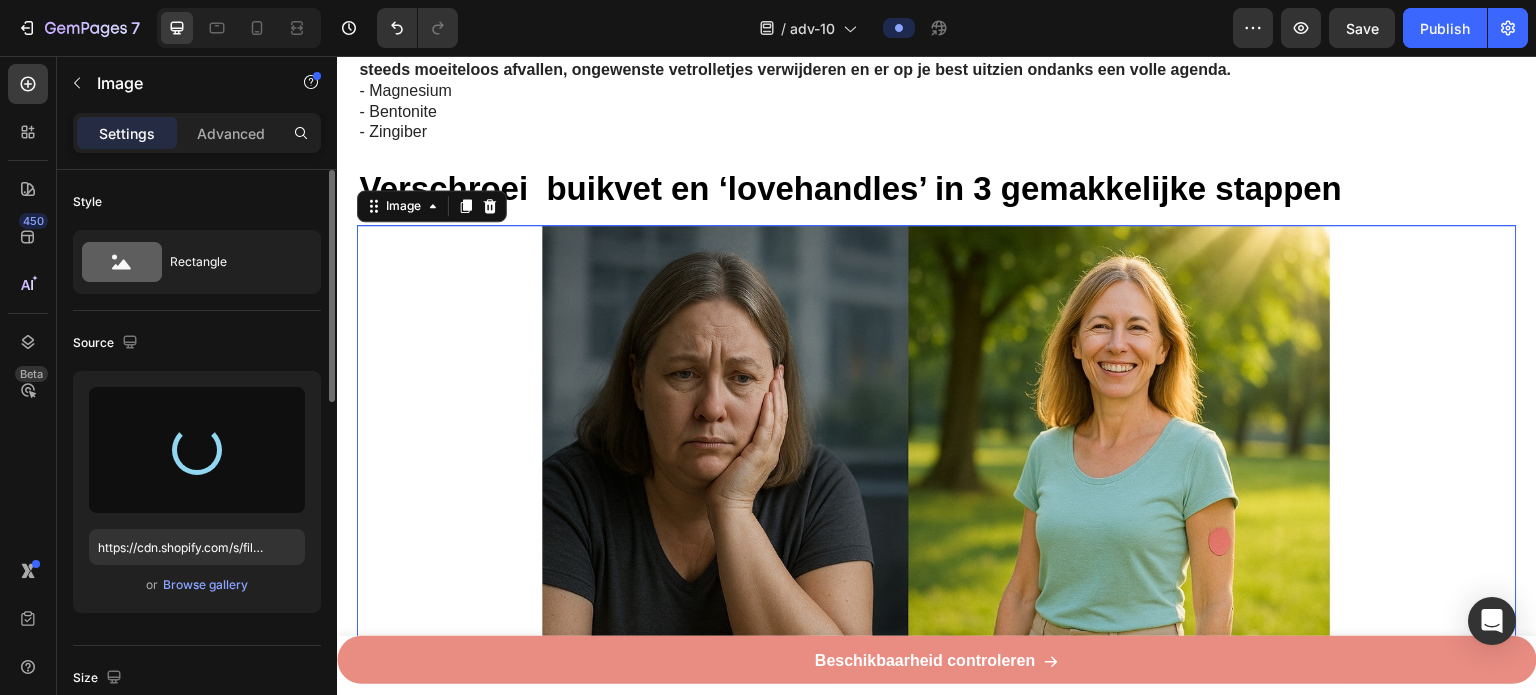 type on "https://cdn.shopify.com/s/files/1/0841/8698/8884/files/gempages_576157732831232963-dd80069a-1728-4f85-bb89-61e48f1fa435.png" 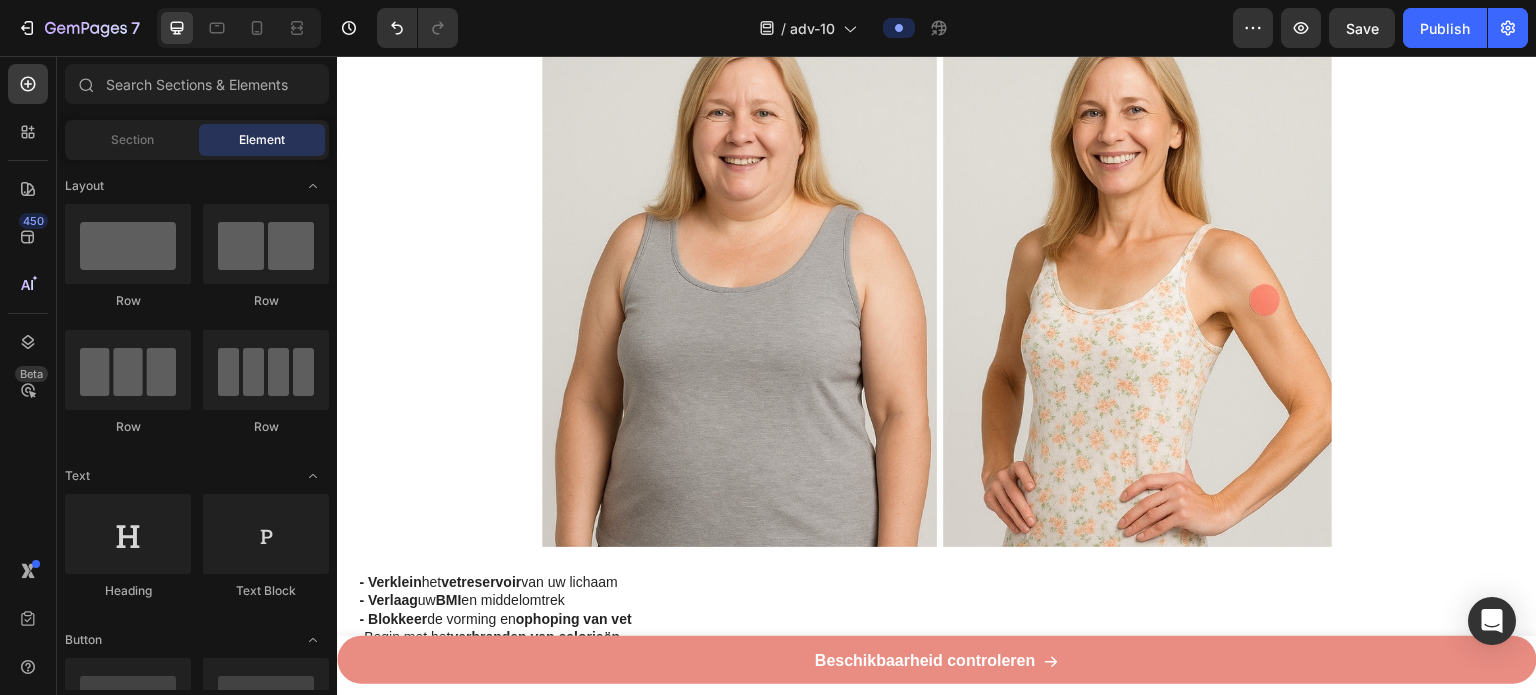 scroll, scrollTop: 404, scrollLeft: 0, axis: vertical 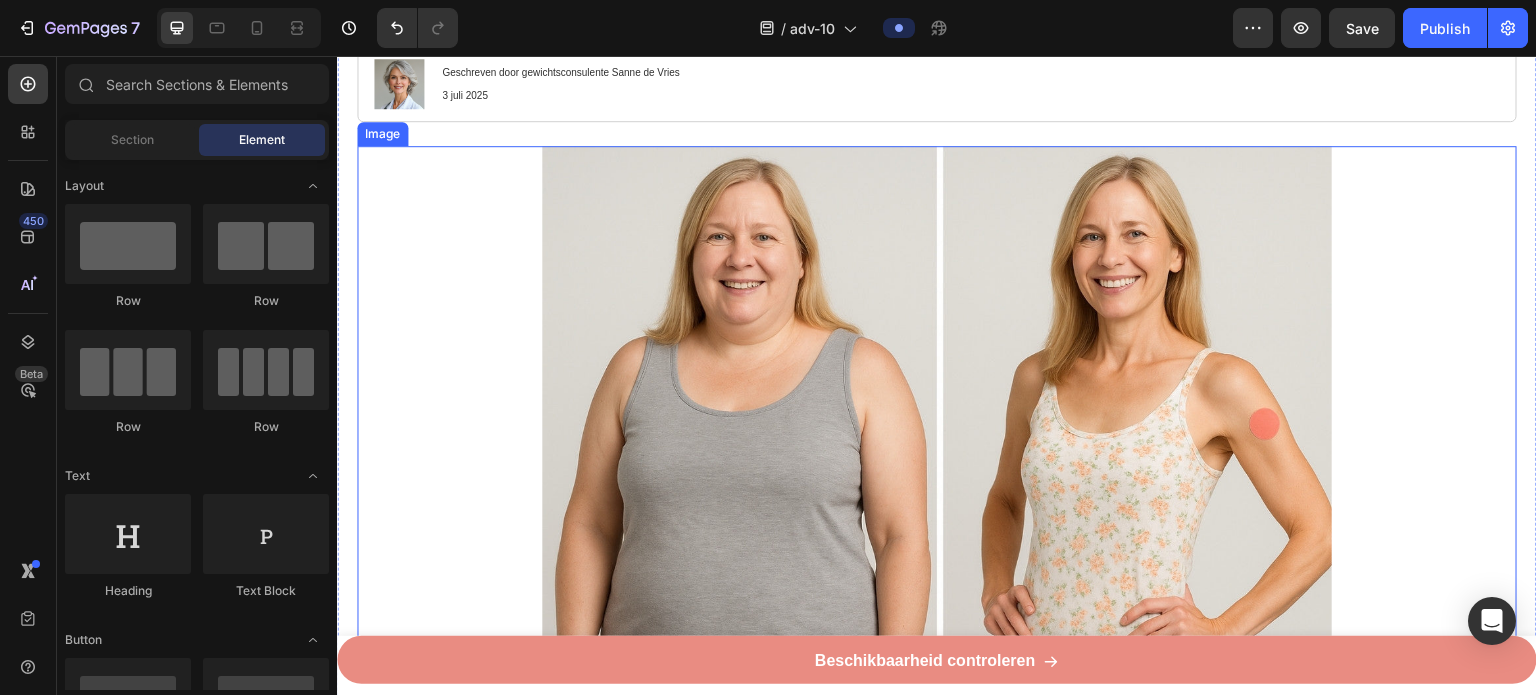 click at bounding box center (937, 408) 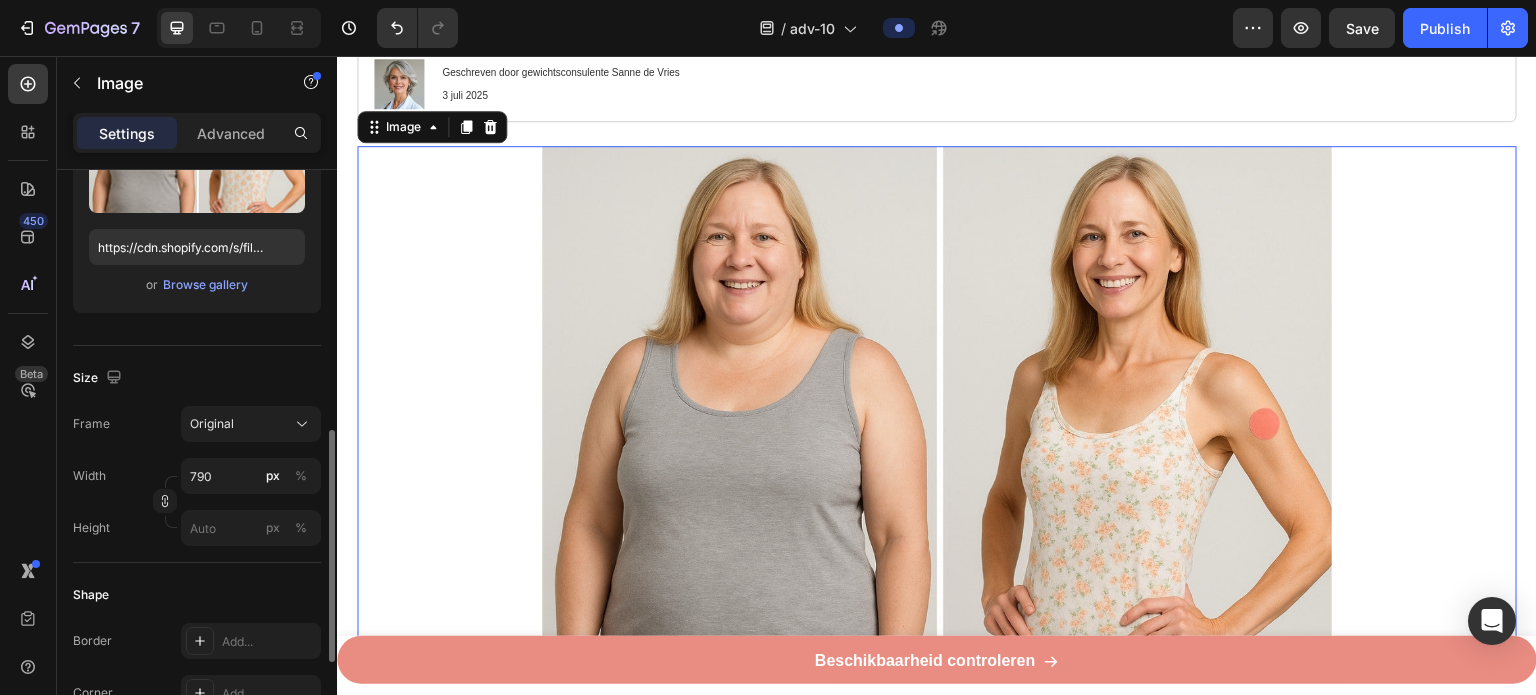 scroll, scrollTop: 400, scrollLeft: 0, axis: vertical 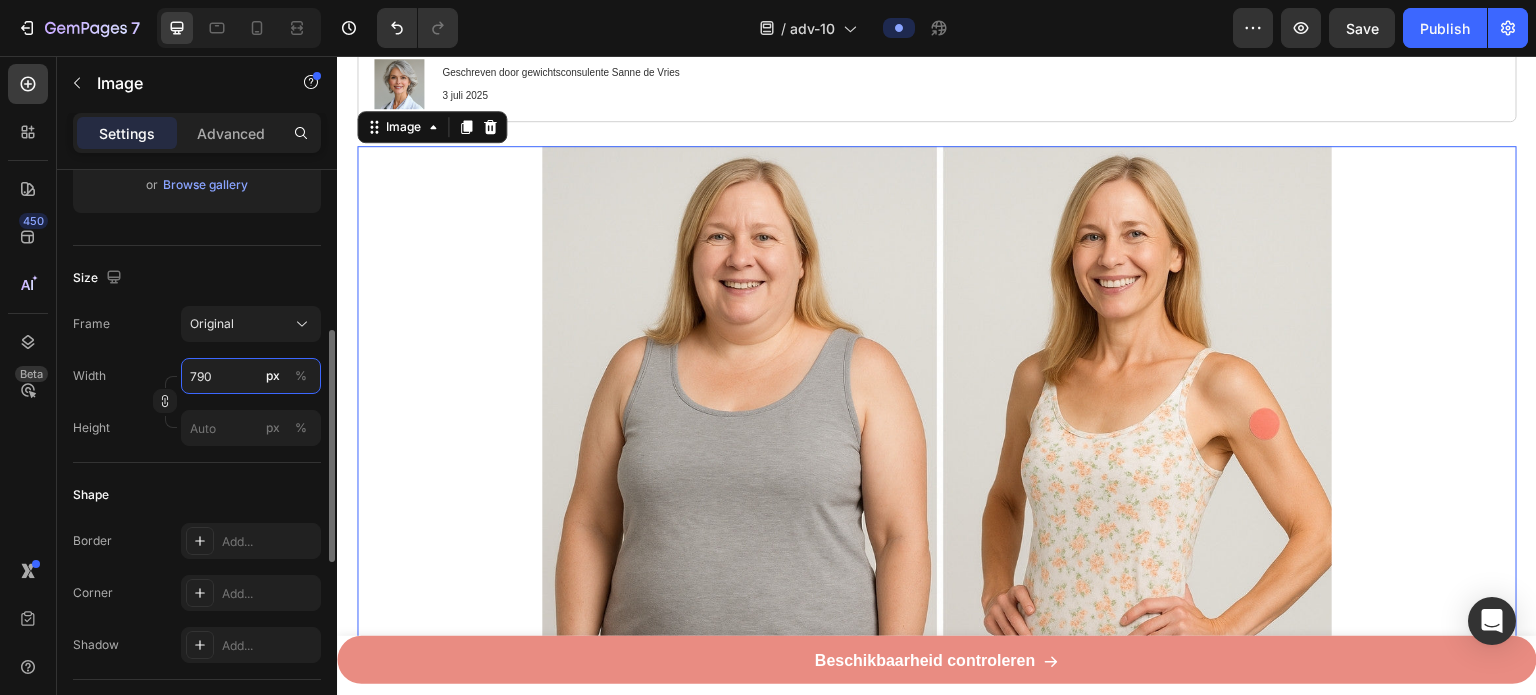 click on "790" at bounding box center [251, 376] 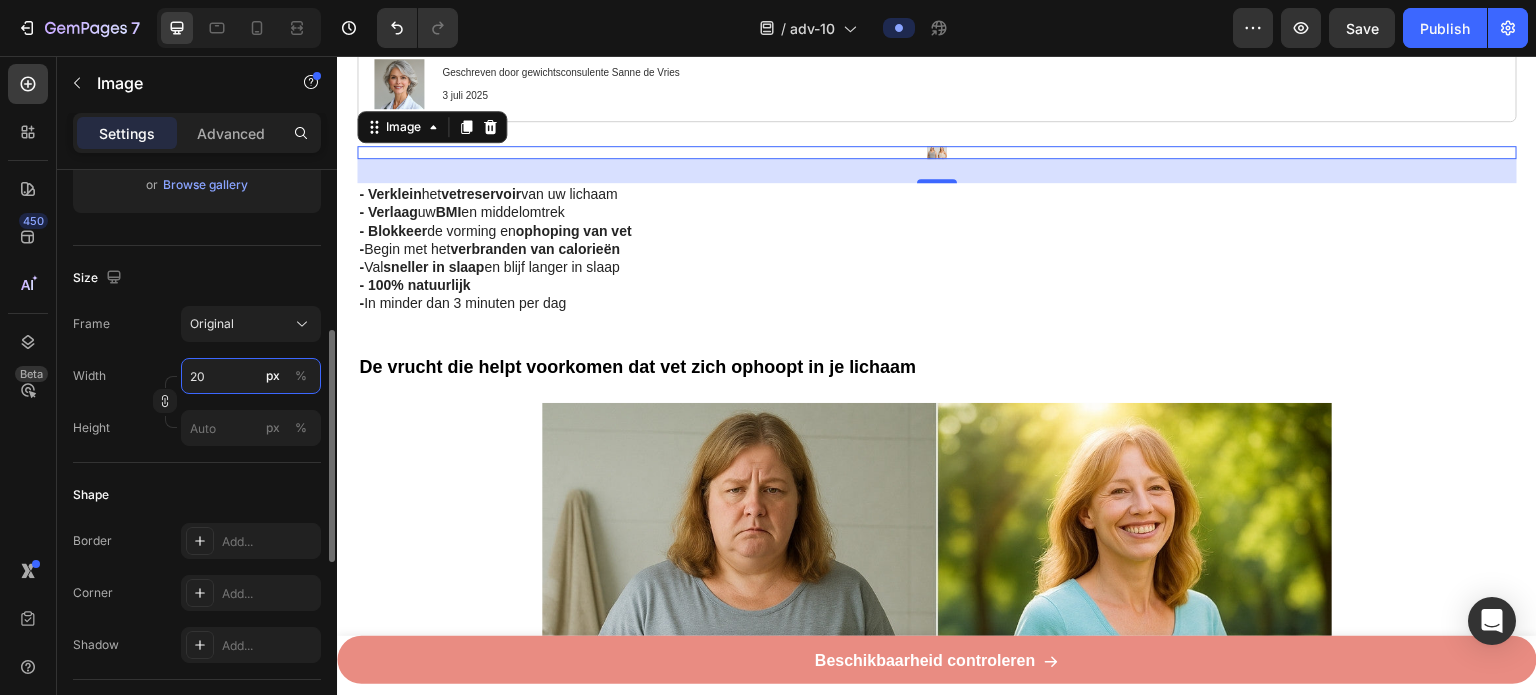 type on "2" 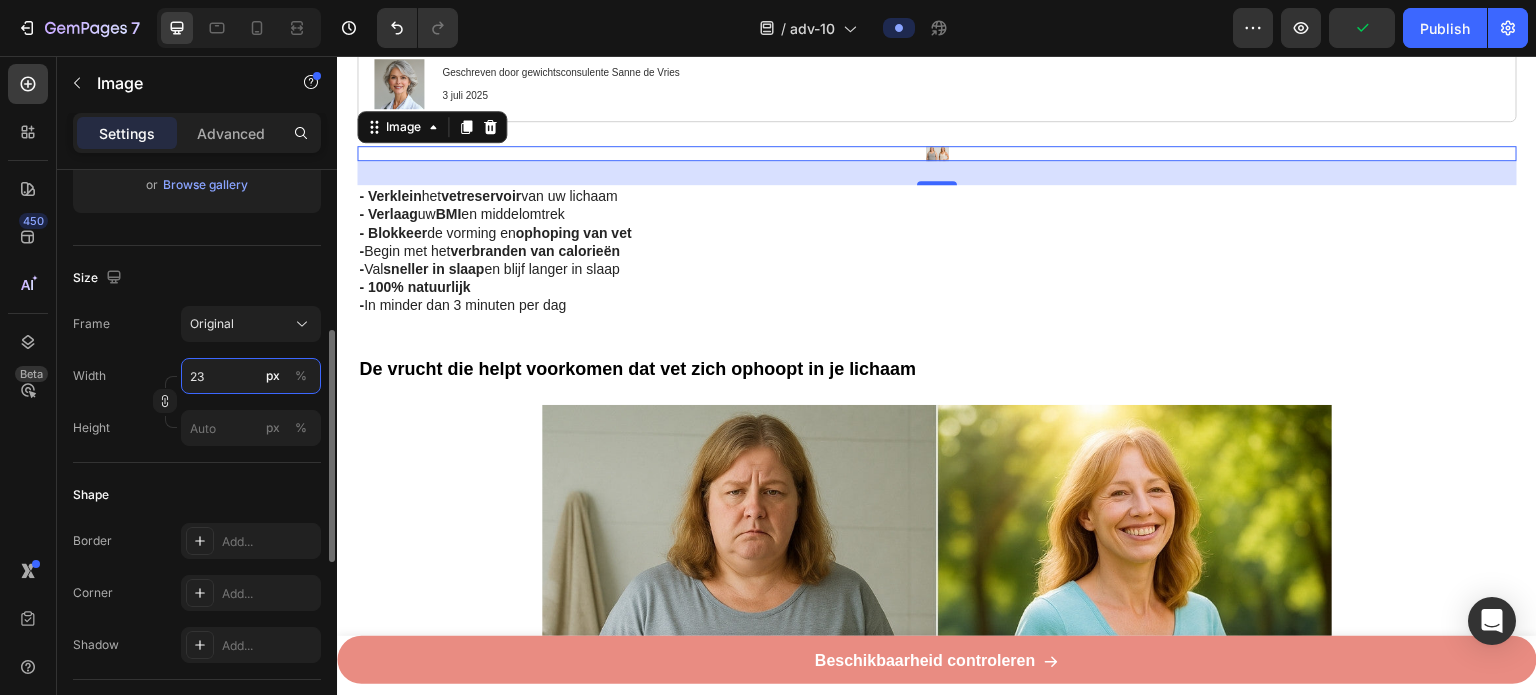 type on "2" 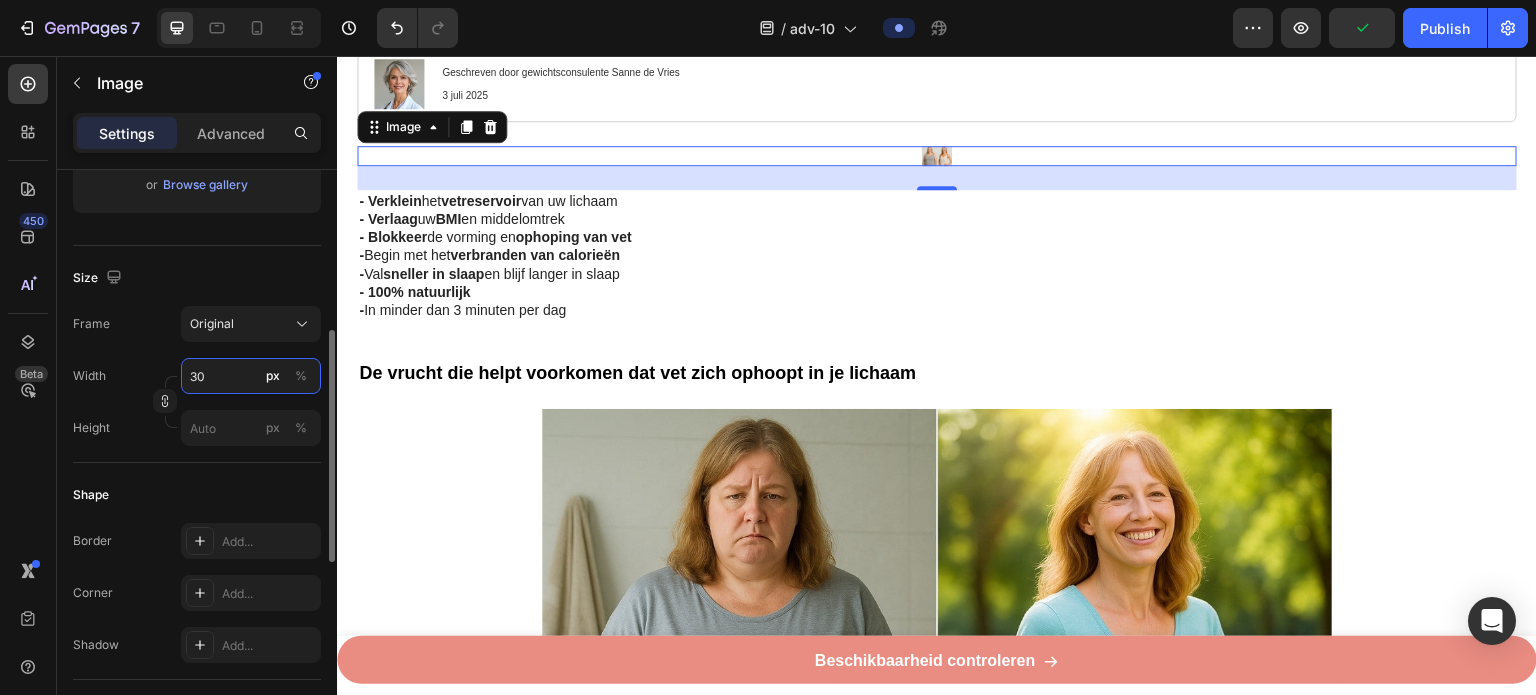type on "3" 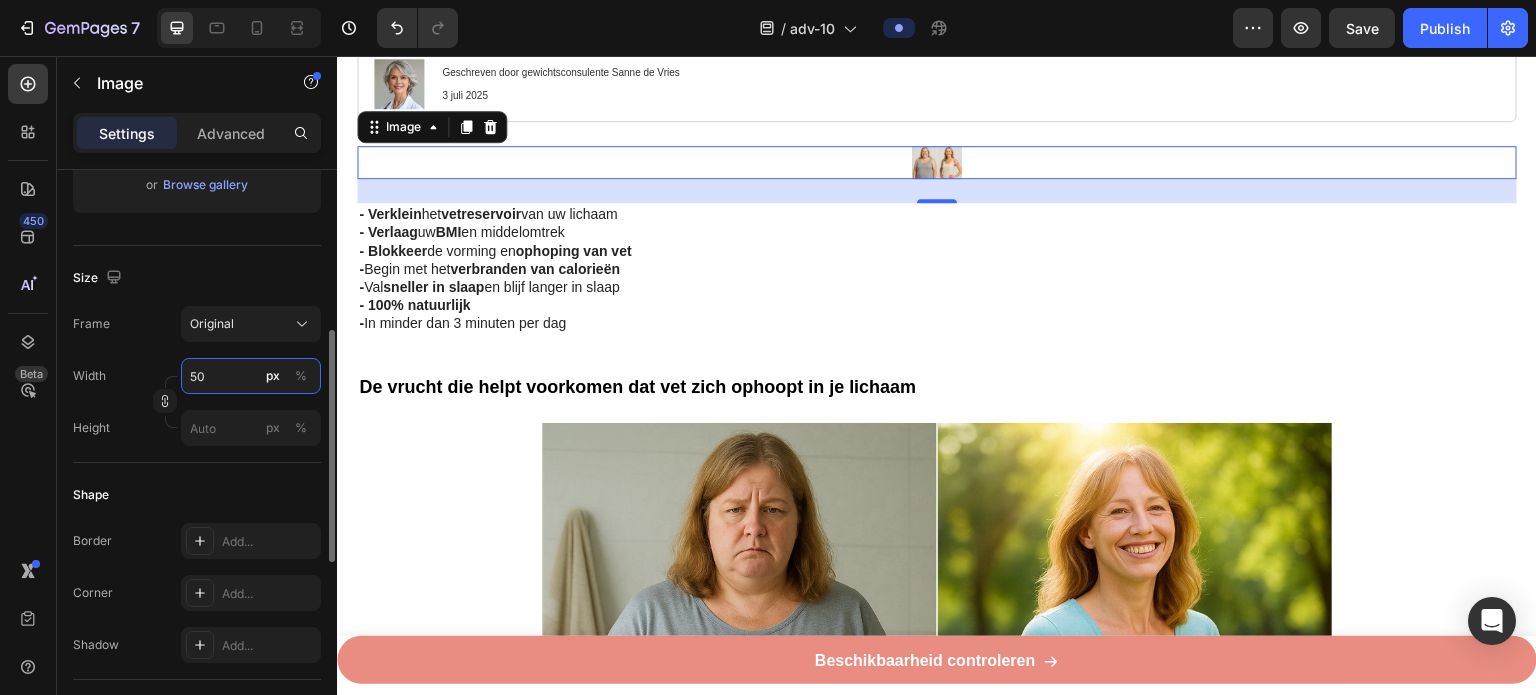 type on "500" 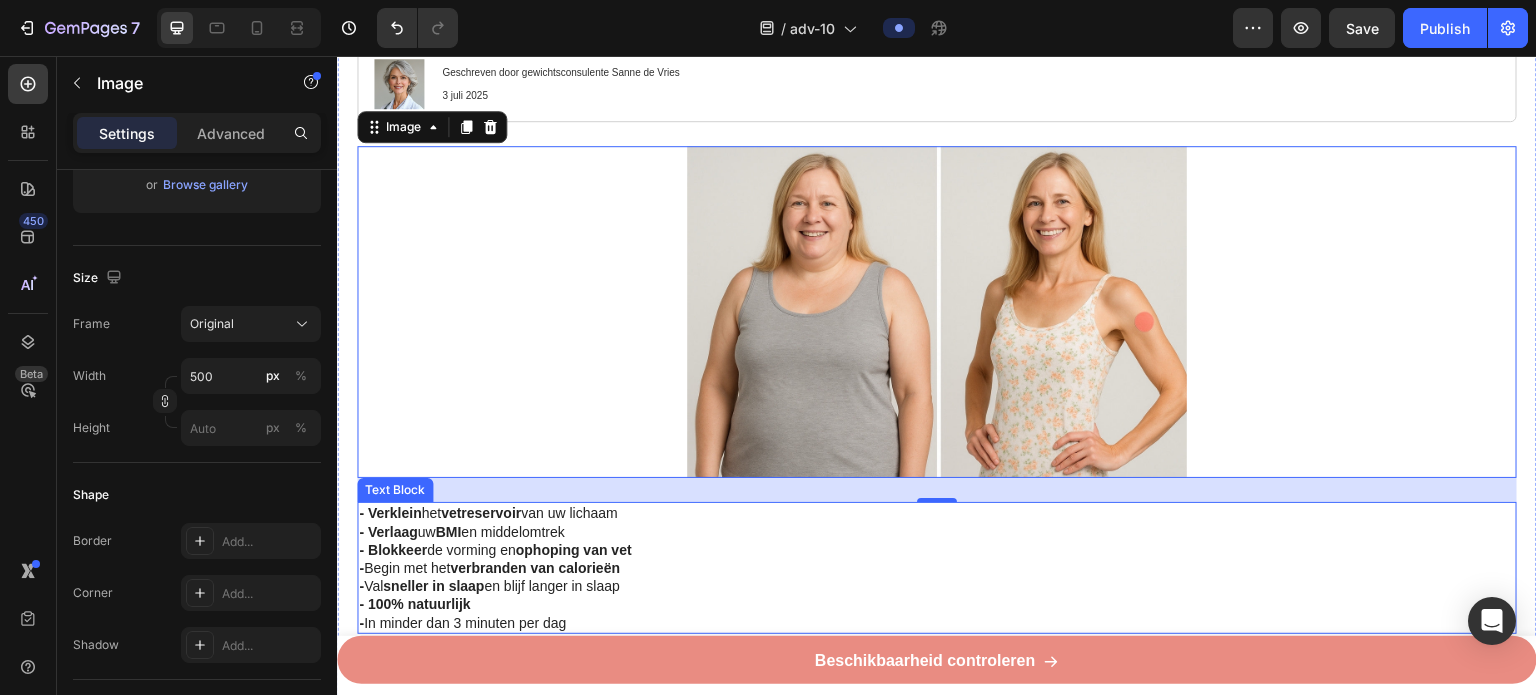 click on "-  Val  sneller in slaap  en blijf langer in slaap" at bounding box center [489, 586] 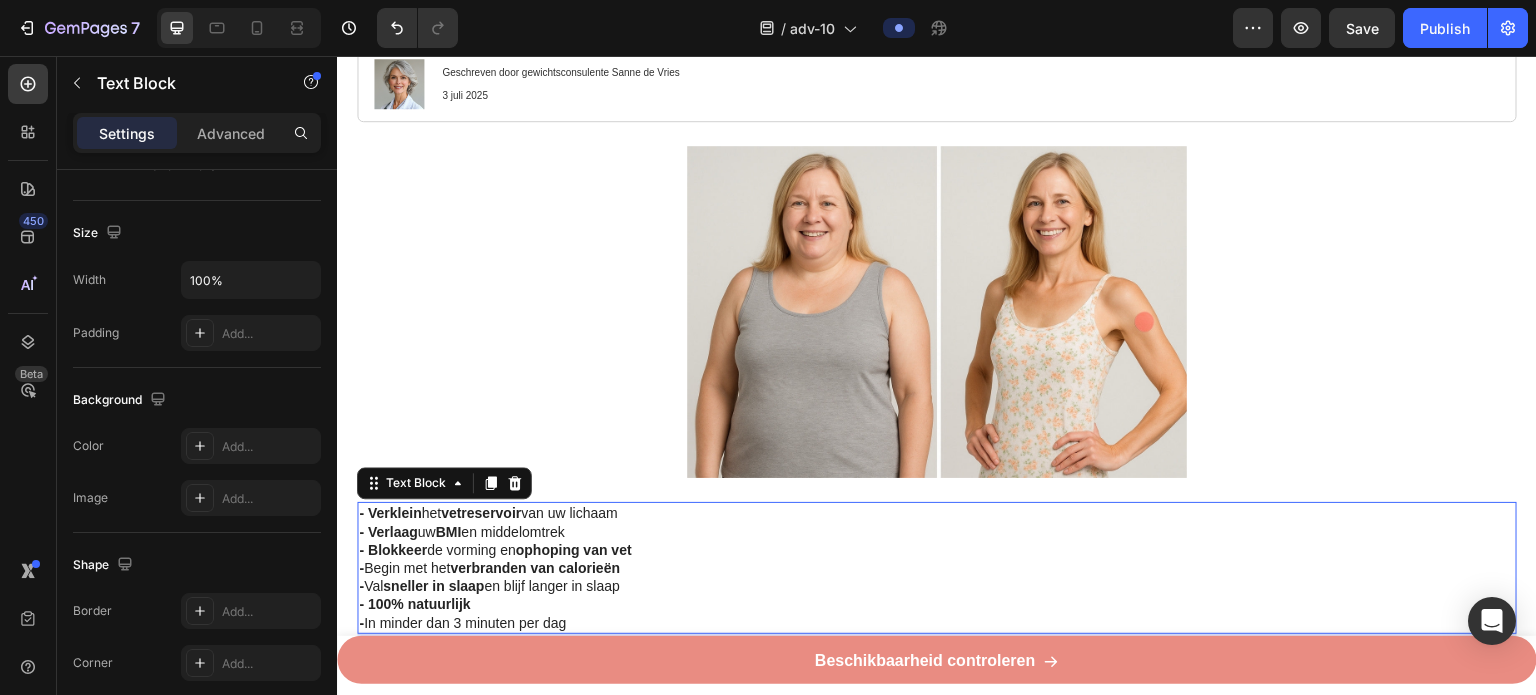 scroll, scrollTop: 0, scrollLeft: 0, axis: both 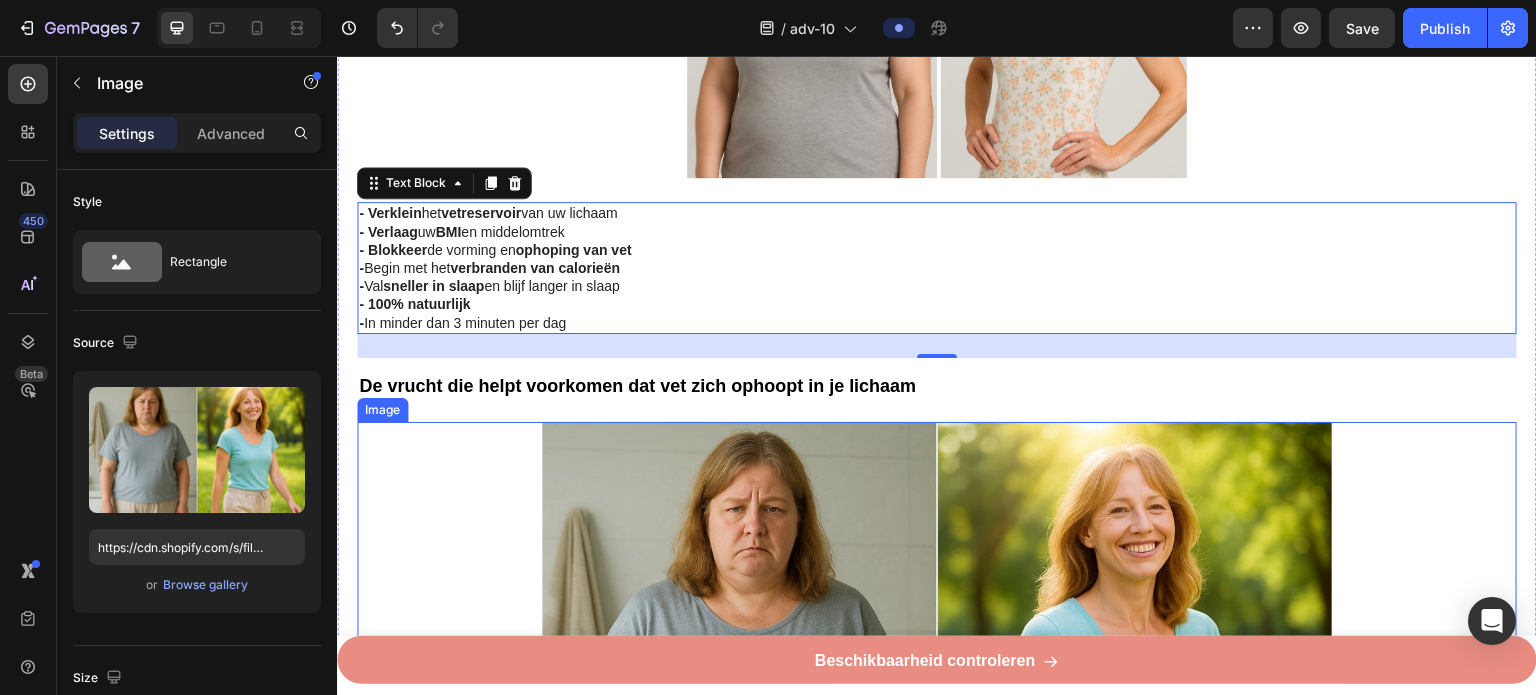 click at bounding box center [937, 684] 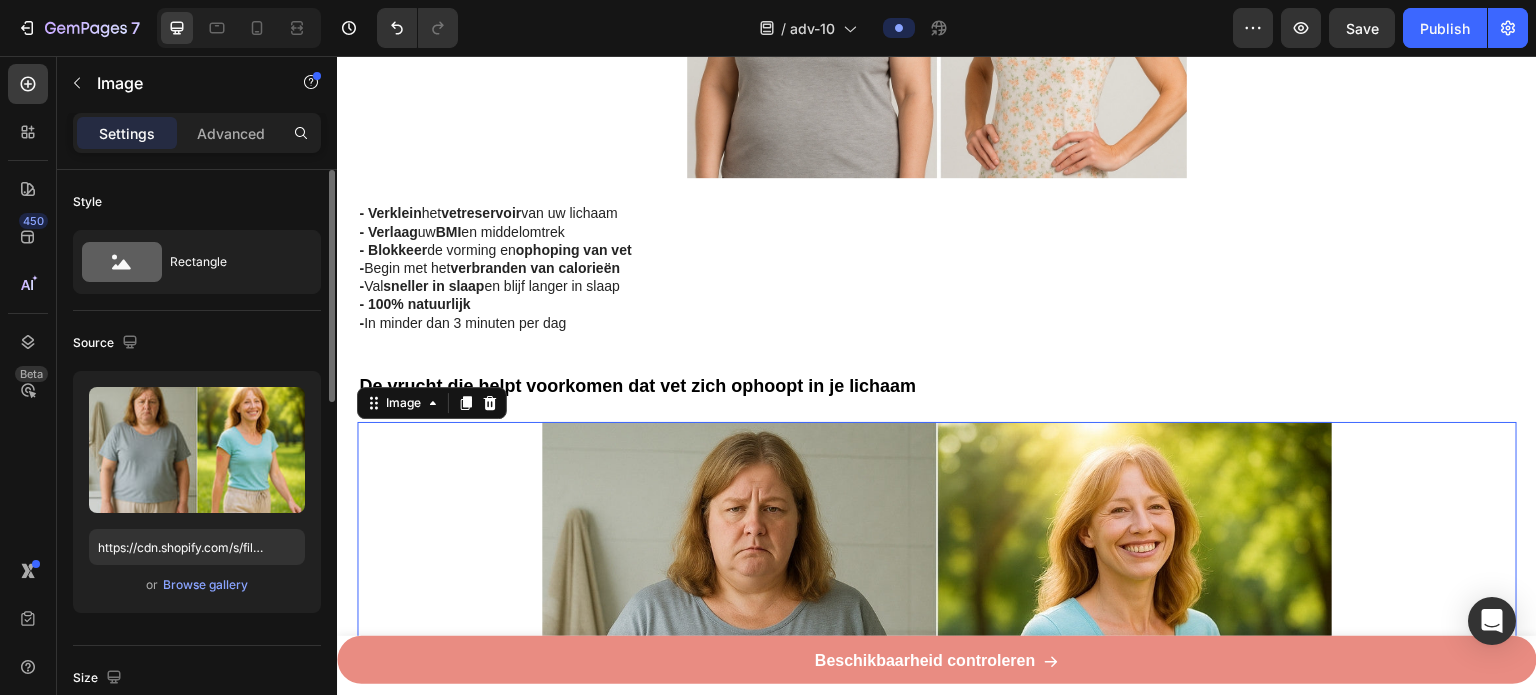scroll, scrollTop: 400, scrollLeft: 0, axis: vertical 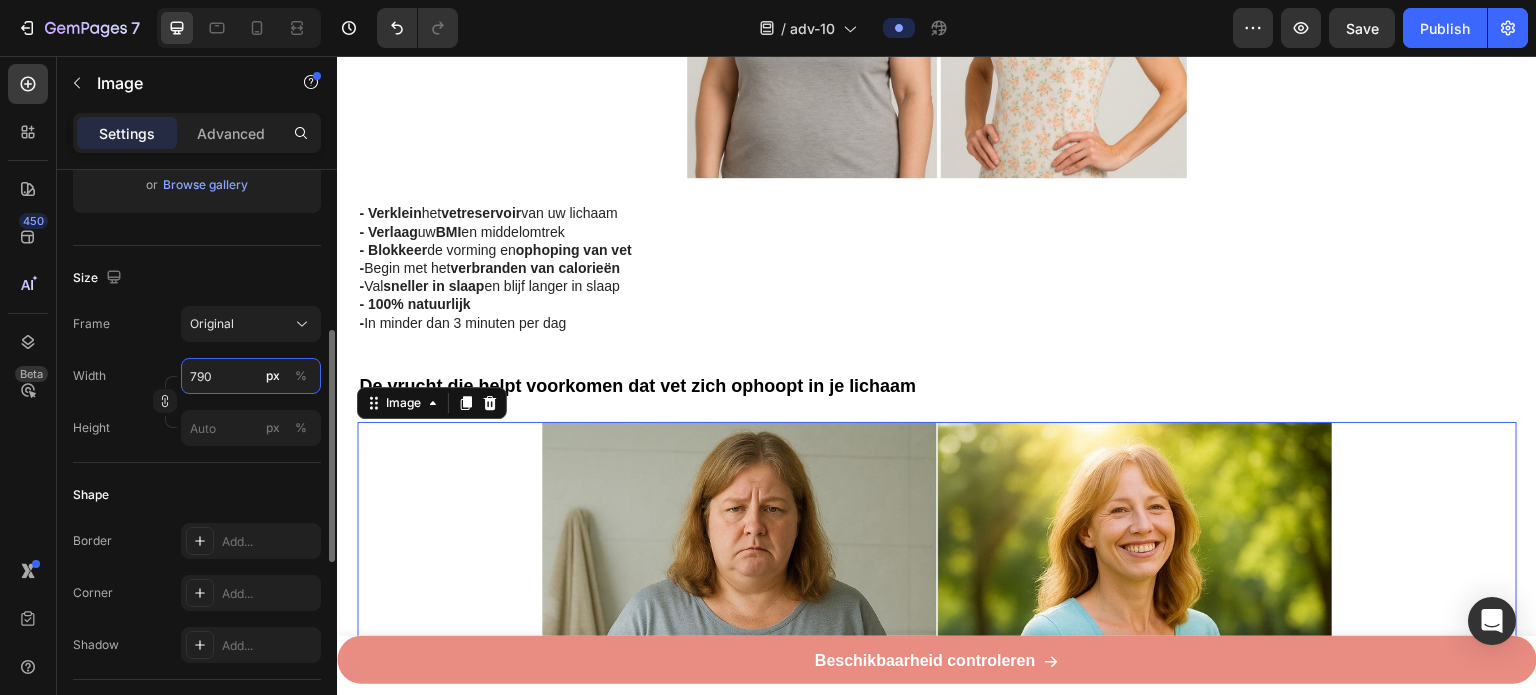 click on "790" at bounding box center [251, 376] 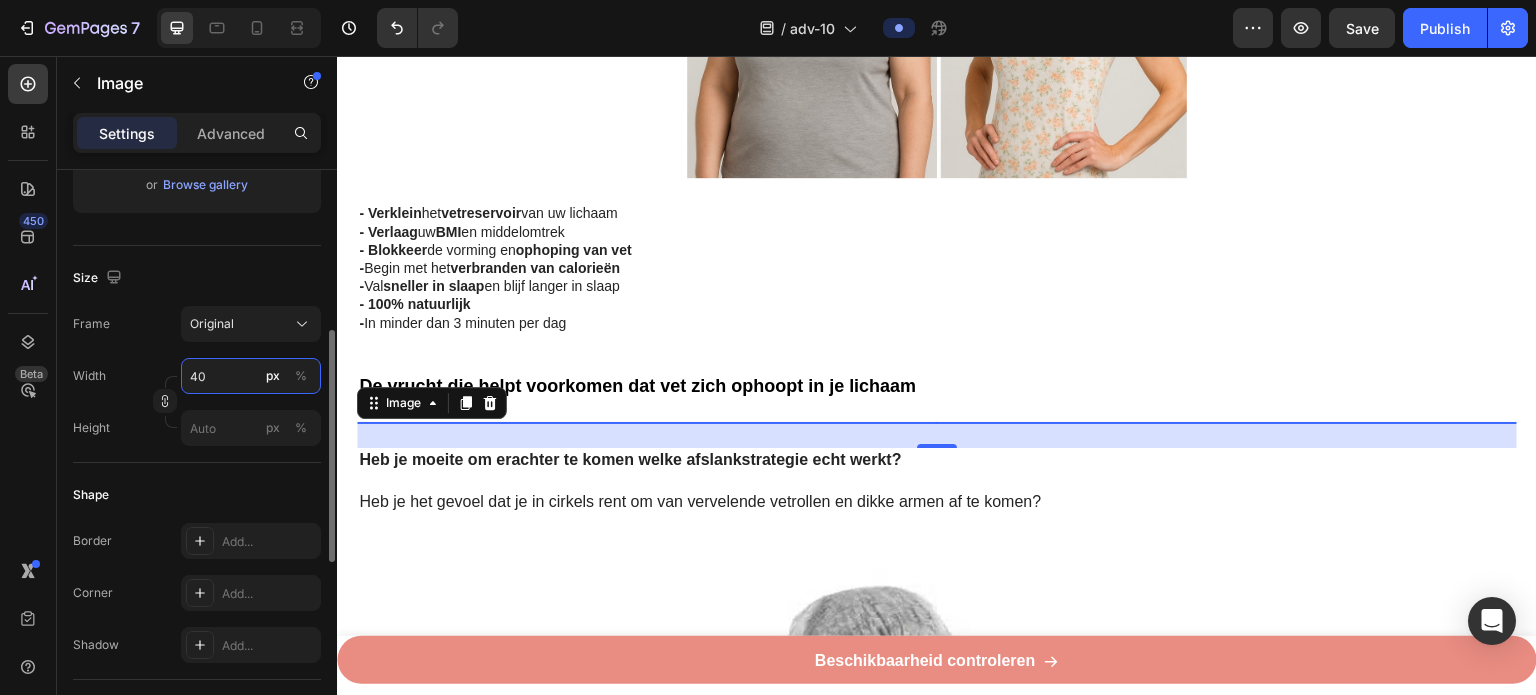 type on "400" 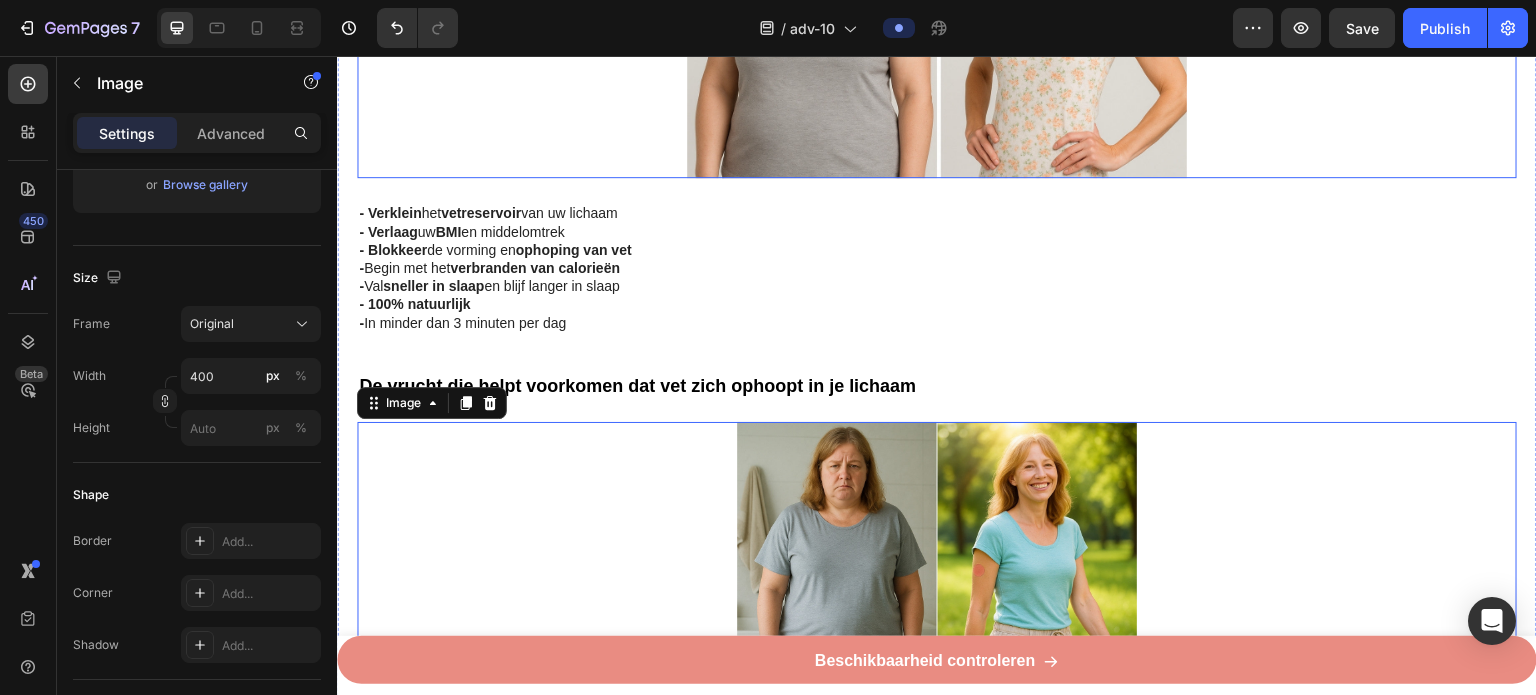 click at bounding box center (937, 12) 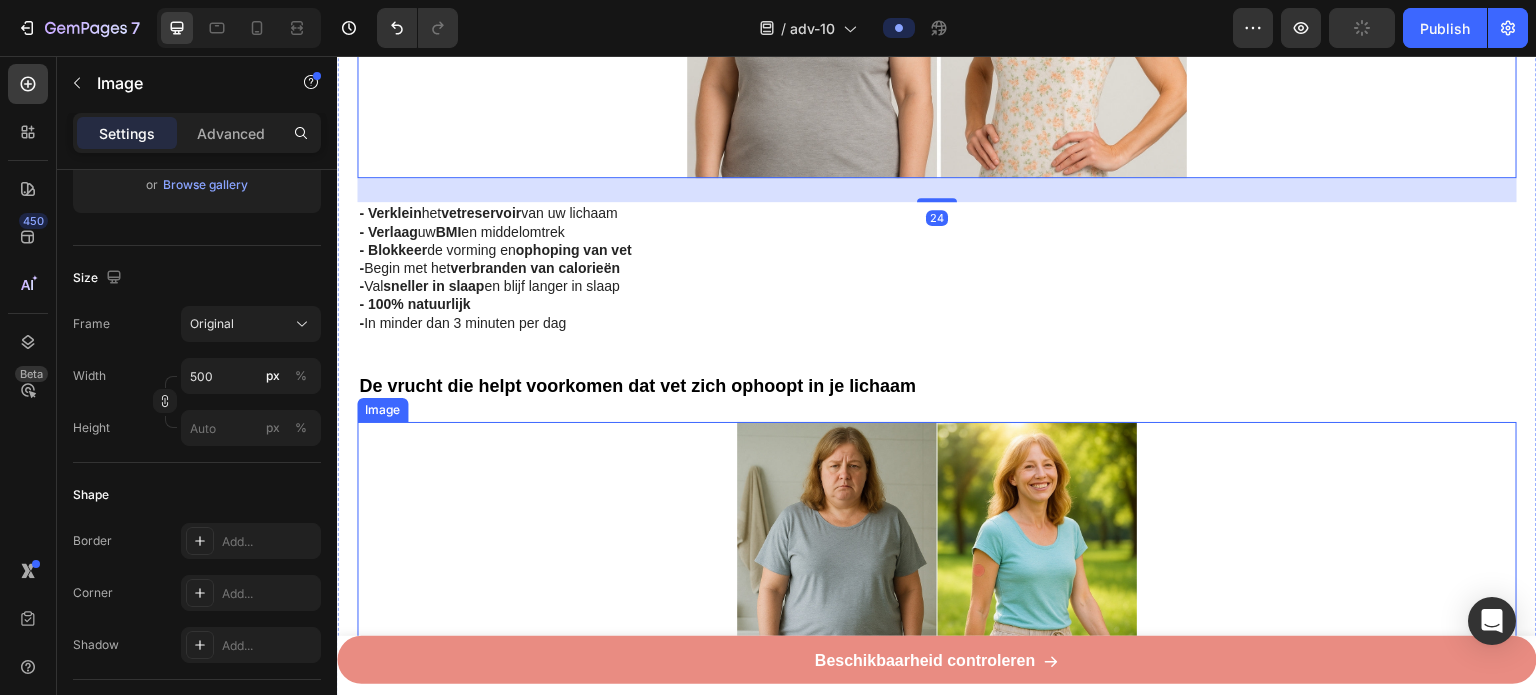 click at bounding box center (937, 555) 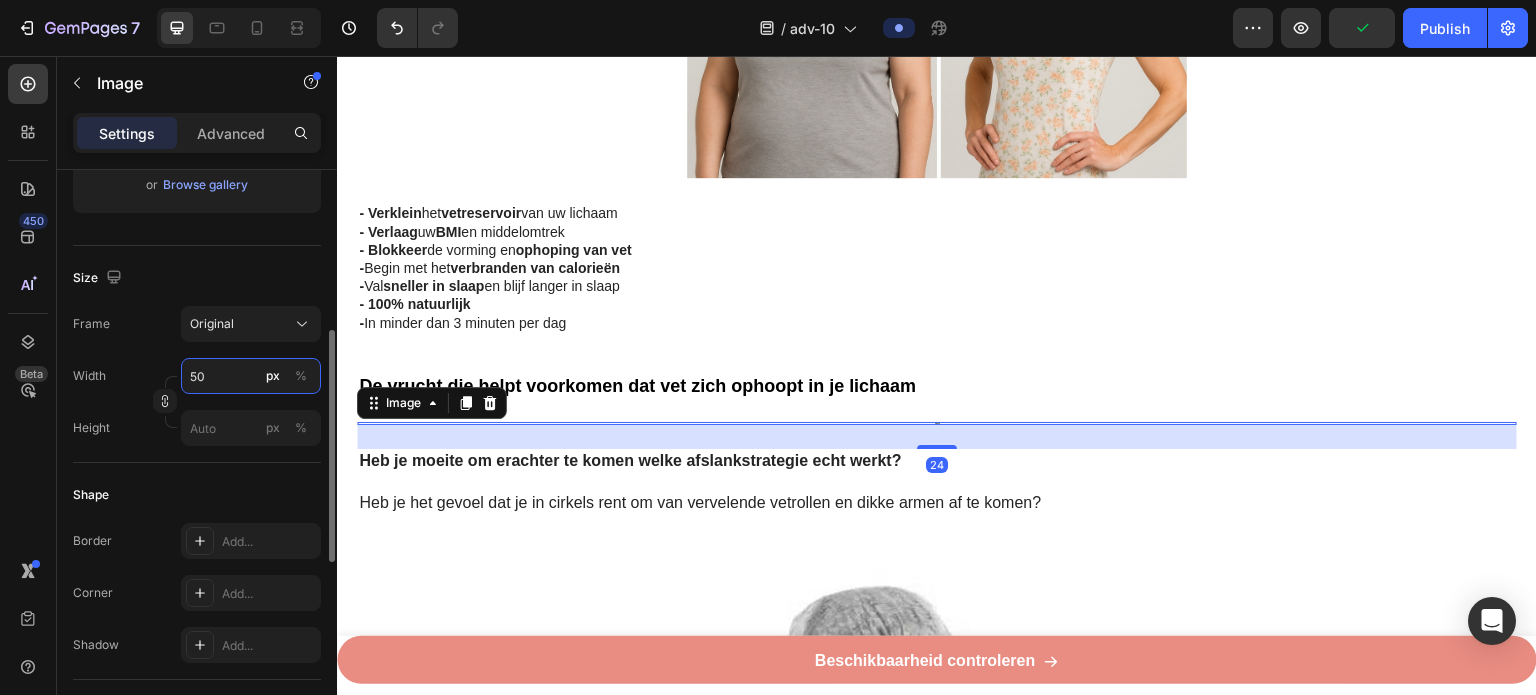type on "500" 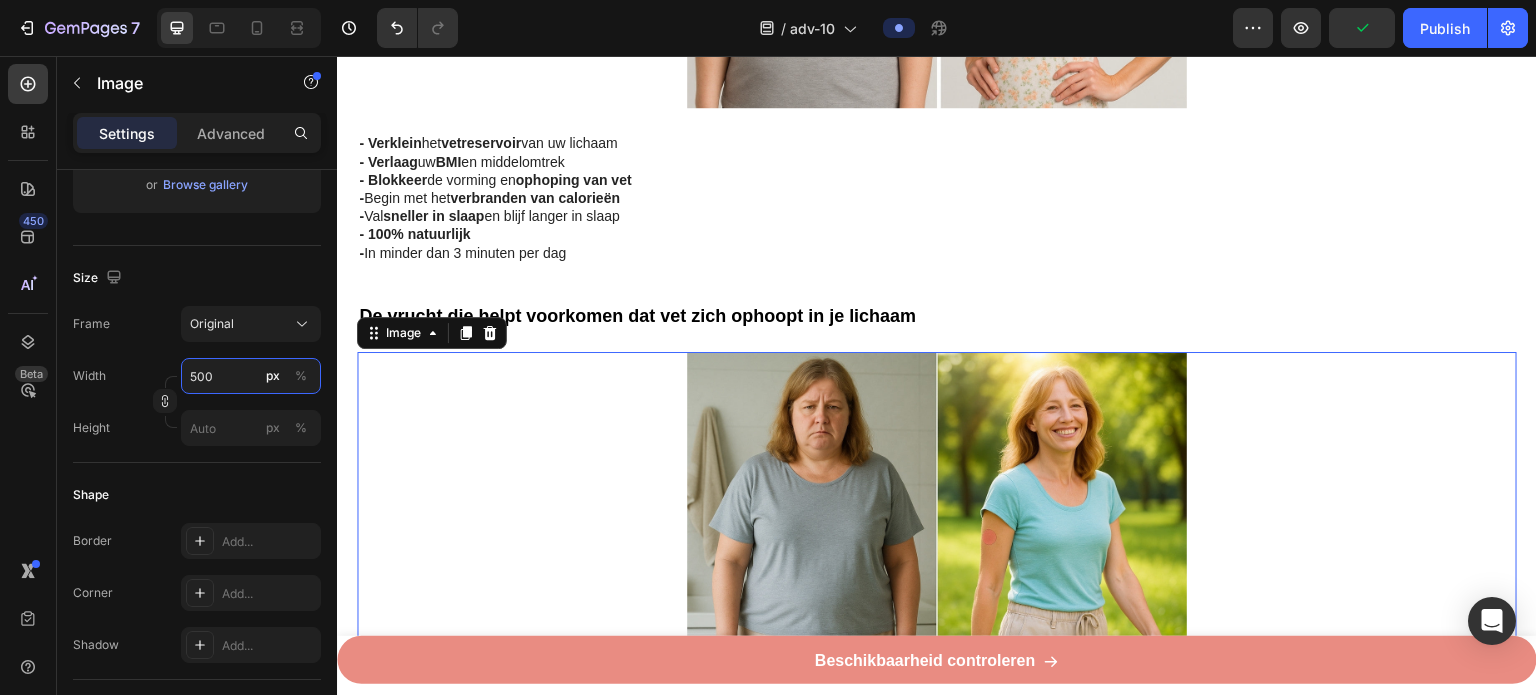 scroll, scrollTop: 1304, scrollLeft: 0, axis: vertical 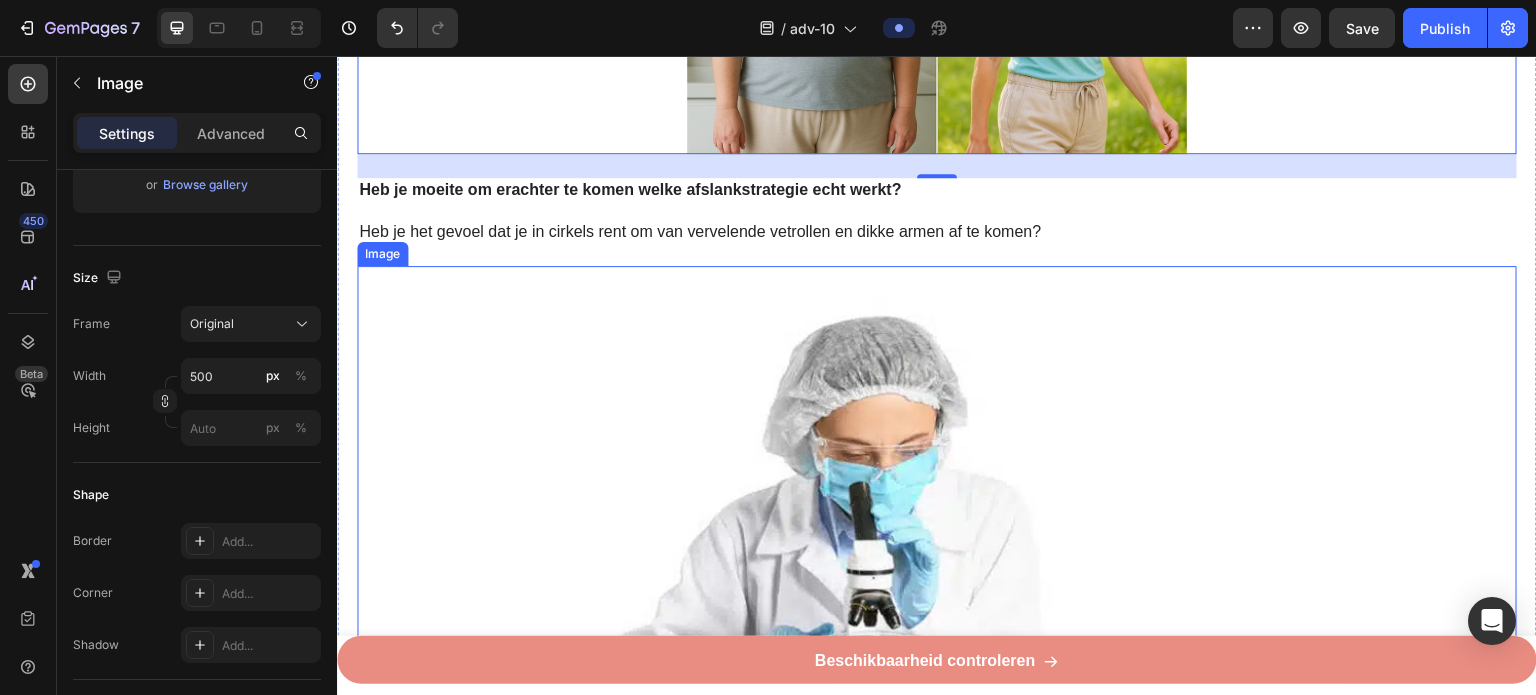 click at bounding box center (937, 529) 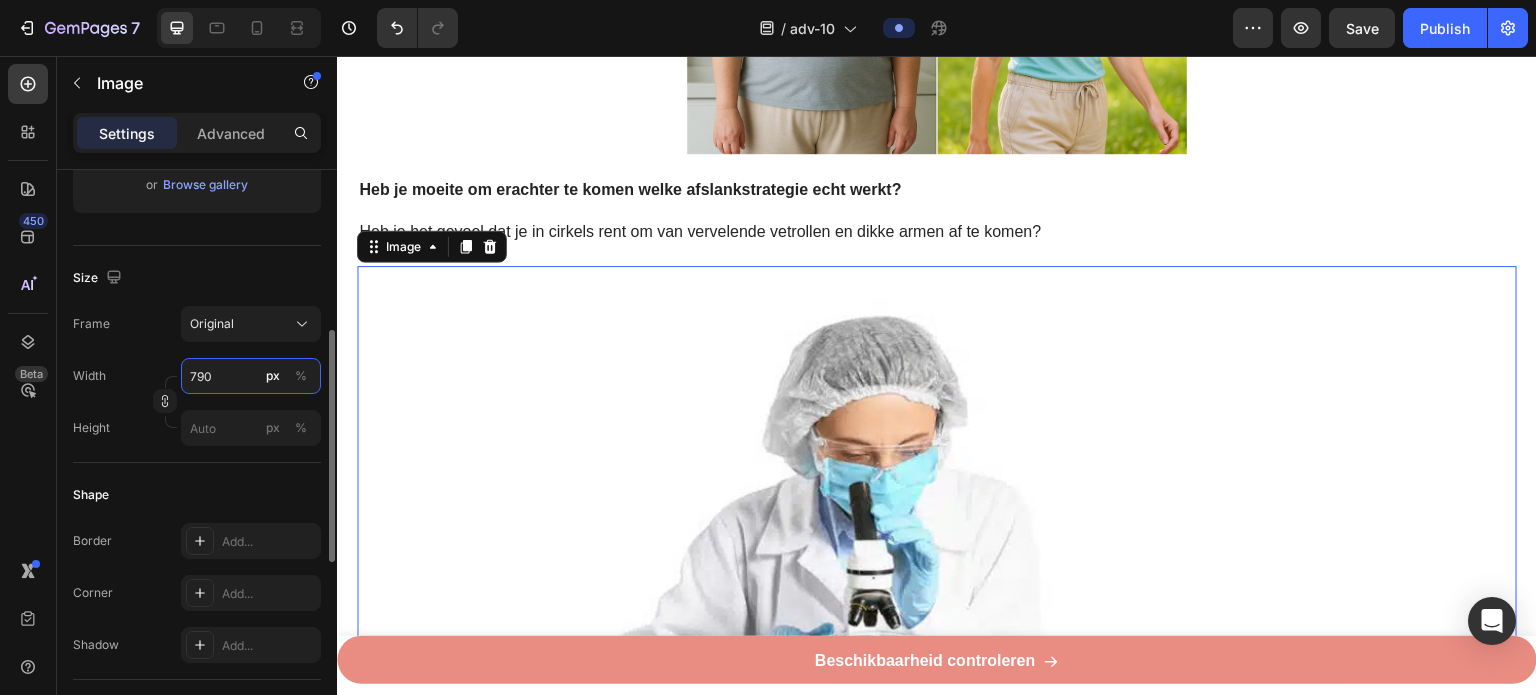 click on "790" at bounding box center (251, 376) 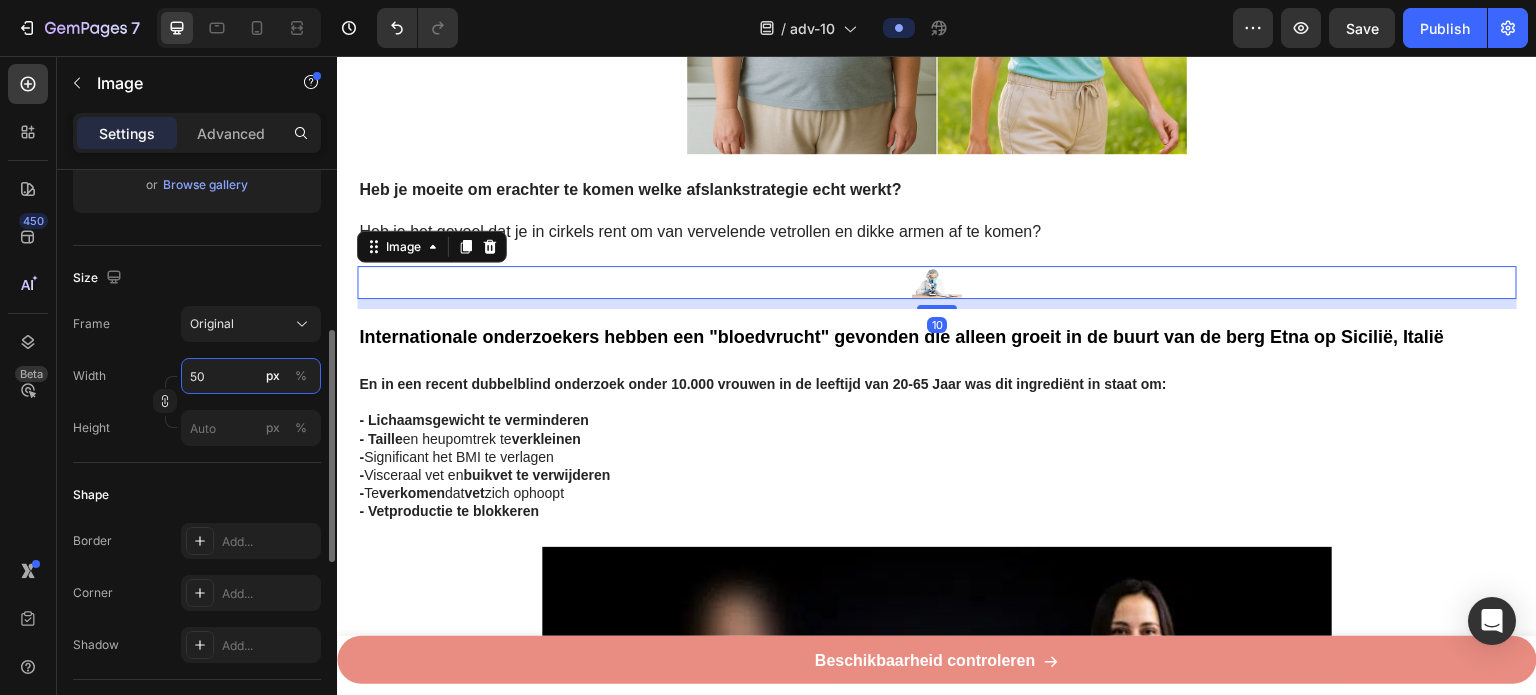 type on "500" 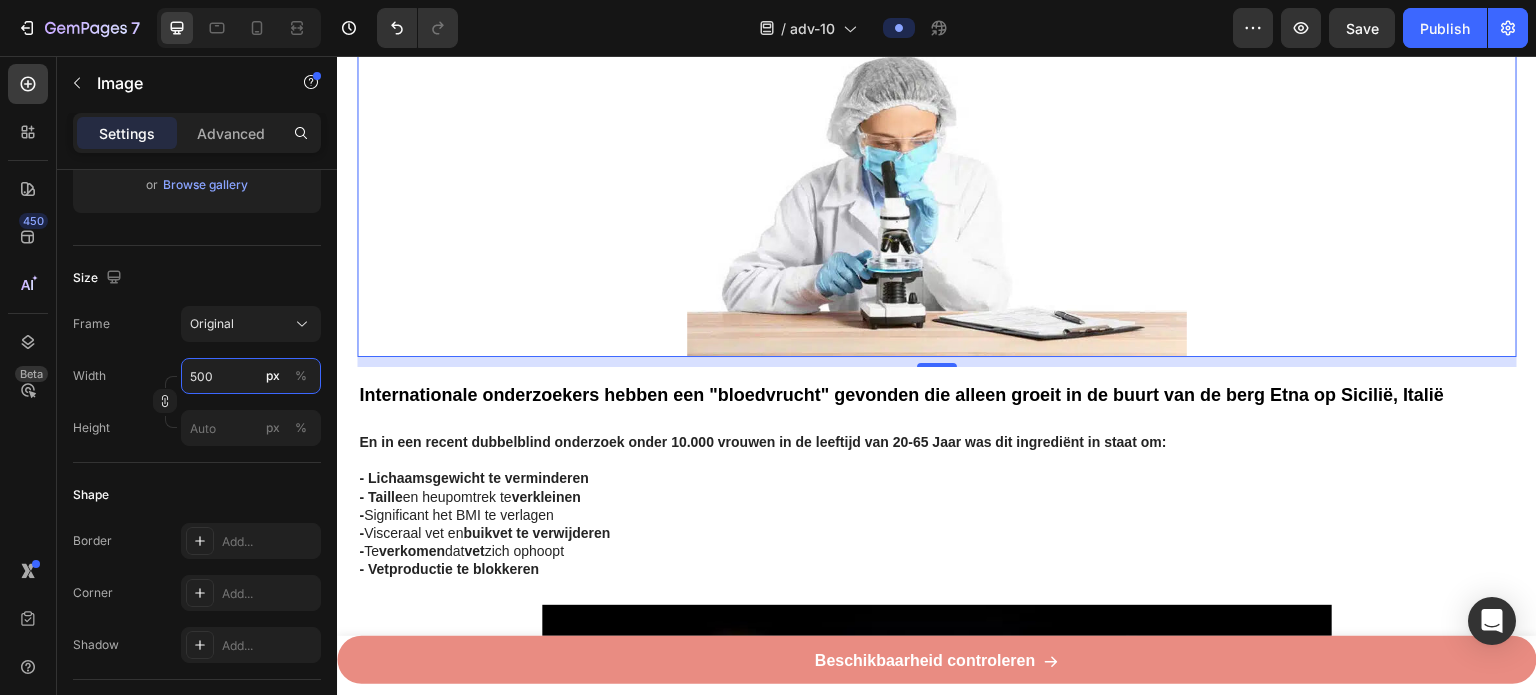 scroll, scrollTop: 1904, scrollLeft: 0, axis: vertical 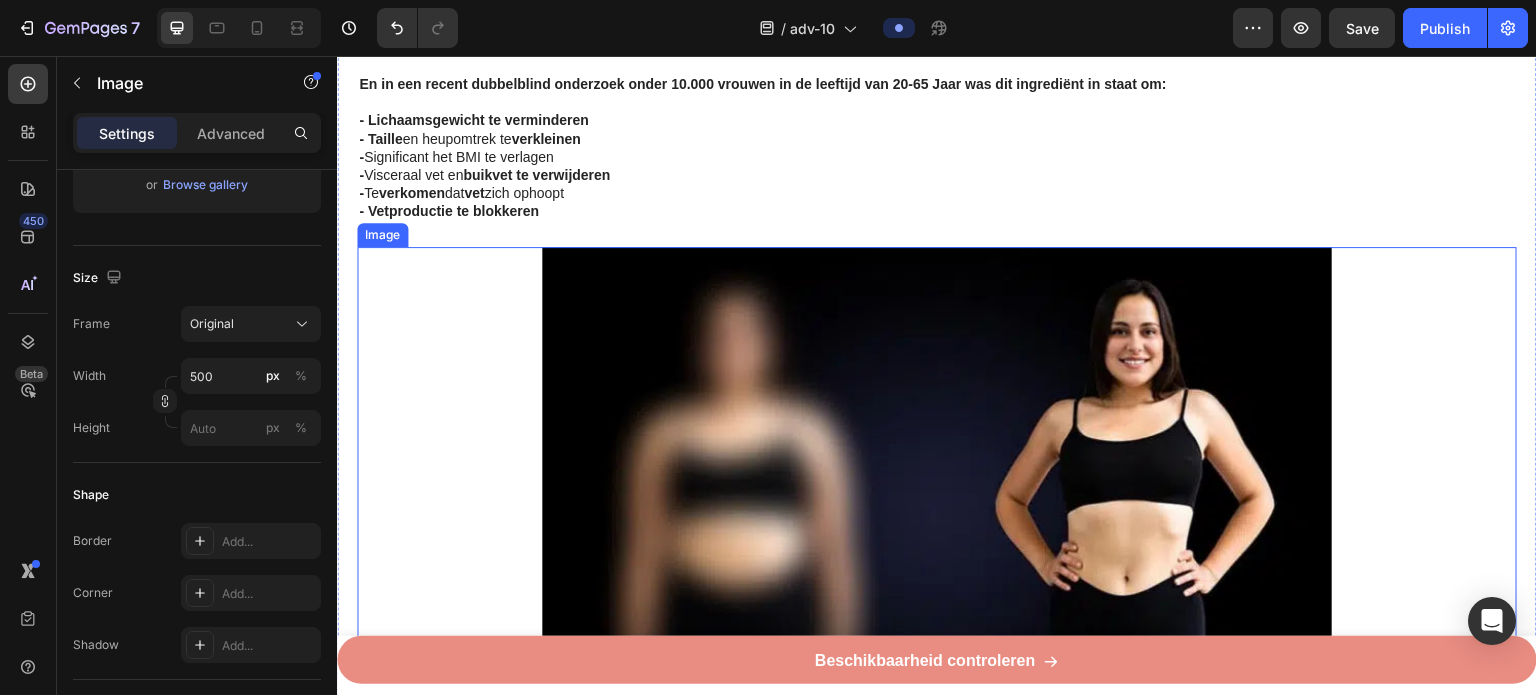 click at bounding box center [937, 510] 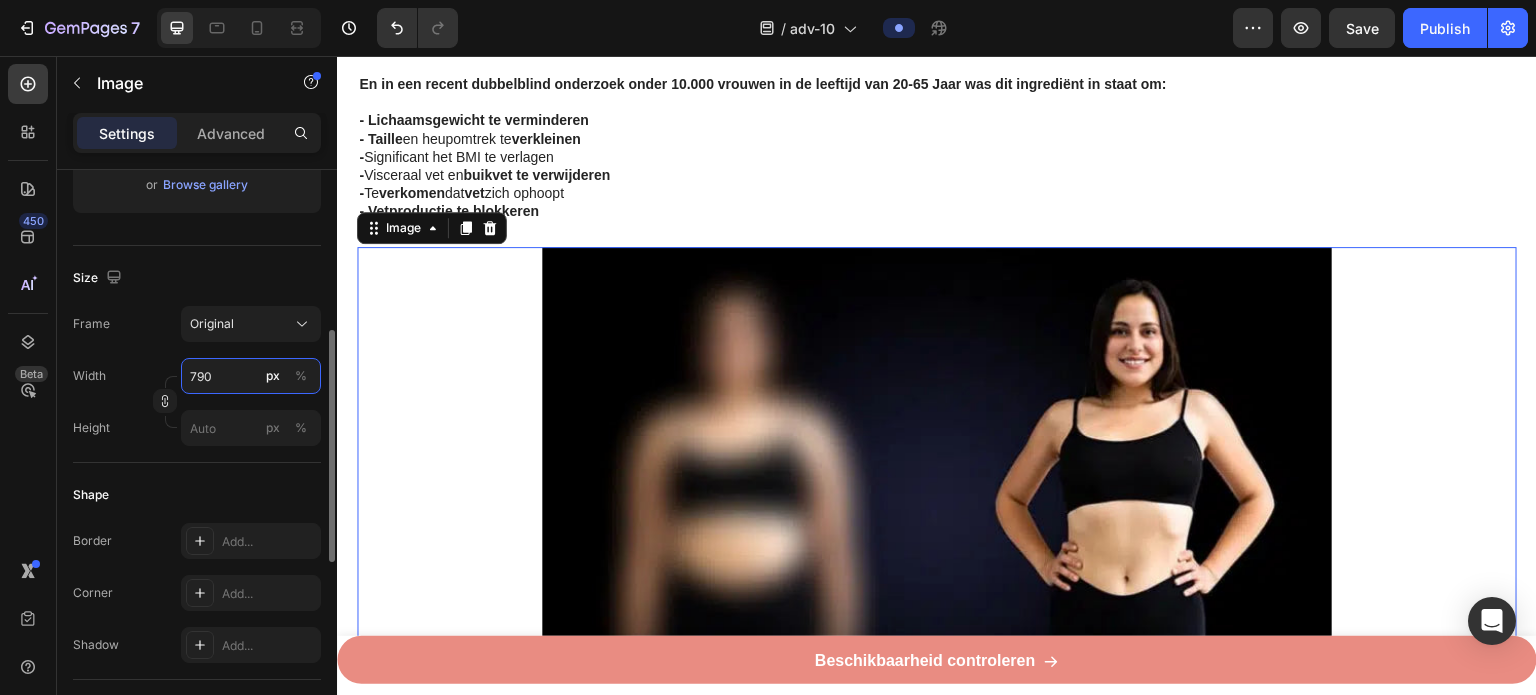 click on "790" at bounding box center (251, 376) 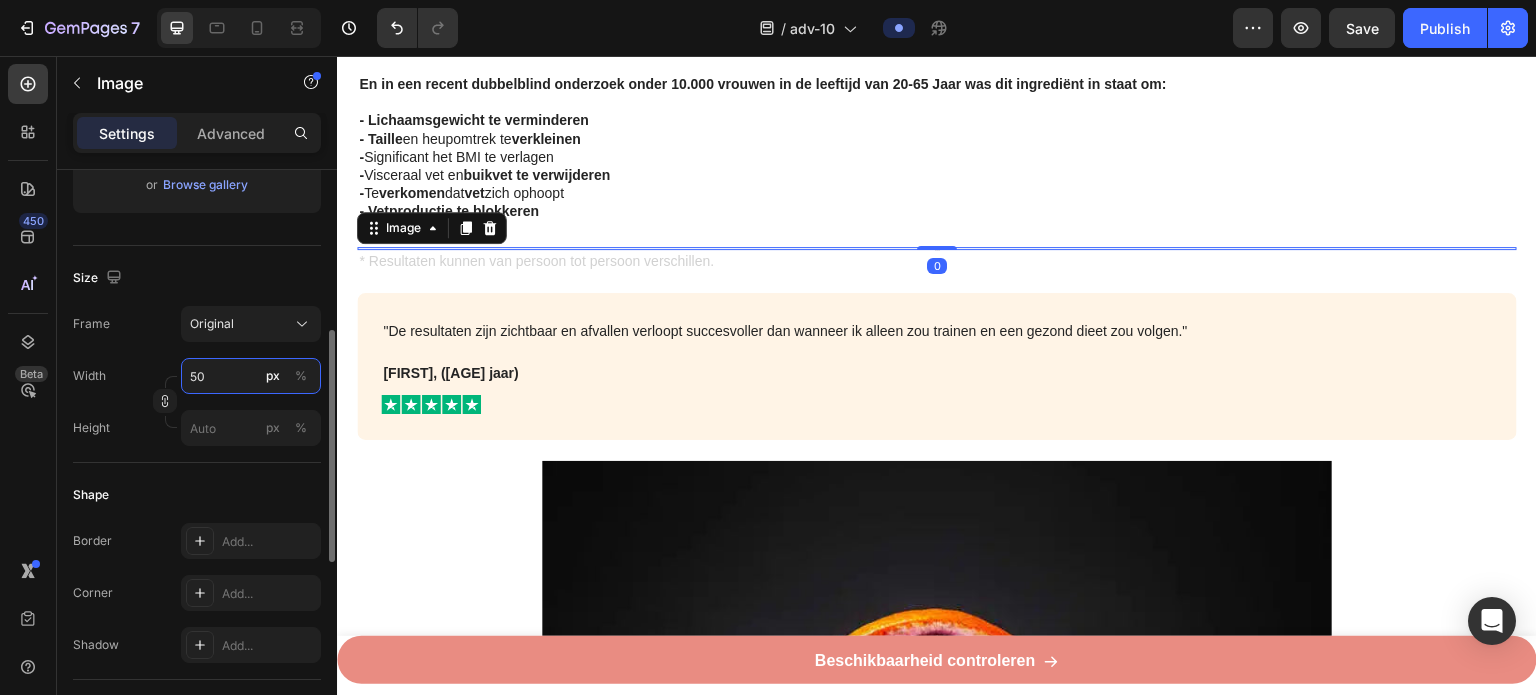 type on "500" 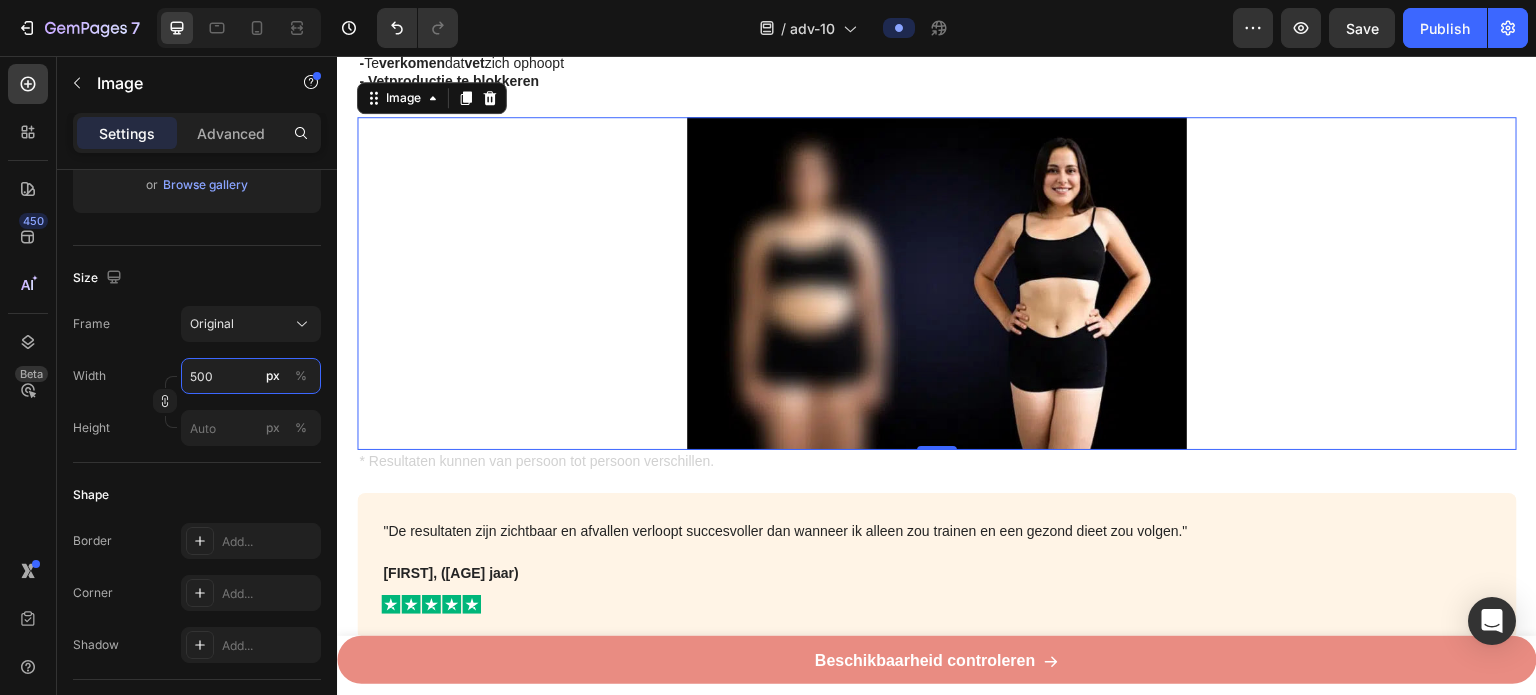 scroll, scrollTop: 2404, scrollLeft: 0, axis: vertical 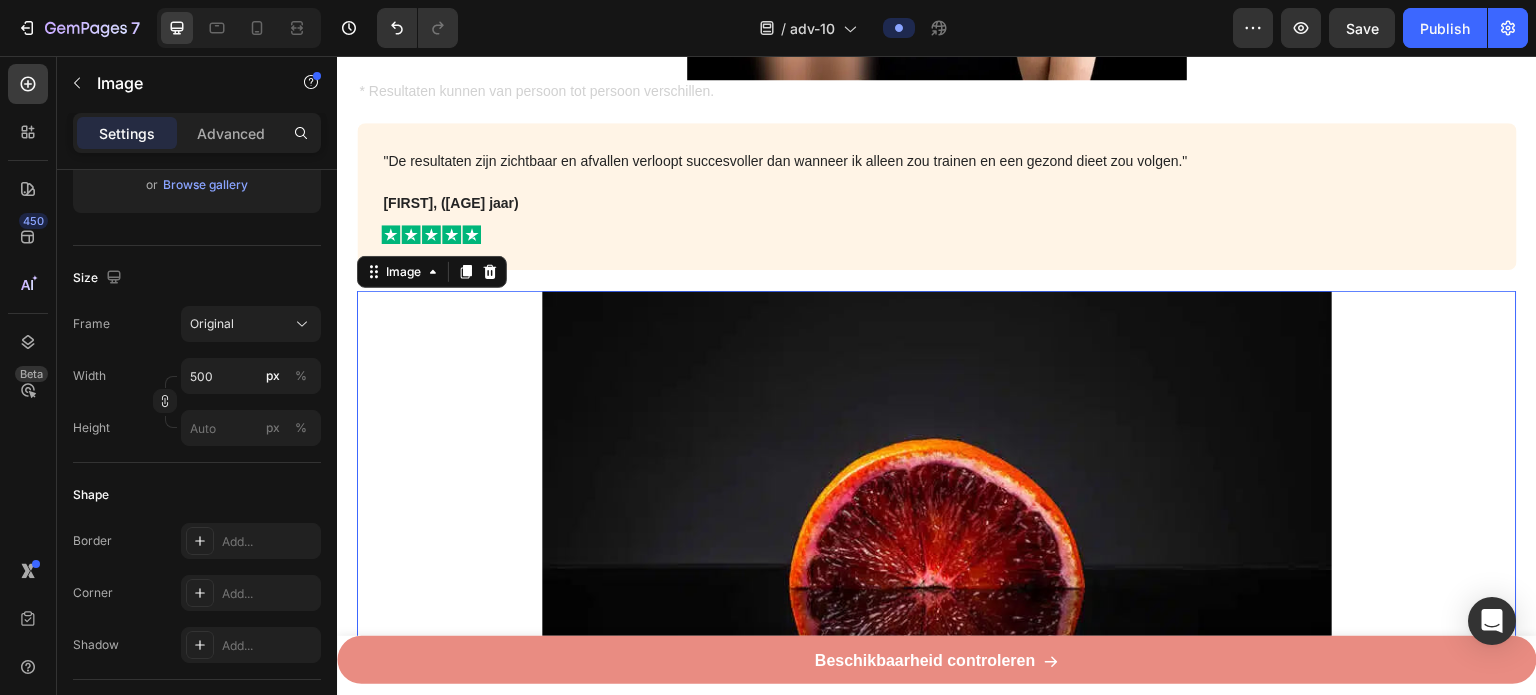 click at bounding box center [937, 556] 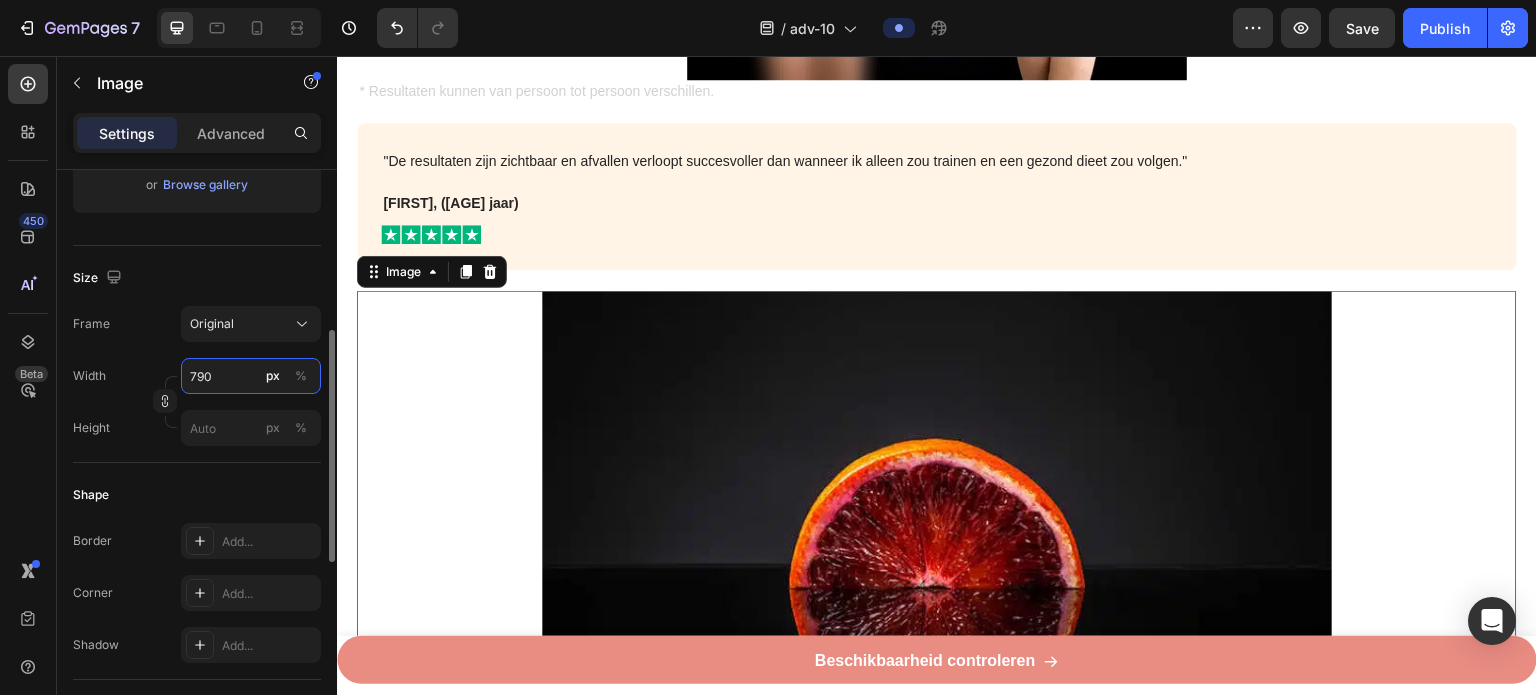 click on "790" at bounding box center [251, 376] 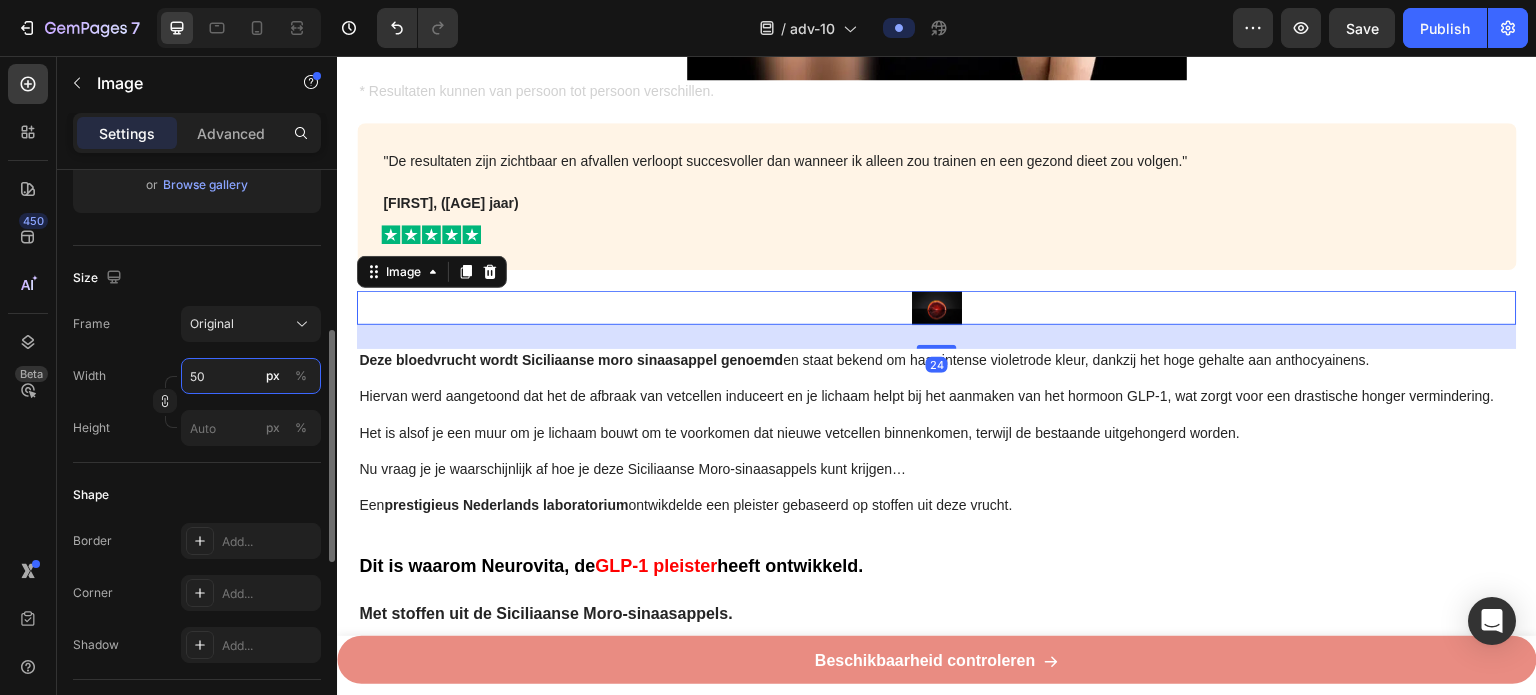 type on "500" 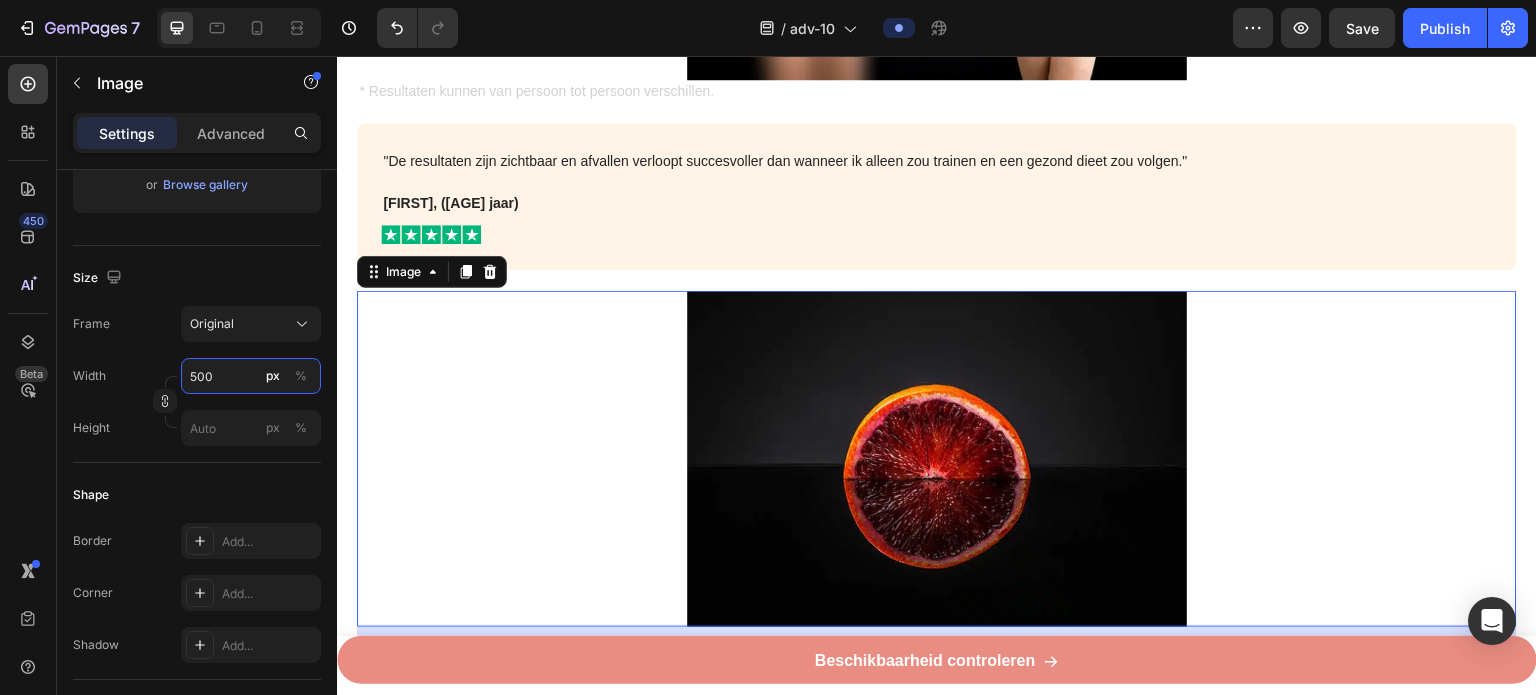 scroll, scrollTop: 2904, scrollLeft: 0, axis: vertical 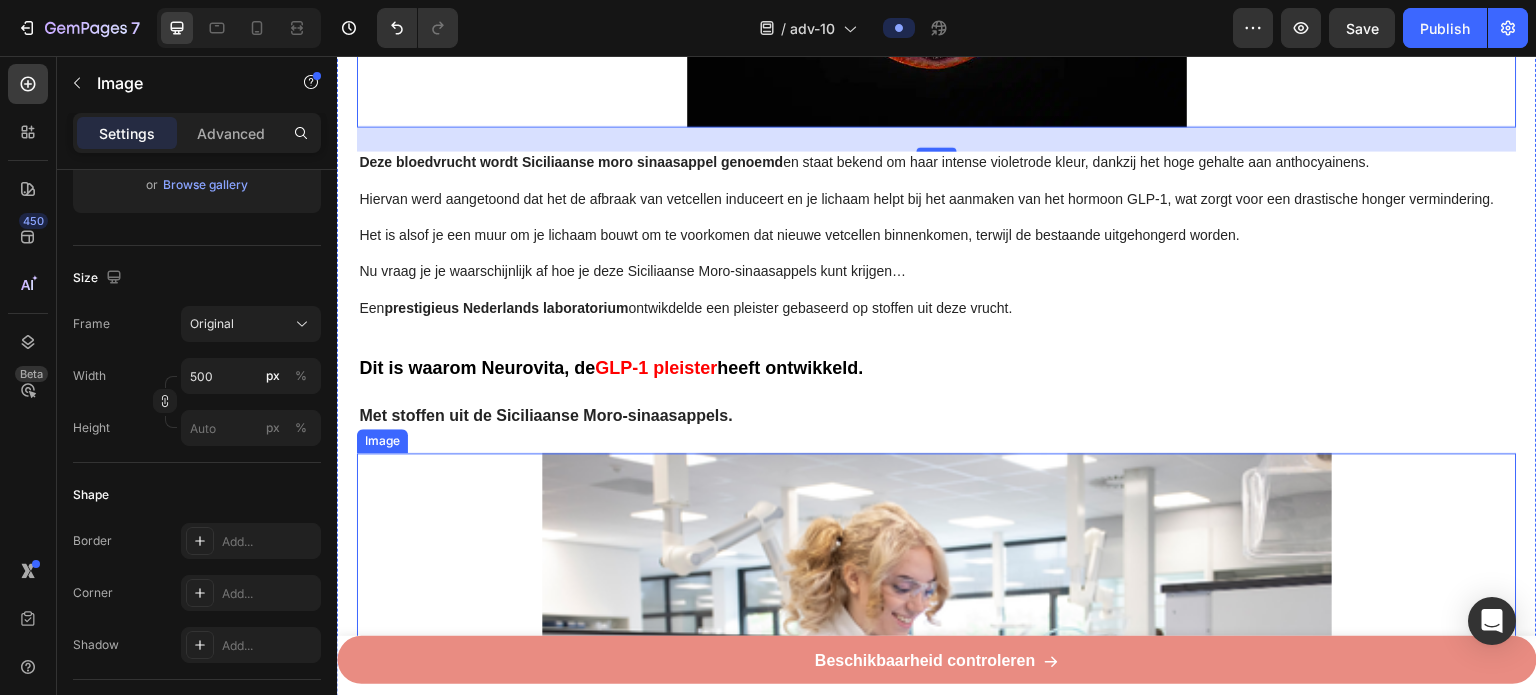 click at bounding box center (937, 715) 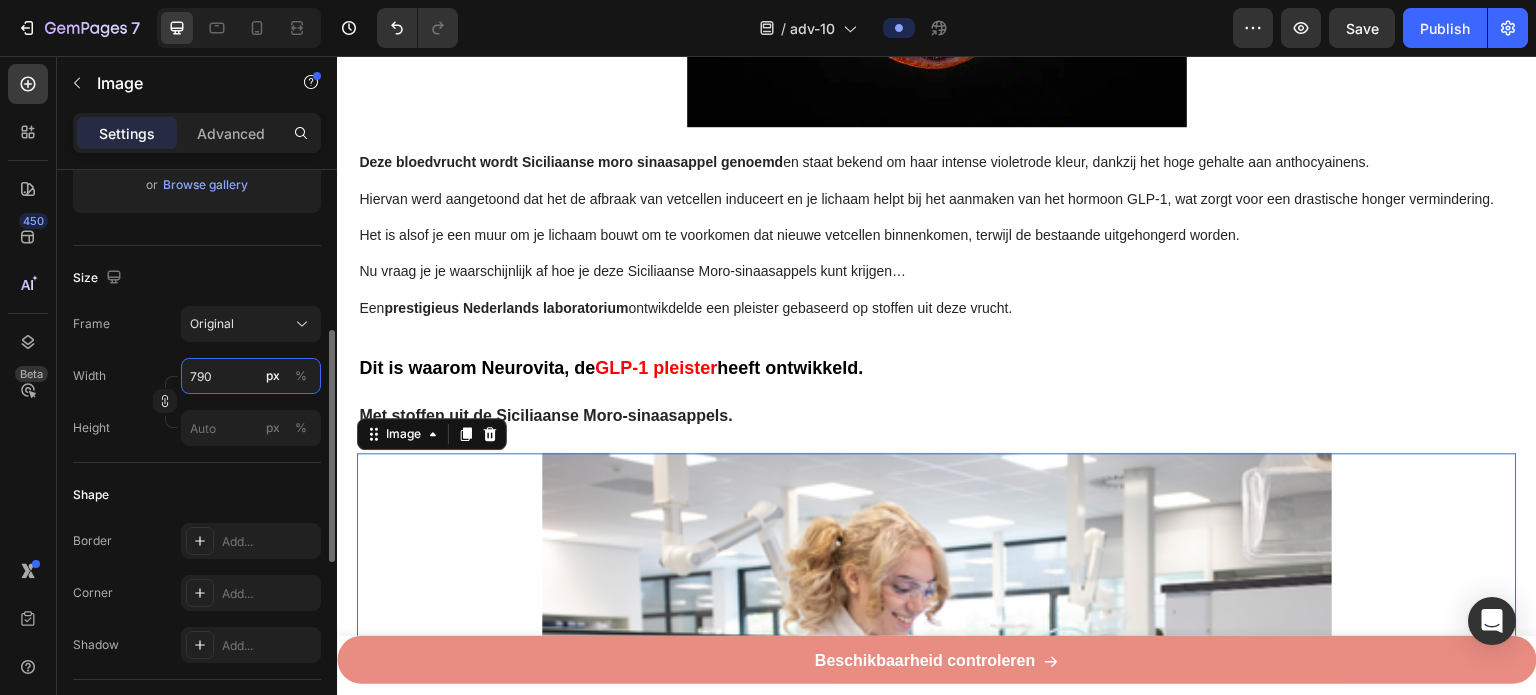 click on "790" at bounding box center [251, 376] 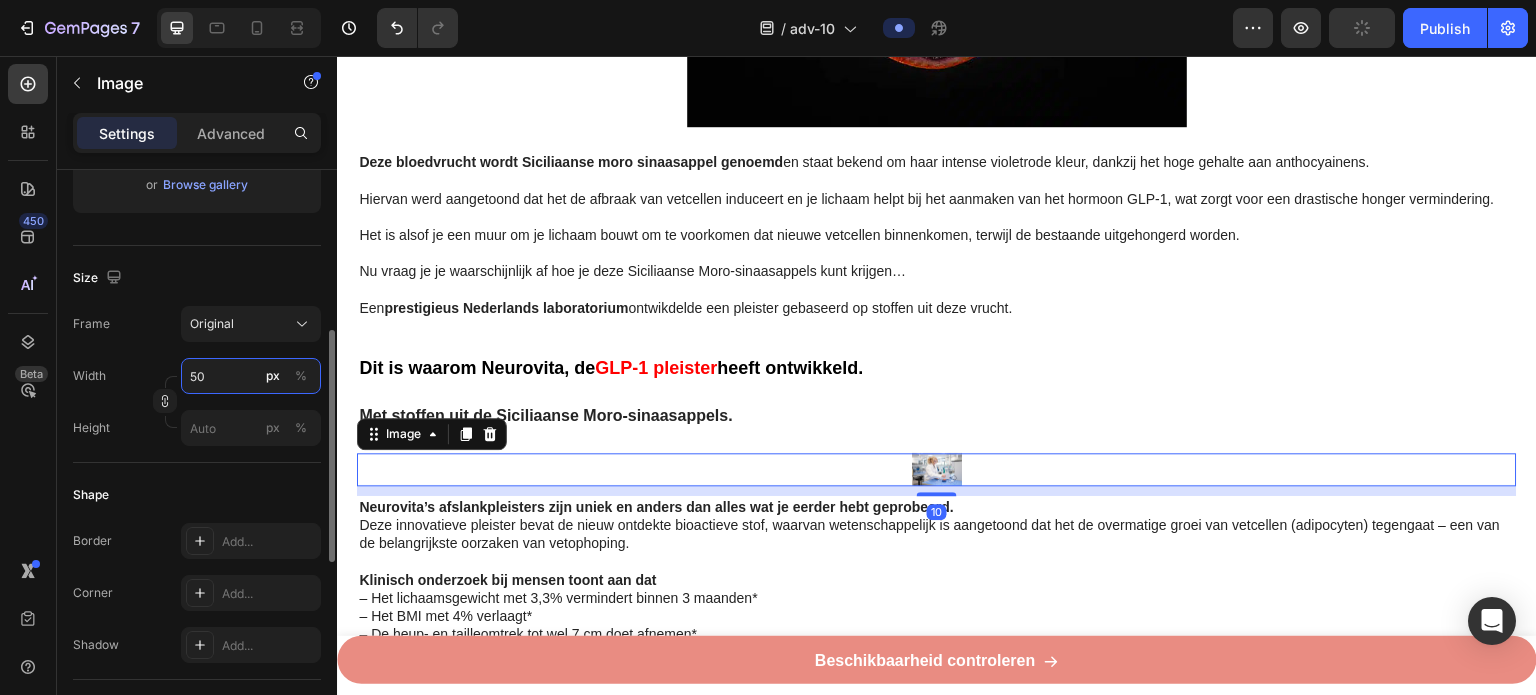 type on "500" 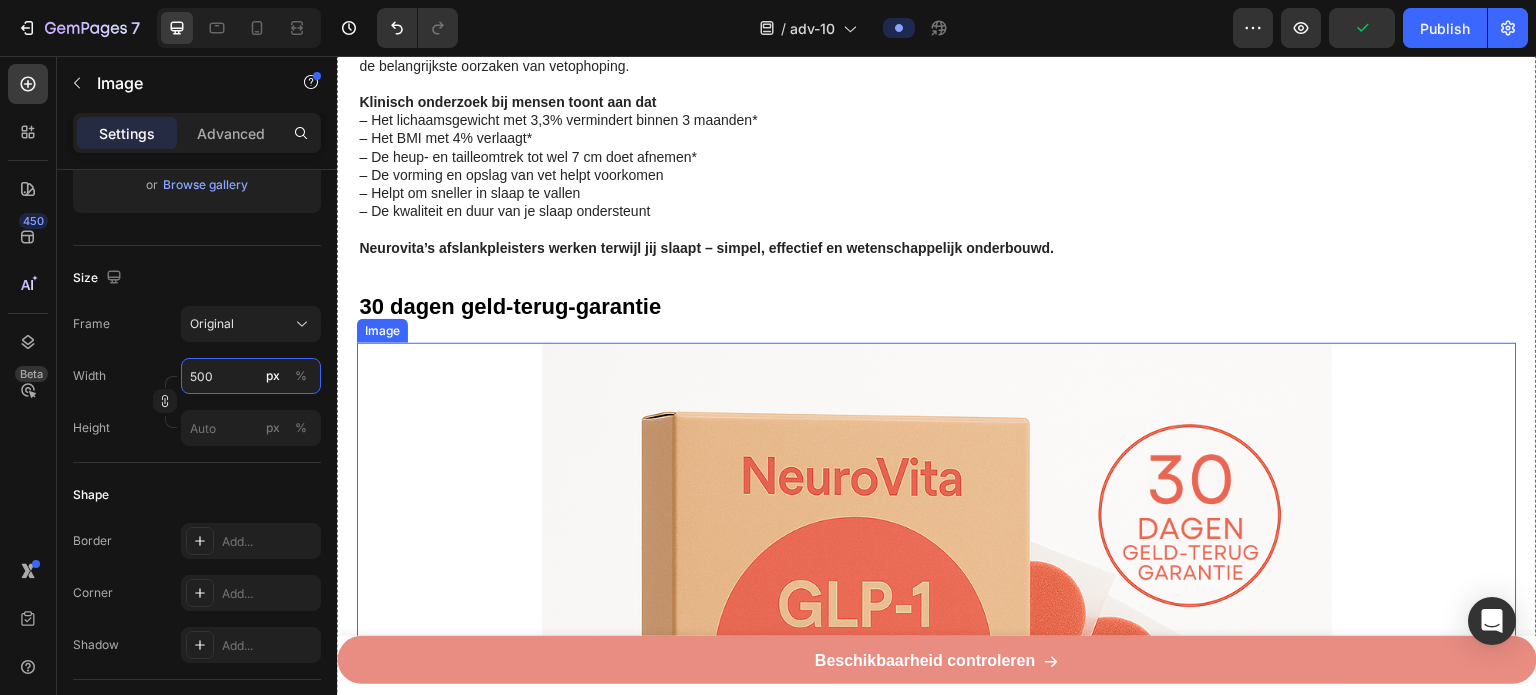 scroll, scrollTop: 3704, scrollLeft: 0, axis: vertical 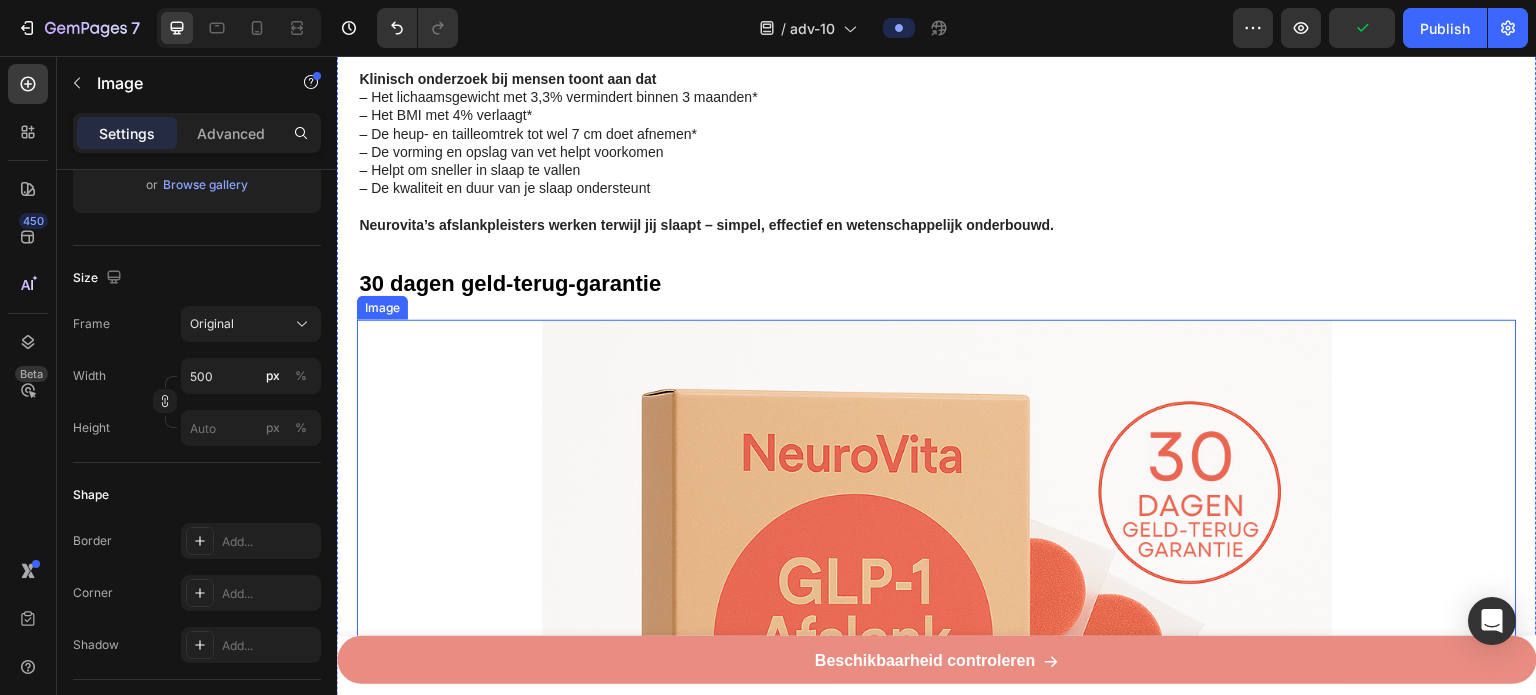 click at bounding box center (937, 715) 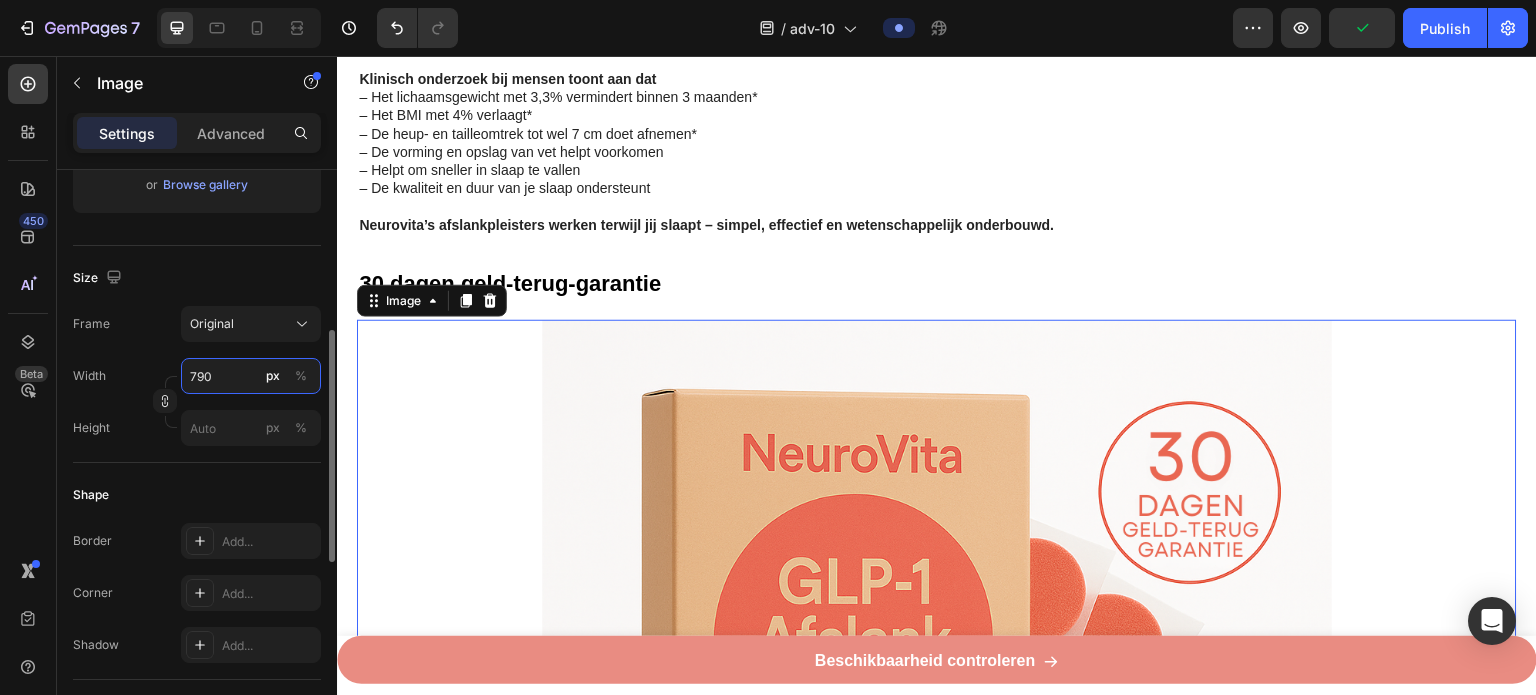 click on "790" at bounding box center [251, 376] 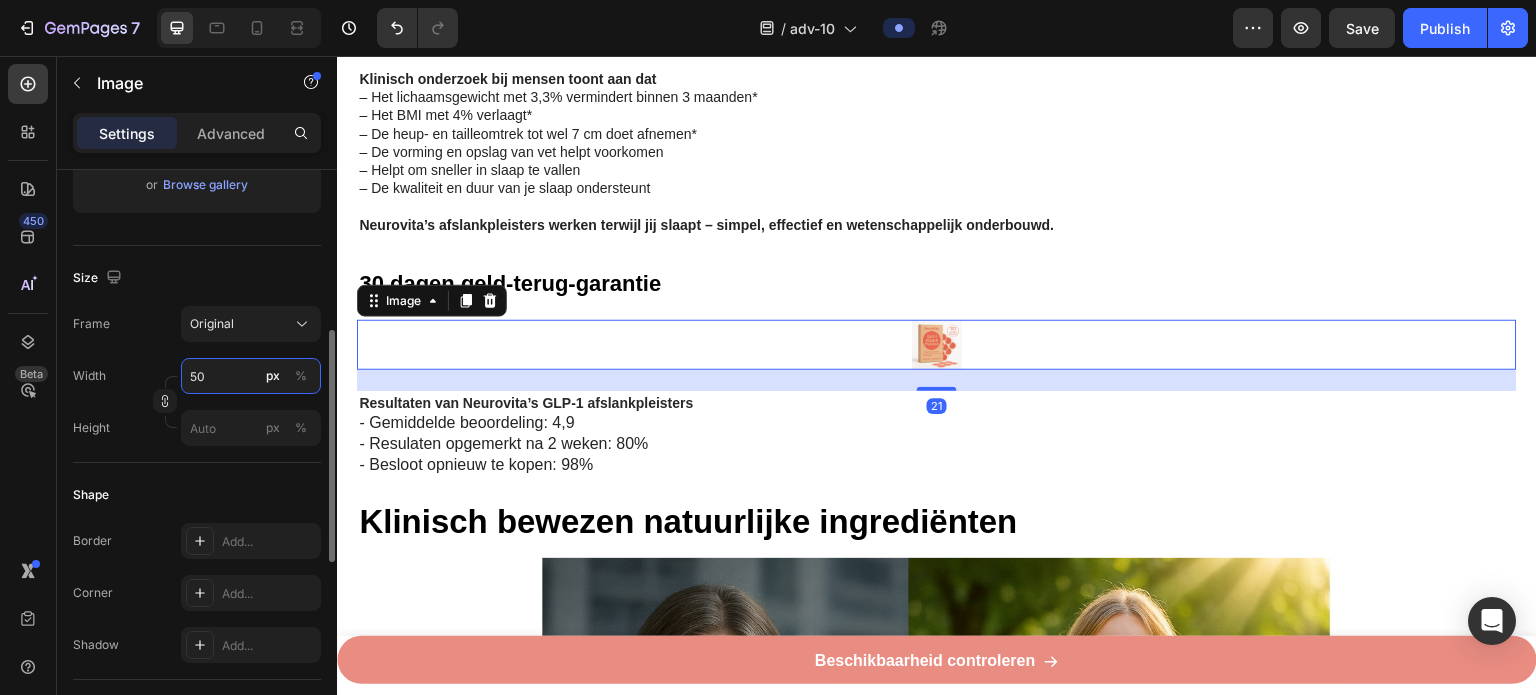 type on "500" 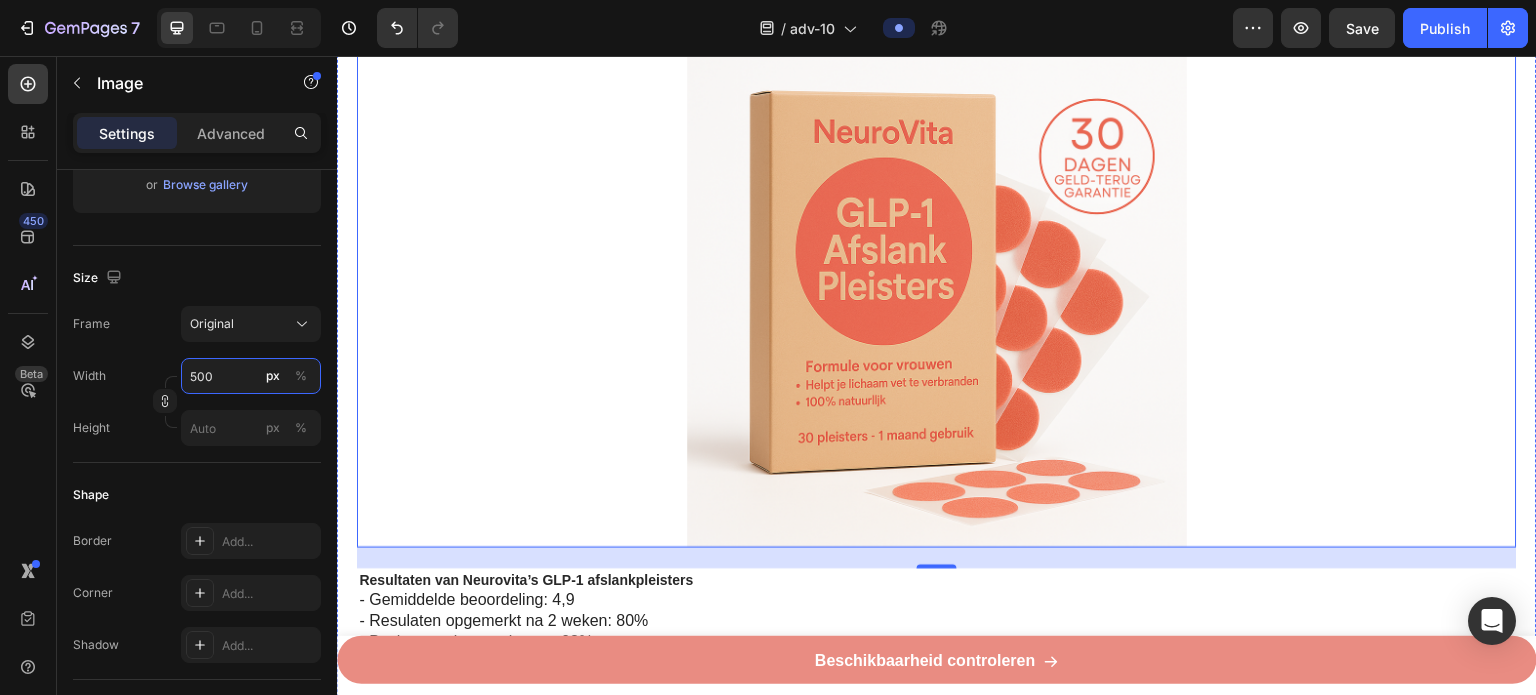 scroll, scrollTop: 4304, scrollLeft: 0, axis: vertical 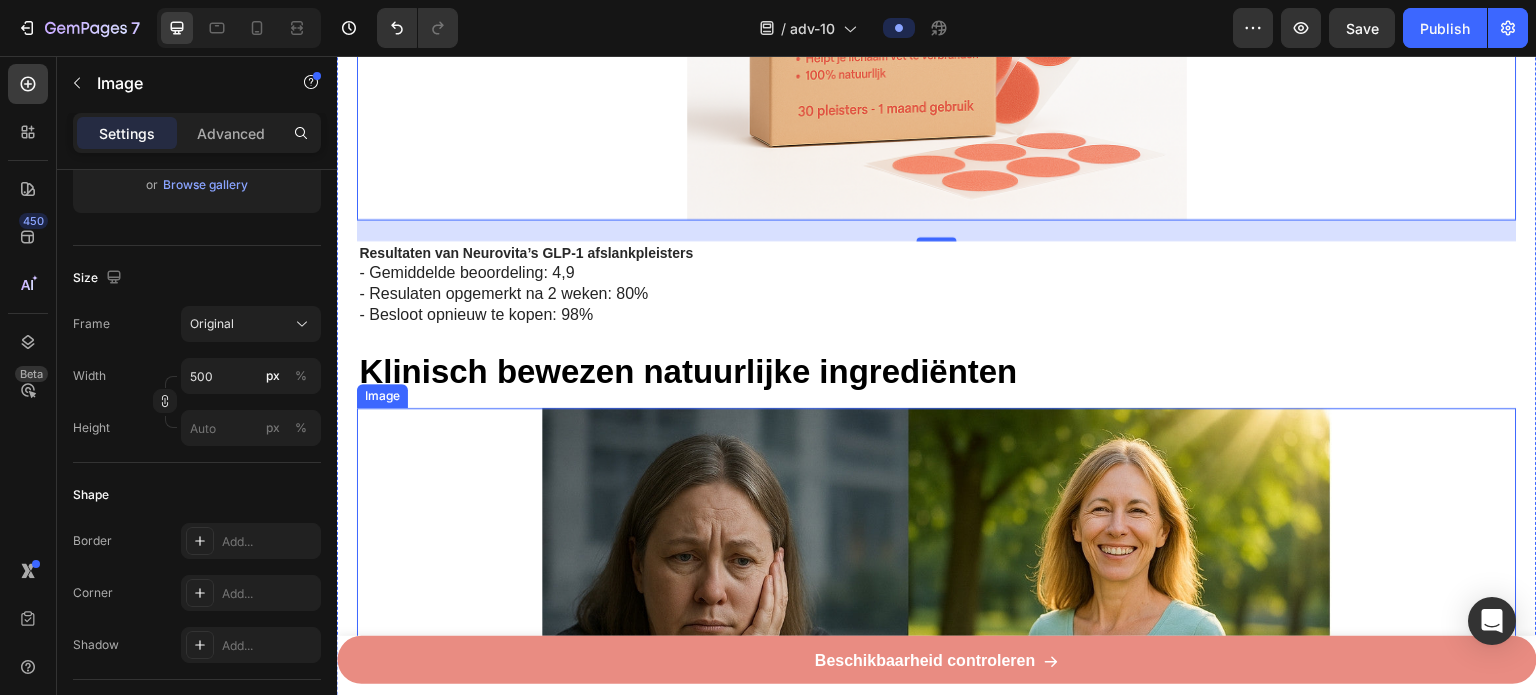click at bounding box center (937, 670) 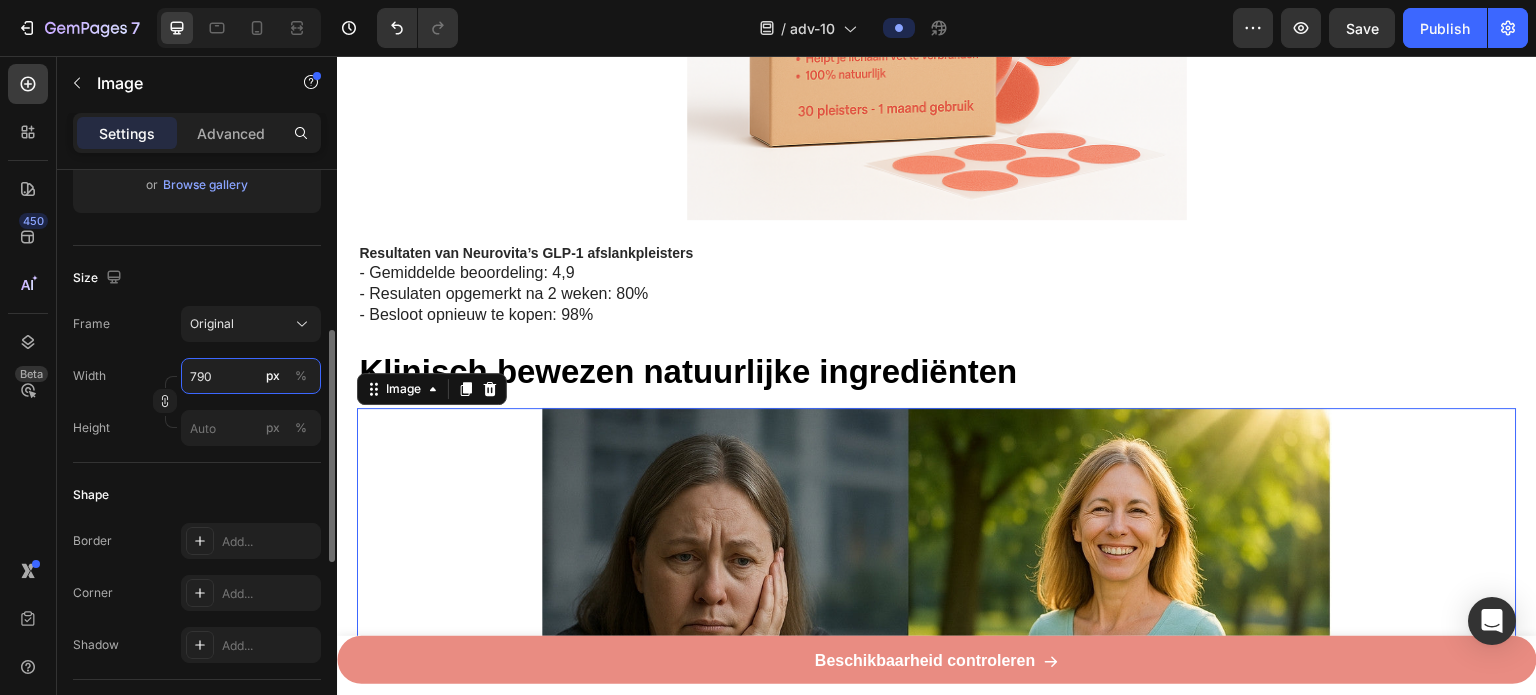 click on "790" at bounding box center (251, 376) 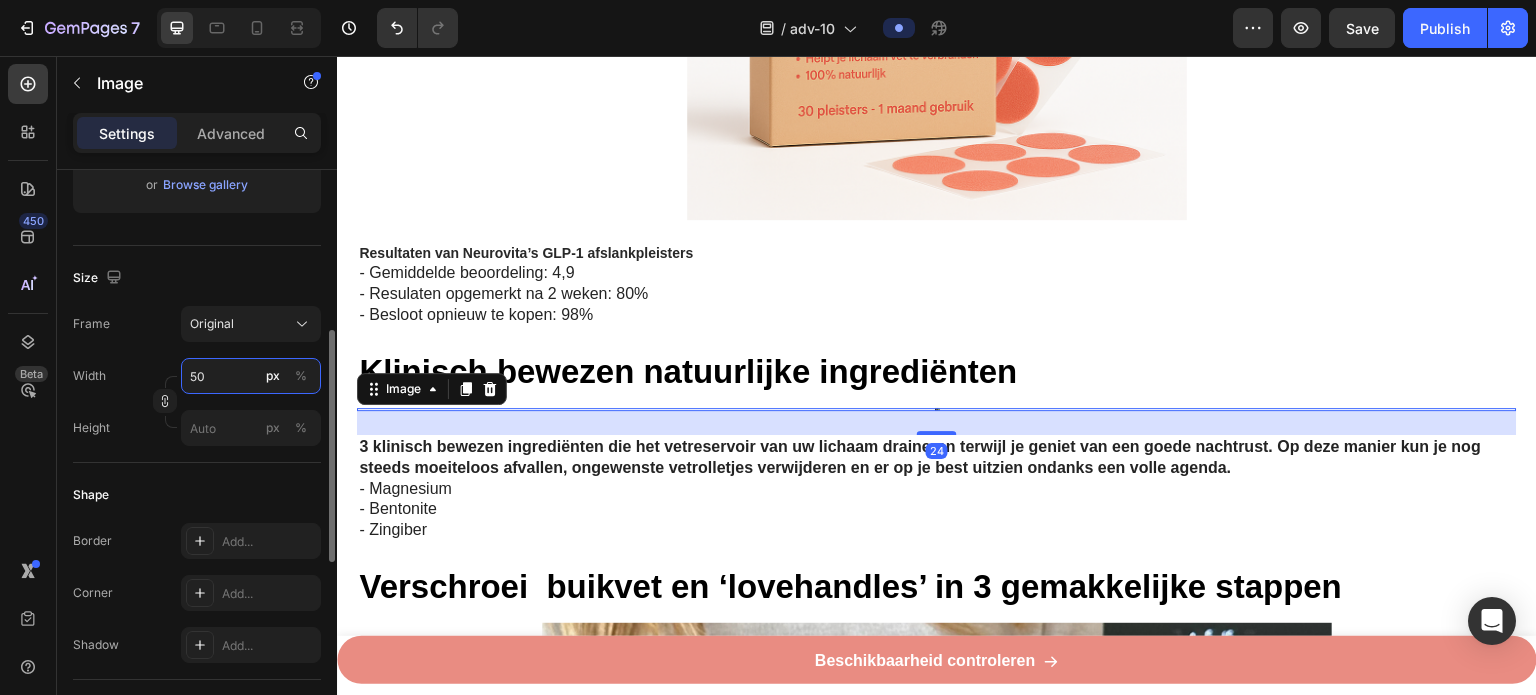 type on "500" 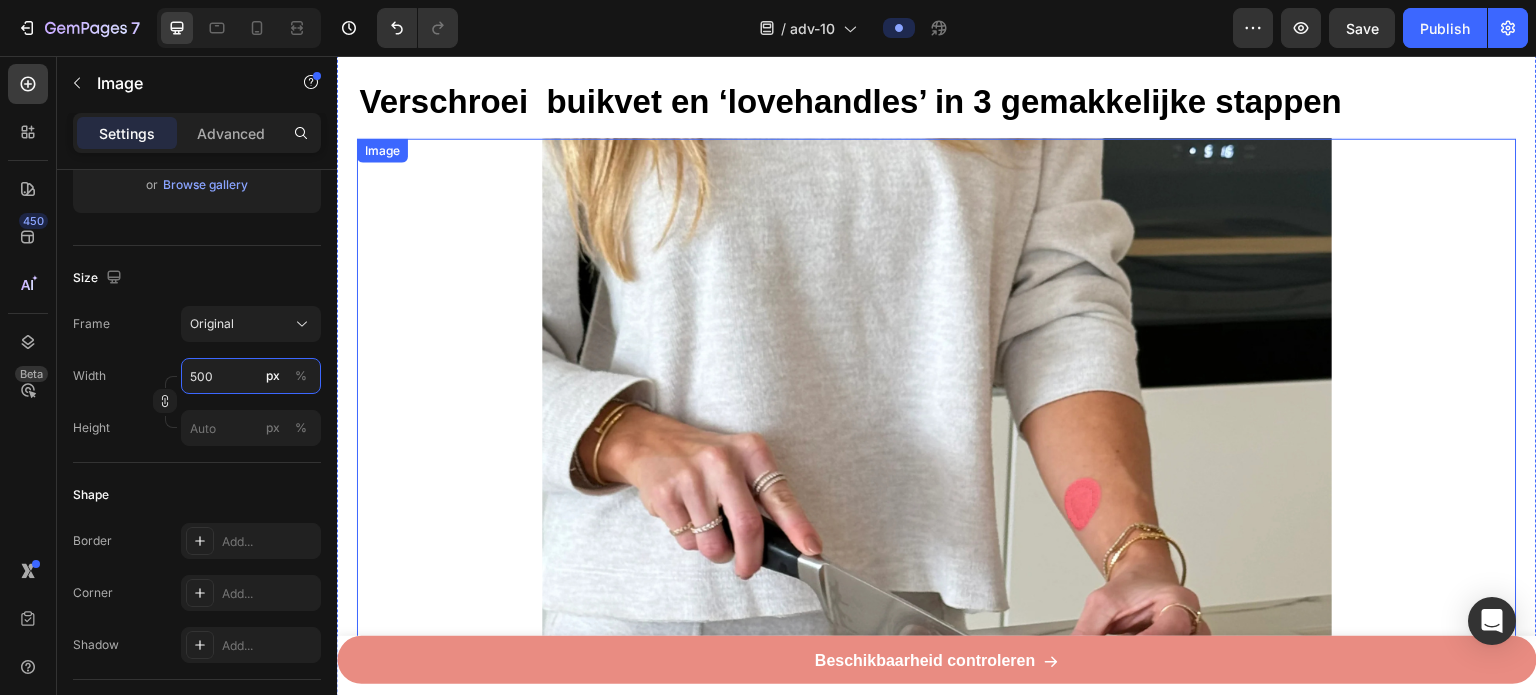 scroll, scrollTop: 5304, scrollLeft: 0, axis: vertical 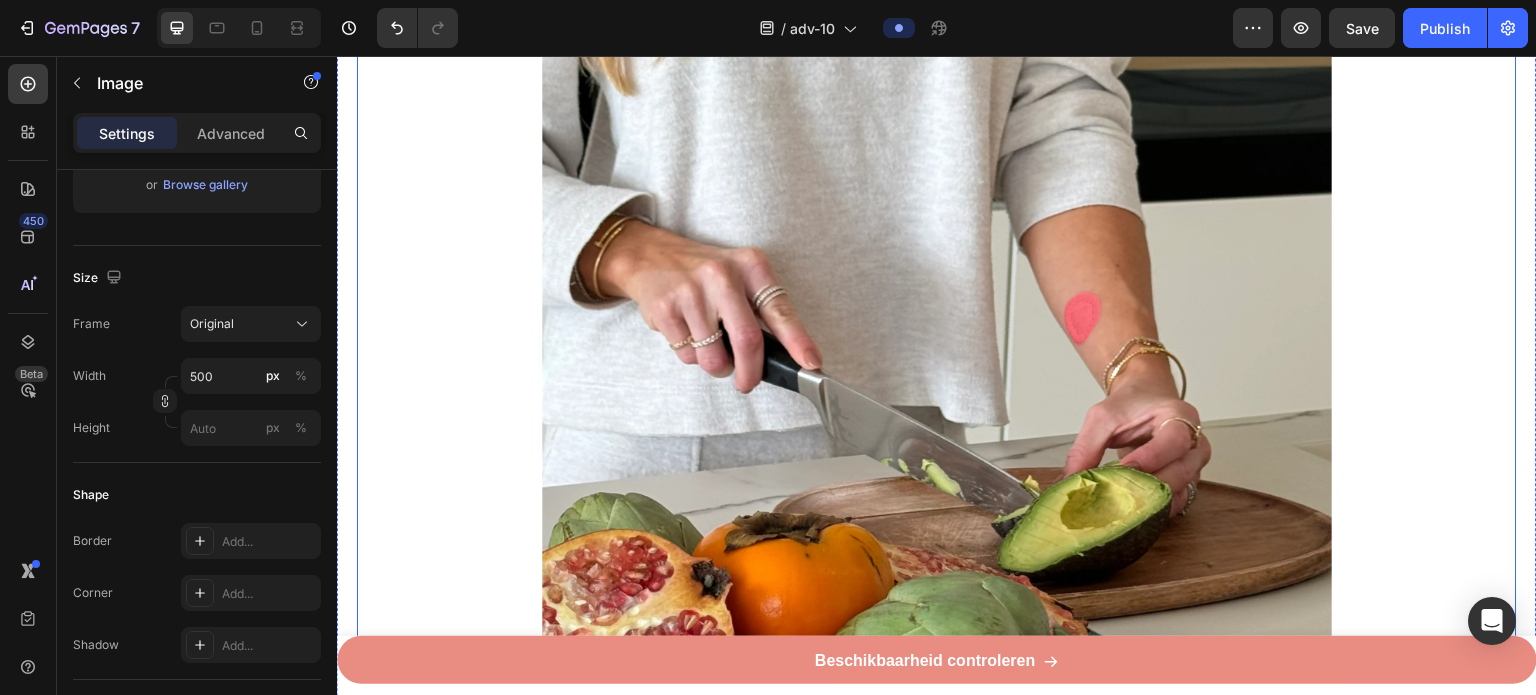 click at bounding box center (937, 347) 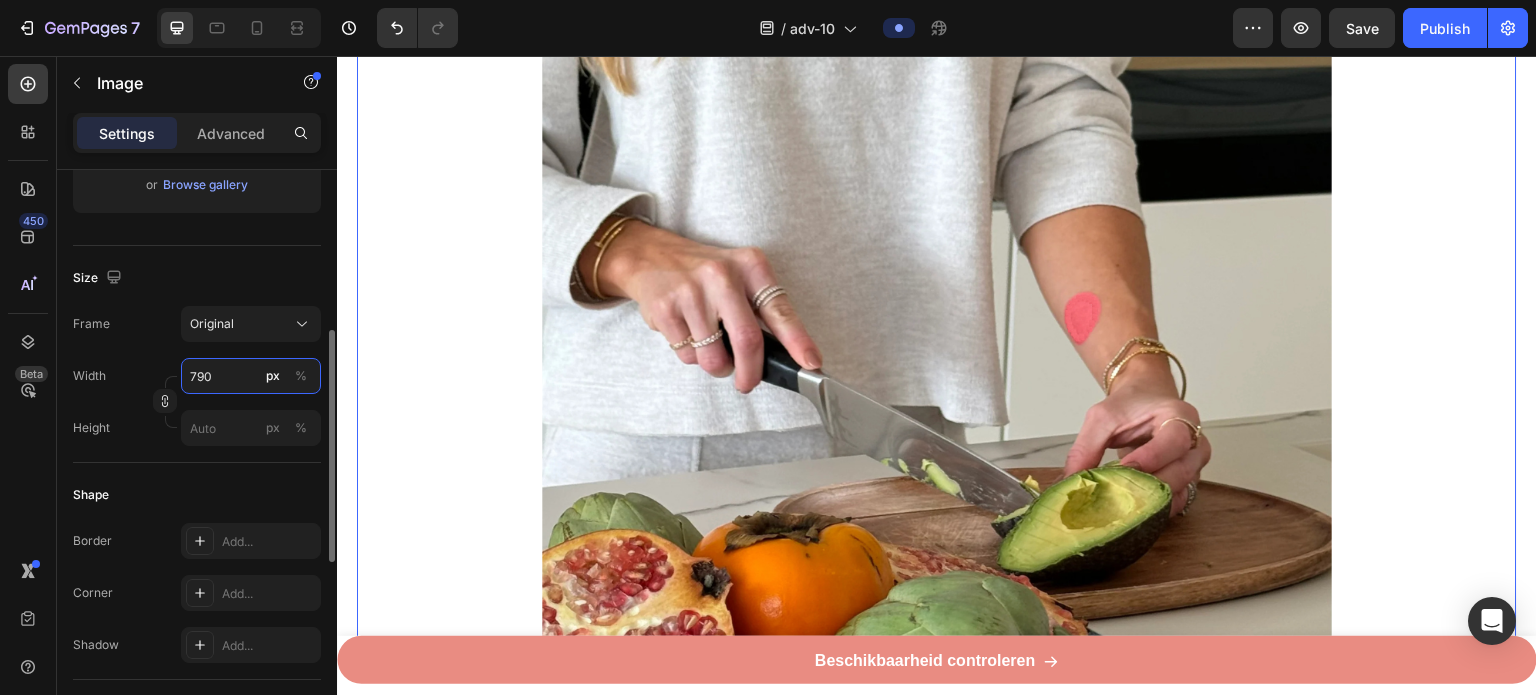 click on "790" at bounding box center (251, 376) 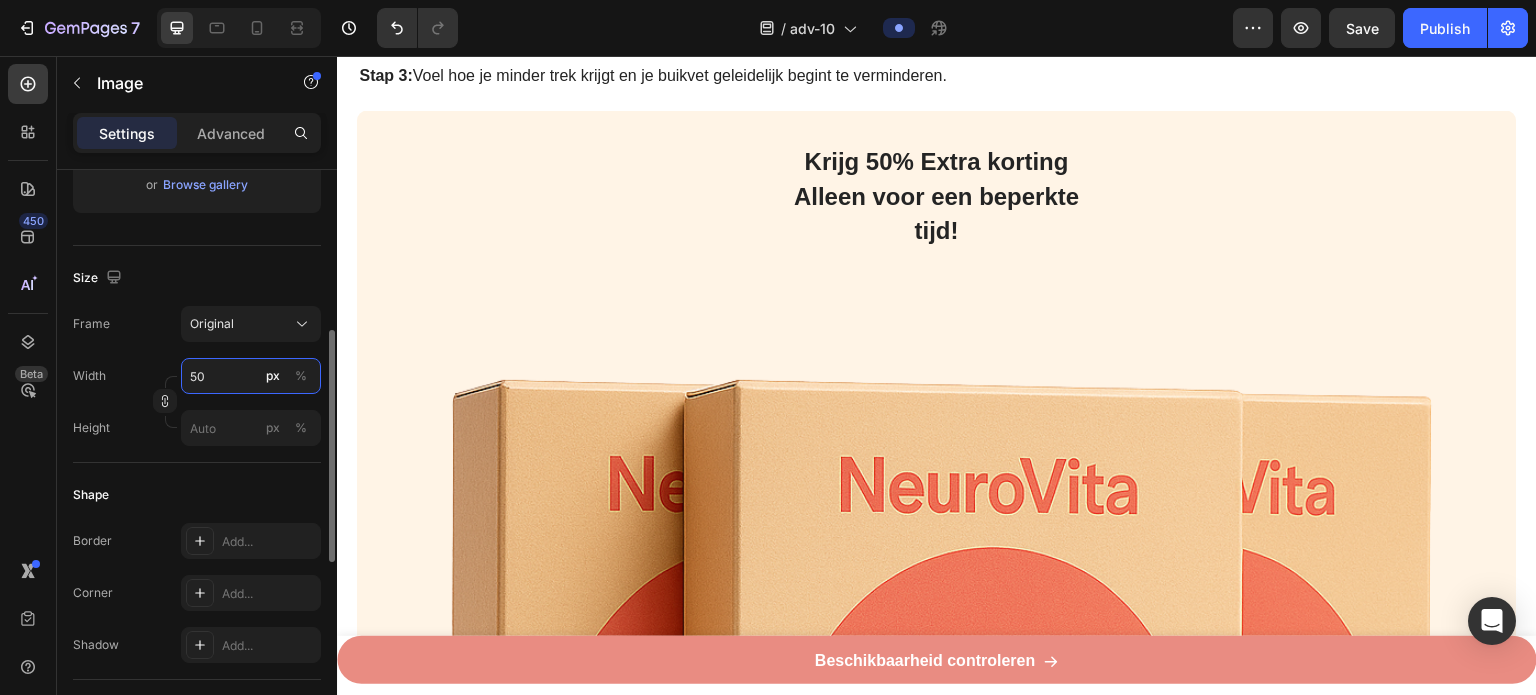 type on "500" 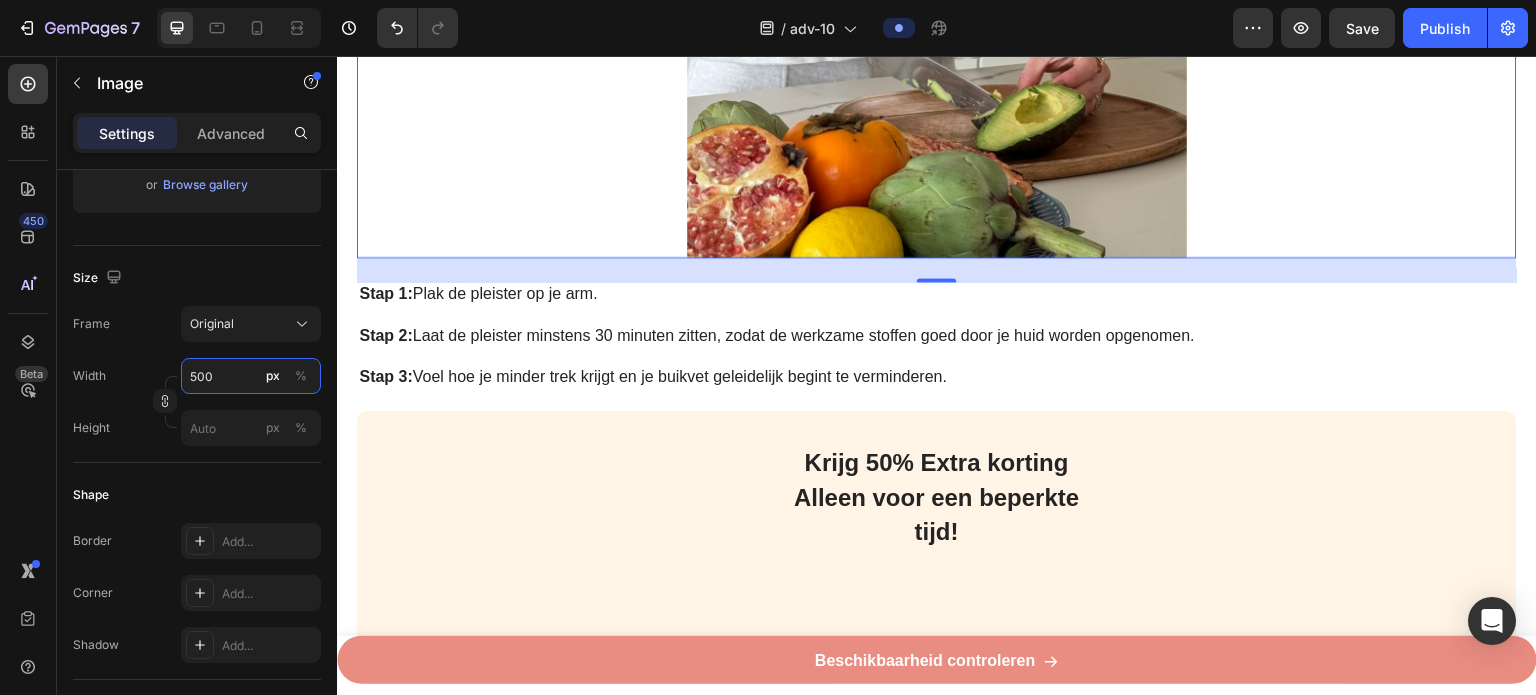 scroll, scrollTop: 5804, scrollLeft: 0, axis: vertical 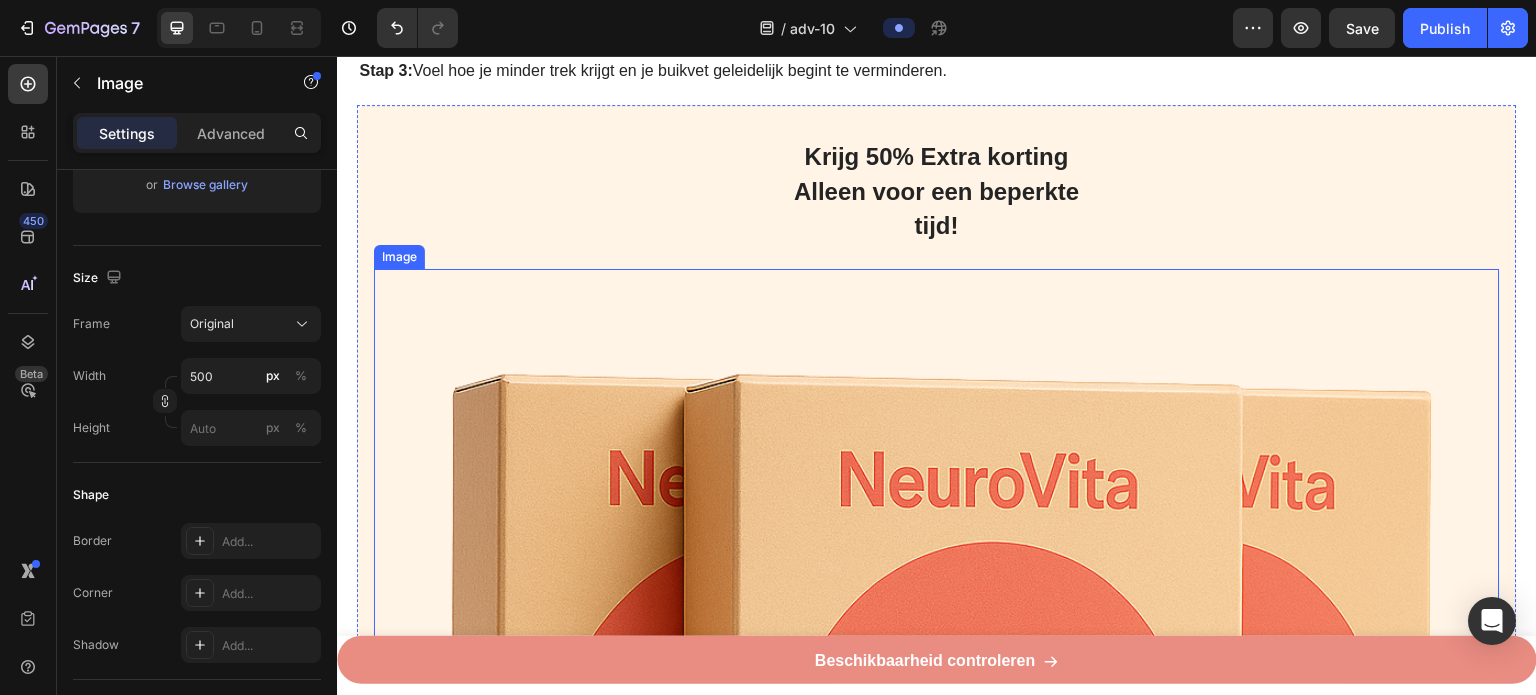 click at bounding box center (937, 832) 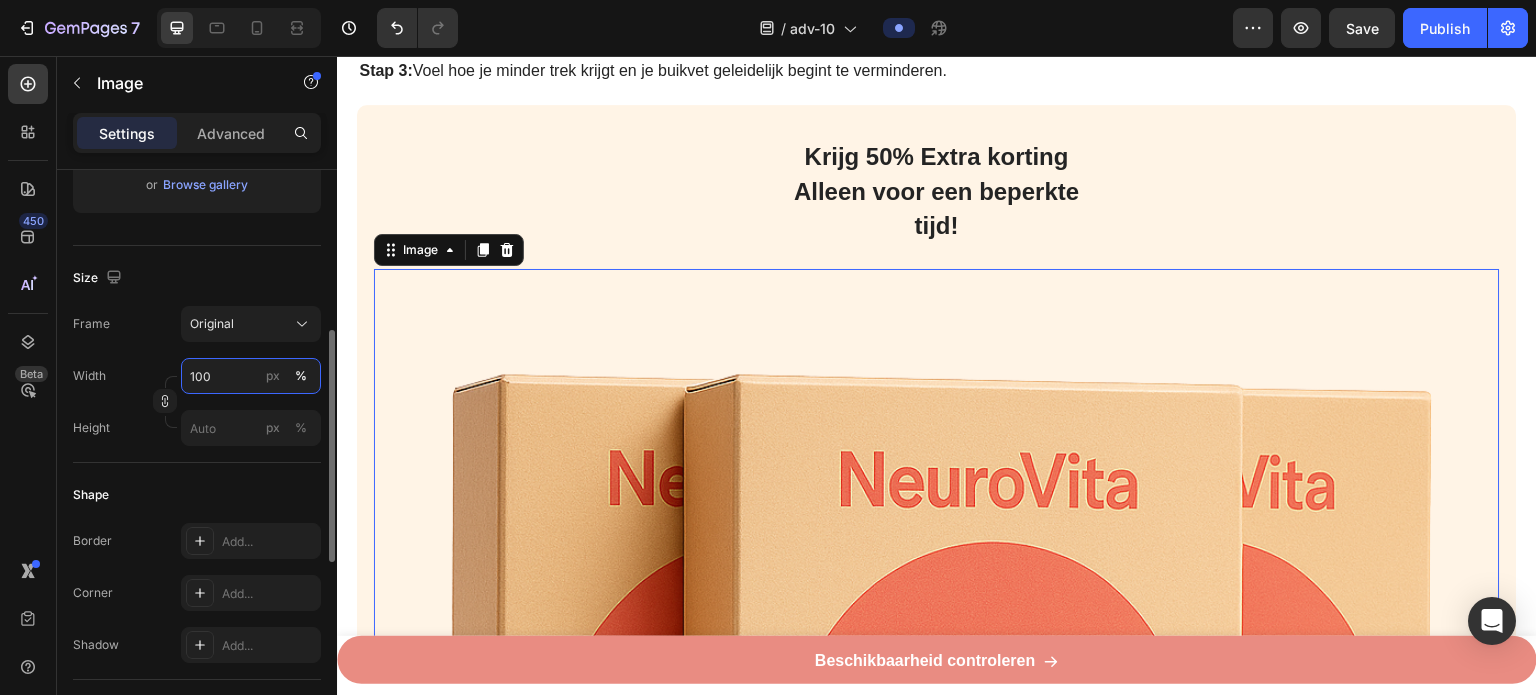 click on "100" at bounding box center (251, 376) 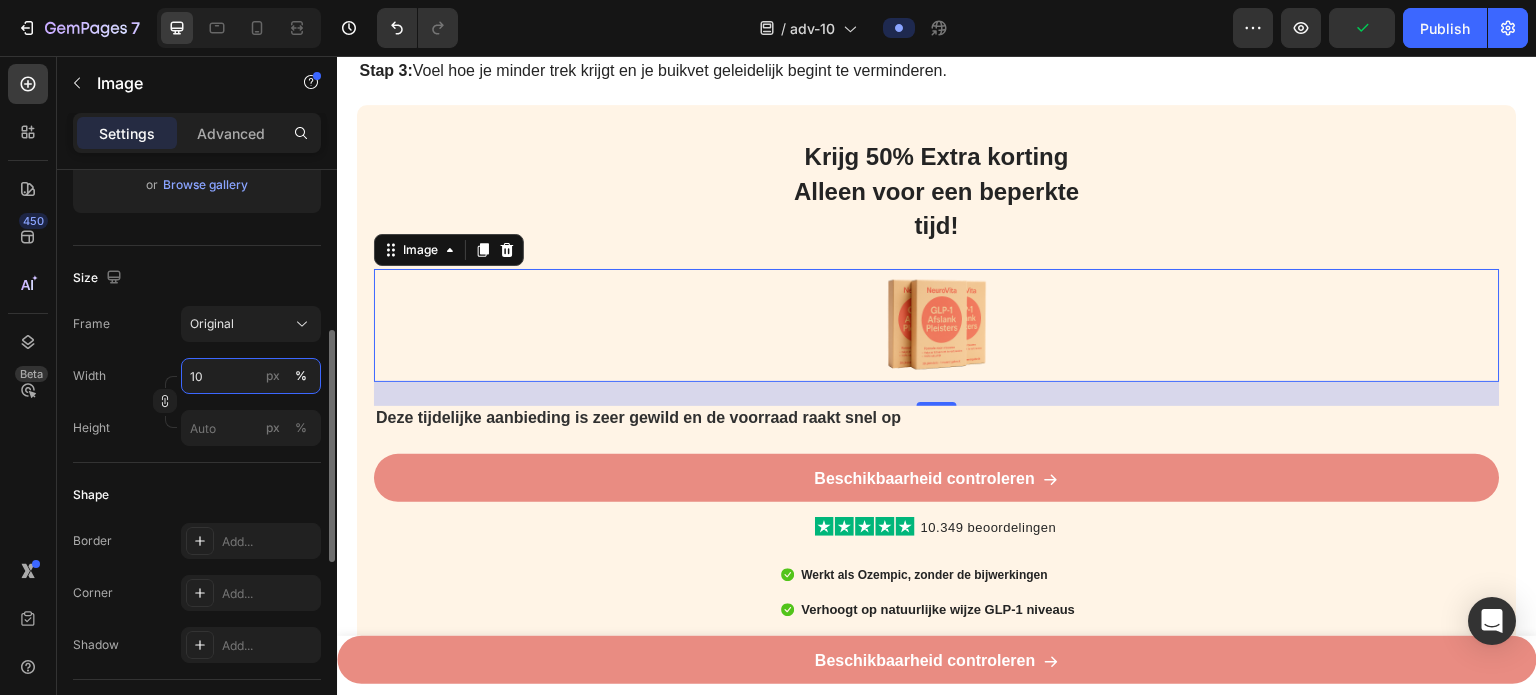 type on "1" 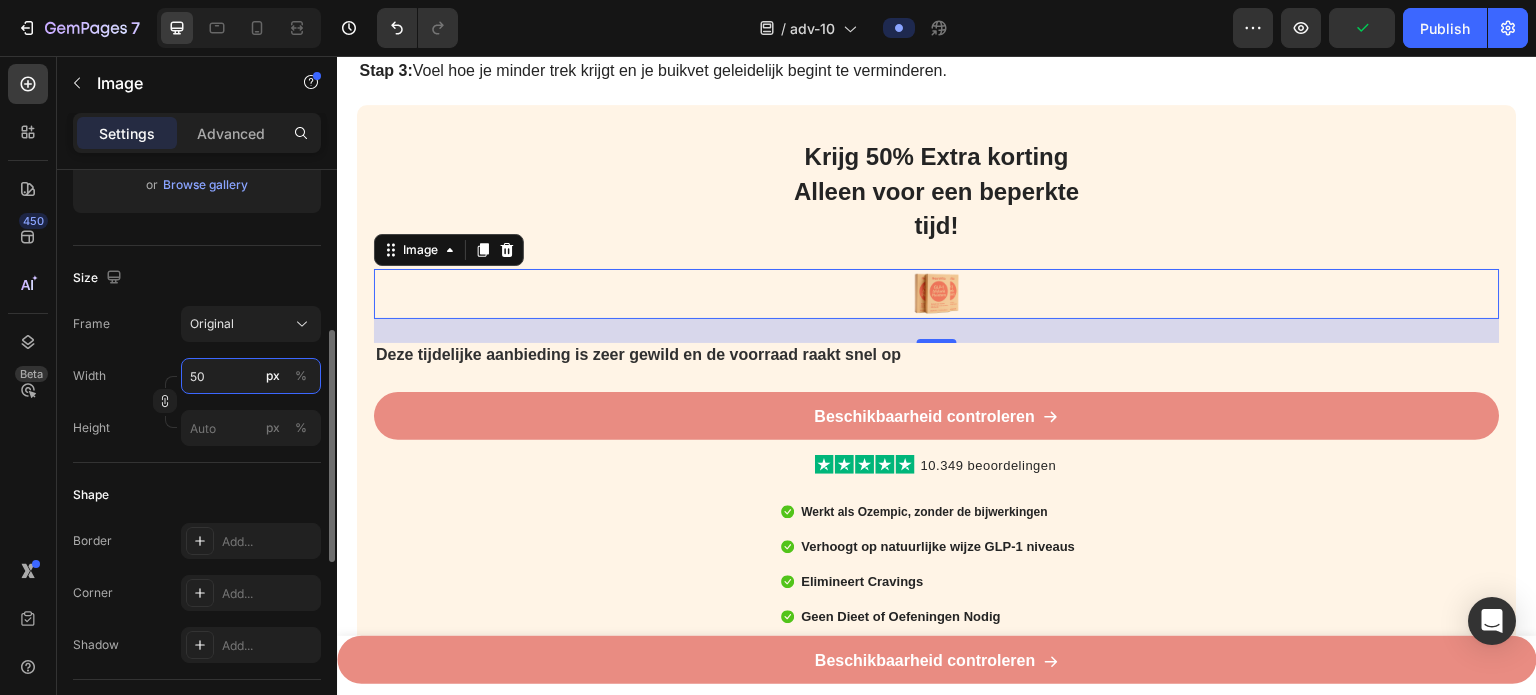 type on "500" 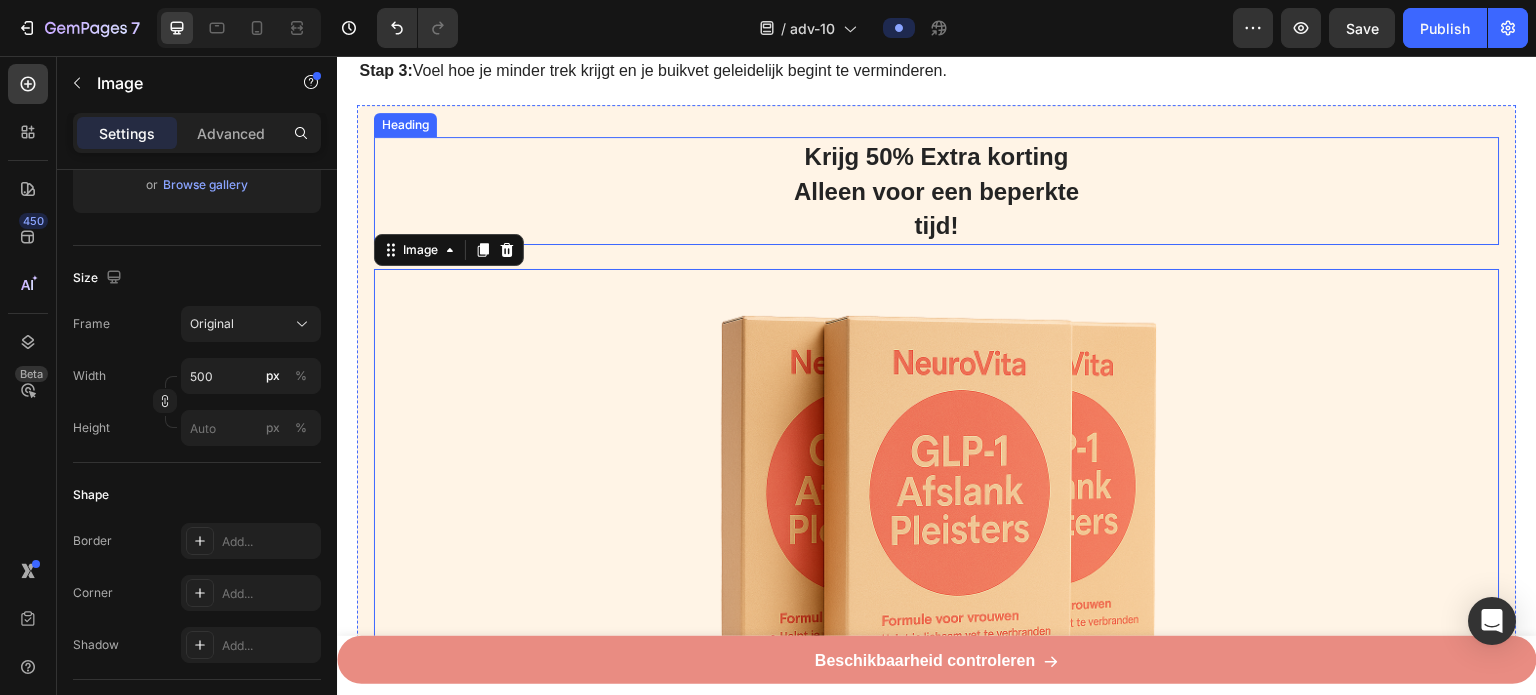 click on "Krijg 50% Extra korting Alleen voor een beperkte tijd!" at bounding box center [937, 191] 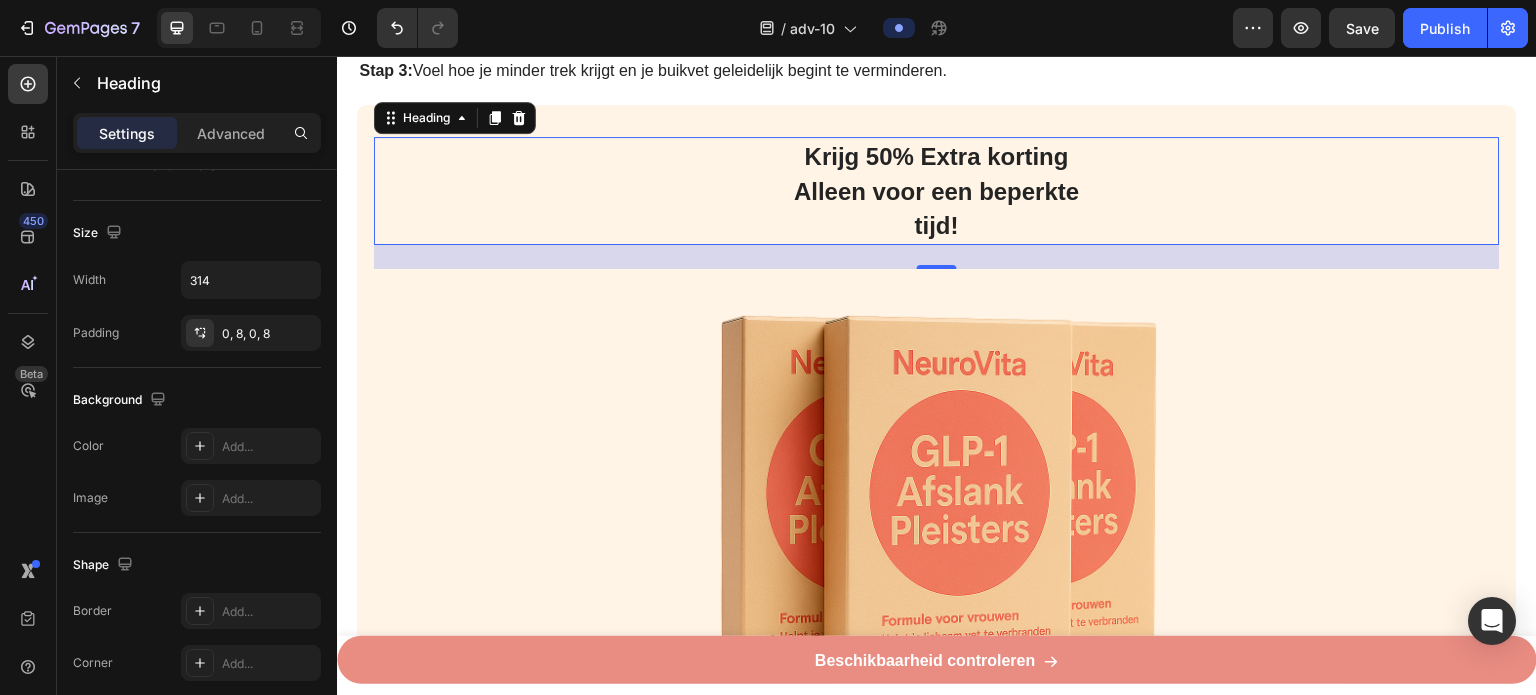 scroll, scrollTop: 0, scrollLeft: 0, axis: both 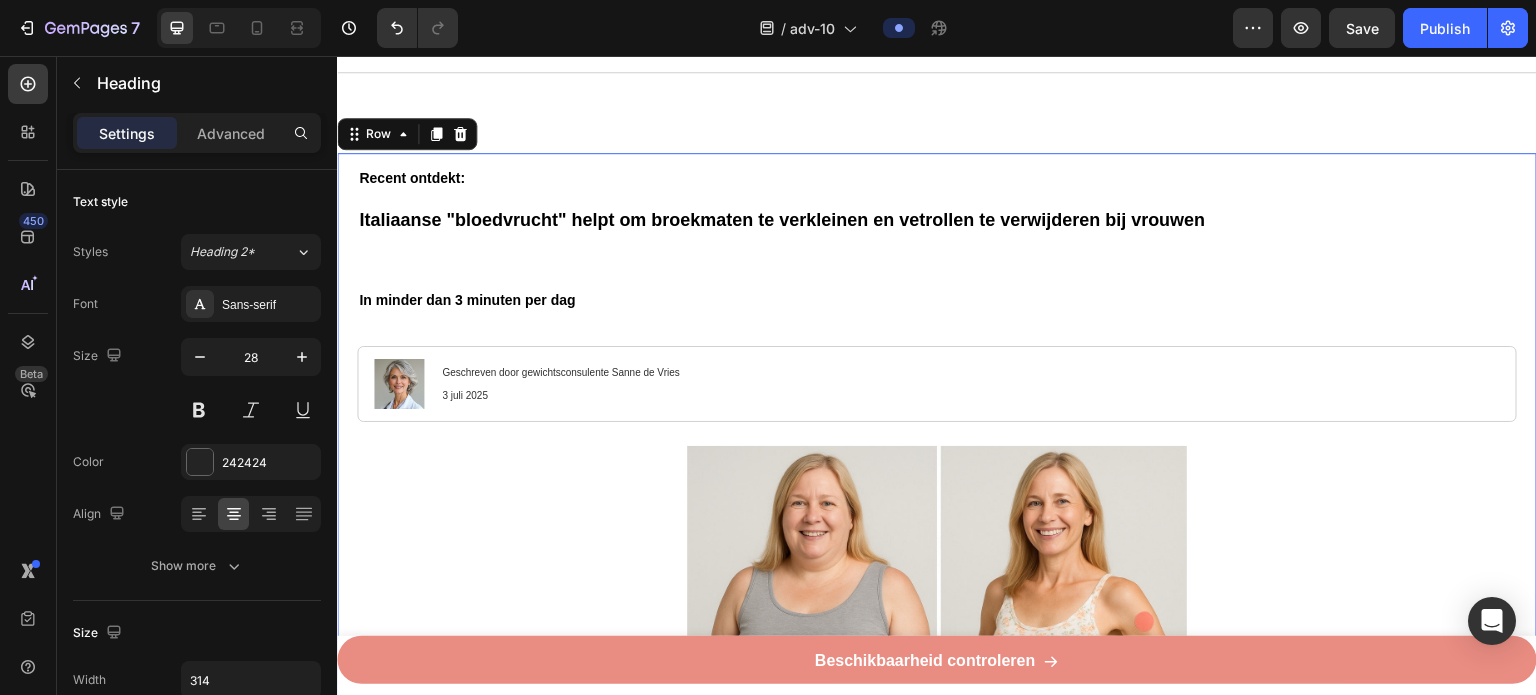 click on "Recent ontdekt: Italiaanse "bloedvrucht" helpt om broekmaten te verkleinen en vetrollen te verwijderen bij vrouwen In minder dan 3 minuten per dag Heading Image Geschreven door gewichtsconsulente [NAME]  3 juli 2025 Text Block Row Image - Verklein  het  vetreservoir  van uw lichaam - Verlaag  uw  BMI  en middelomtrek - Blokkeer  de vorming en  ophoping van vet -  Begin met het  verbranden van calorieën -  Val  sneller in slaap  en blijf langer in slaap - 100% natuurlijk -  In minder dan 3 minuten per dag Text Block De vrucht die helpt voorkomen dat vet zich ophoopt in je lichaam Heading Image Heb je moeite om erachter te komen welke afslankstrategie echt werkt?   Heb je het gevoel dat je in cirkels rent om van vervelende vetrollen en dikke armen af te komen? Text Block Image Internationale onderzoekers hebben een "bloedvrucht" gevonden die alleen groeit in de buurt van de berg Etna op Sicilië, Italië Heading   - Lichaamsgewicht te verminderen - Taille  en heupomtrek te  verkleinen -  -  -  Te" at bounding box center [937, 3534] 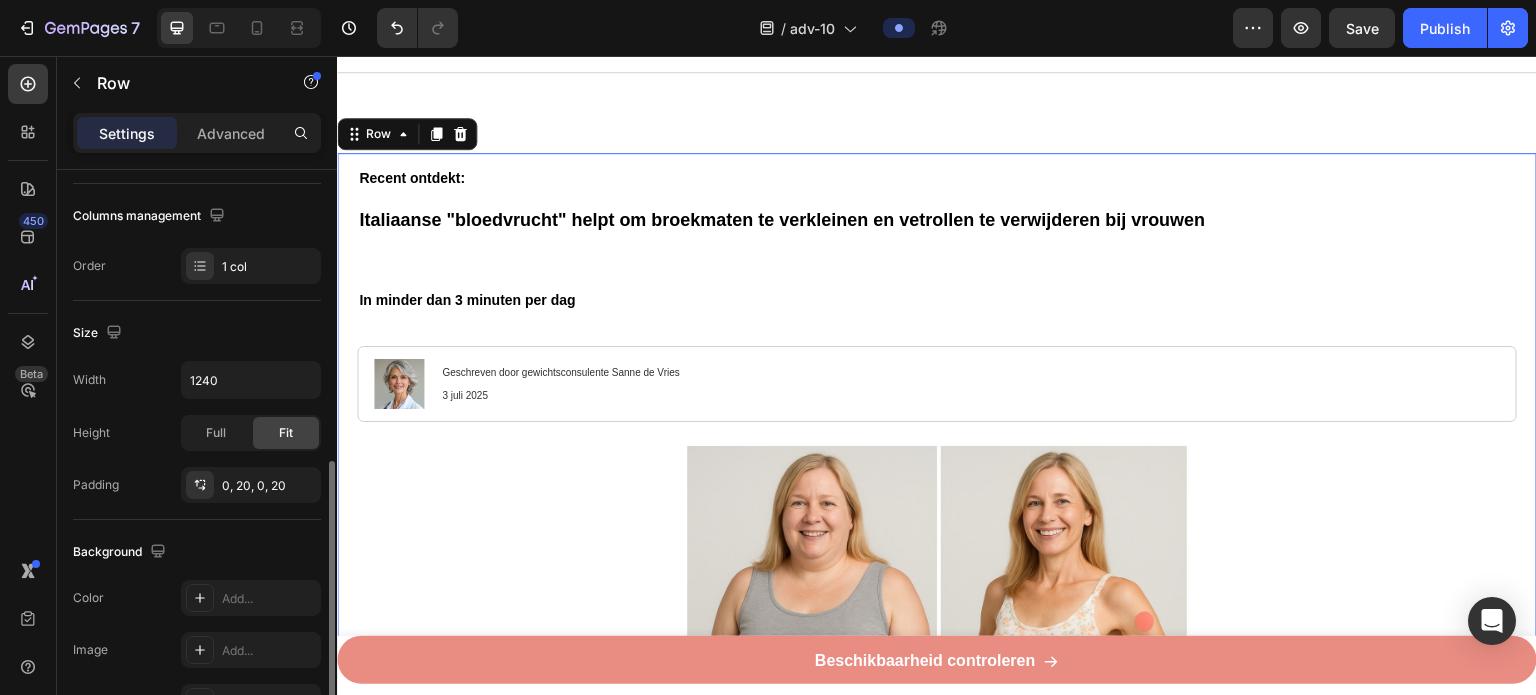 scroll, scrollTop: 400, scrollLeft: 0, axis: vertical 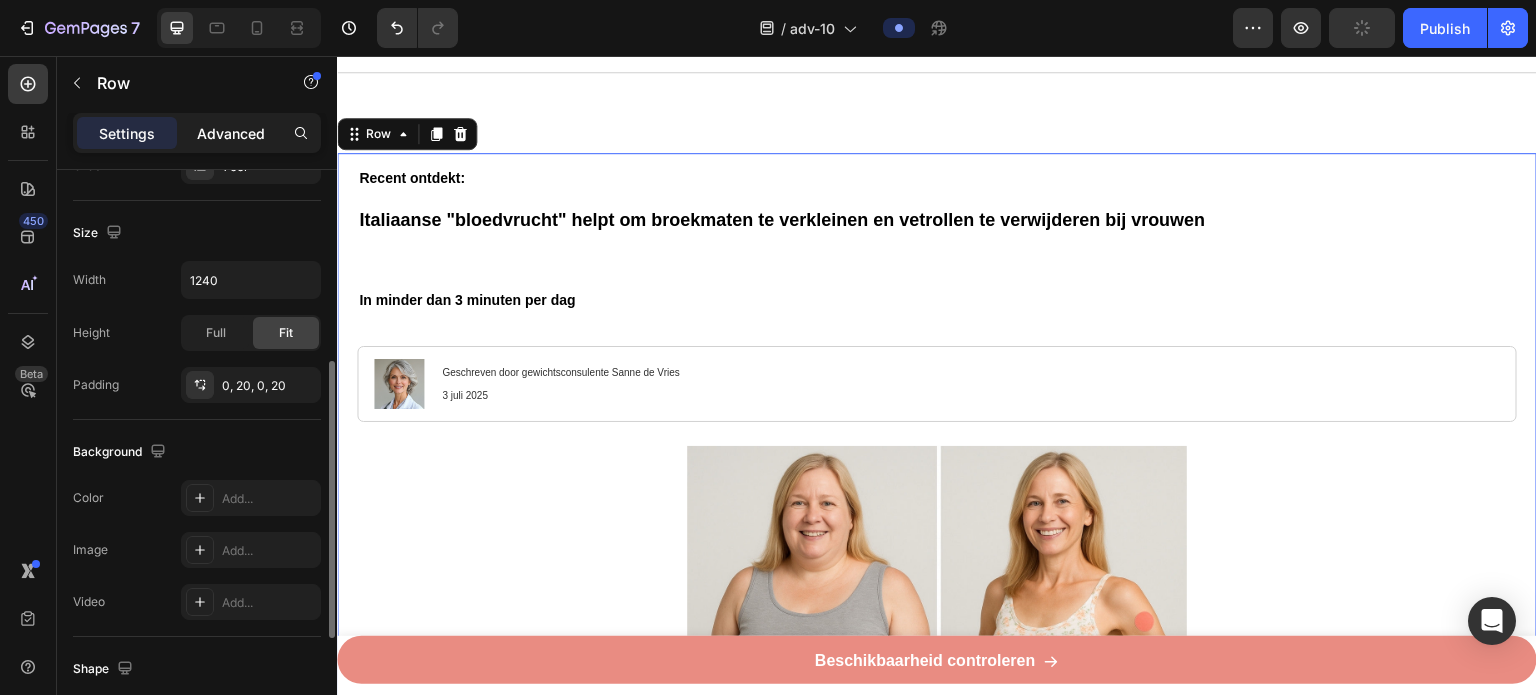 click on "Advanced" 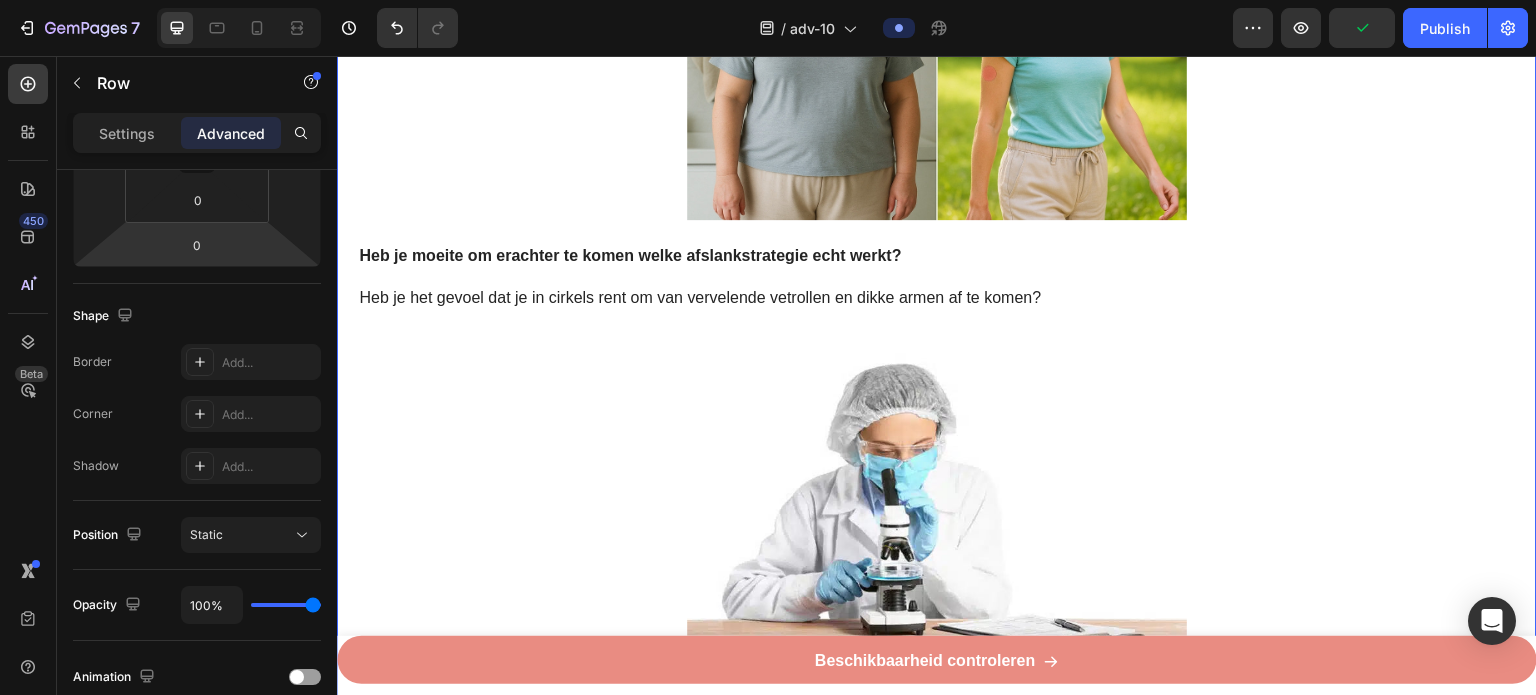 scroll, scrollTop: 1204, scrollLeft: 0, axis: vertical 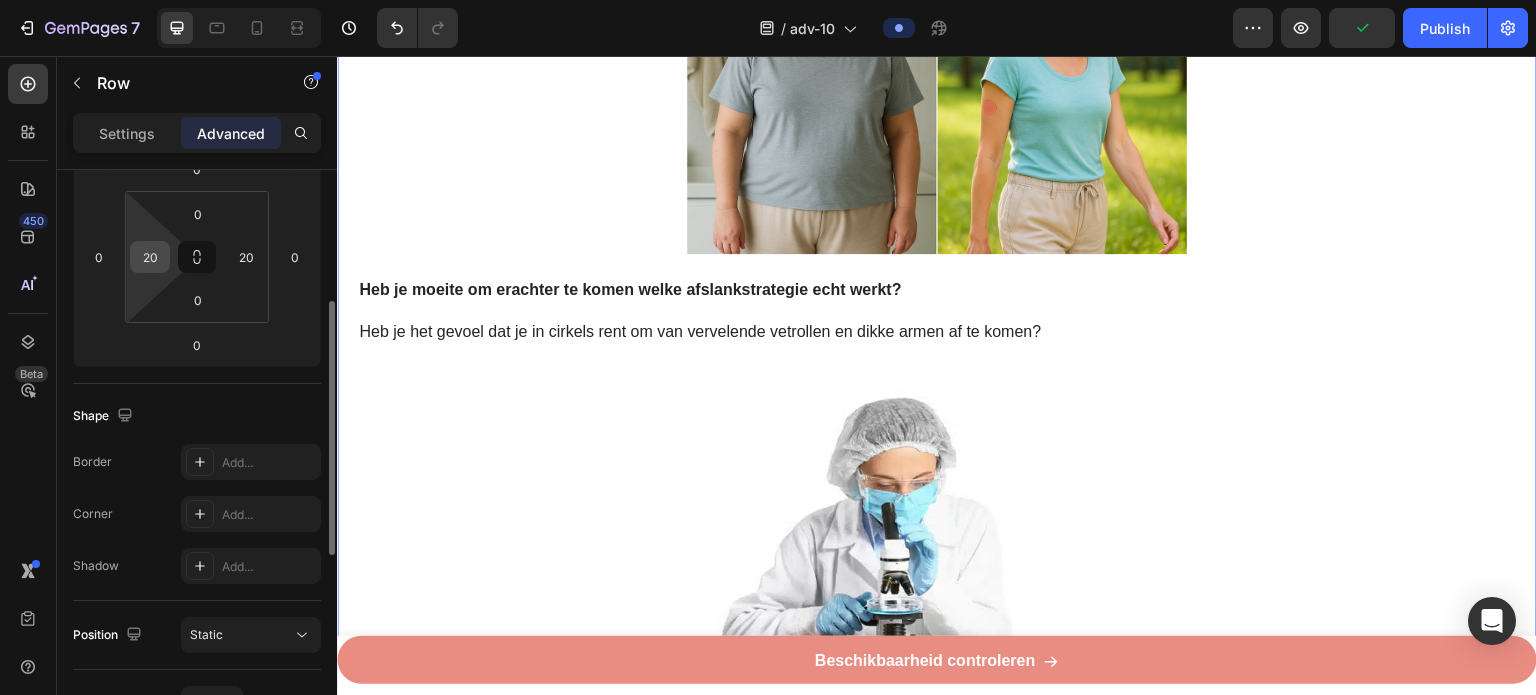 click on "20" at bounding box center (150, 257) 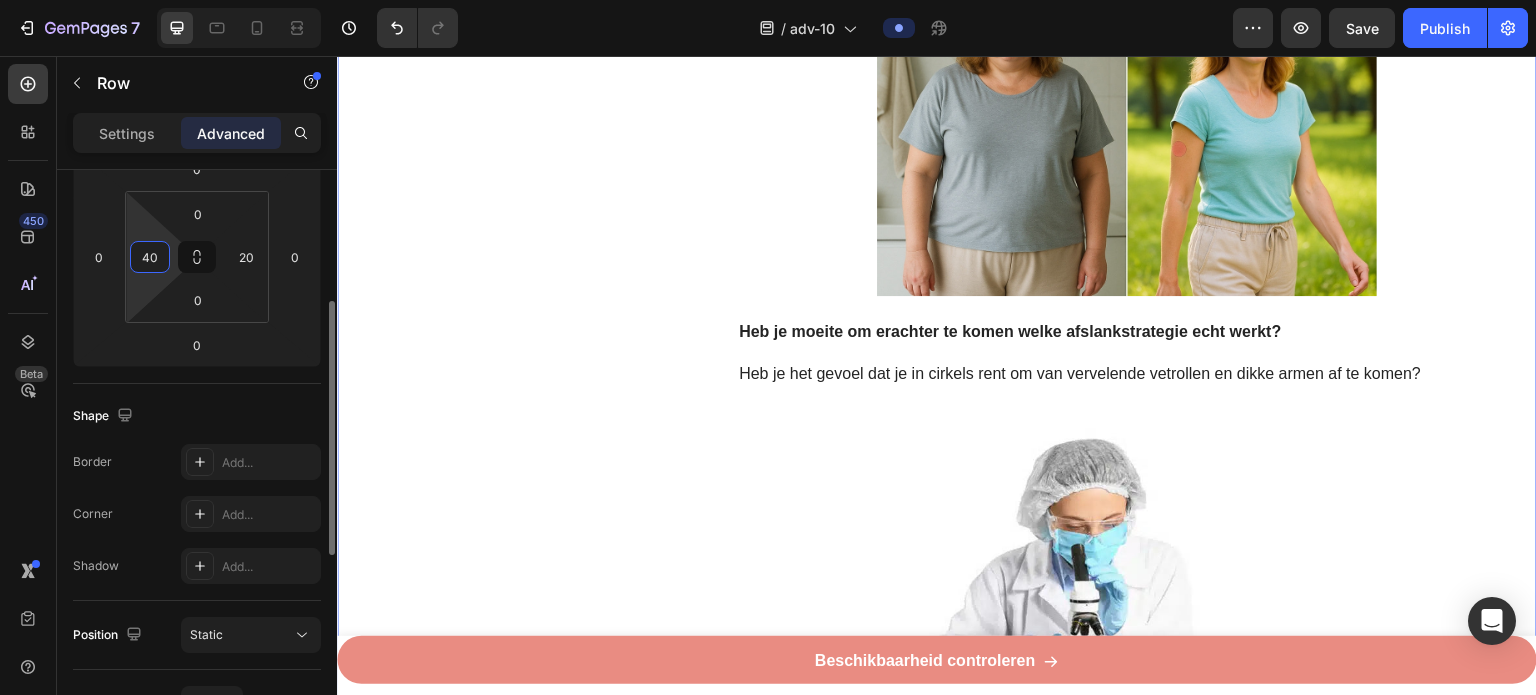type on "4" 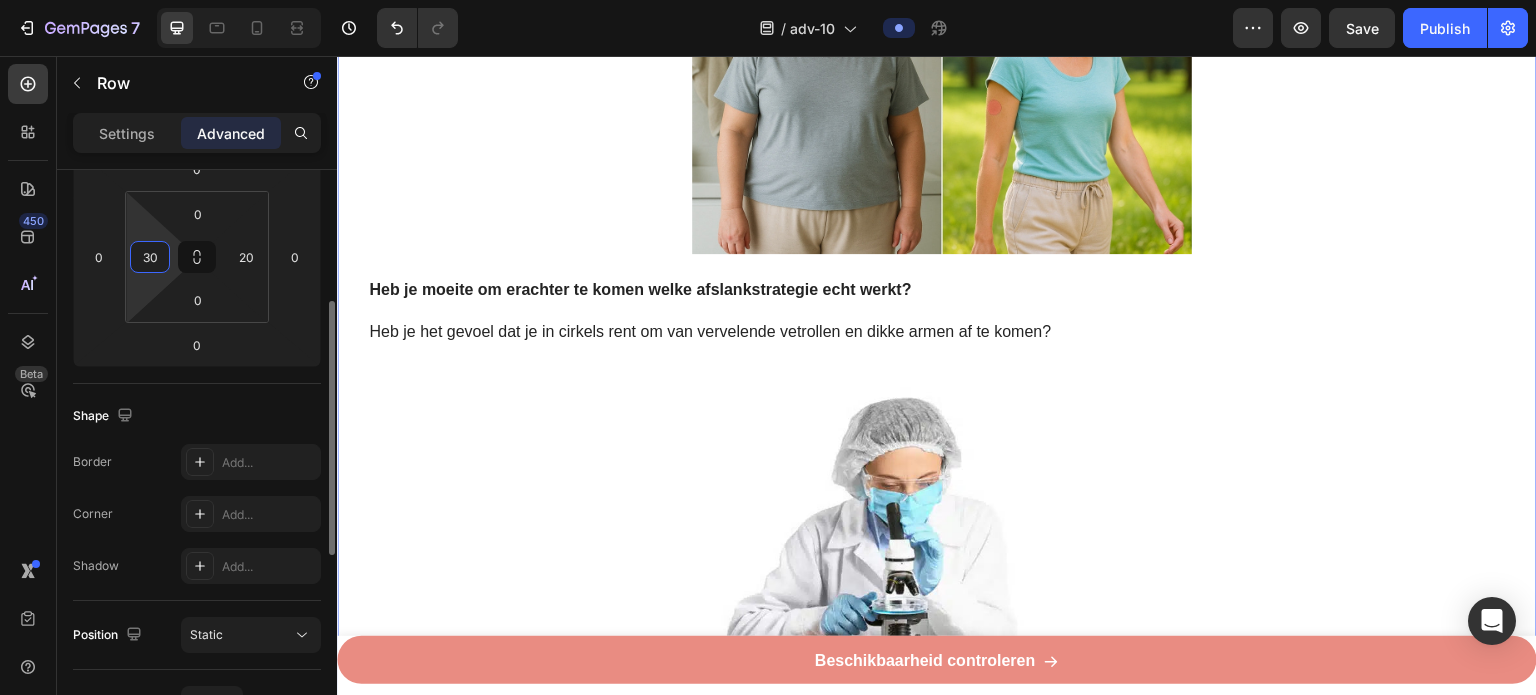 type on "3" 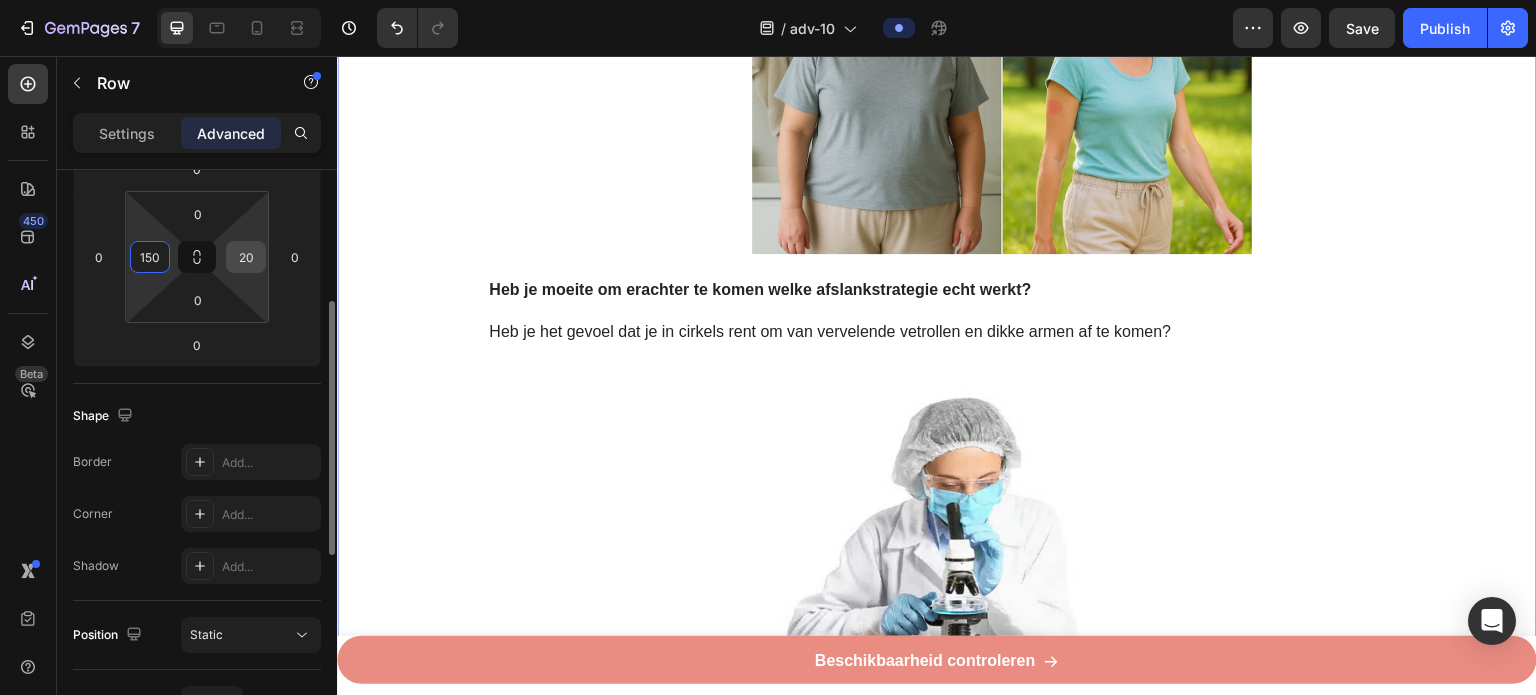 type on "150" 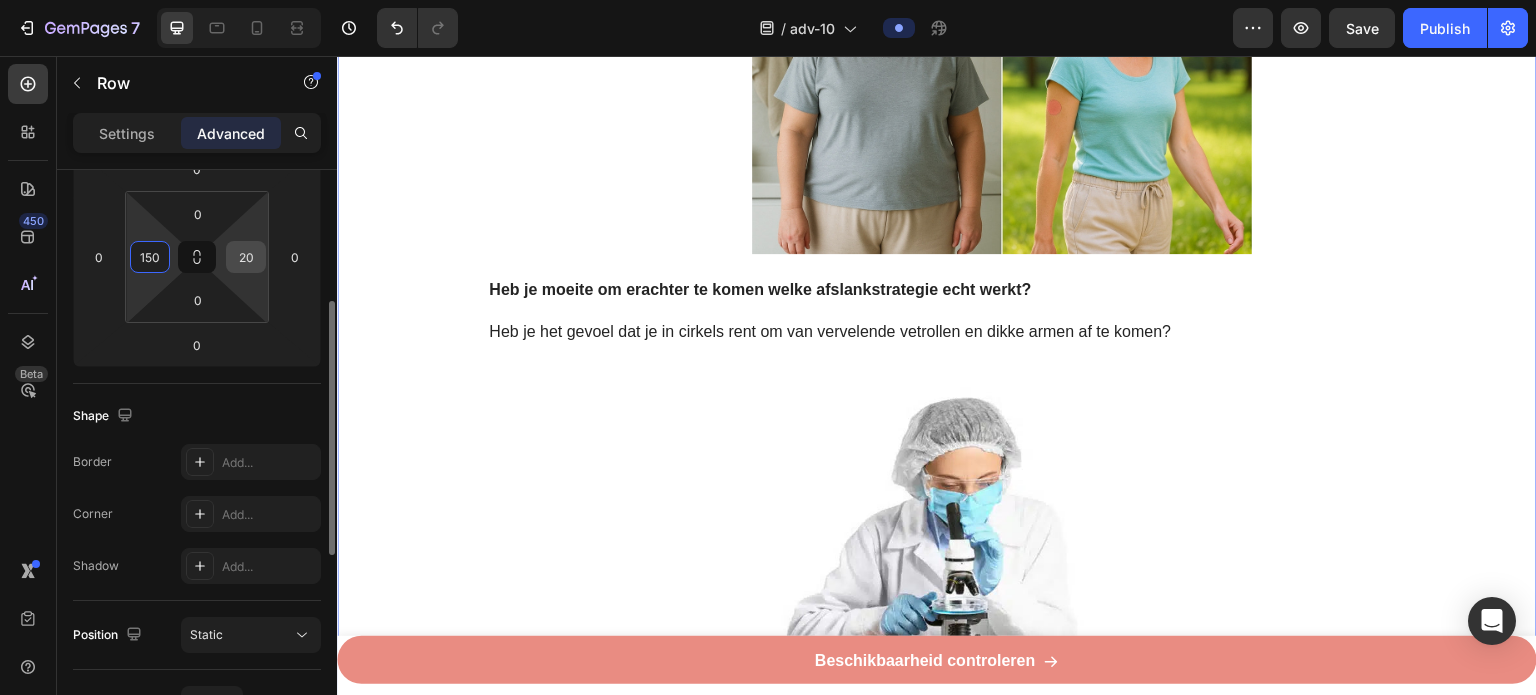 click on "20" at bounding box center (246, 257) 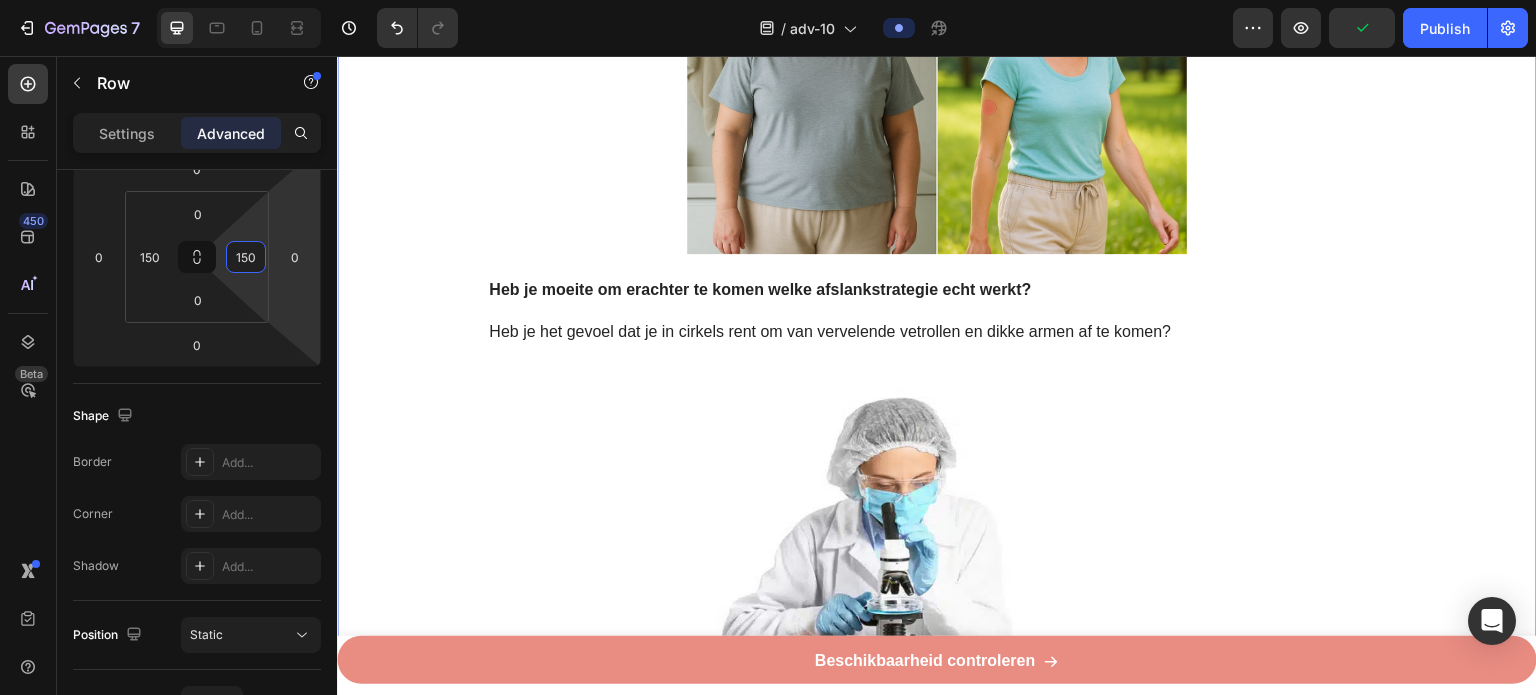 type on "150" 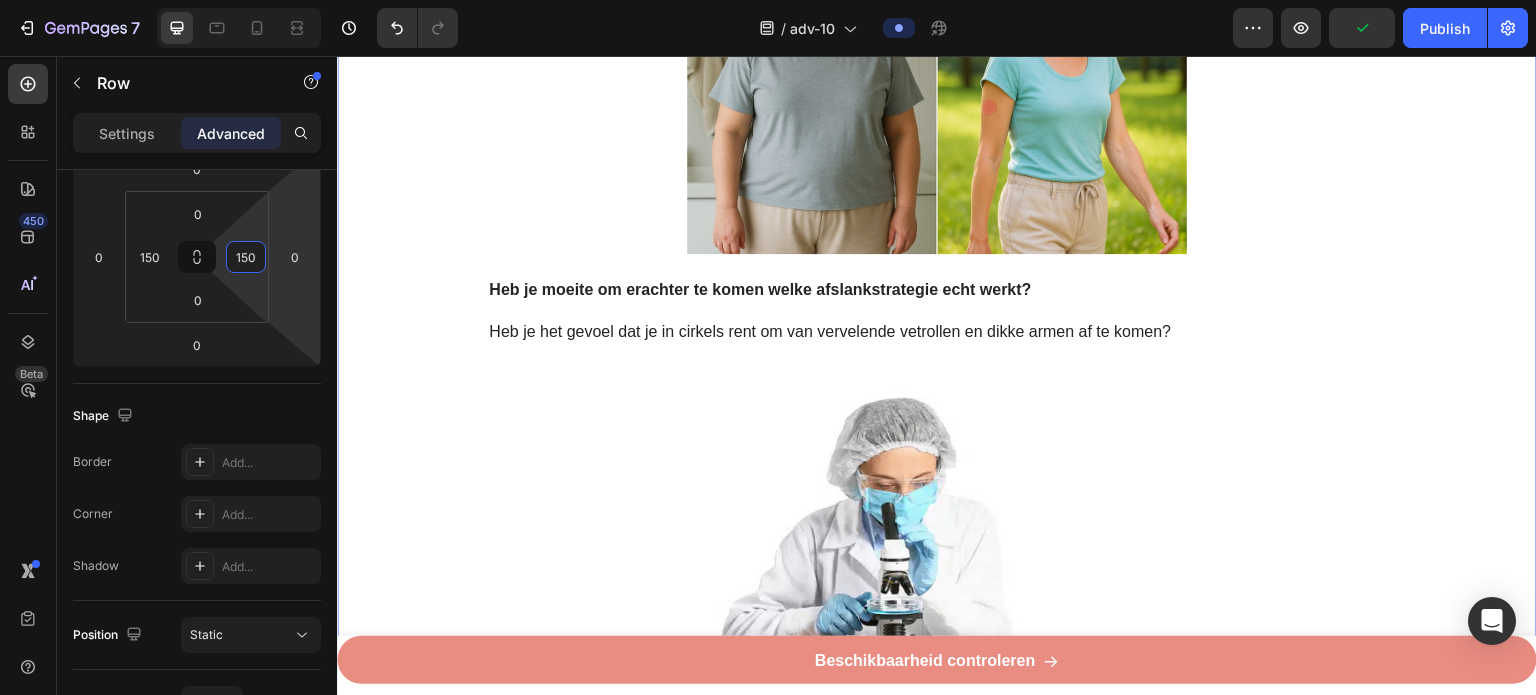 click on "Recent ontdekt: Italiaanse "bloedvrucht" helpt om broekmaten te verkleinen en vetrollen te verwijderen bij vrouwen In minder dan 3 minuten per dag Heading Image Geschreven door gewichtsconsulente [NAME]  3 juli 2025 Text Block Row Image - Verklein  het  vetreservoir  van uw lichaam - Verlaag  uw  BMI  en middelomtrek - Blokkeer  de vorming en  ophoping van vet -  Begin met het  verbranden van calorieën -  Val  sneller in slaap  en blijf langer in slaap - 100% natuurlijk -  In minder dan 3 minuten per dag Text Block De vrucht die helpt voorkomen dat vet zich ophoopt in je lichaam Heading Image Heb je moeite om erachter te komen welke afslankstrategie echt werkt?   Heb je het gevoel dat je in cirkels rent om van vervelende vetrollen en dikke armen af te komen? Text Block Image Internationale onderzoekers hebben een "bloedvrucht" gevonden die alleen groeit in de buurt van de berg Etna op Sicilië, Italië Heading   - Lichaamsgewicht te verminderen - Taille  en heupomtrek te  verkleinen -  -  -  Te" at bounding box center (937, 2508) 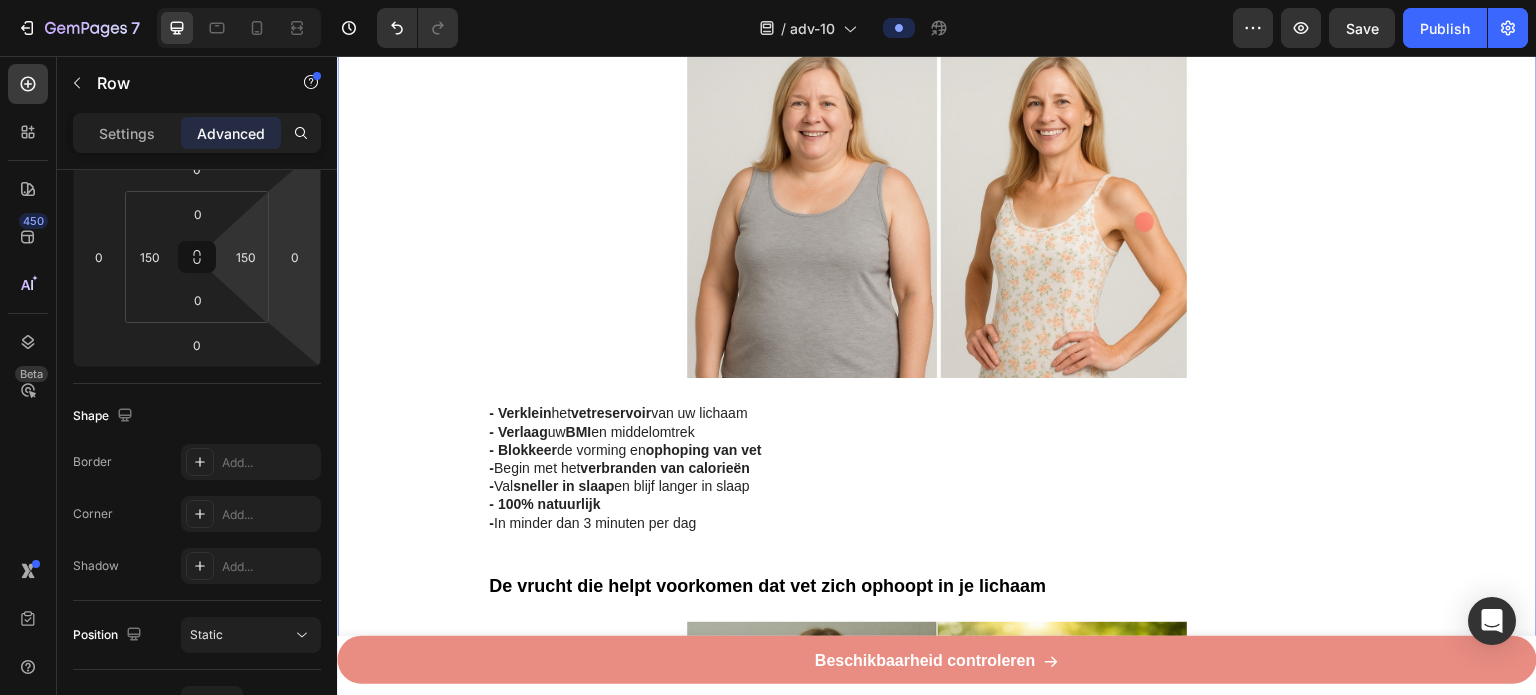scroll, scrollTop: 604, scrollLeft: 0, axis: vertical 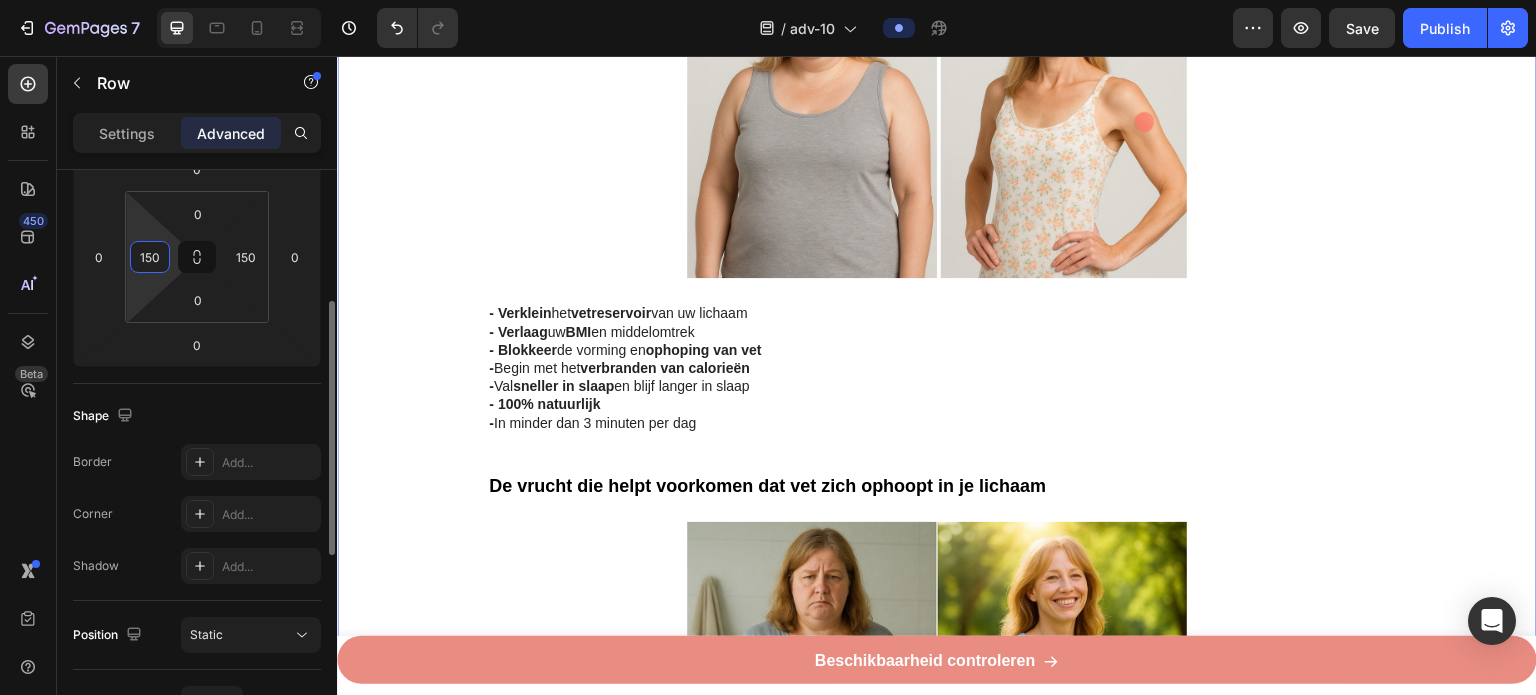 click on "150" at bounding box center (150, 257) 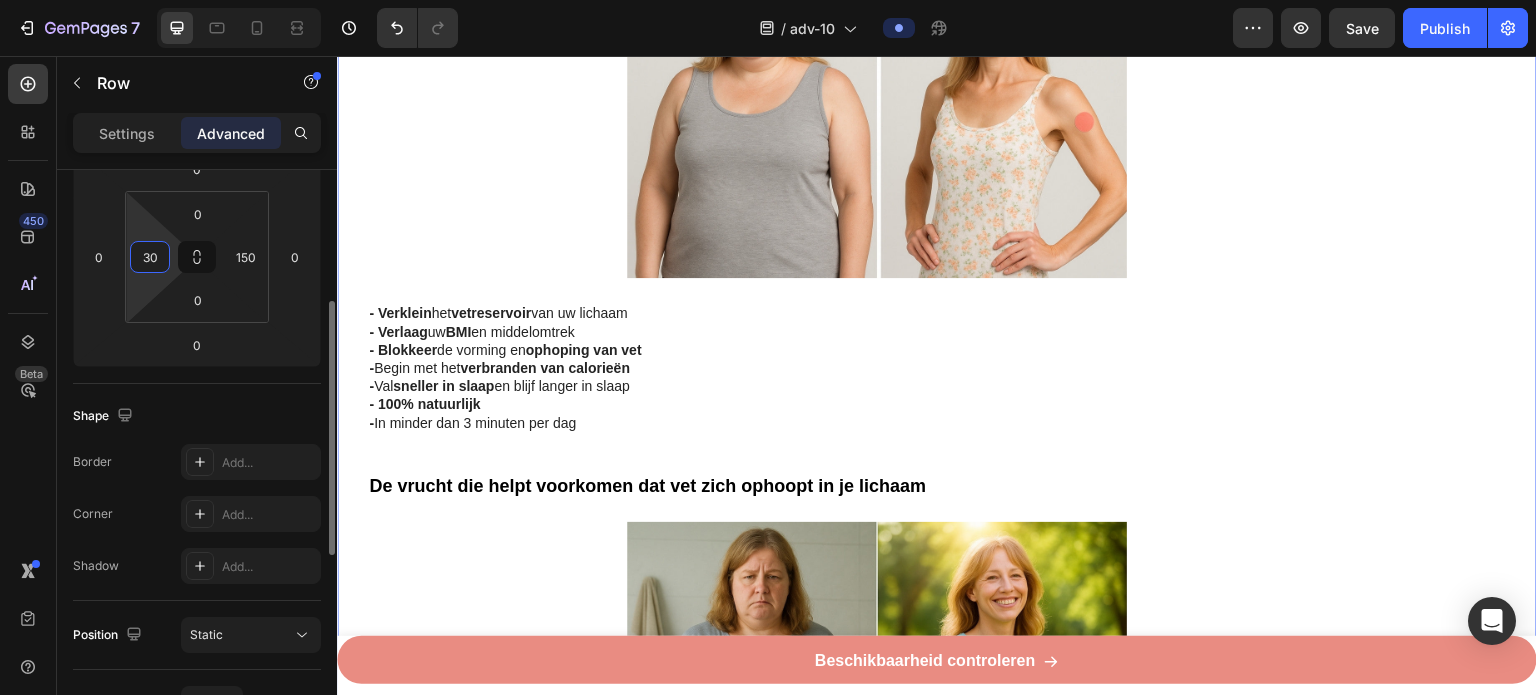type on "3" 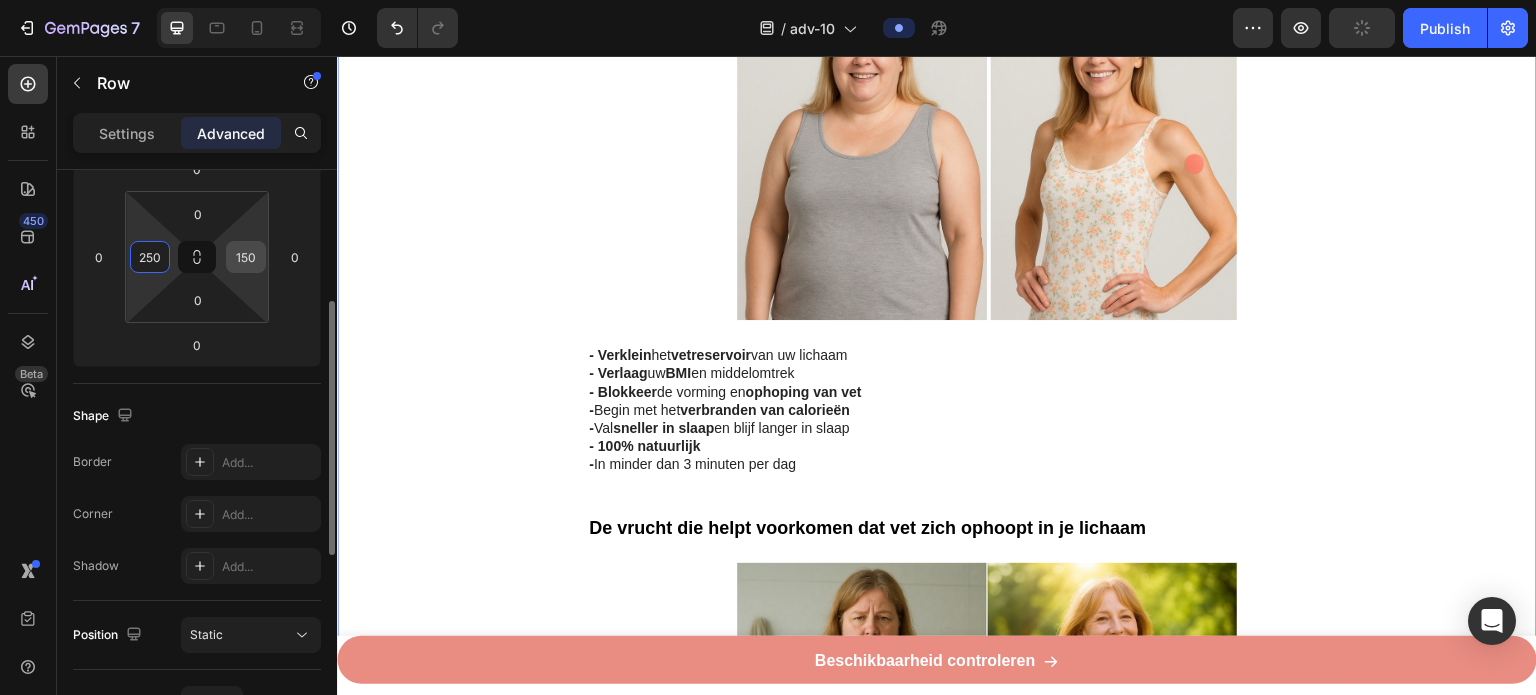 type on "250" 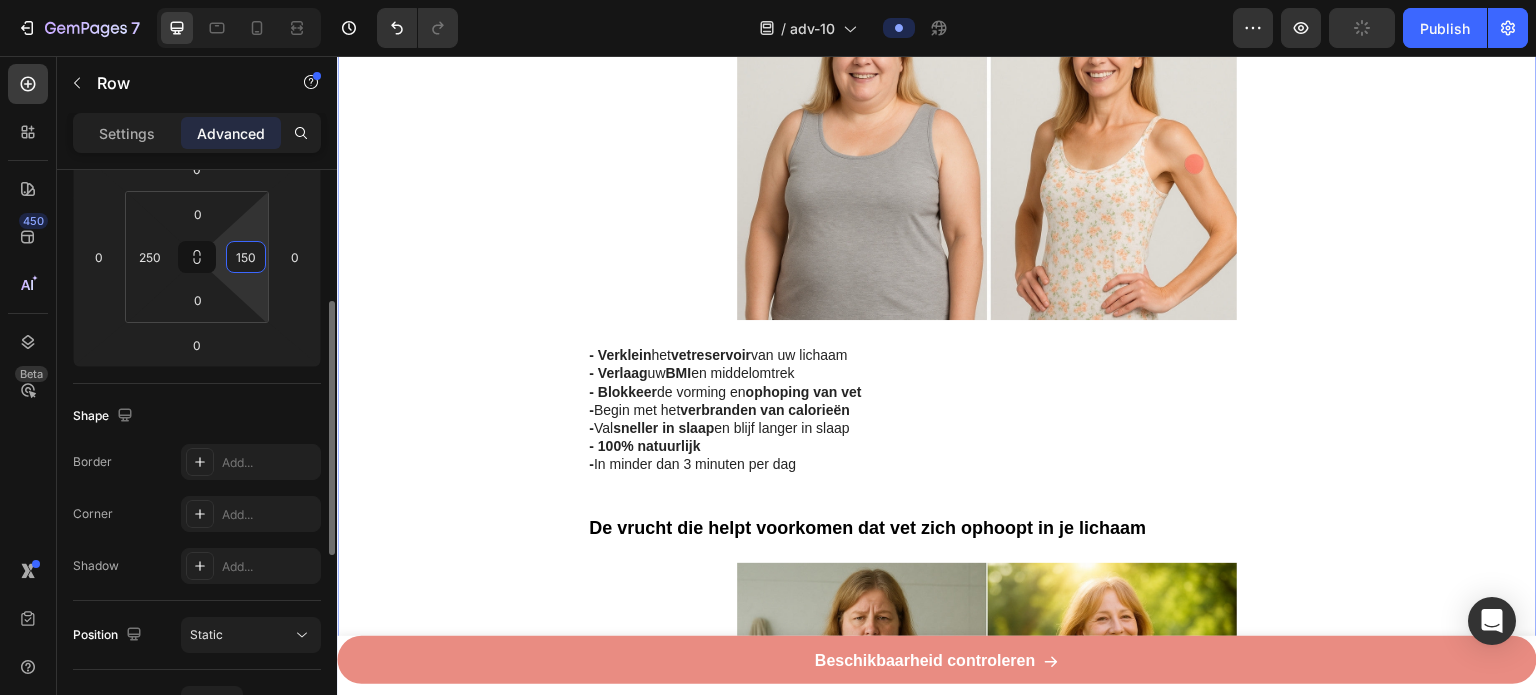 click on "150" at bounding box center [246, 257] 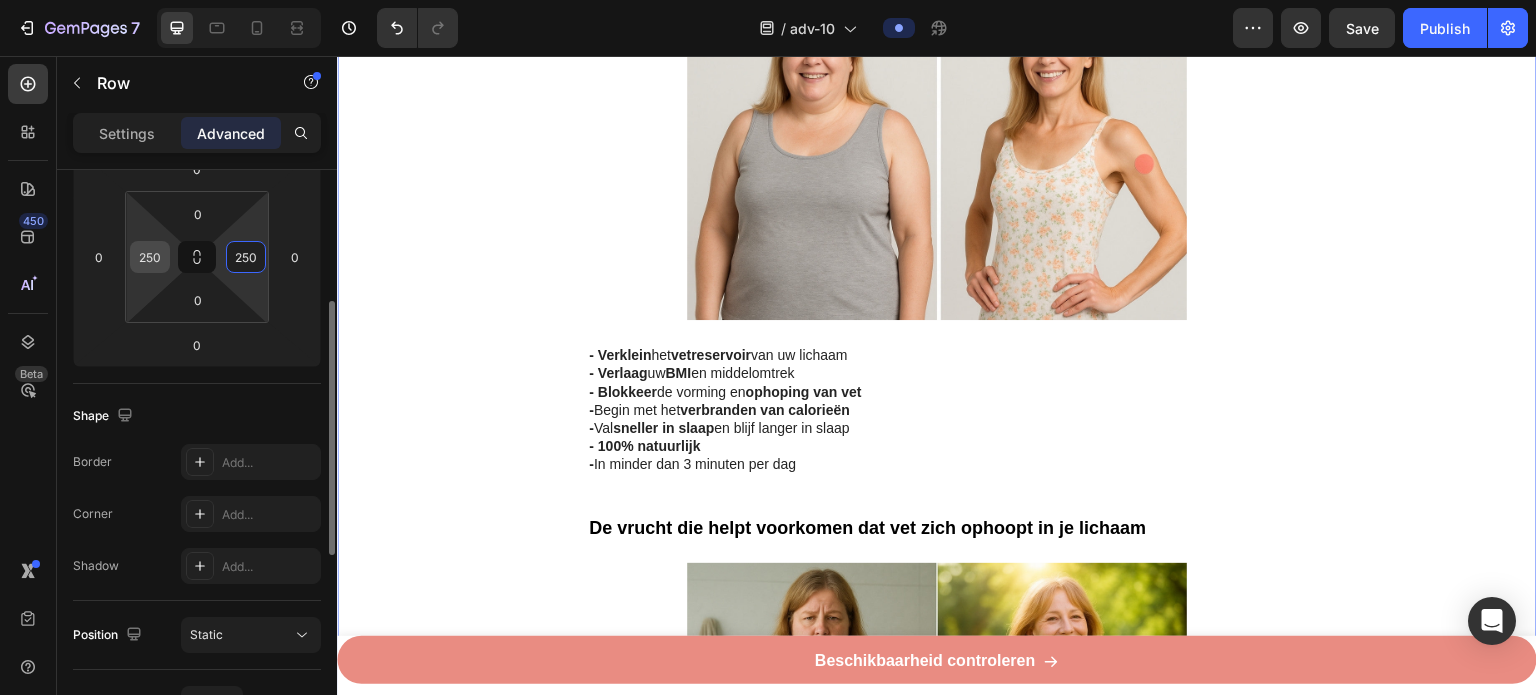 type on "250" 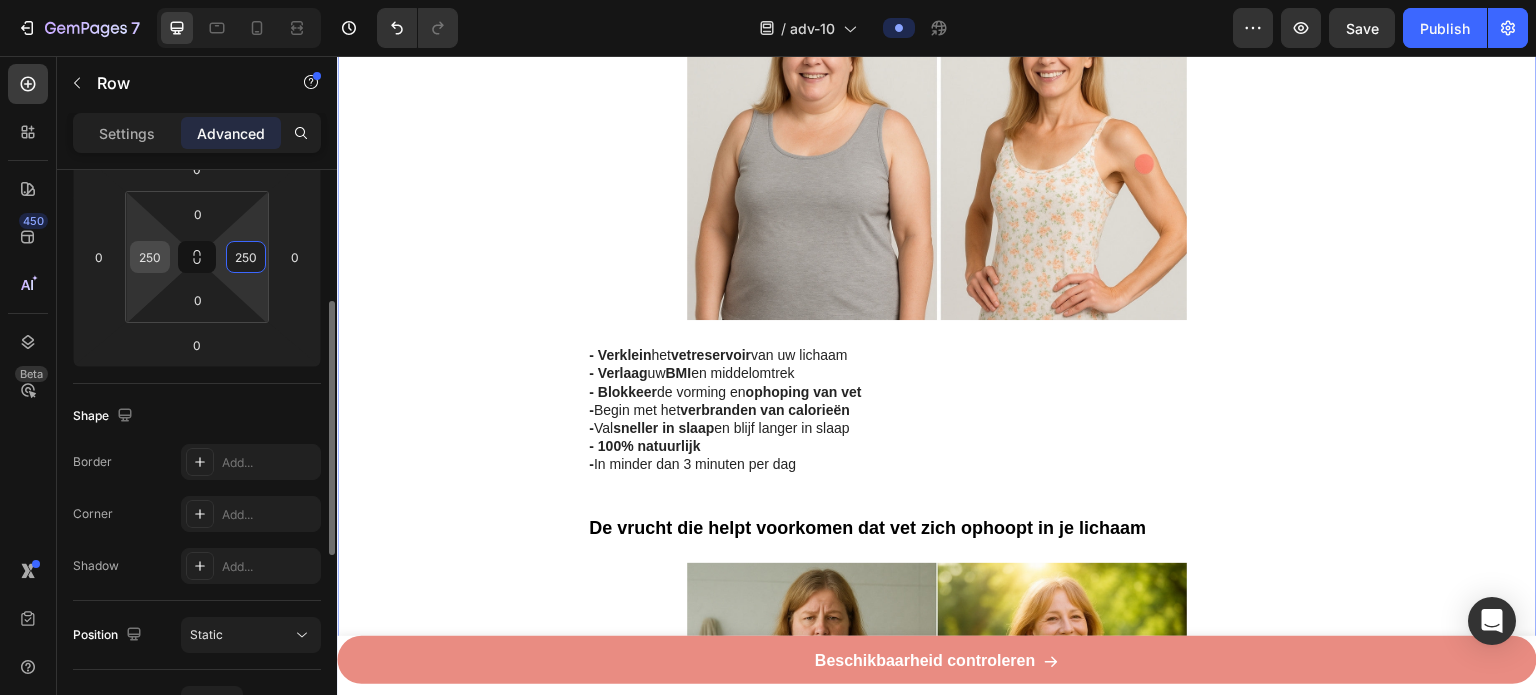 click on "250" at bounding box center [150, 257] 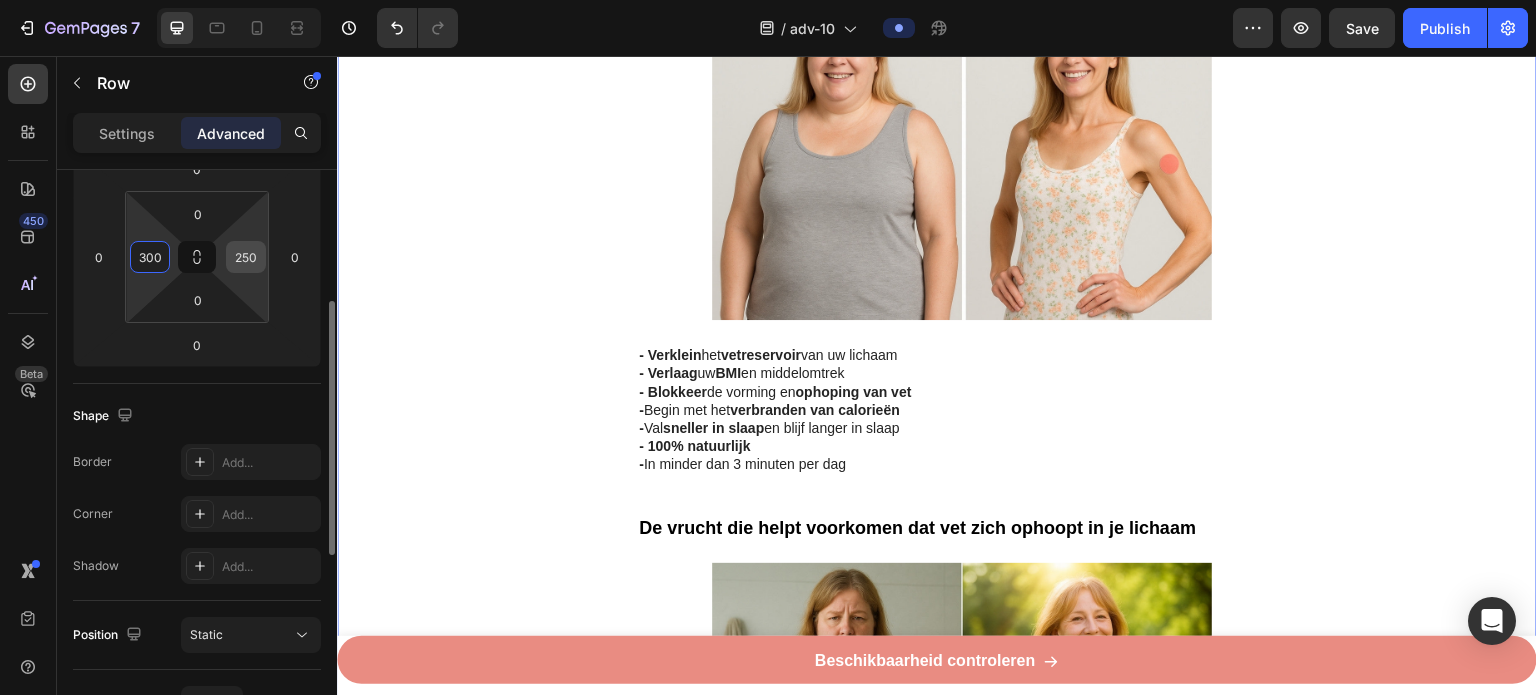 type on "300" 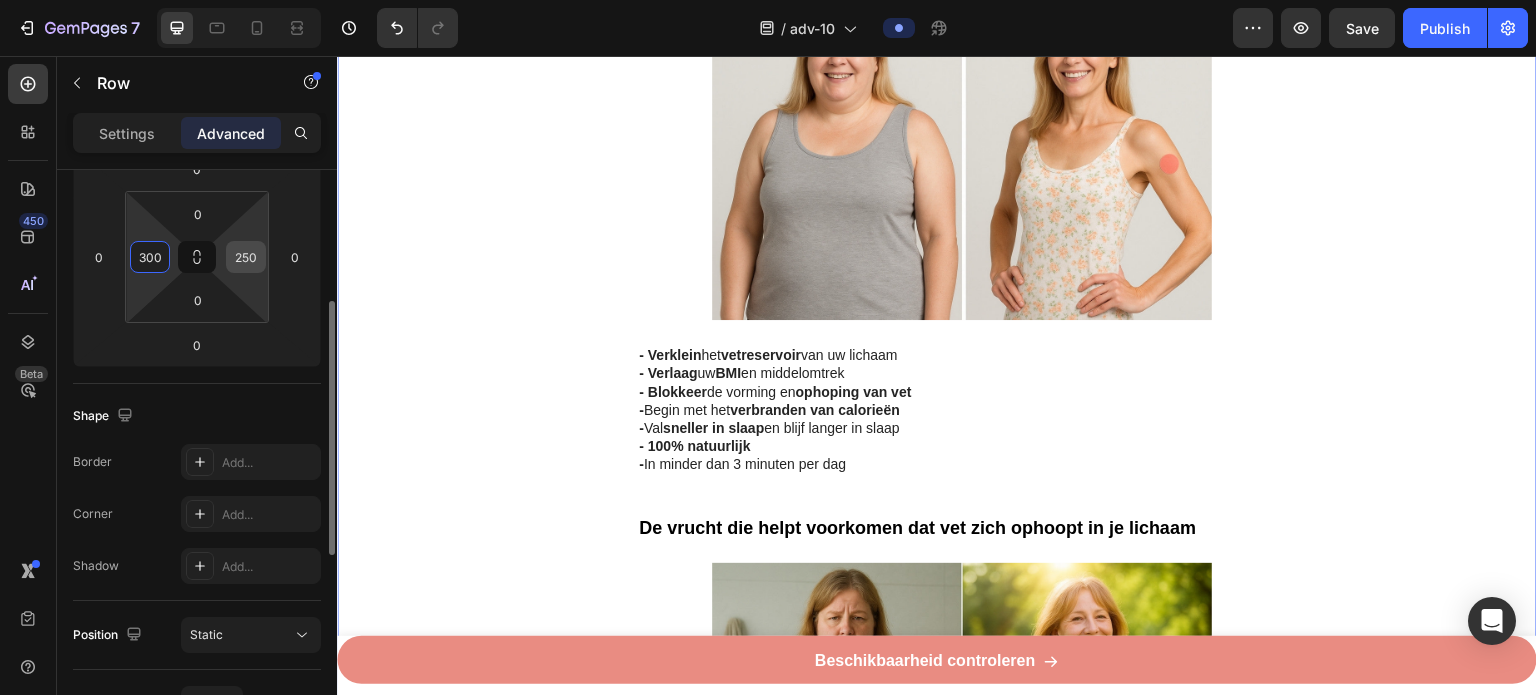 click on "250" at bounding box center [246, 257] 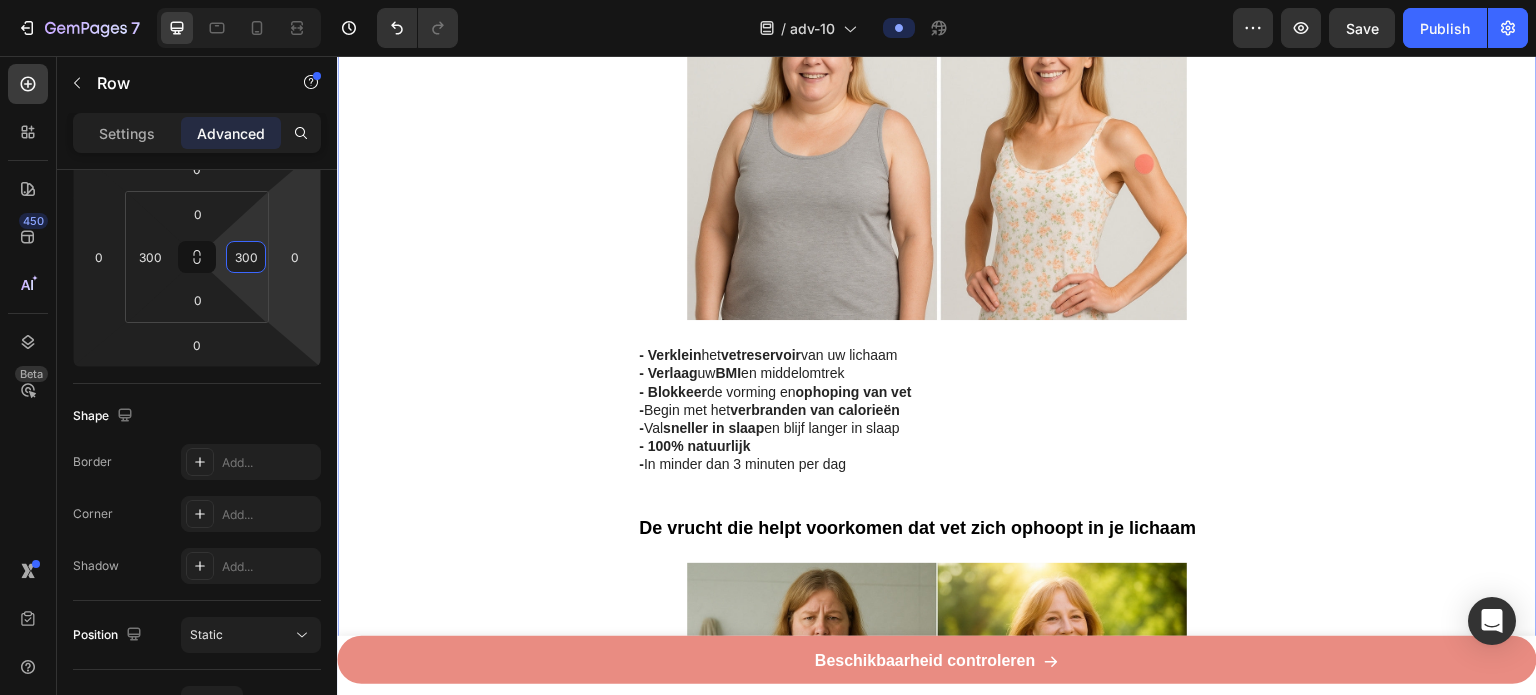 type on "300" 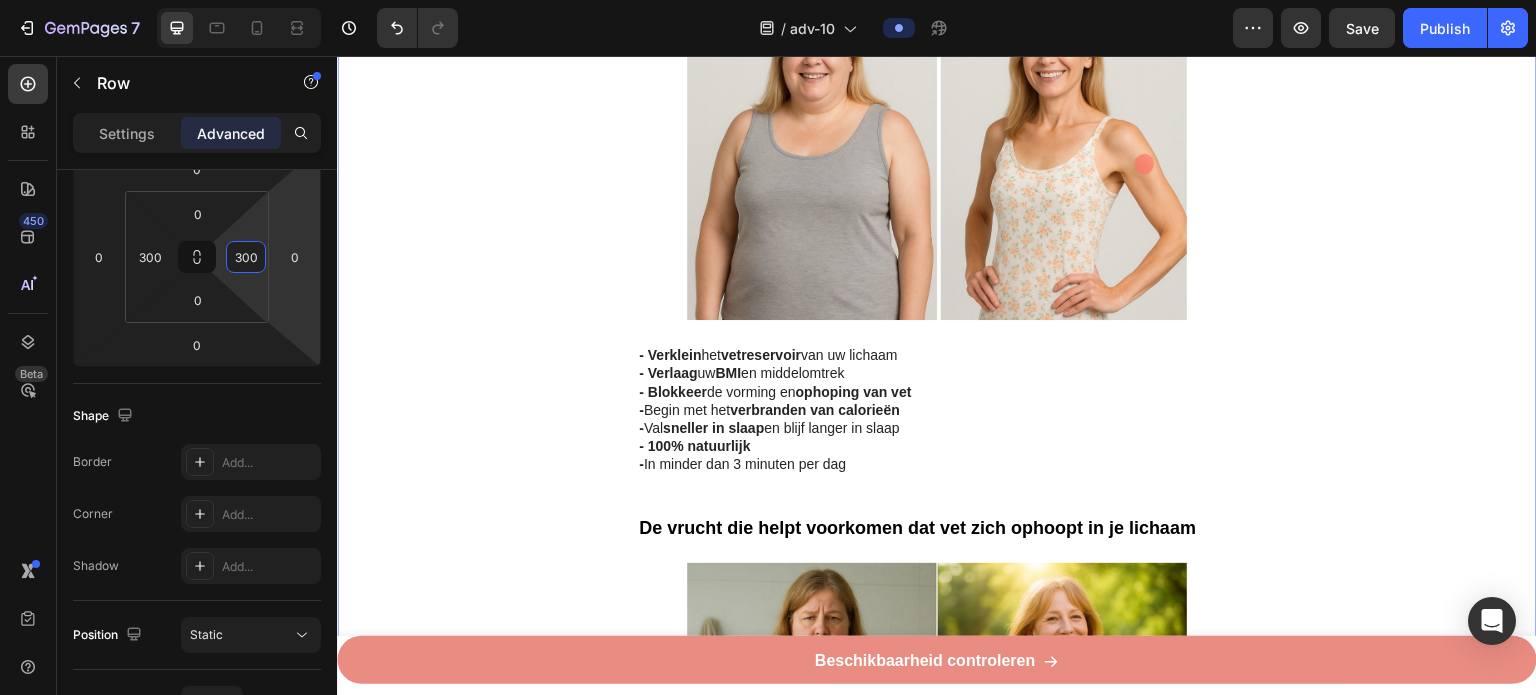 click on "Recent ontdekt: Italiaanse "bloedvrucht" helpt om broekmaten te verkleinen en vetrollen te verwijderen bij vrouwen In minder dan 3 minuten per dag Heading Image Geschreven door gewichtsconsulente [NAME]  3 juli 2025 Text Block Row Image - Verklein  het  vetreservoir  van uw lichaam - Verlaag  uw  BMI  en middelomtrek - Blokkeer  de vorming en  ophoping van vet -  Begin met het  verbranden van calorieën -  Val  sneller in slaap  en blijf langer in slaap - 100% natuurlijk -  In minder dan 3 minuten per dag Text Block De vrucht die helpt voorkomen dat vet zich ophoopt in je lichaam Heading Image Heb je moeite om erachter te komen welke afslankstrategie echt werkt?   Heb je het gevoel dat je in cirkels rent om van vervelende vetrollen en dikke armen af te komen? Text Block Image Internationale onderzoekers hebben een "bloedvrucht" gevonden die alleen groeit in de buurt van de berg Etna op Sicilië, Italië Heading   - Lichaamsgewicht te verminderen - Taille  en heupomtrek te  verkleinen -  -  -  Te" at bounding box center [937, 3237] 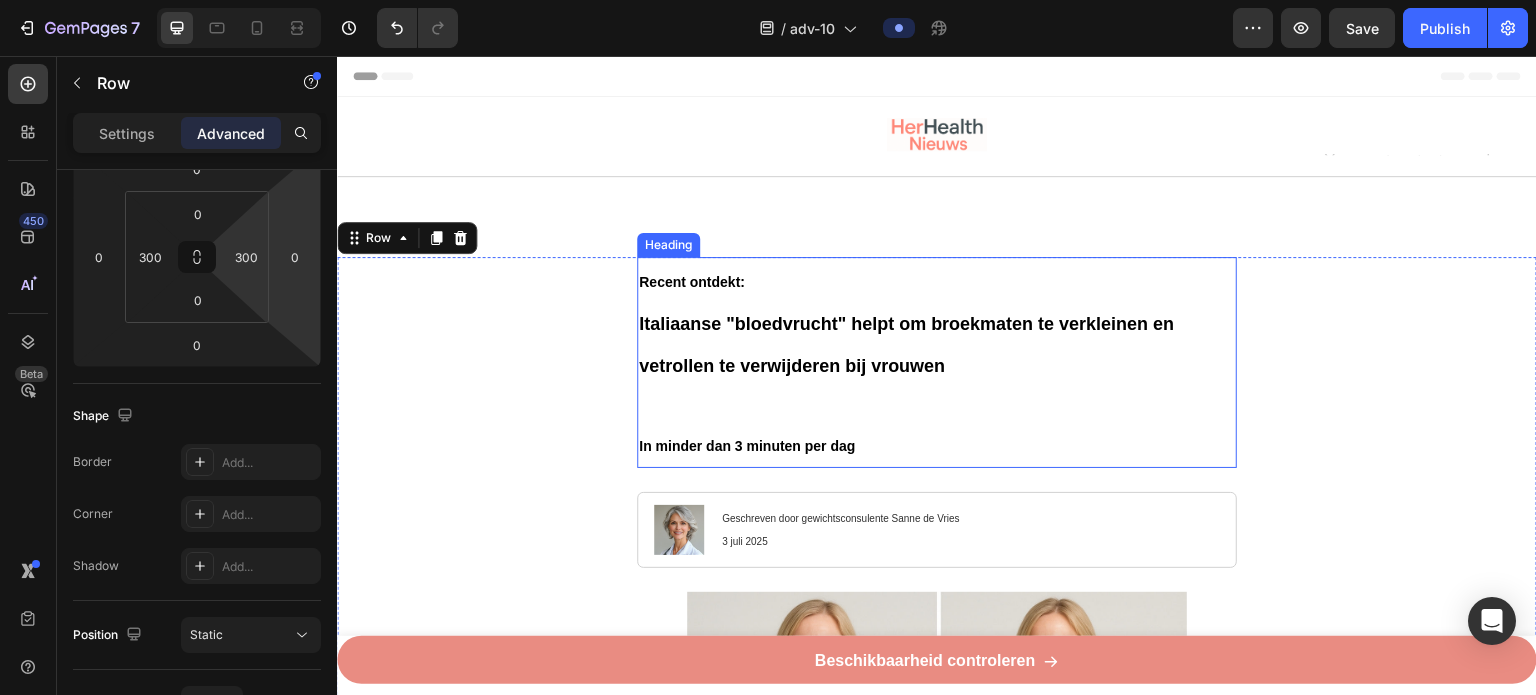 scroll, scrollTop: 0, scrollLeft: 0, axis: both 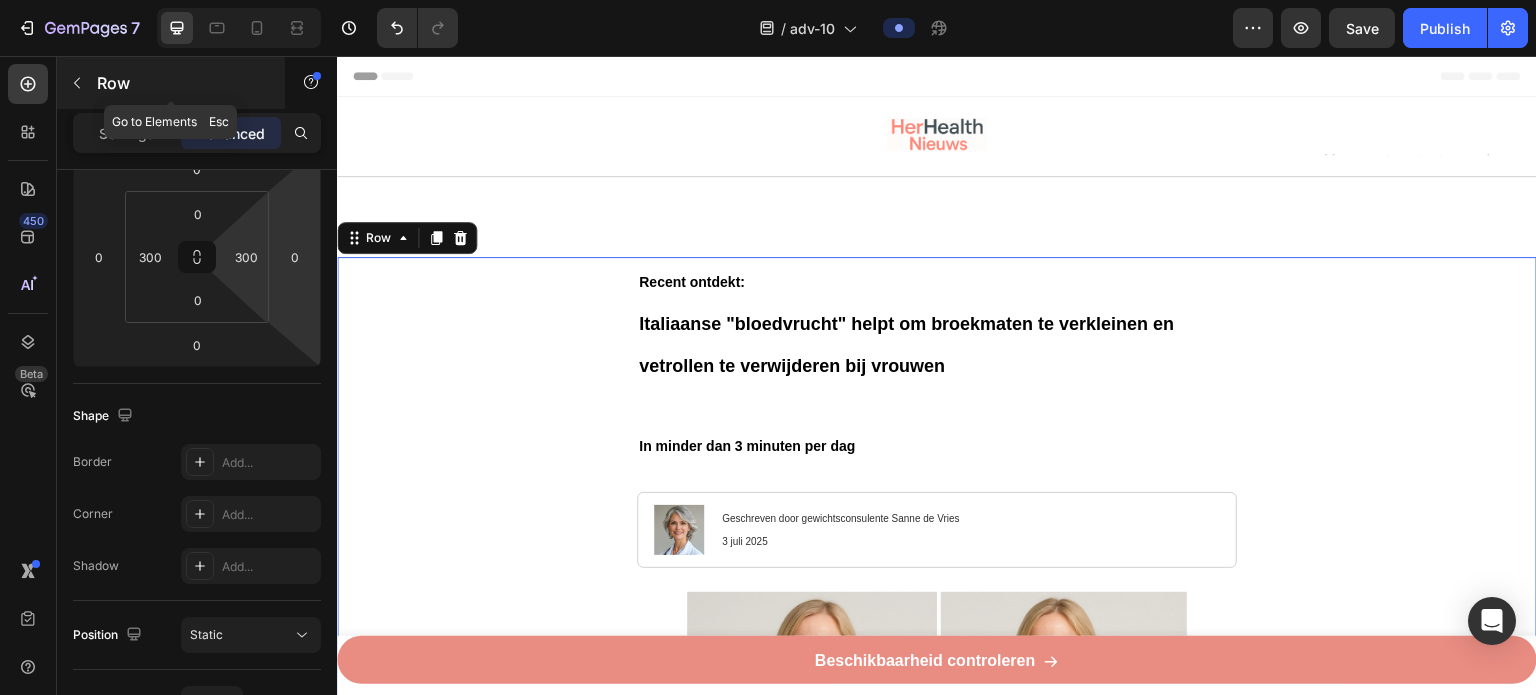 click 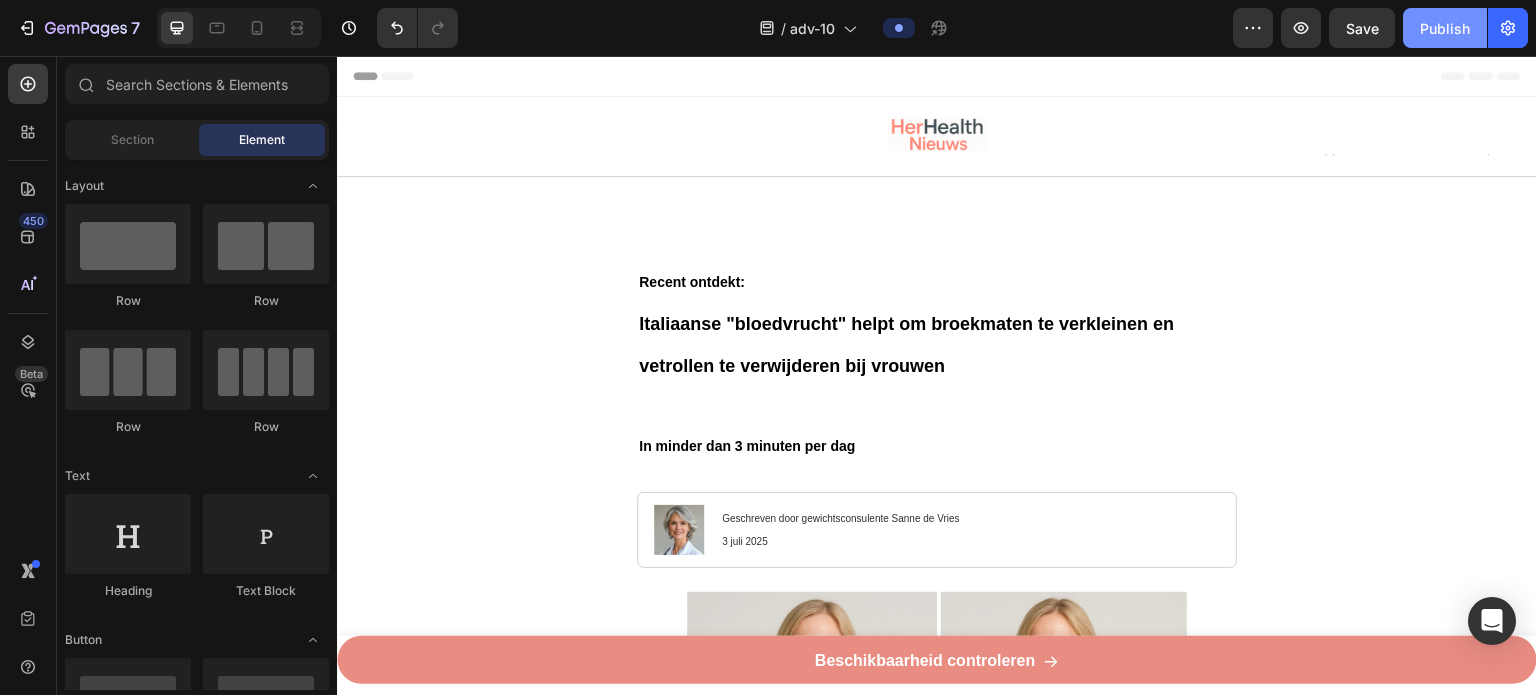 click on "Publish" at bounding box center (1445, 28) 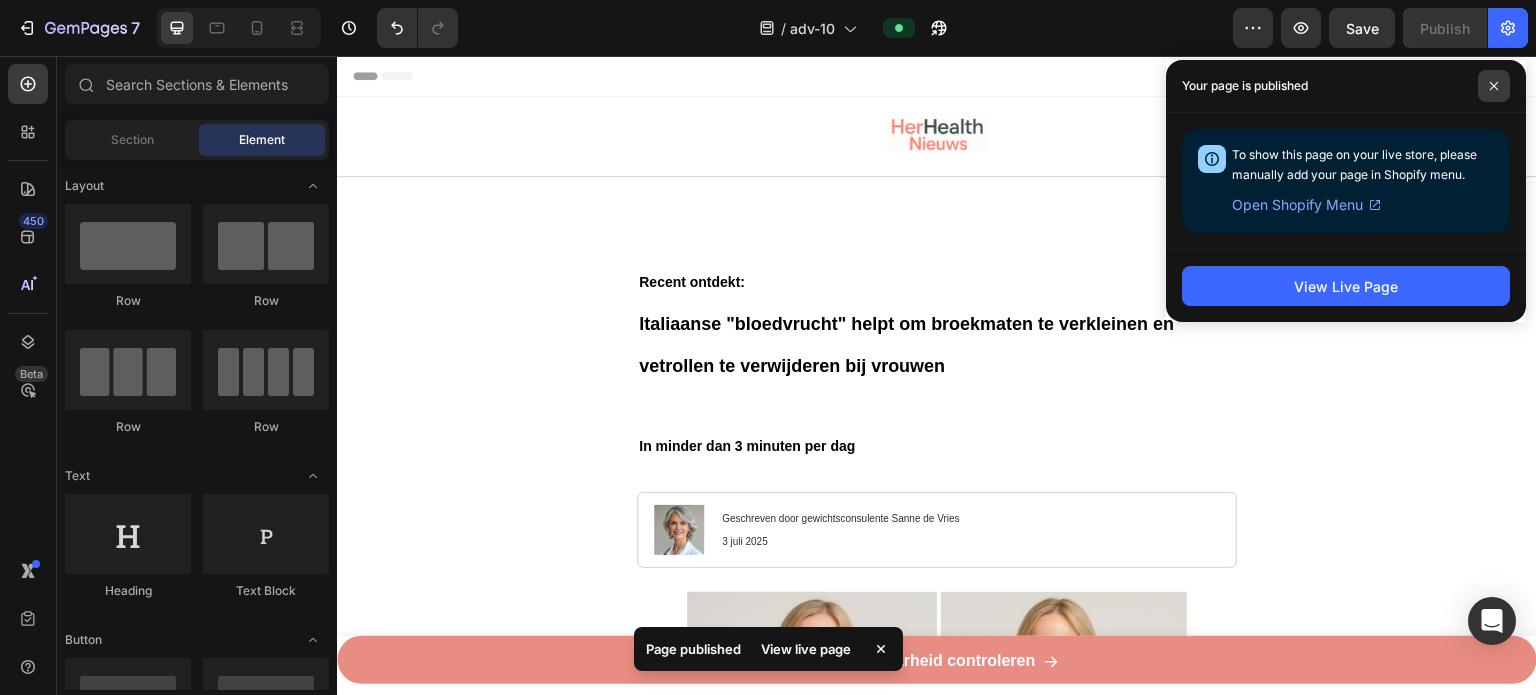 click at bounding box center [1494, 86] 